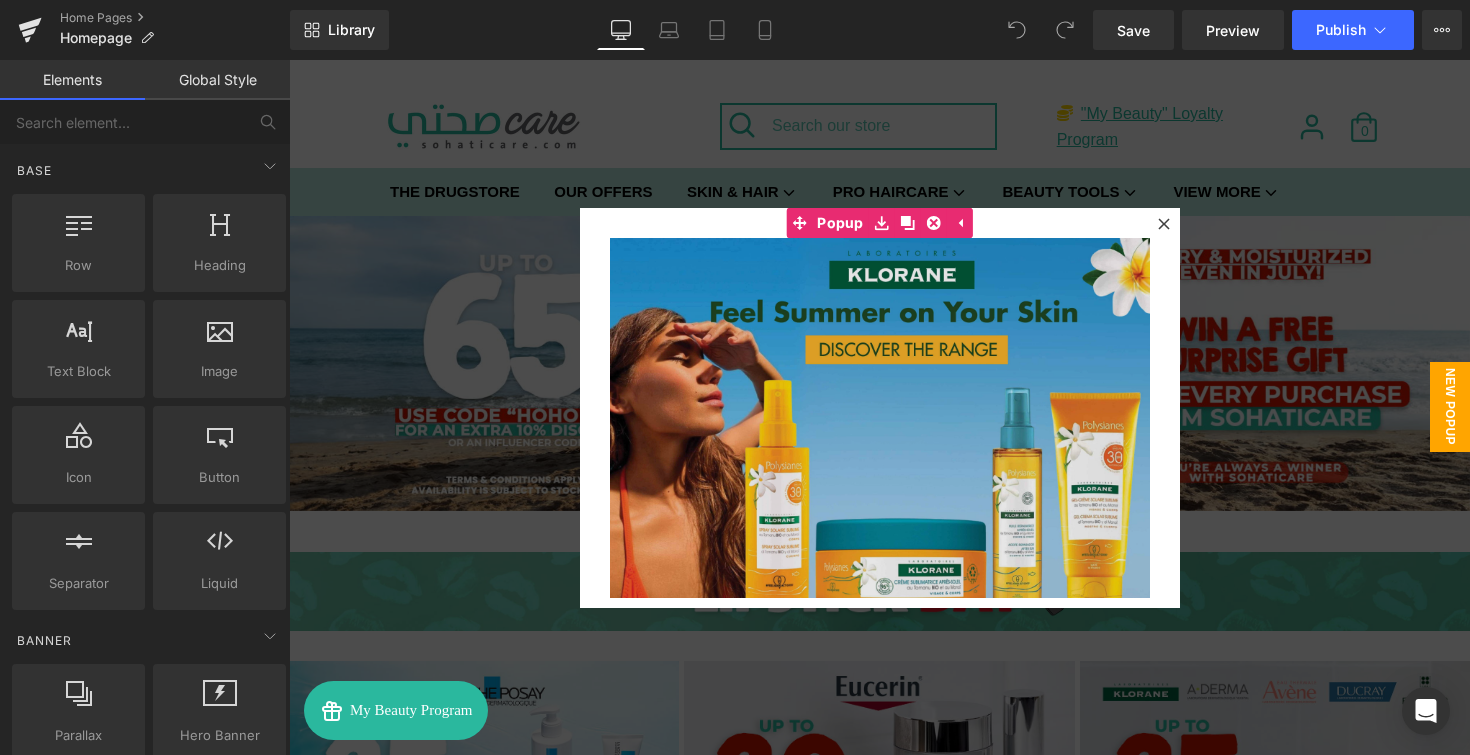 scroll, scrollTop: 0, scrollLeft: 0, axis: both 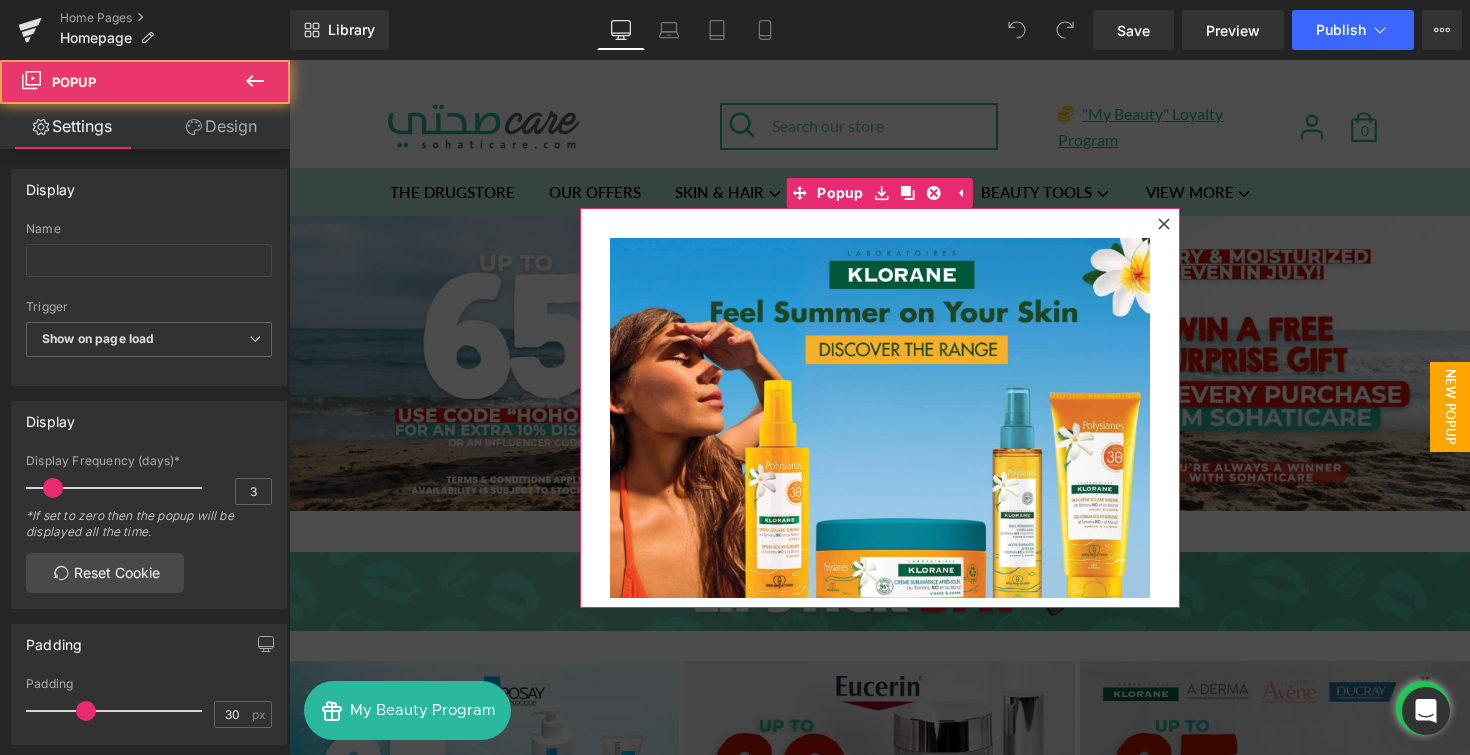 click 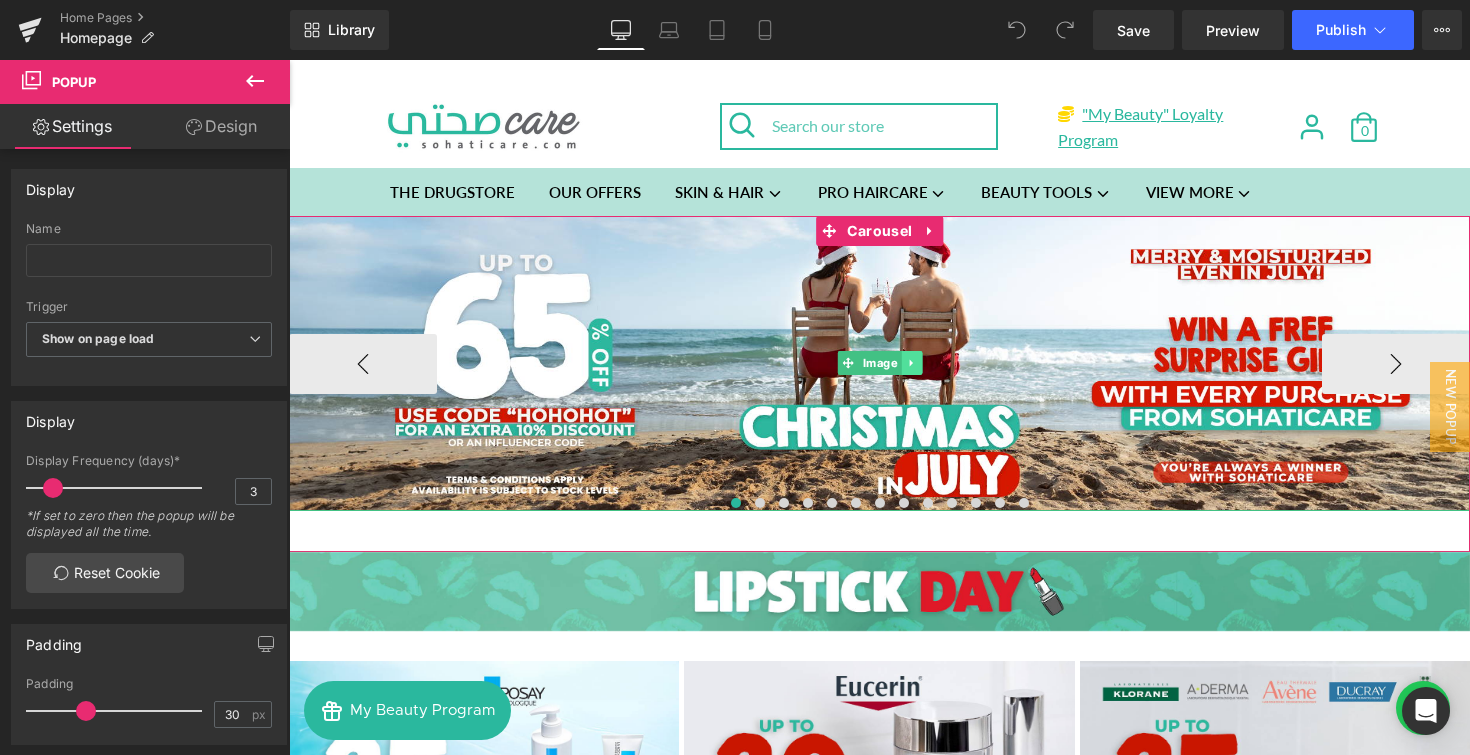click at bounding box center (911, 363) 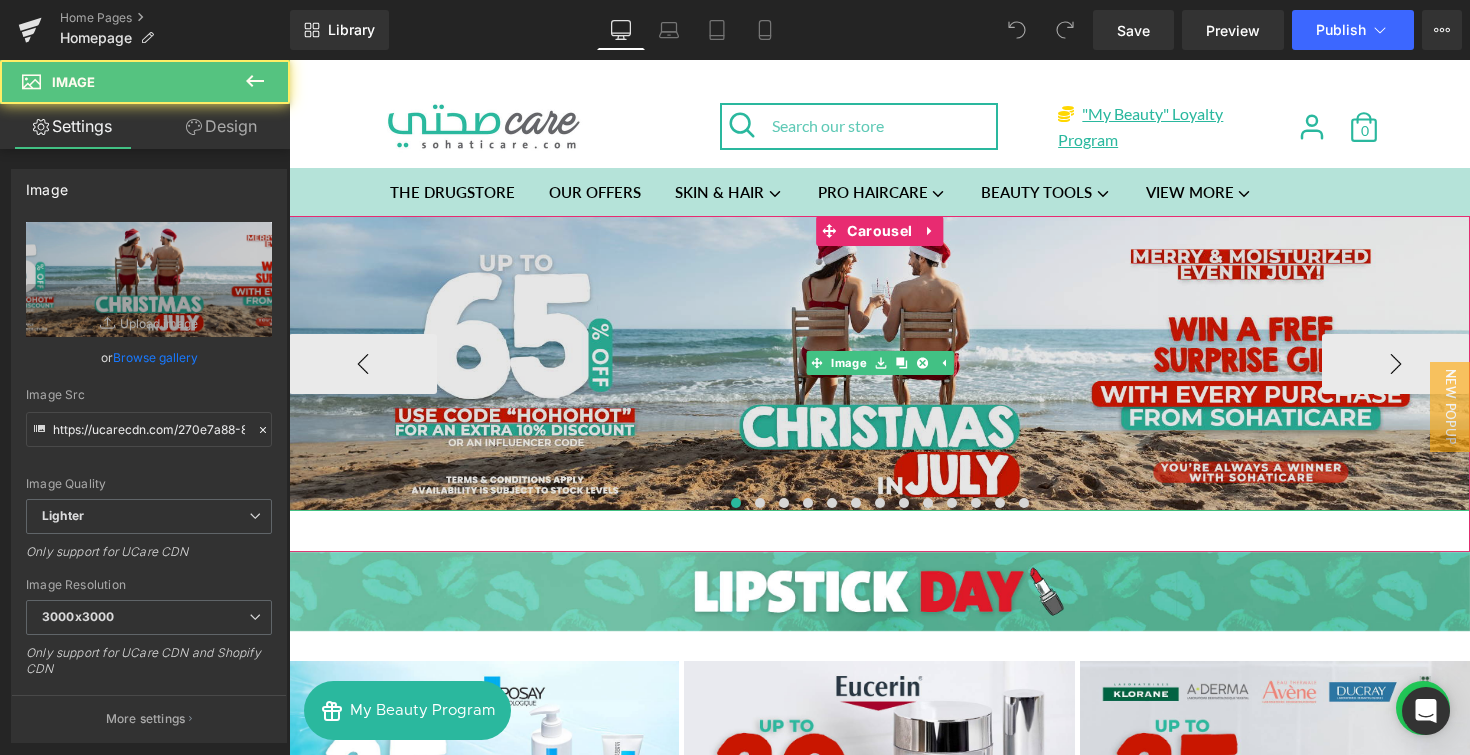 click at bounding box center [879, 363] 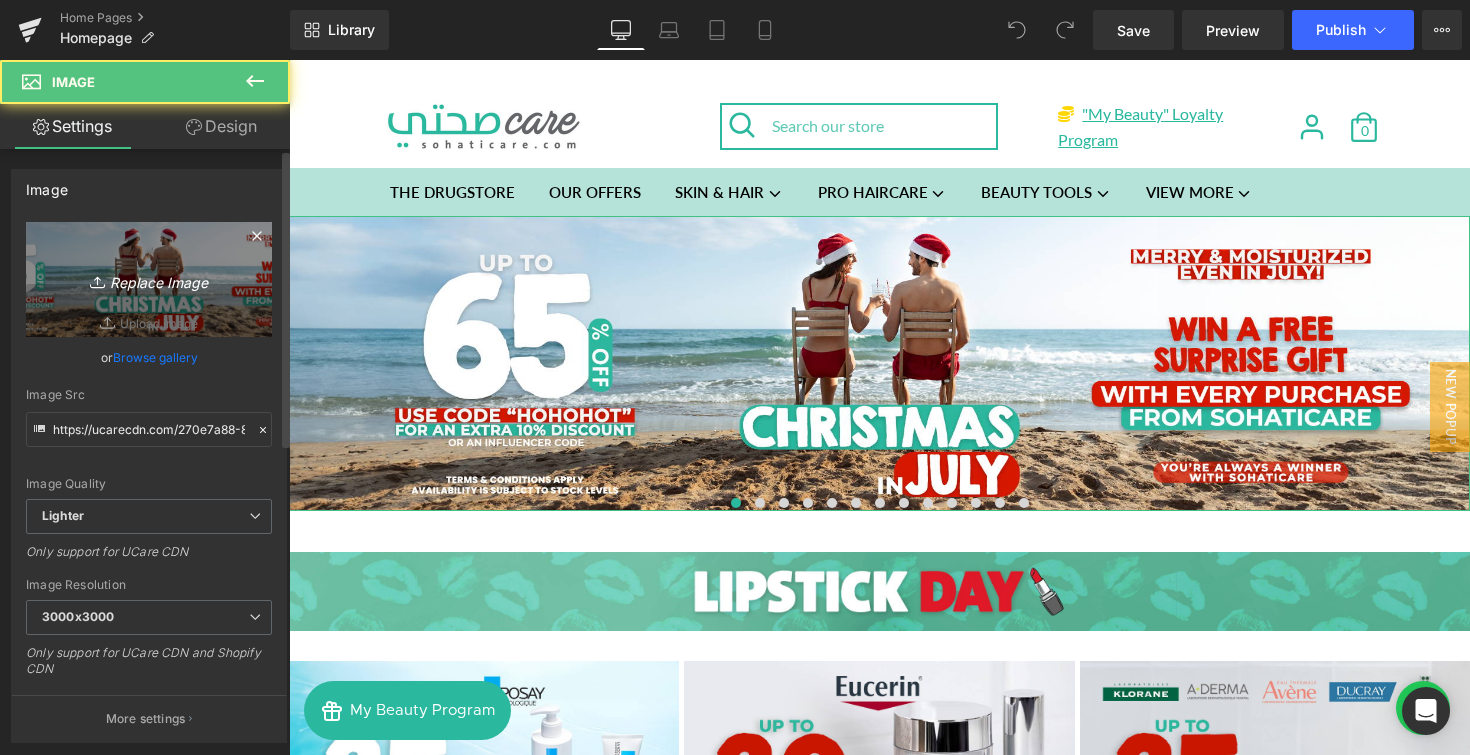 click on "Replace Image" at bounding box center (149, 279) 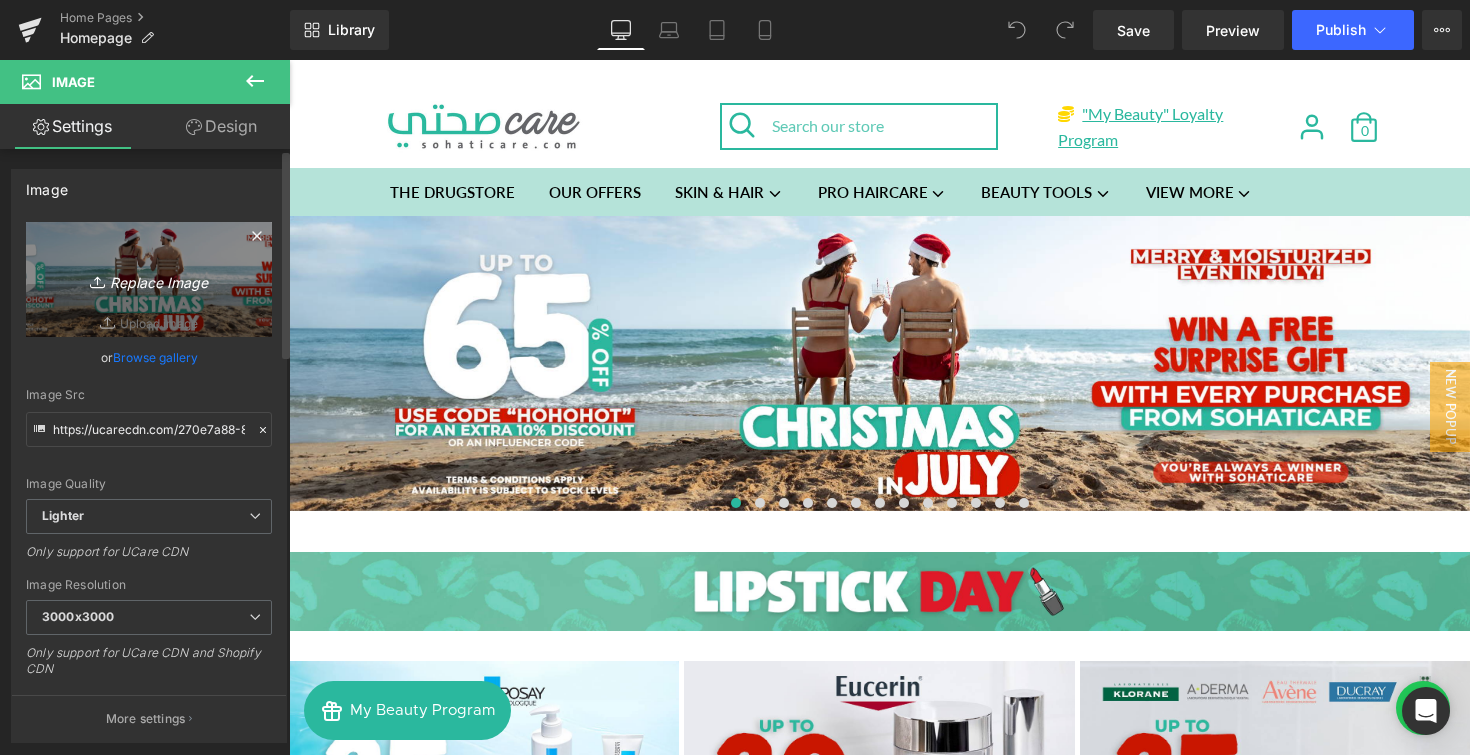 type on "C:\fakepath\Vacation Mode On banner desktop.png" 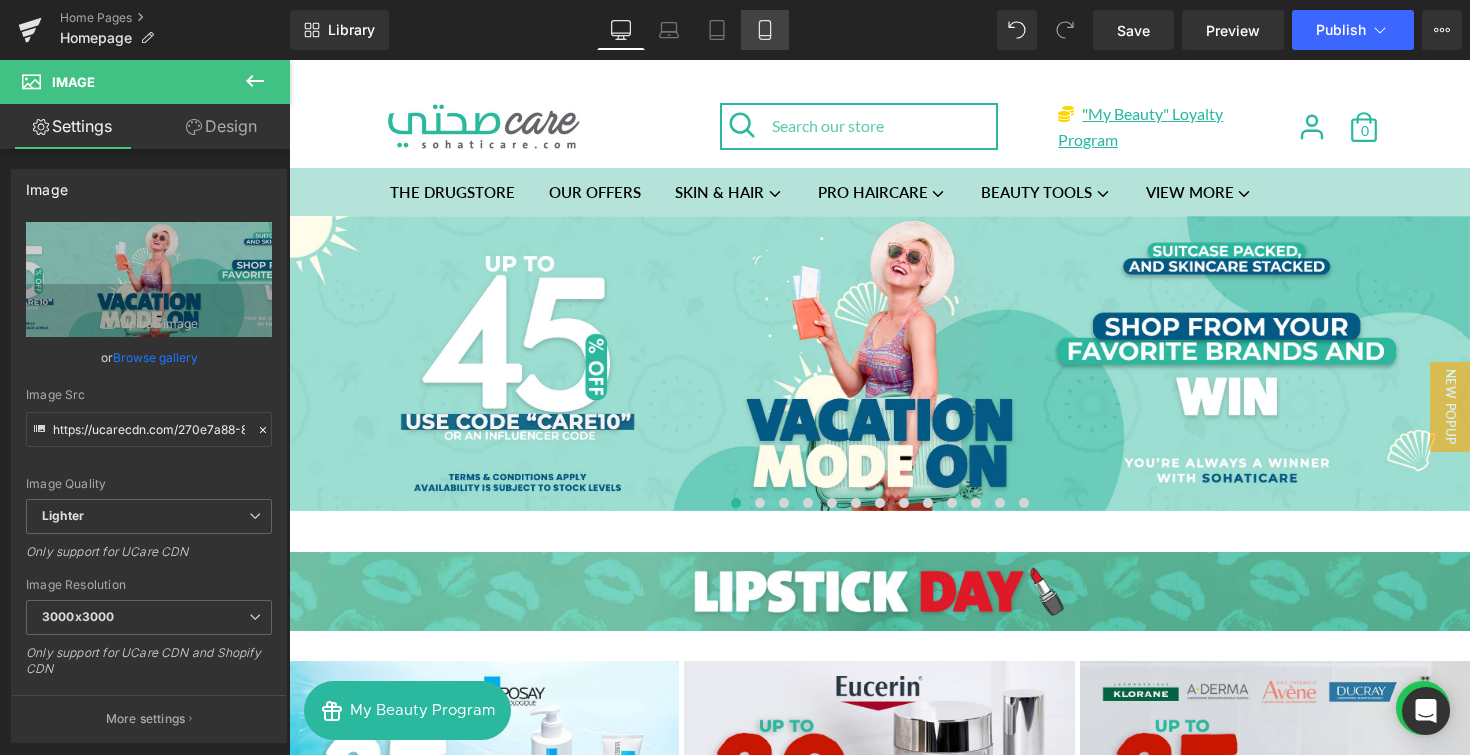 click 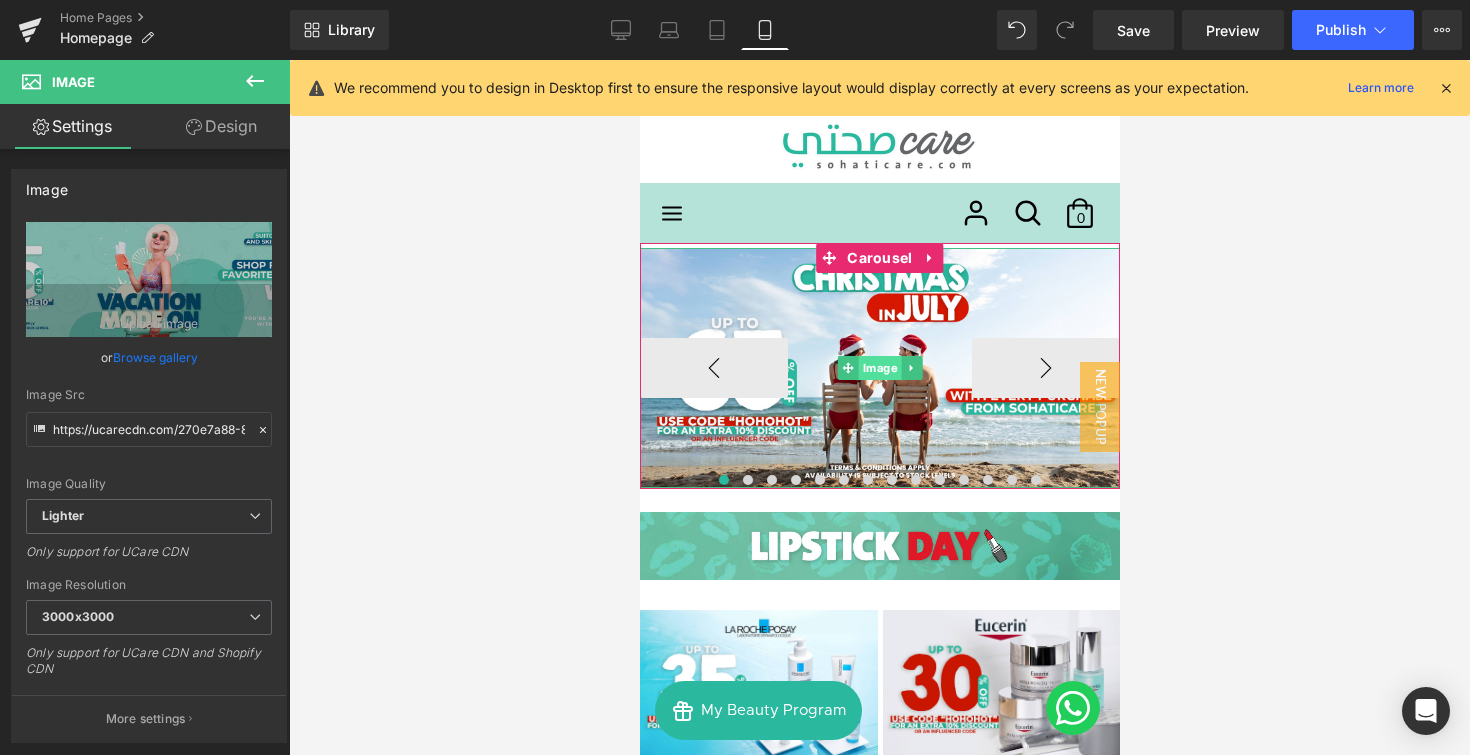 click on "Image" at bounding box center (879, 368) 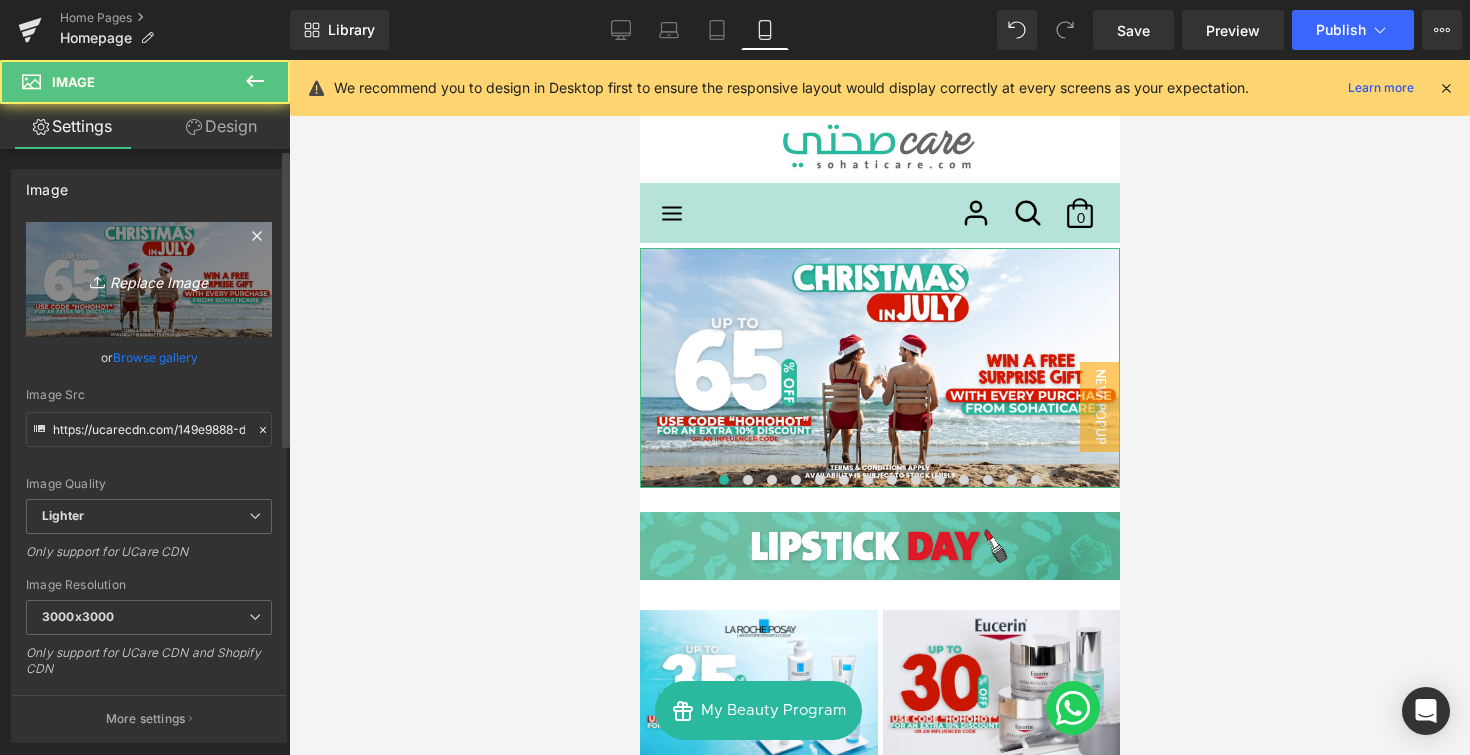click on "Replace Image" at bounding box center [149, 279] 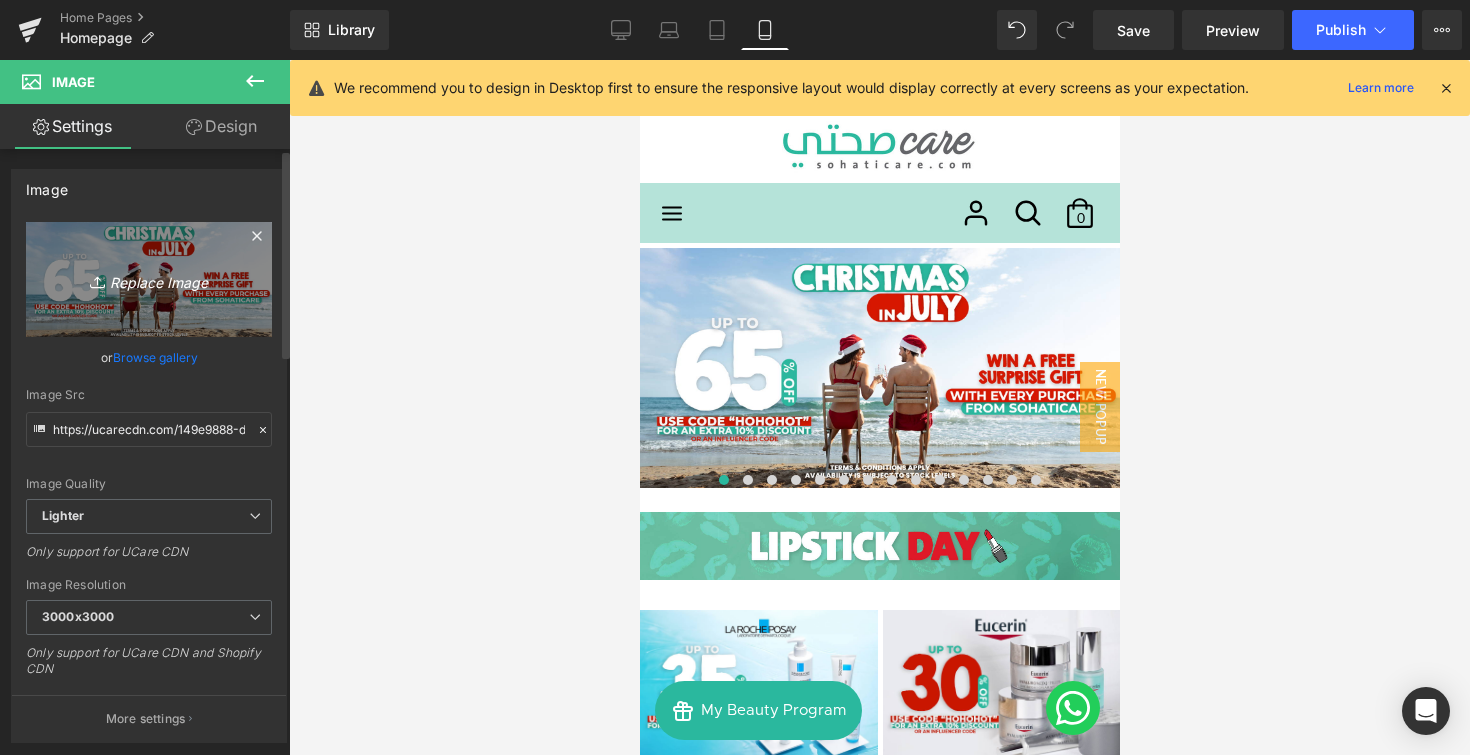 type on "C:\fakepath\Vacation Mode On banner mobile.png" 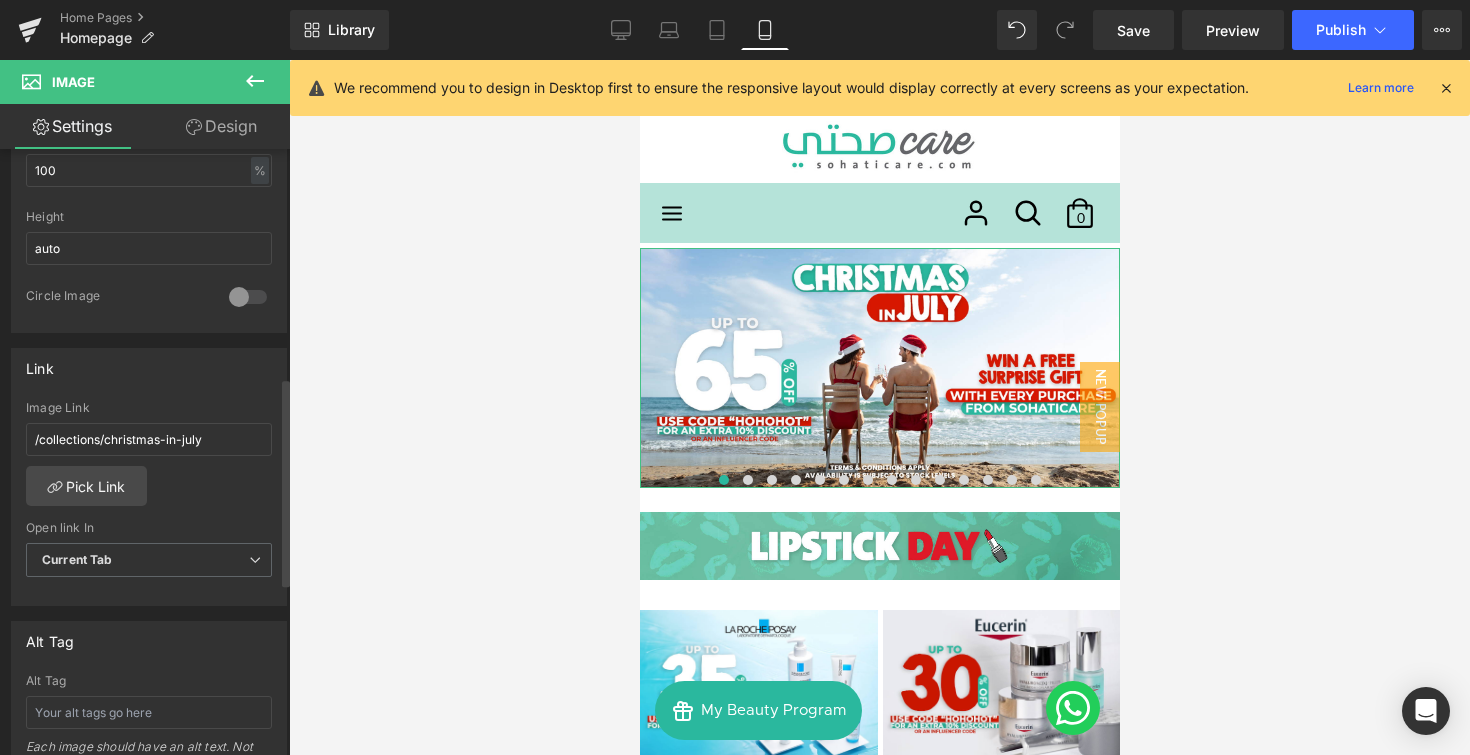 scroll, scrollTop: 665, scrollLeft: 0, axis: vertical 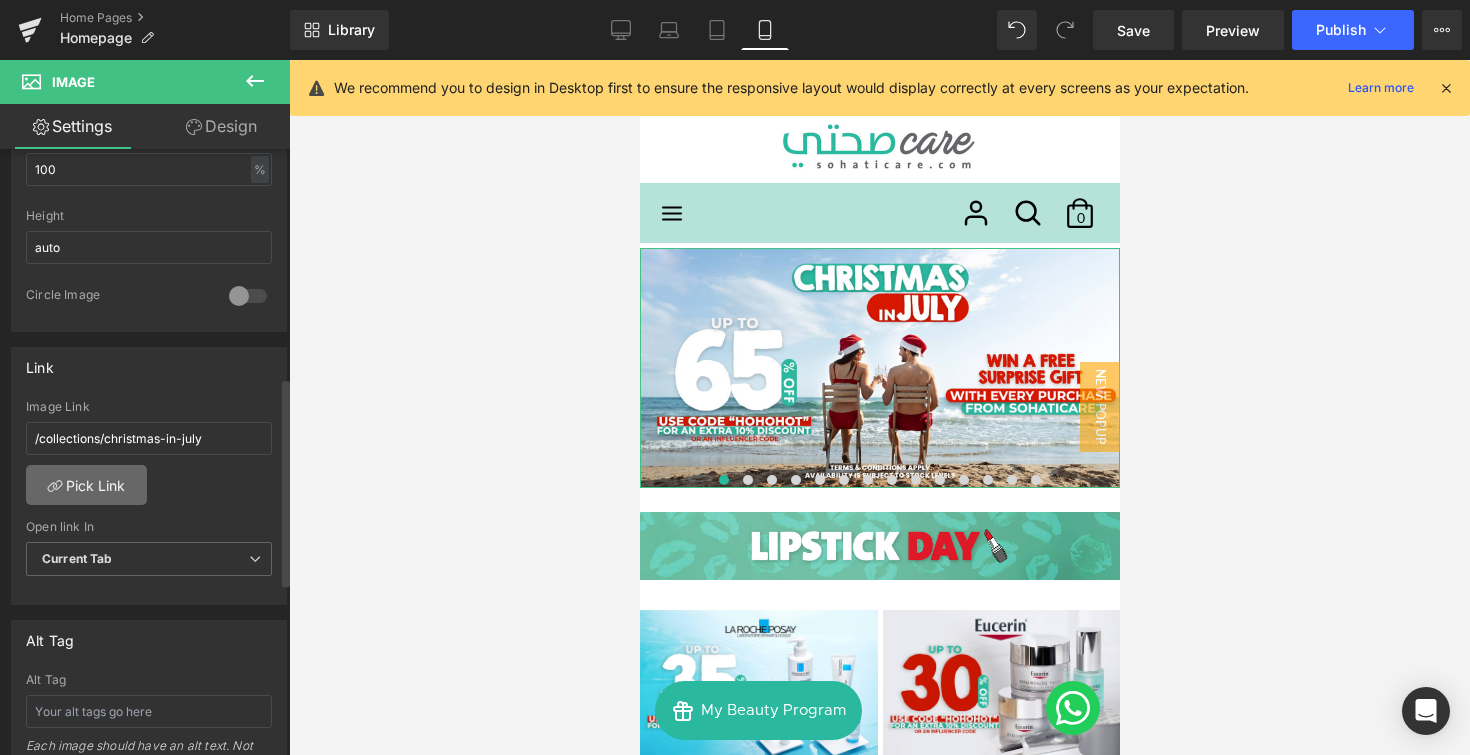 click on "Pick Link" at bounding box center (86, 485) 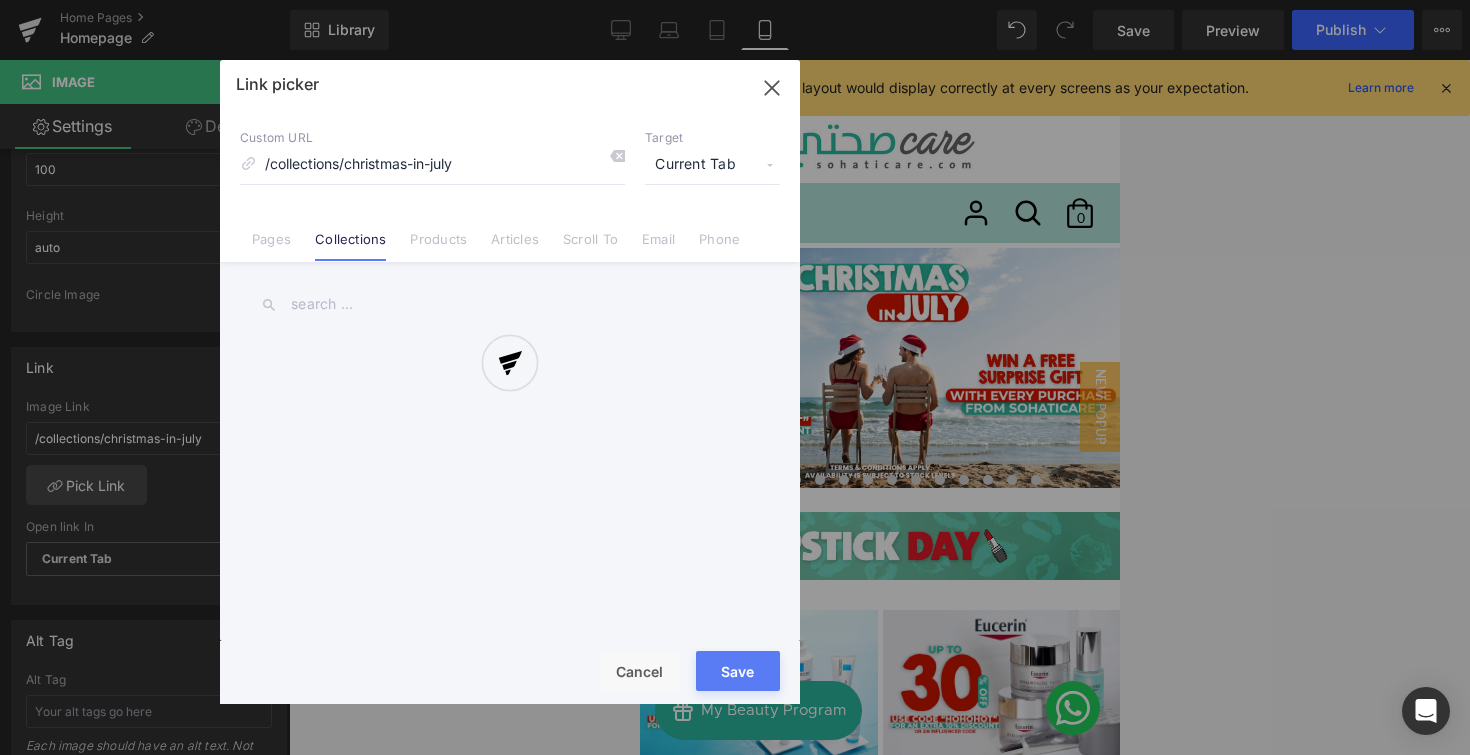 click at bounding box center (510, 382) 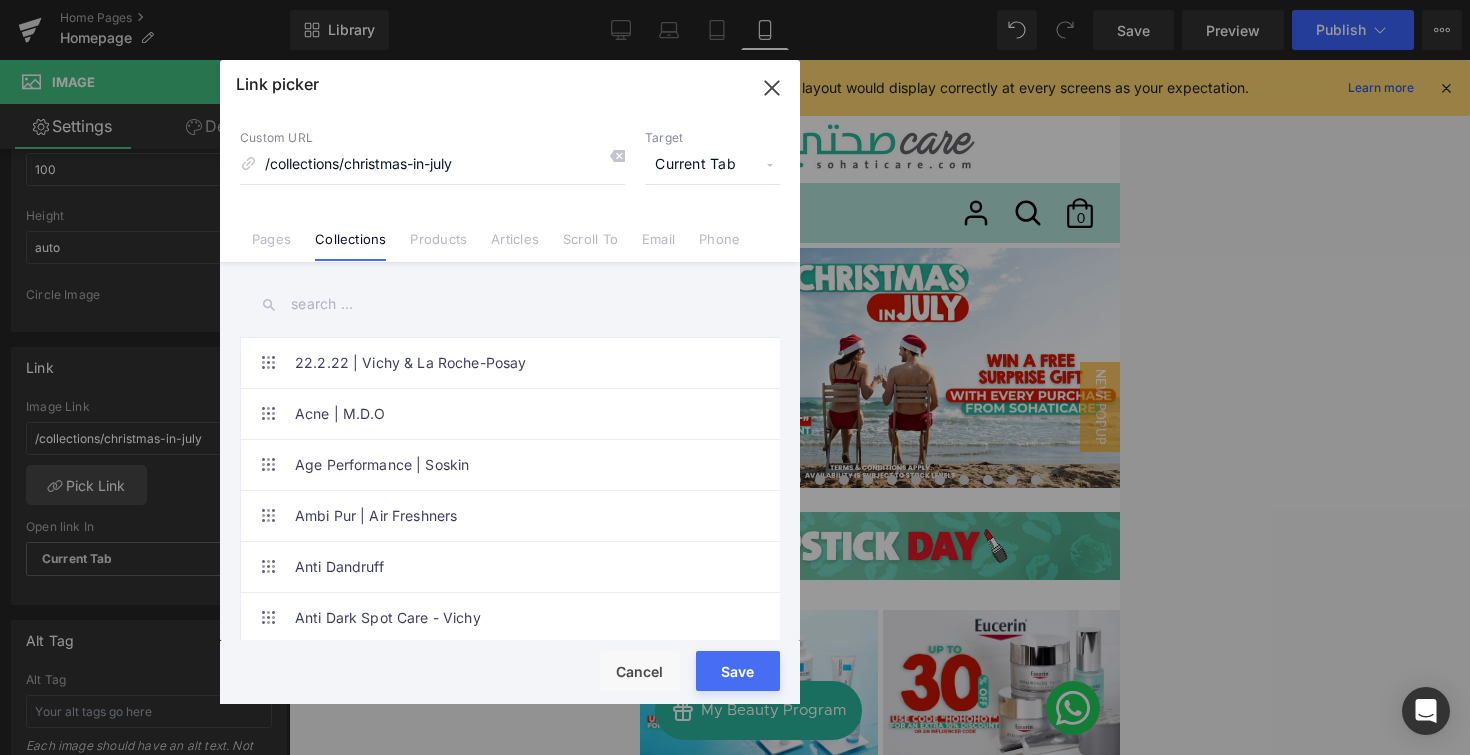 click at bounding box center [510, 304] 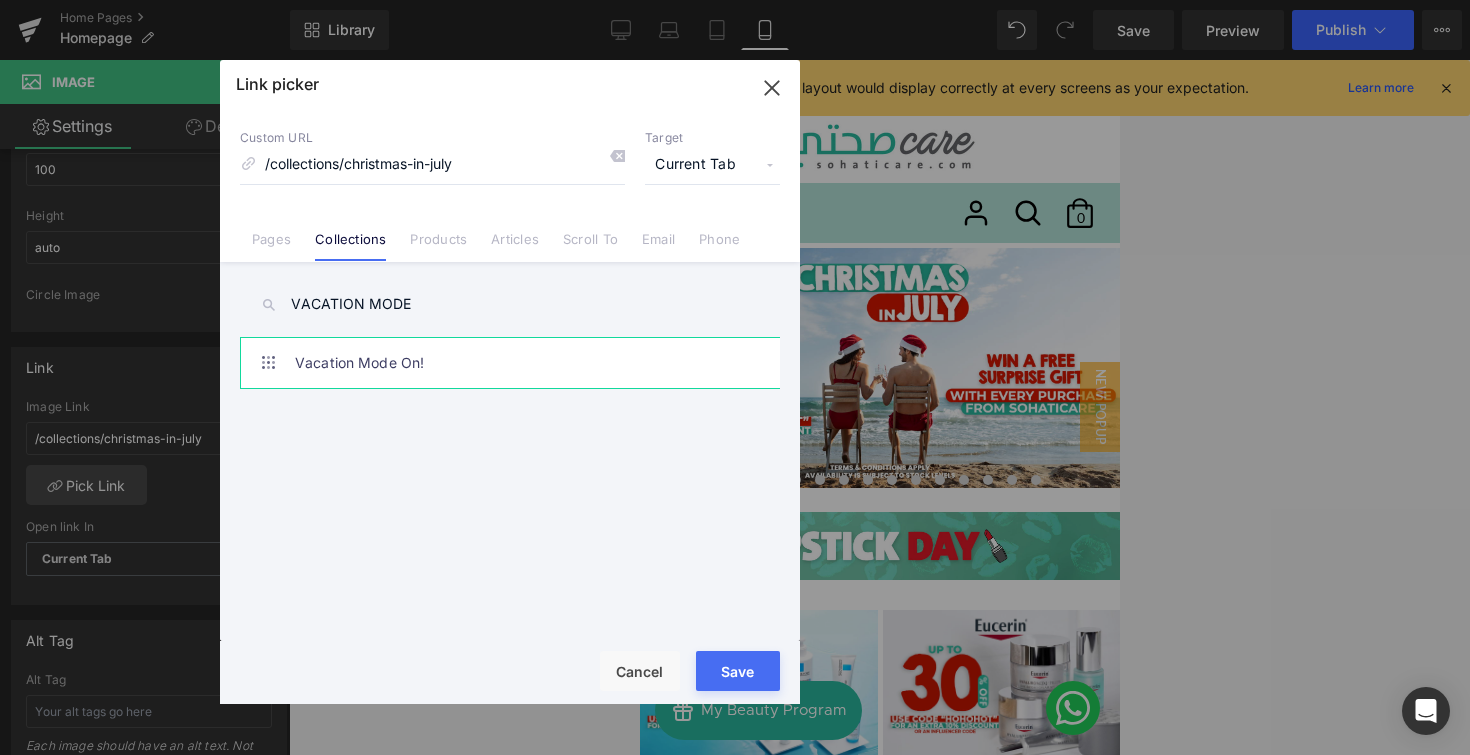 type on "VACATION MODE" 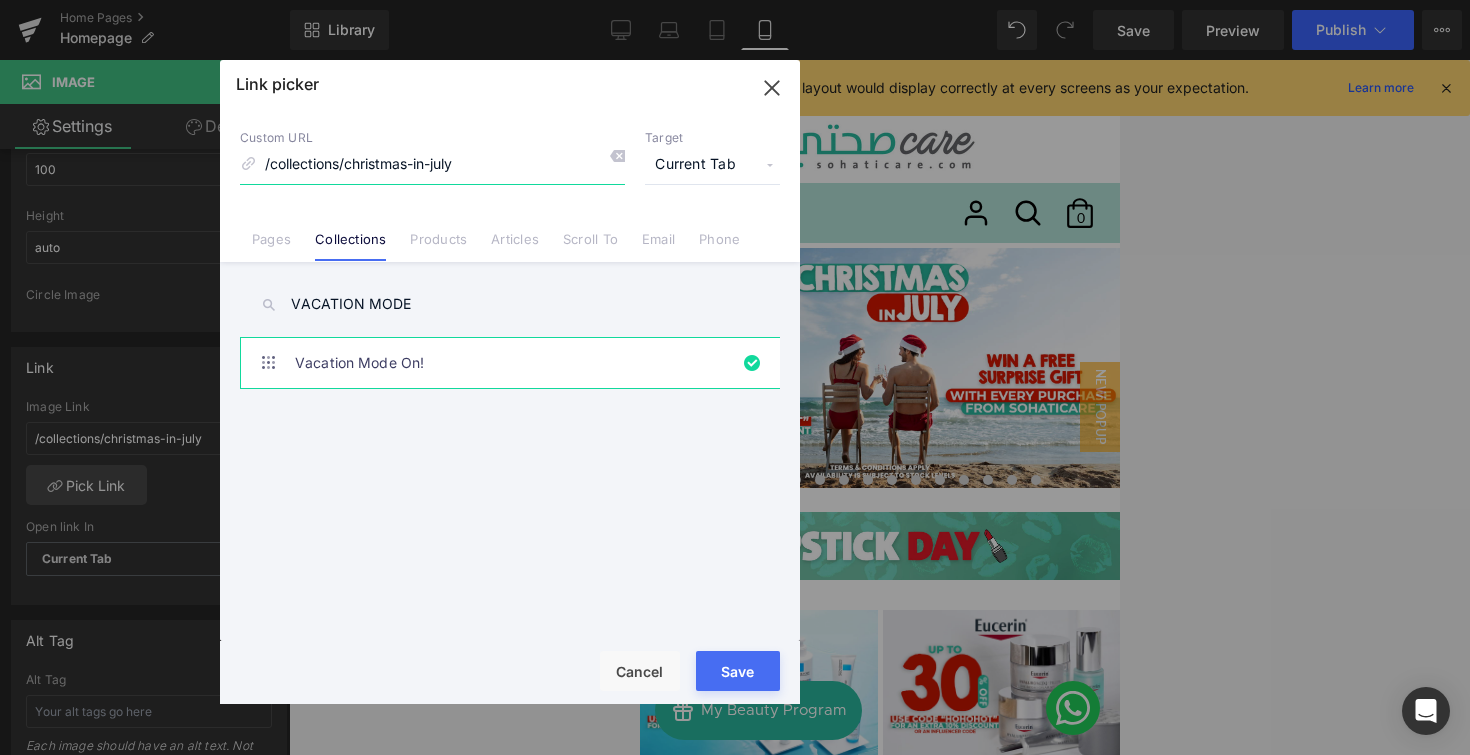 click on "/collections/christmas-in-july" at bounding box center (432, 165) 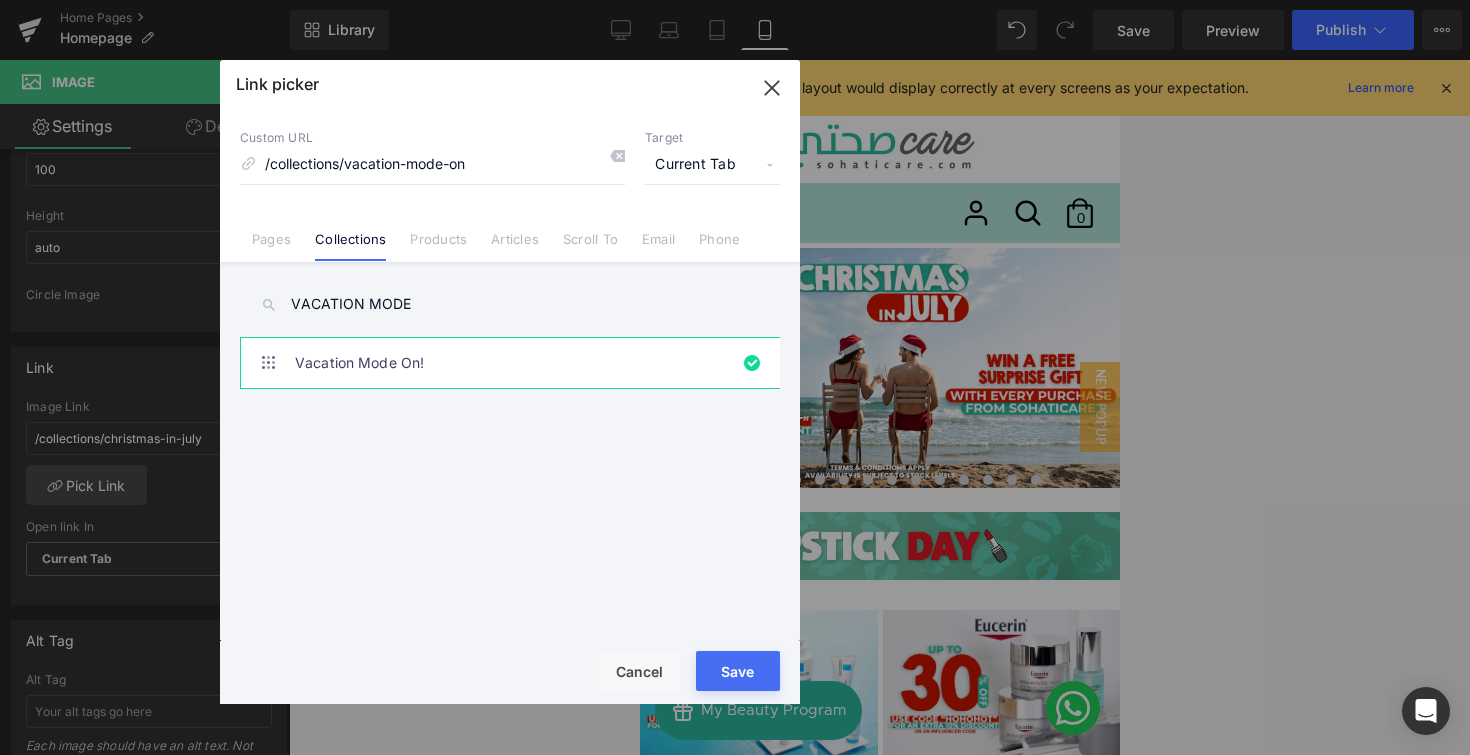 click on "Loading Product Data" at bounding box center (735, 676) 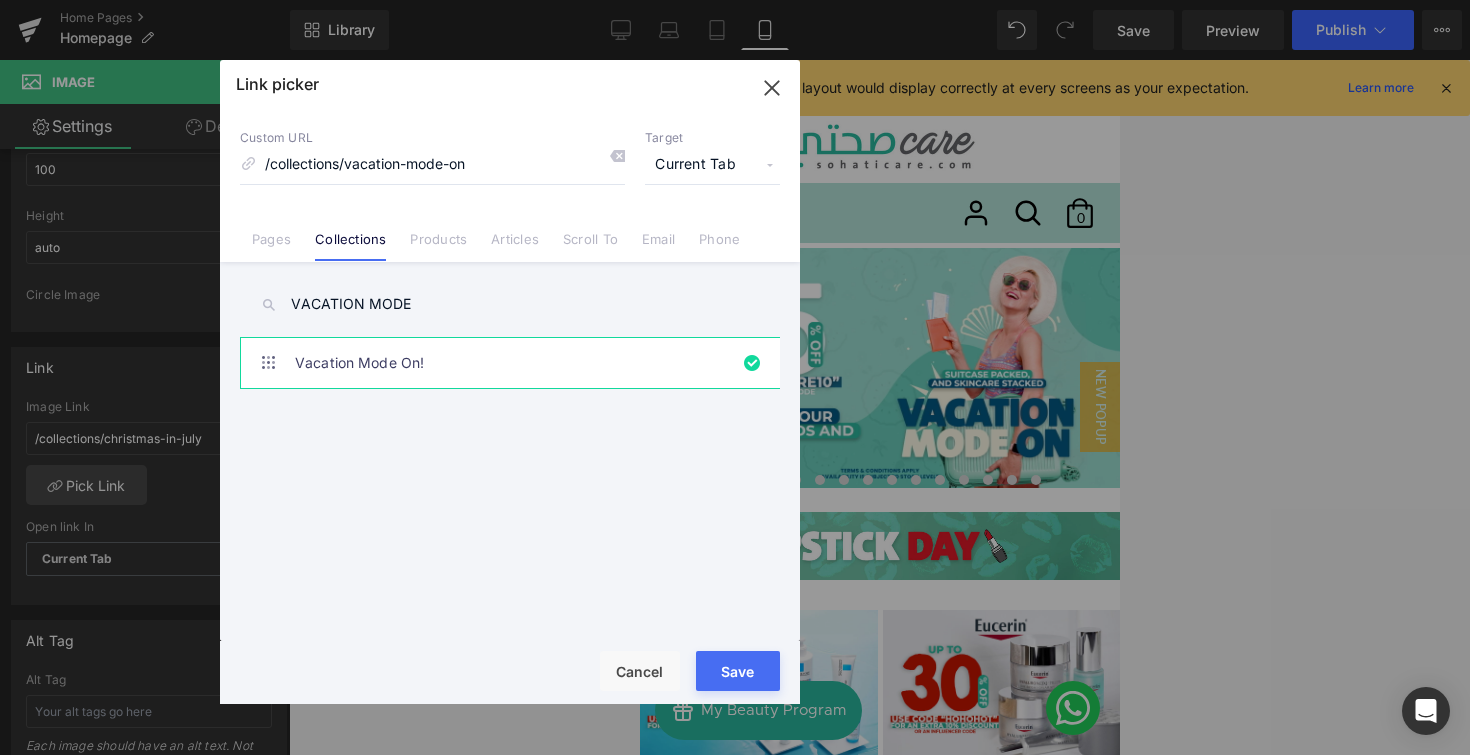 scroll, scrollTop: 680, scrollLeft: 0, axis: vertical 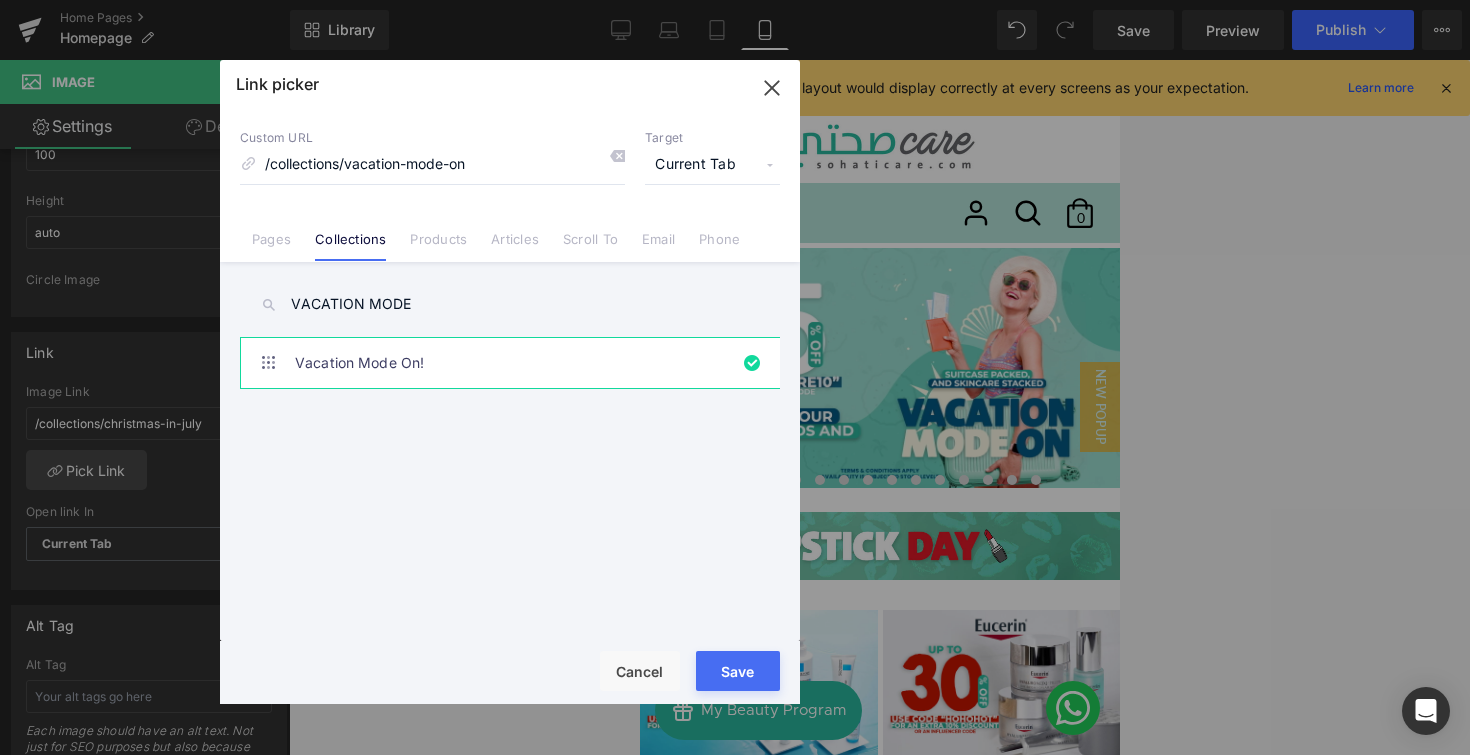 click on "Save" at bounding box center (738, 671) 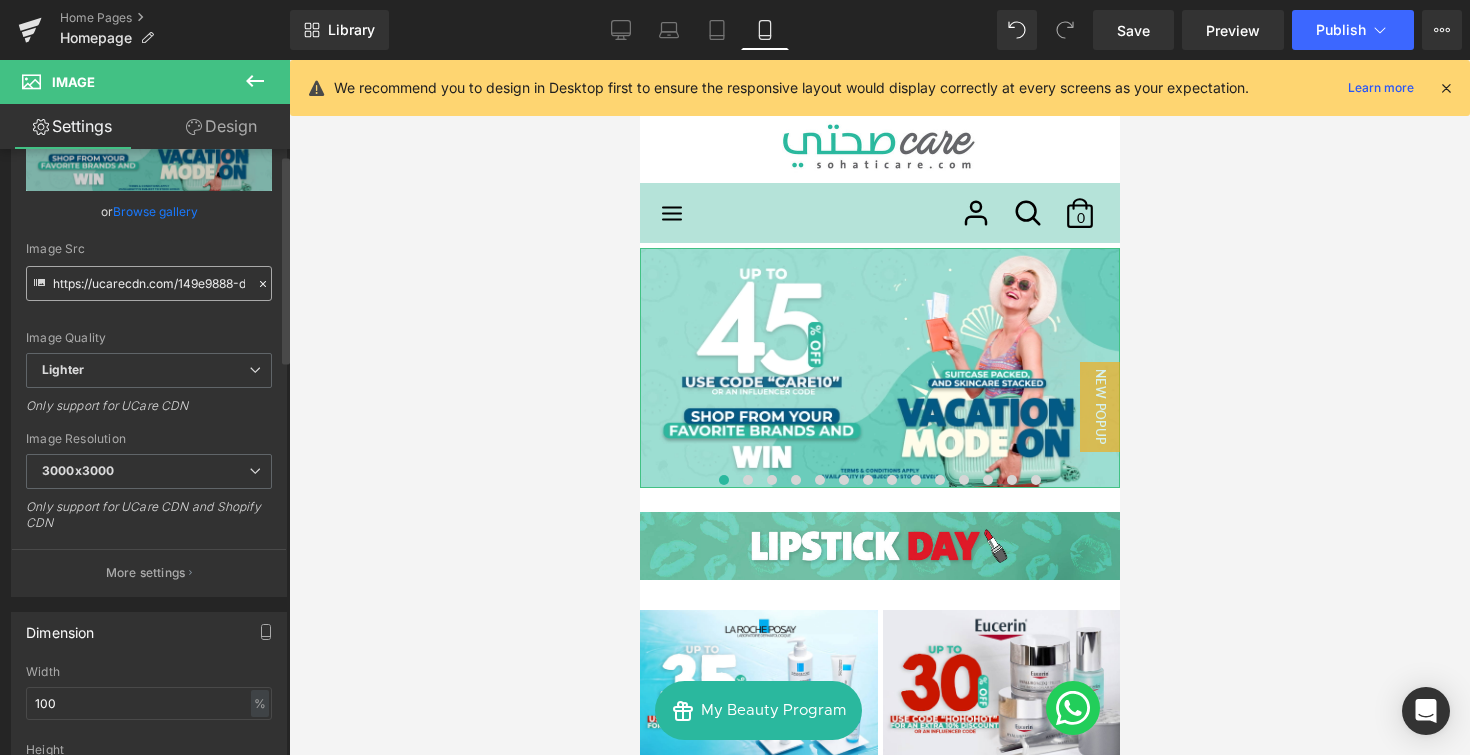 scroll, scrollTop: 16, scrollLeft: 0, axis: vertical 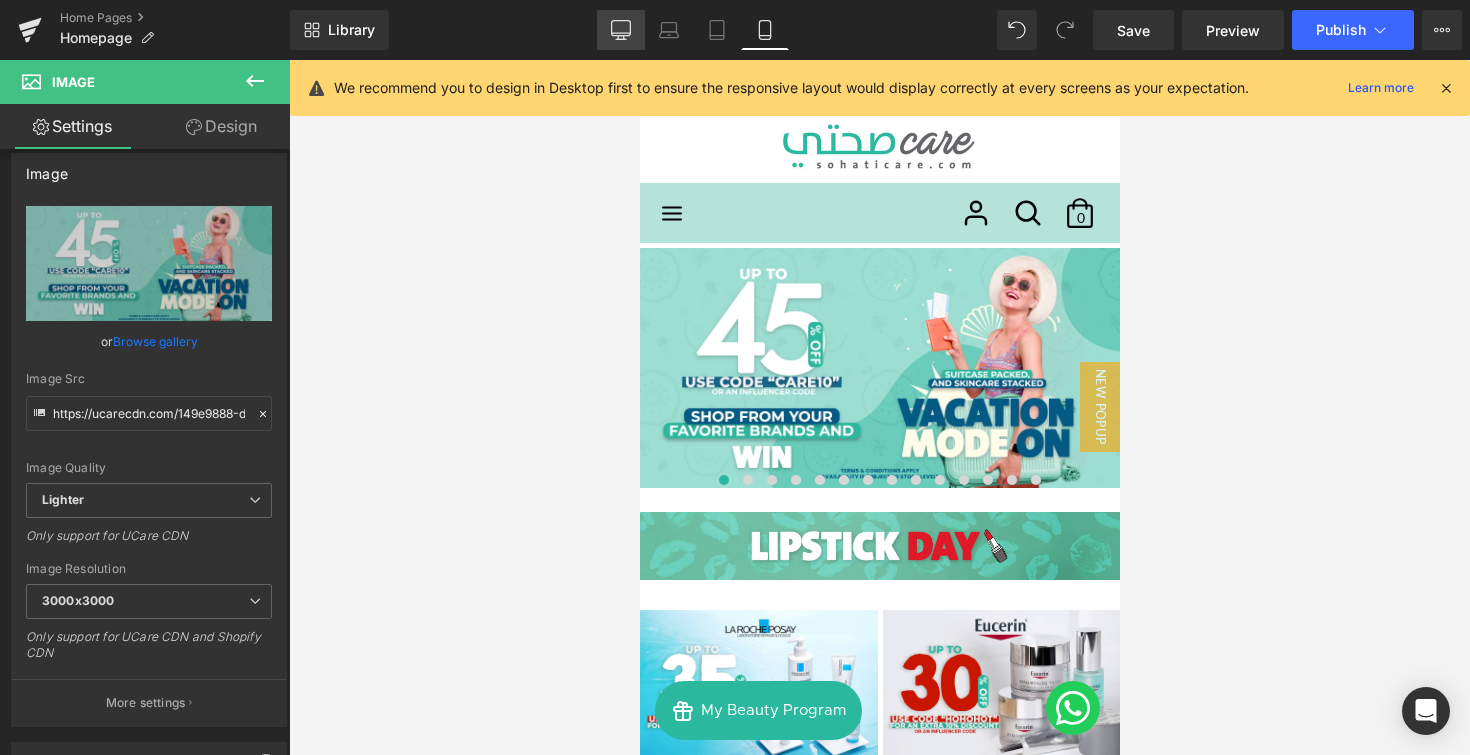 click 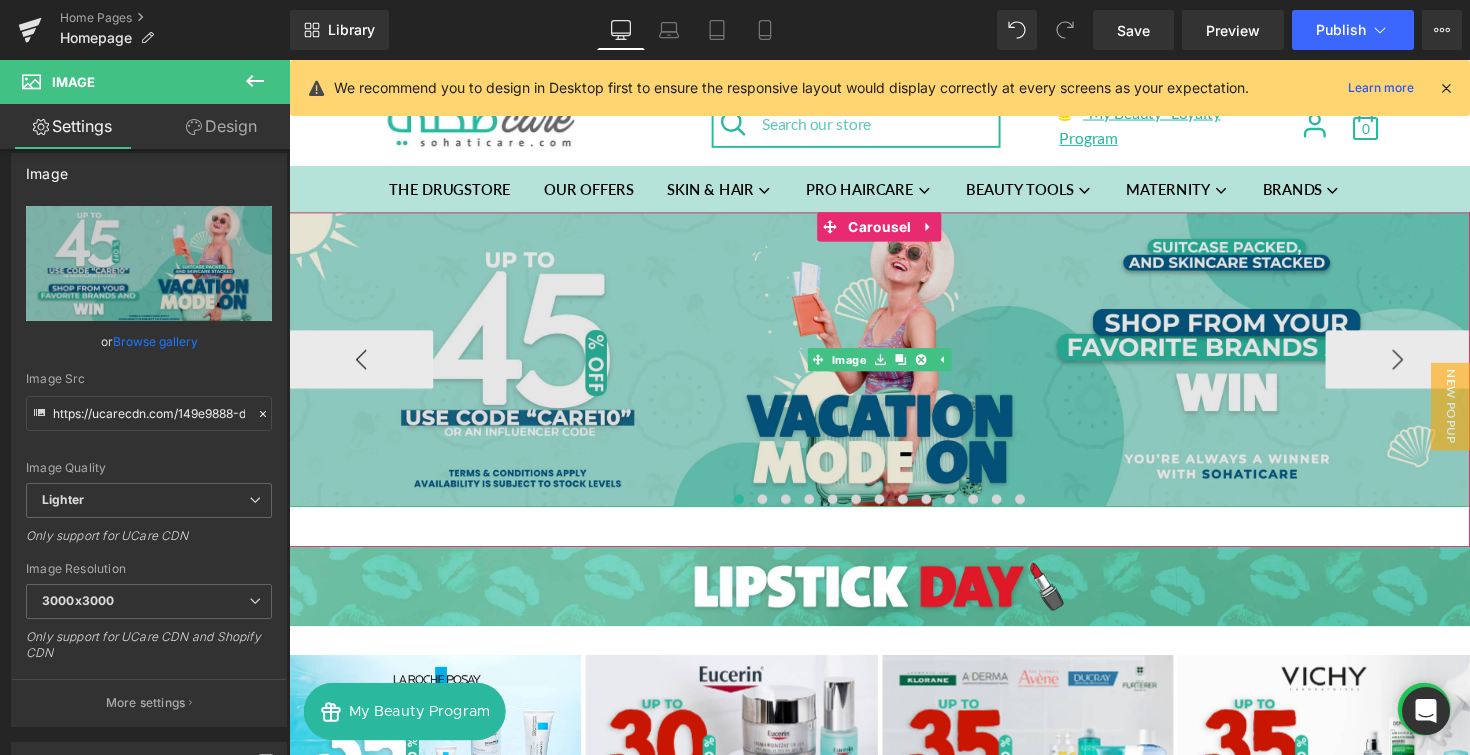 click at bounding box center (894, 367) 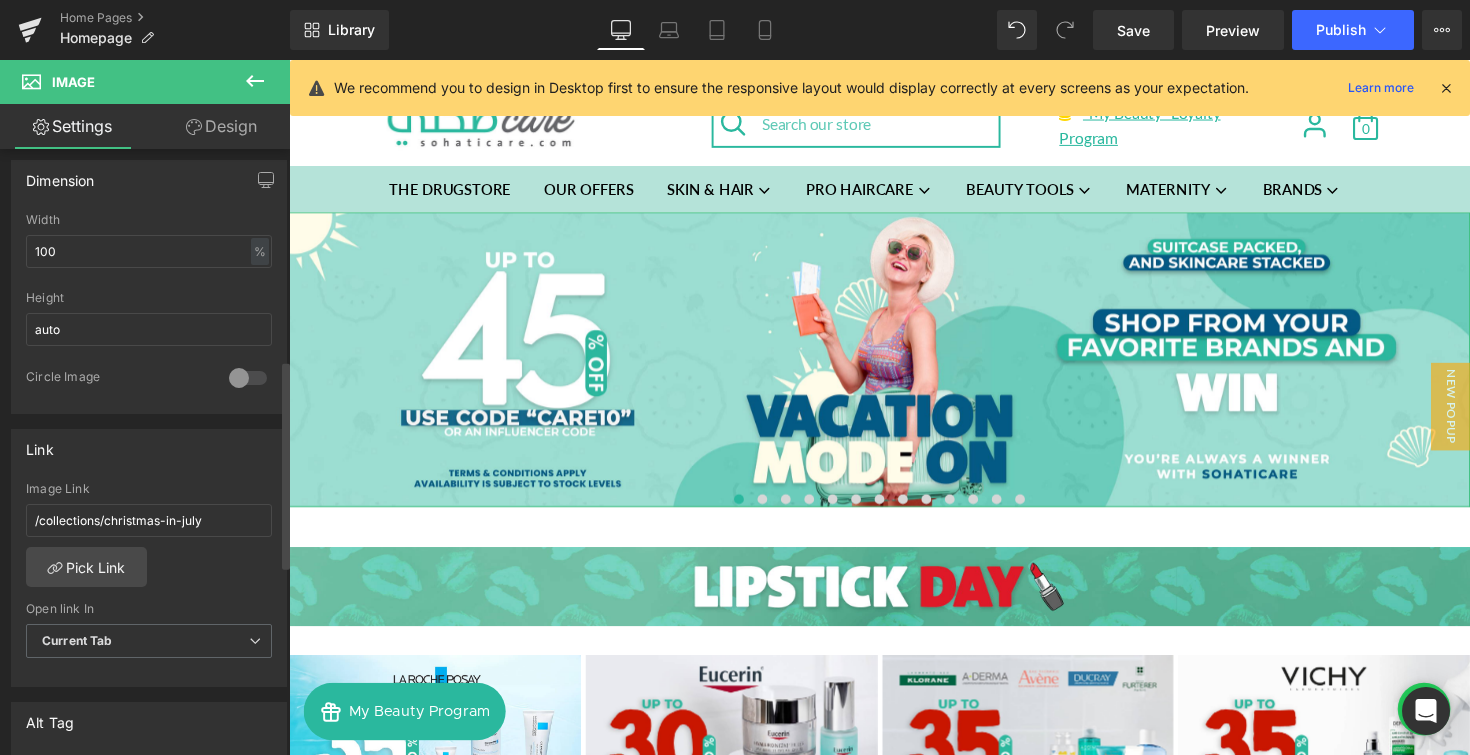 scroll, scrollTop: 632, scrollLeft: 0, axis: vertical 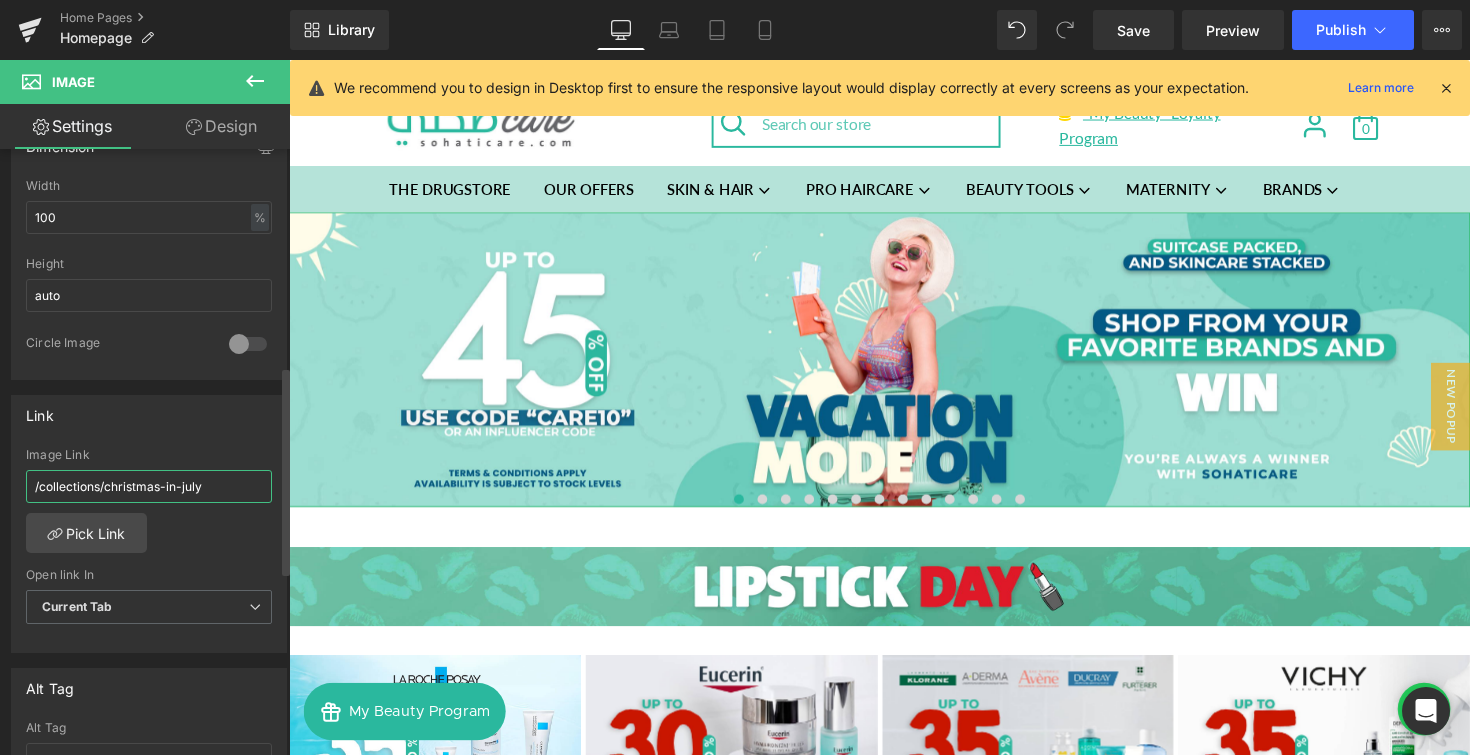 click on "/collections/christmas-in-july" at bounding box center (149, 486) 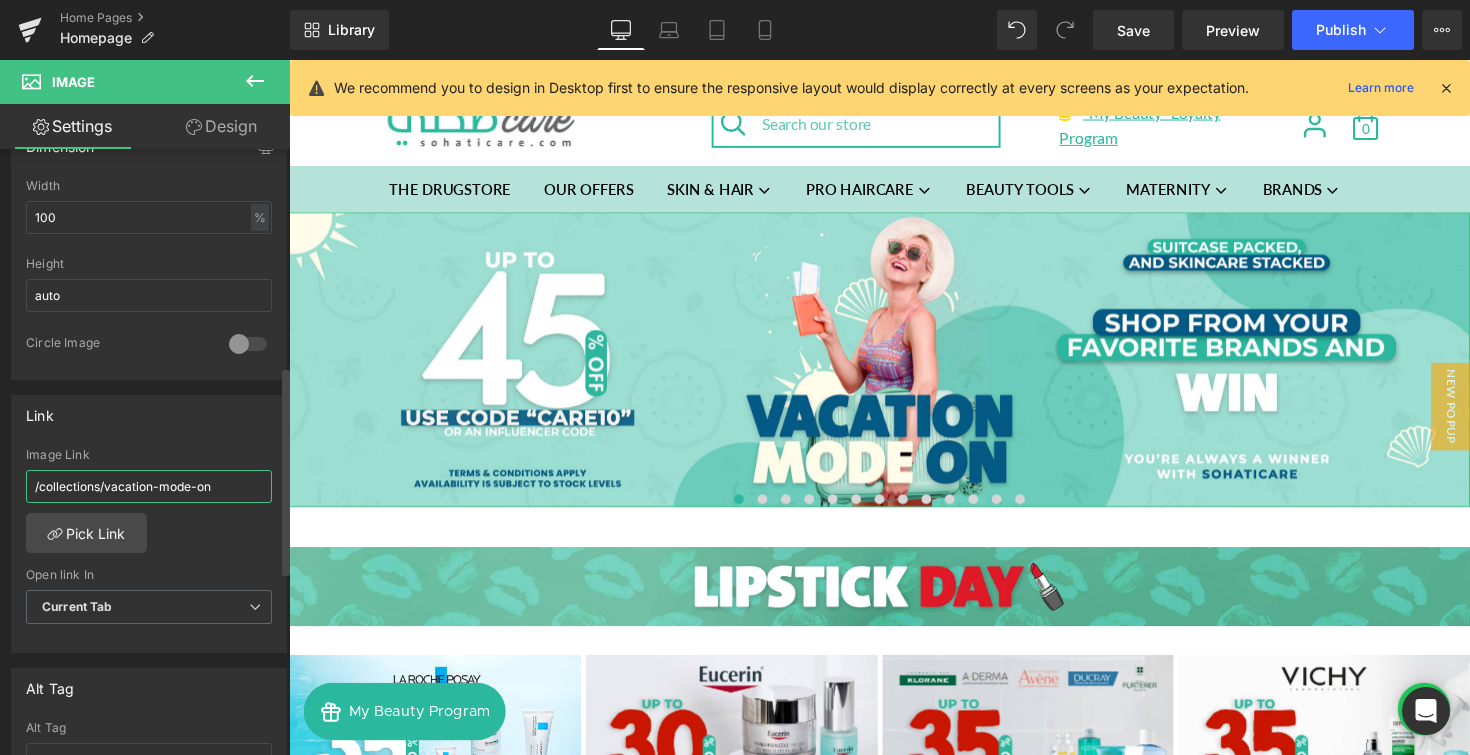 click on "/collections/vacation-mode-on" at bounding box center (149, 486) 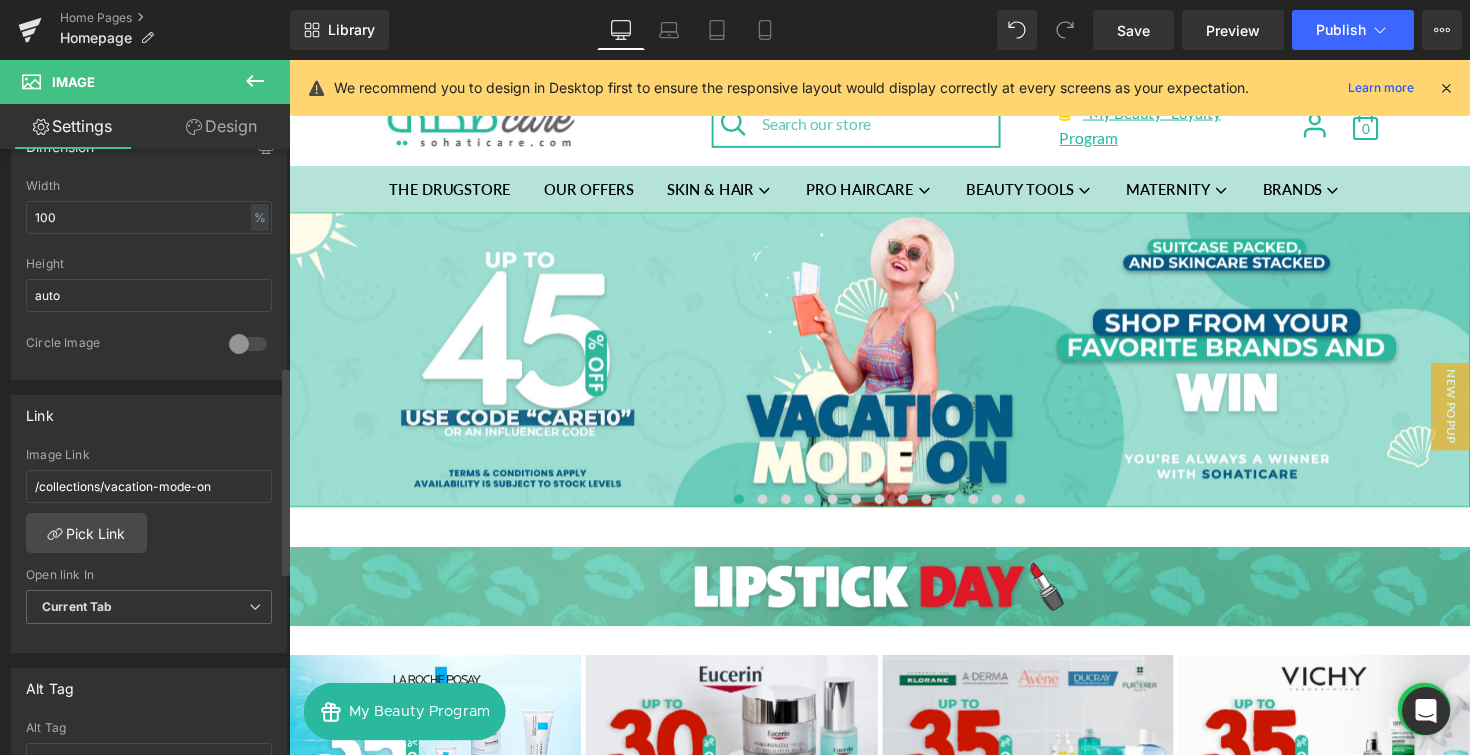 click on "Link" at bounding box center (149, 415) 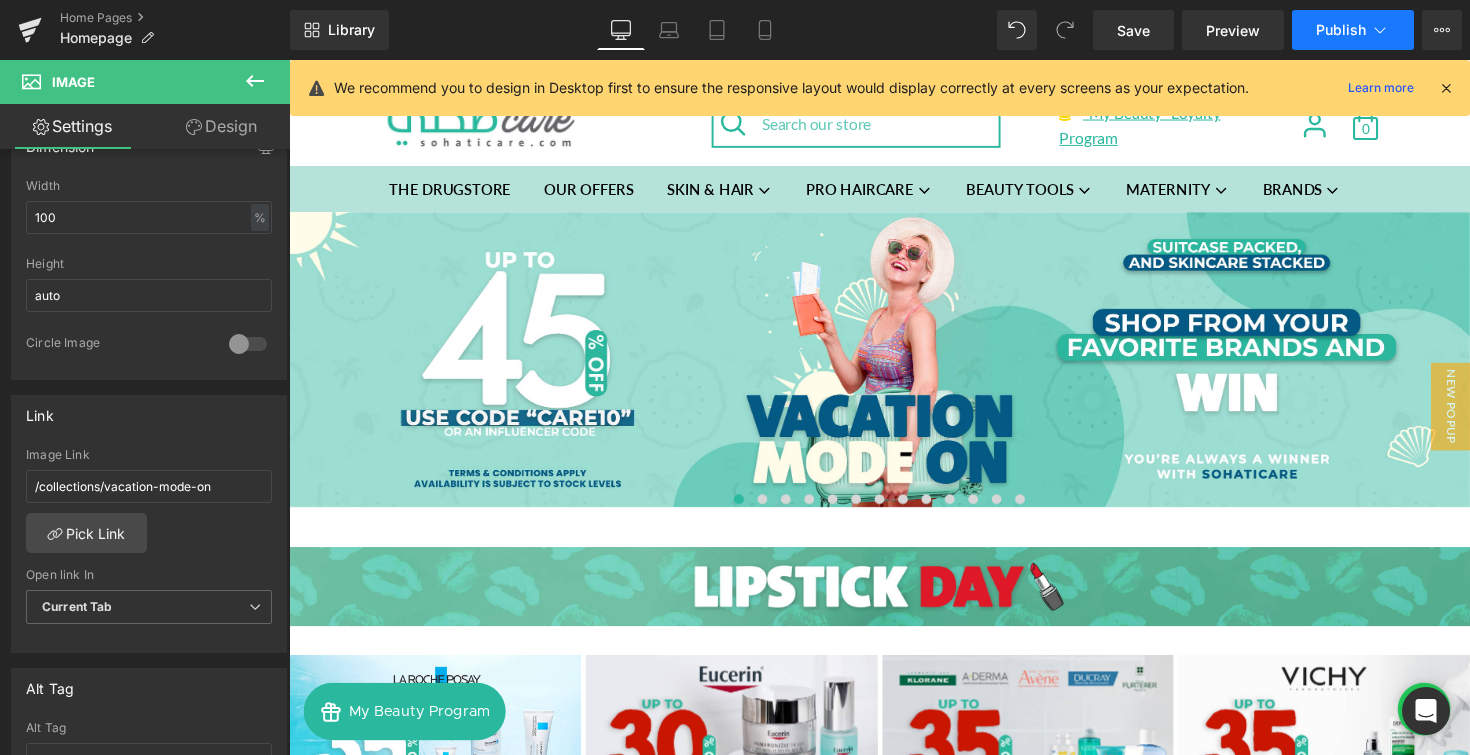 click on "Publish" at bounding box center [1353, 30] 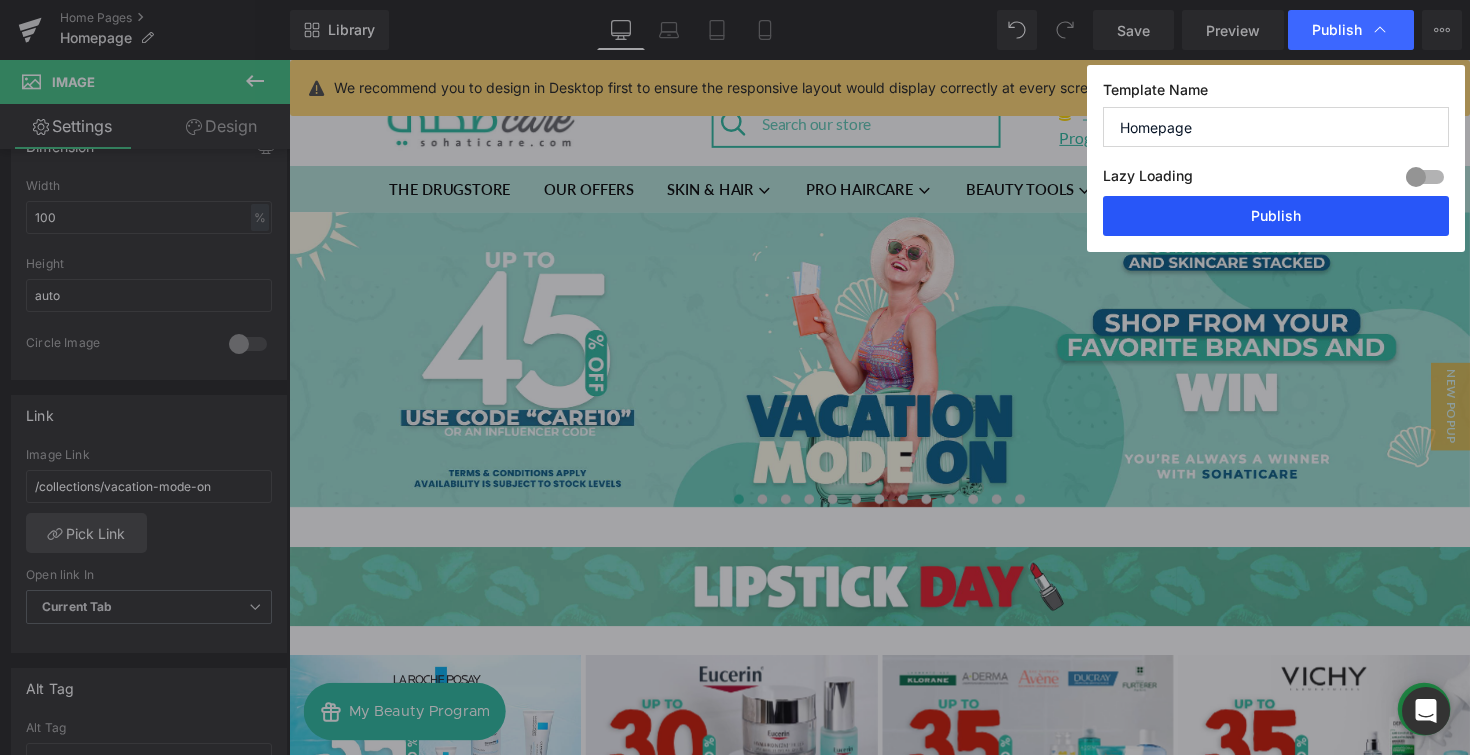 click on "Publish" at bounding box center [1276, 216] 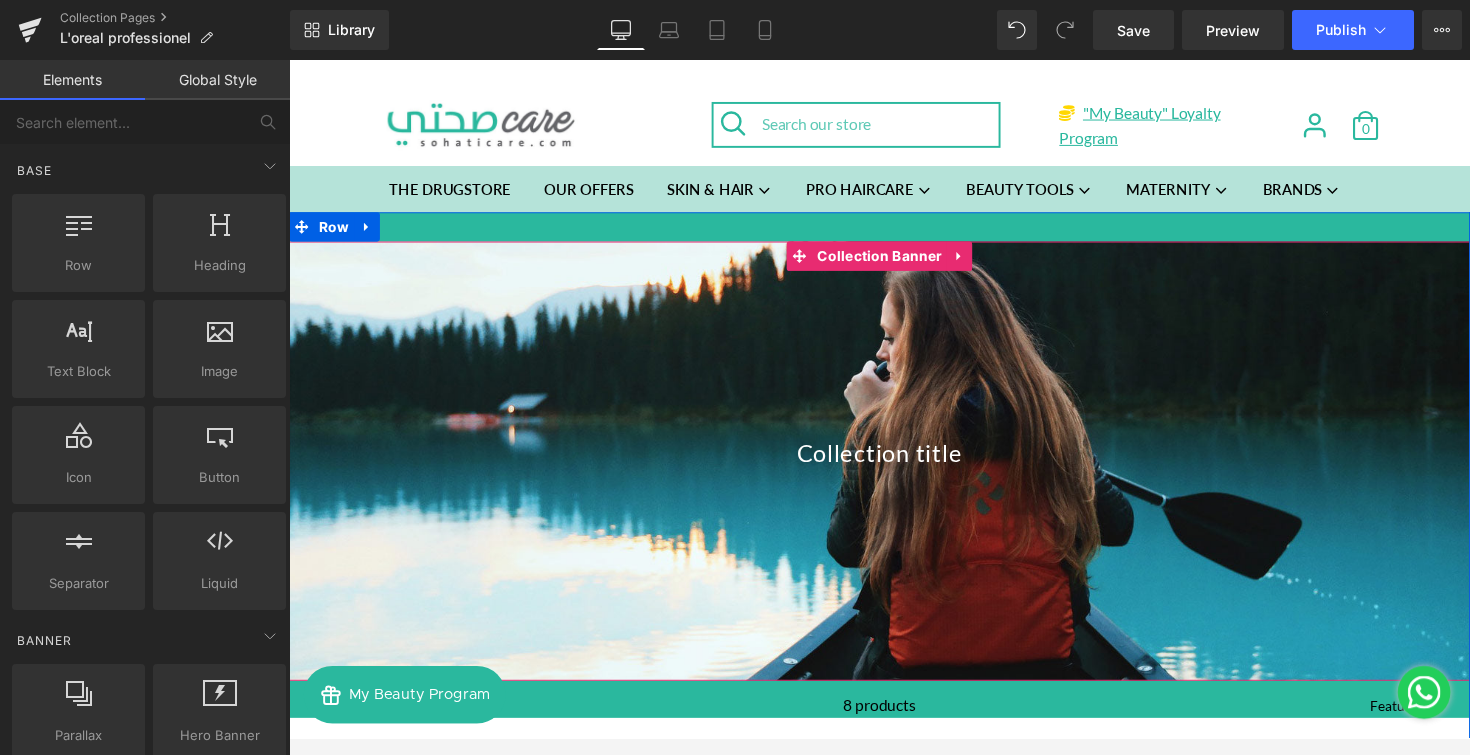 scroll, scrollTop: 0, scrollLeft: 0, axis: both 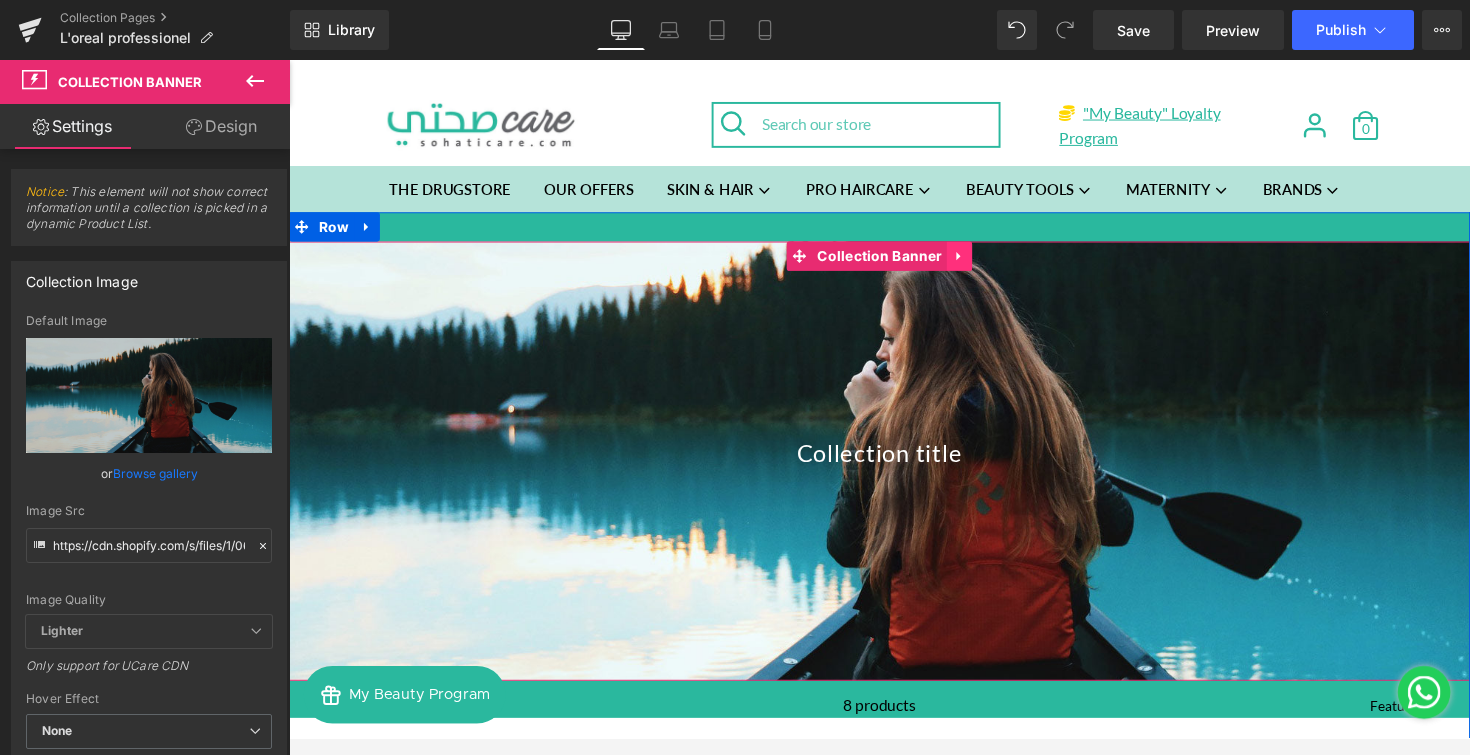 click 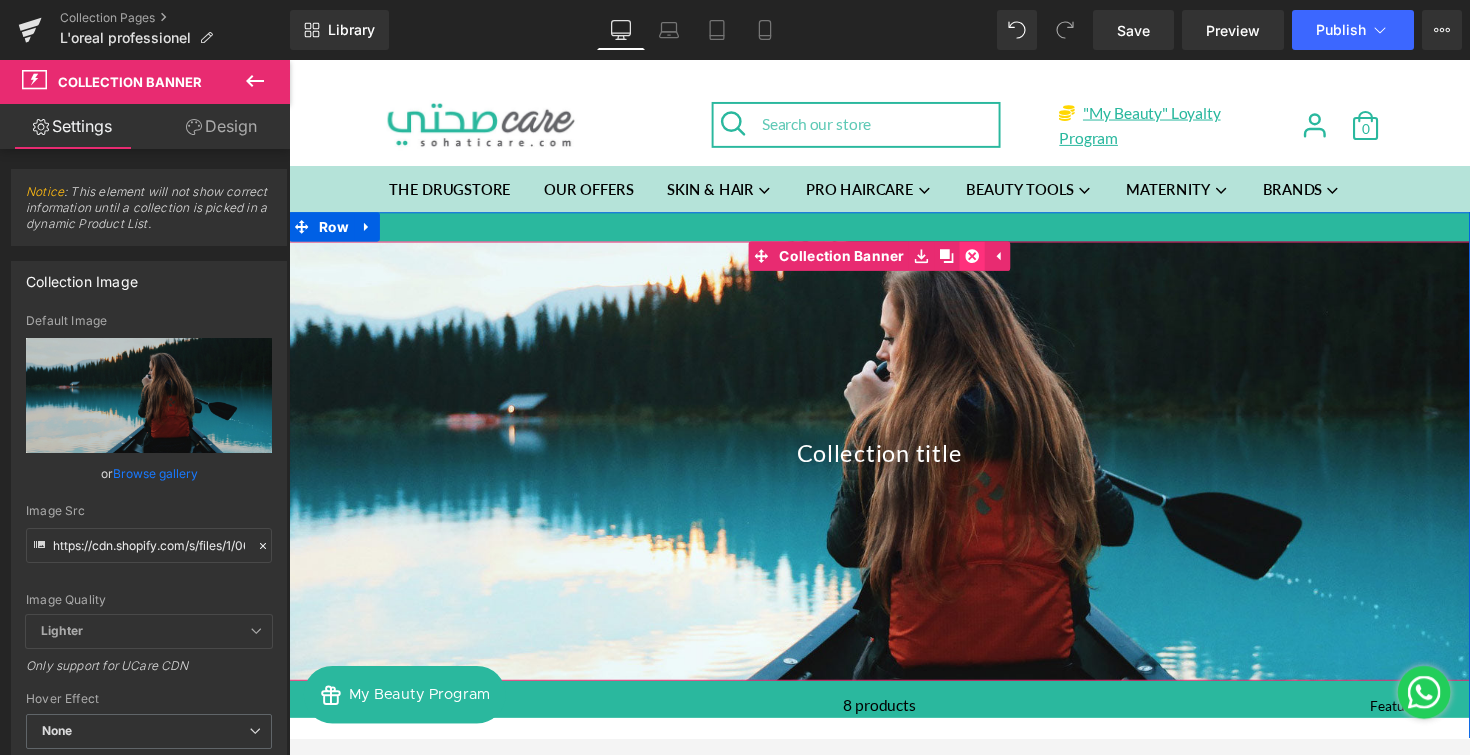 click 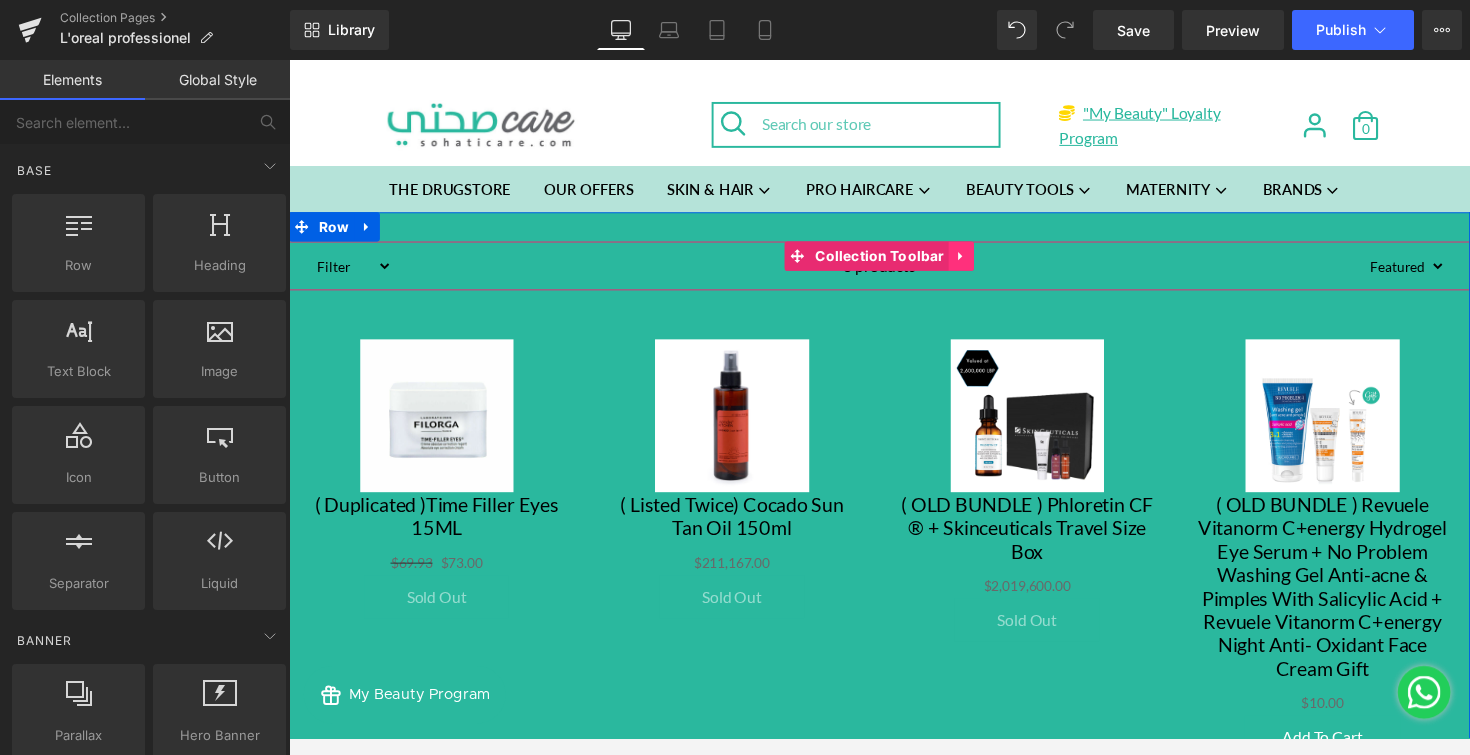 click 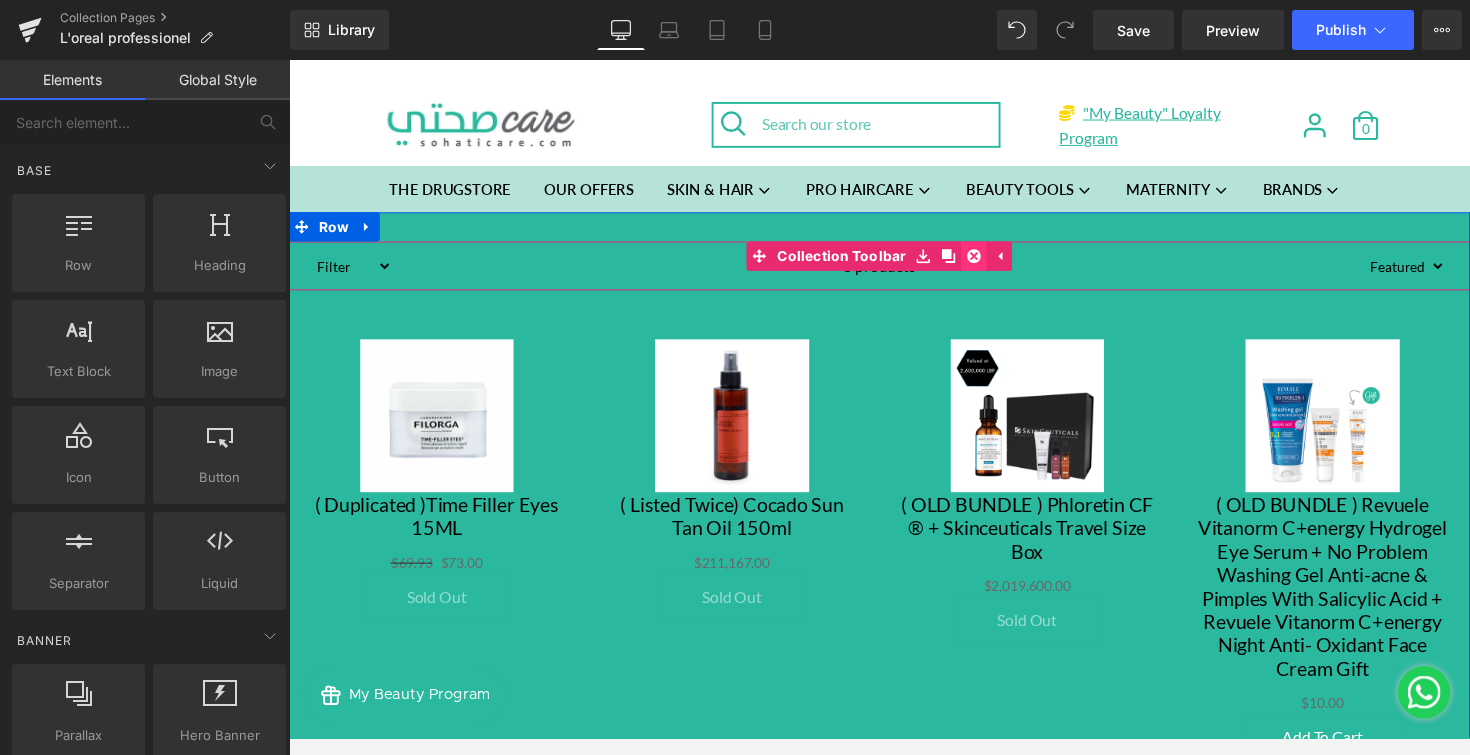 click 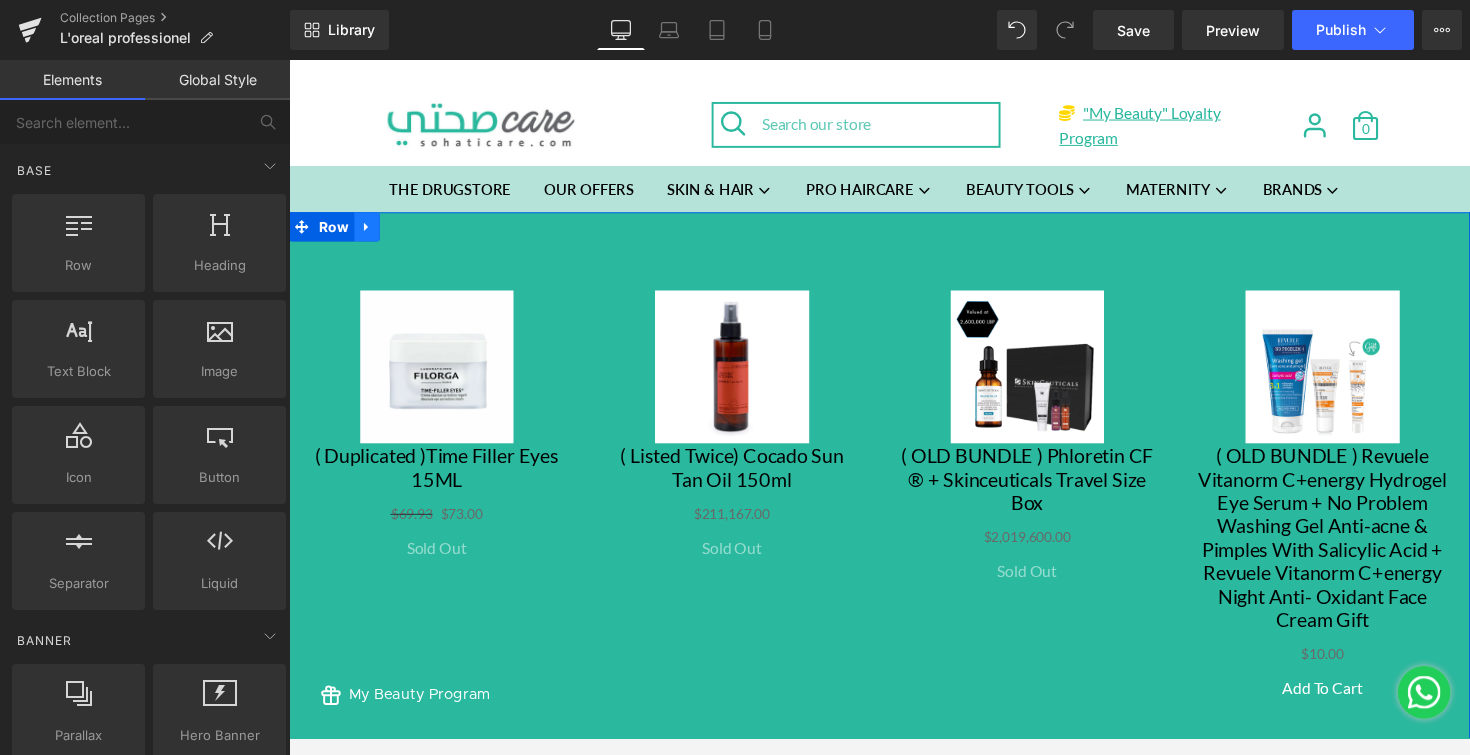 click 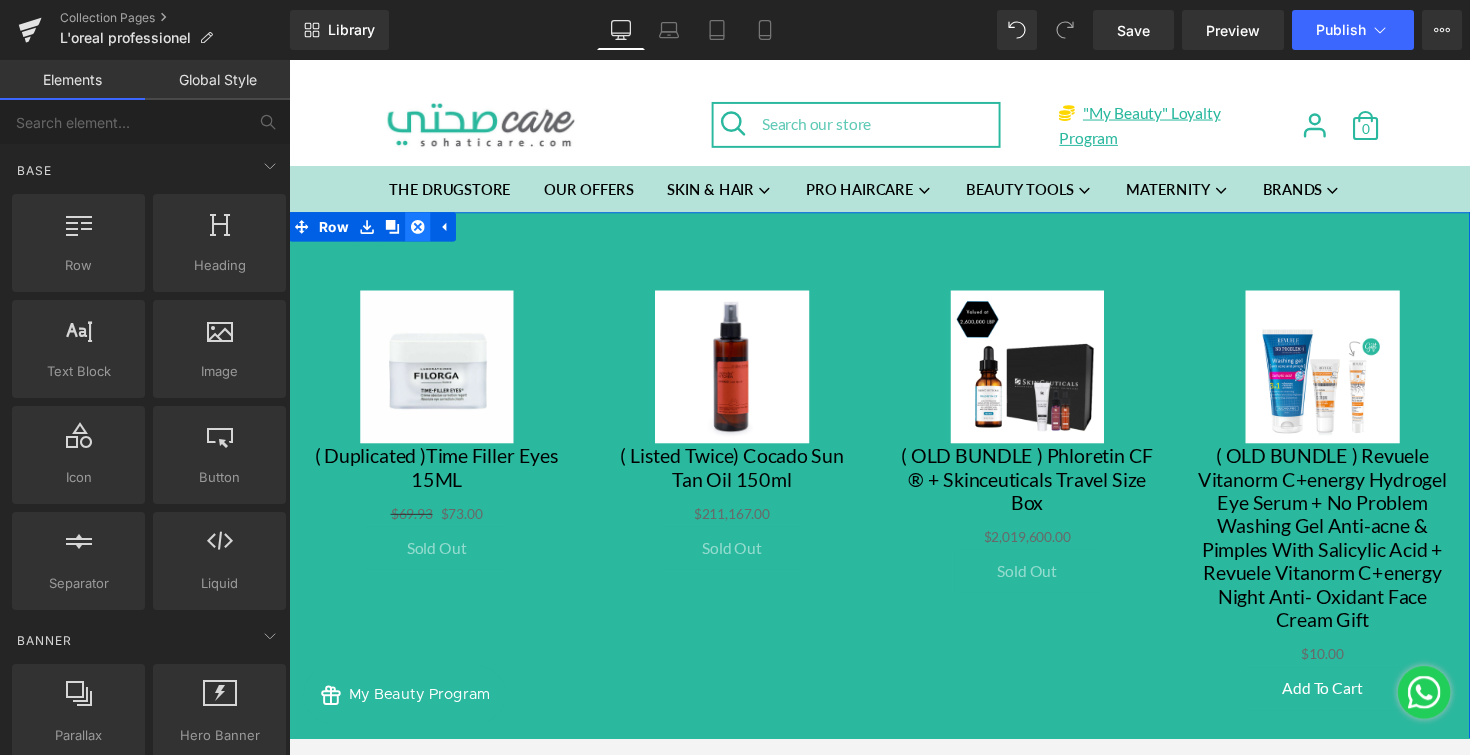 click 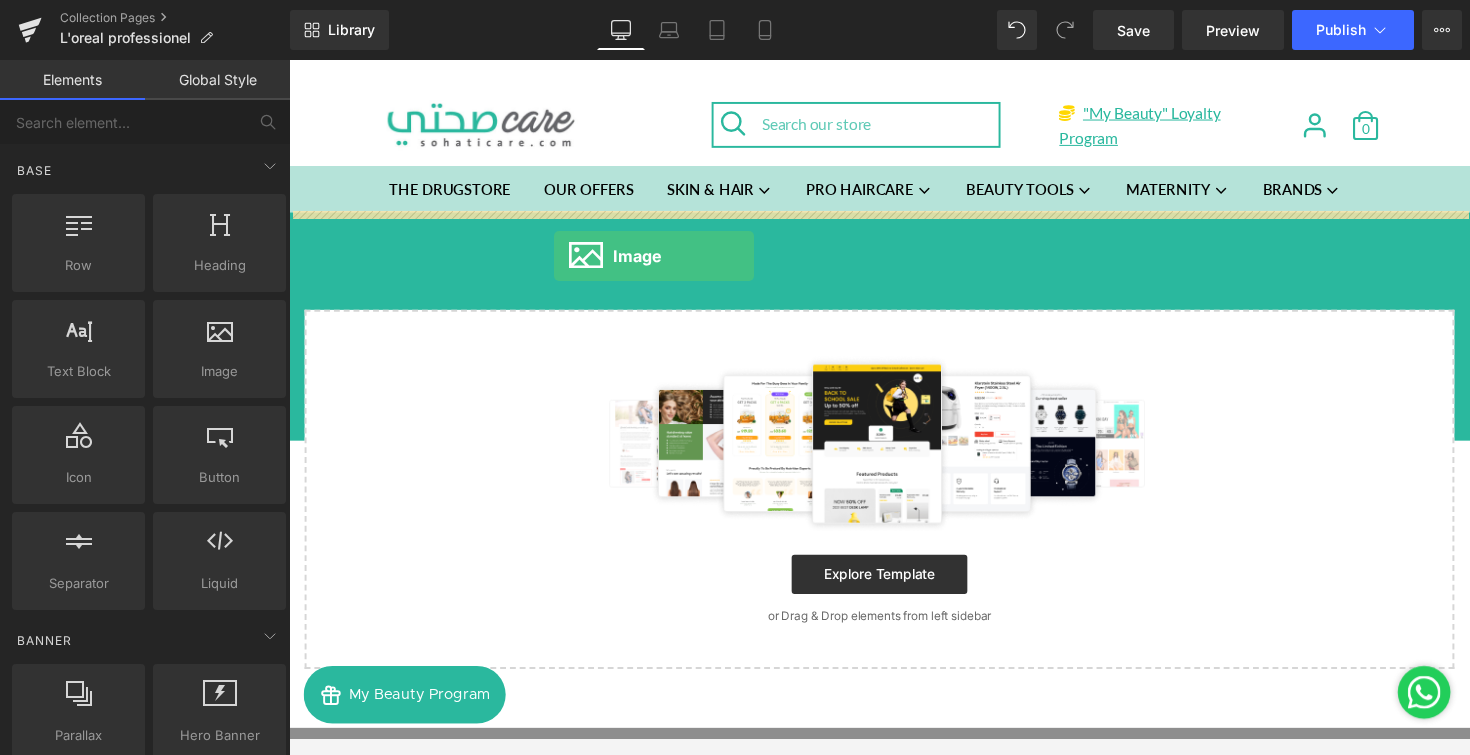 drag, startPoint x: 487, startPoint y: 452, endPoint x: 560, endPoint y: 260, distance: 205.40935 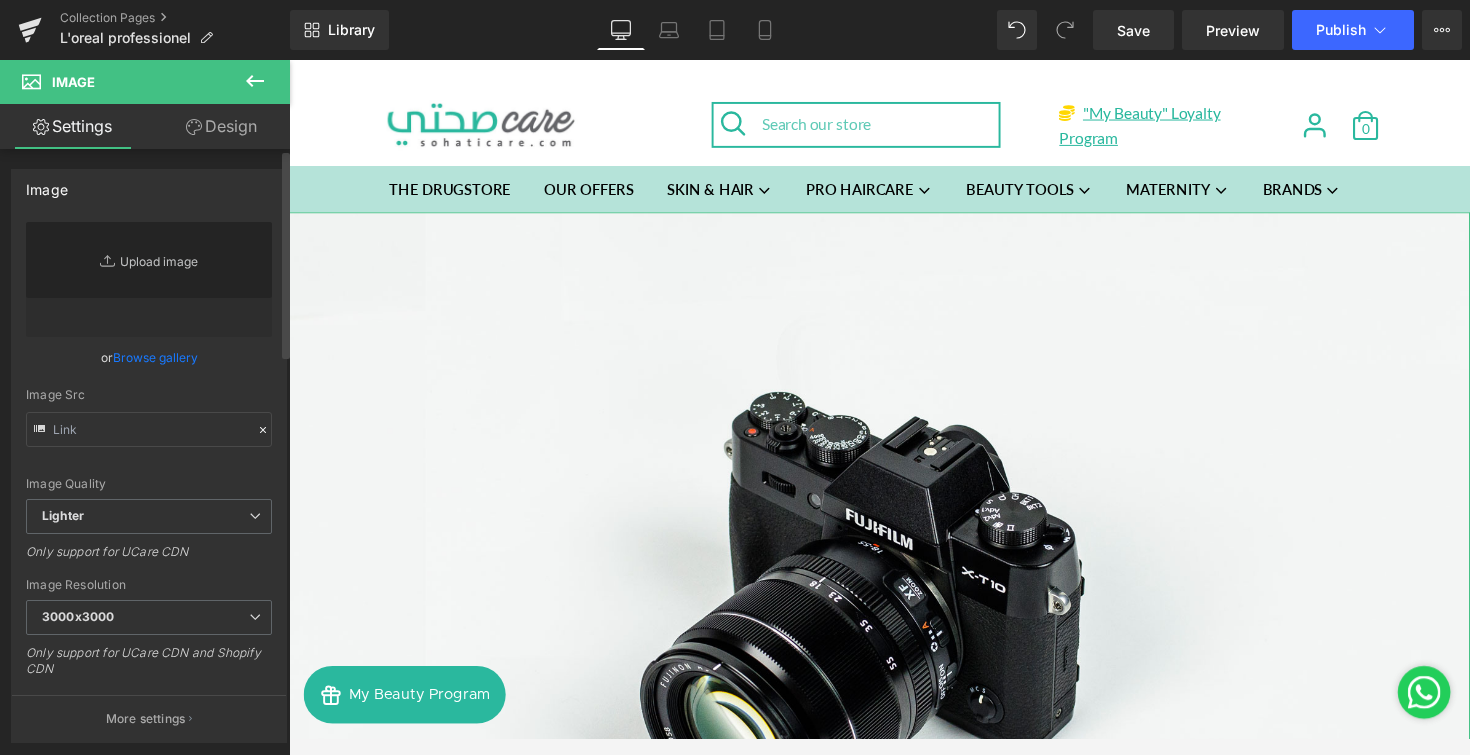 click on "Replace Image" at bounding box center [149, 279] 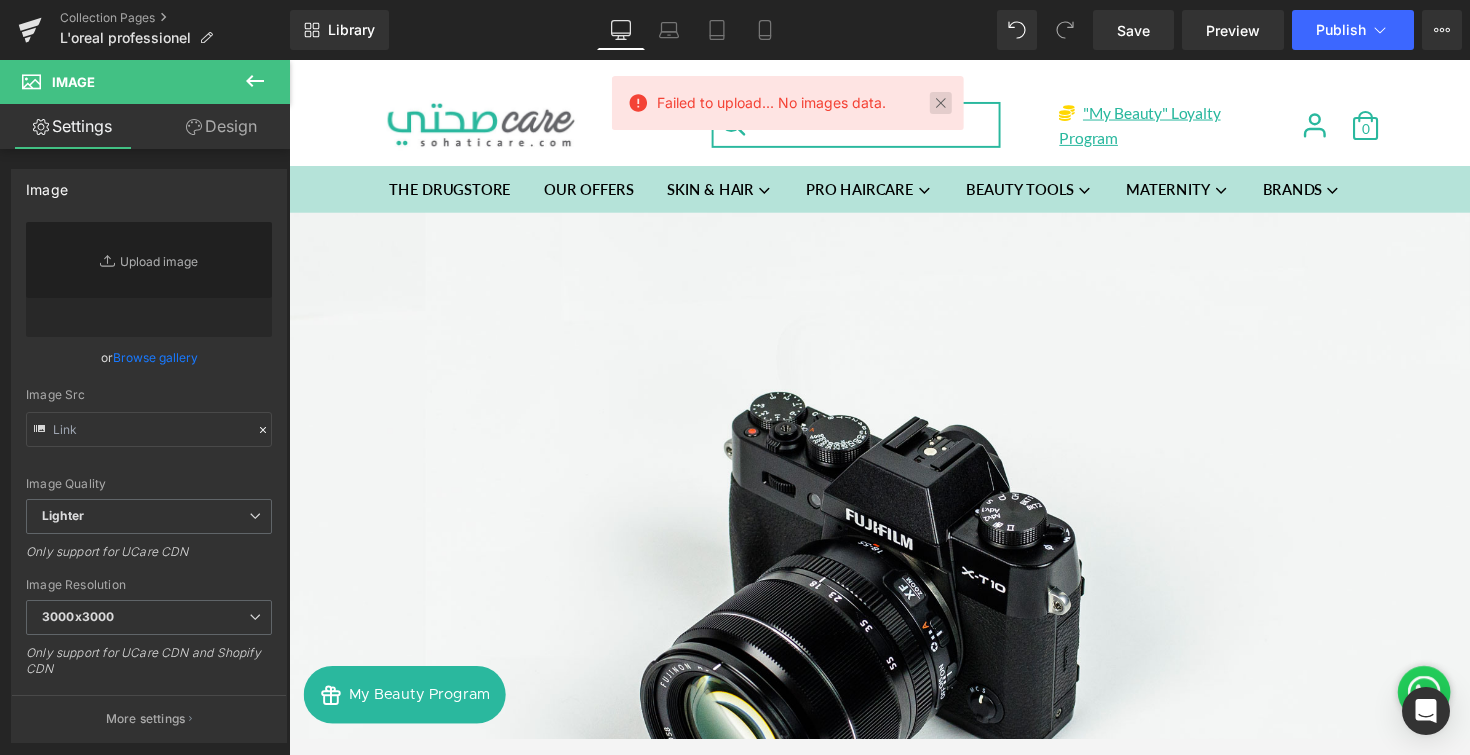 click at bounding box center (941, 103) 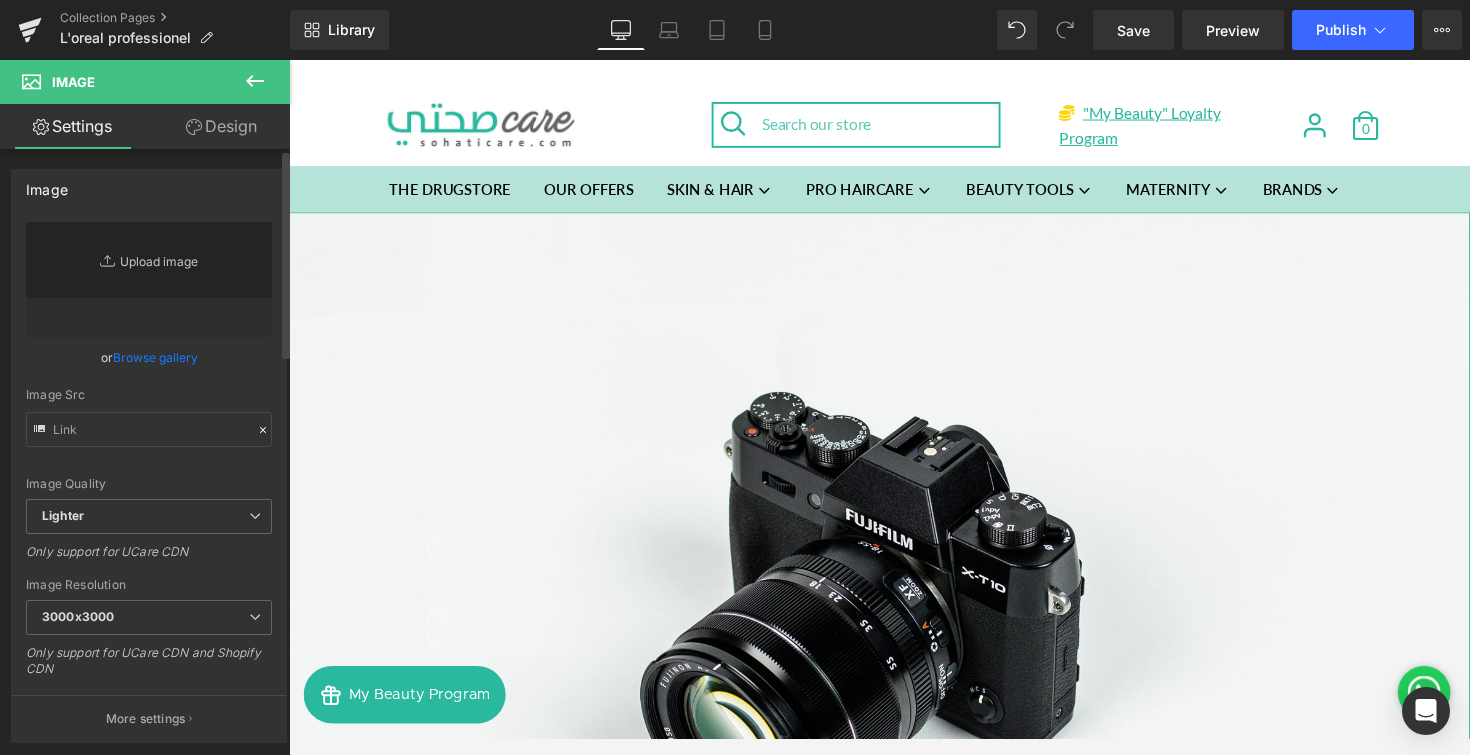 click on "Replace Image" at bounding box center (149, 279) 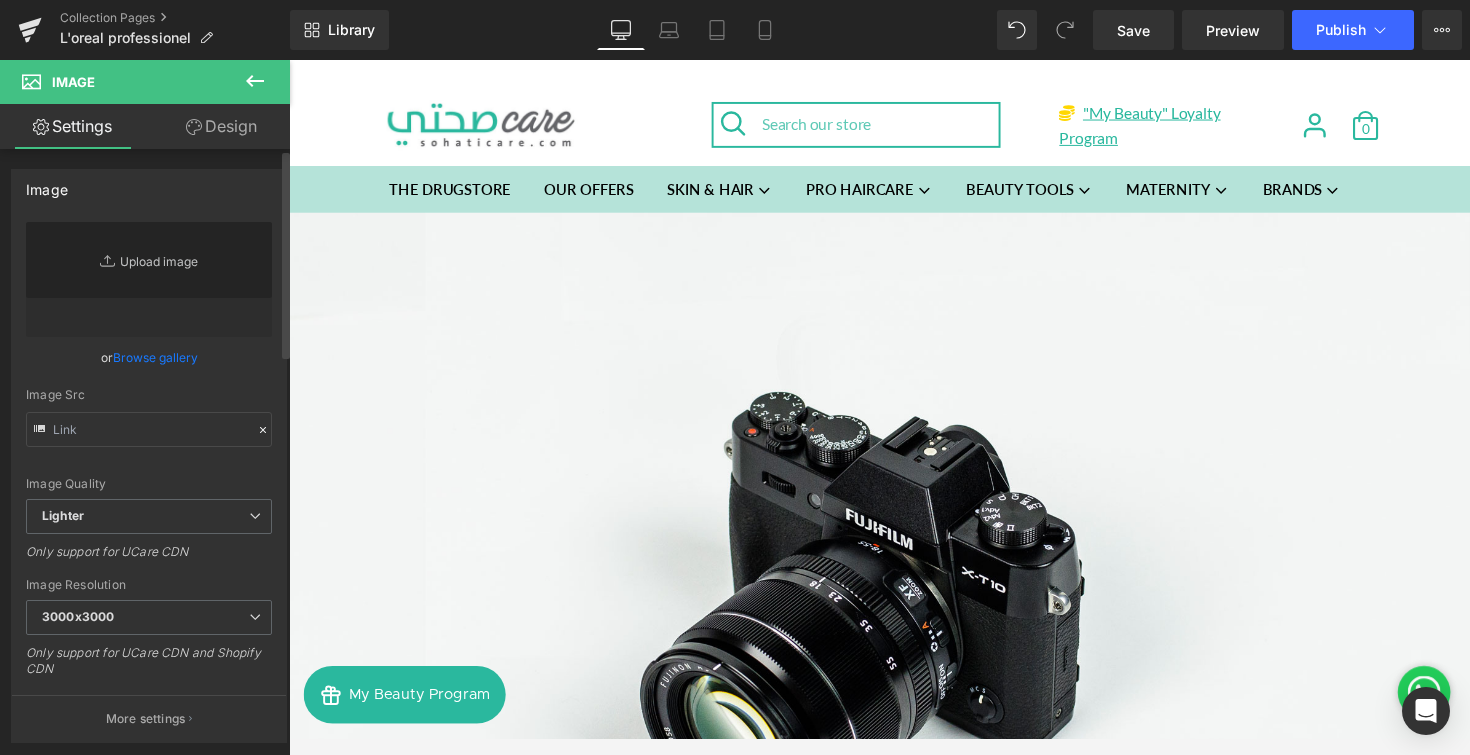 type on "//d1um8515vdn9kb.cloudfront.net/images/parallax.jpg" 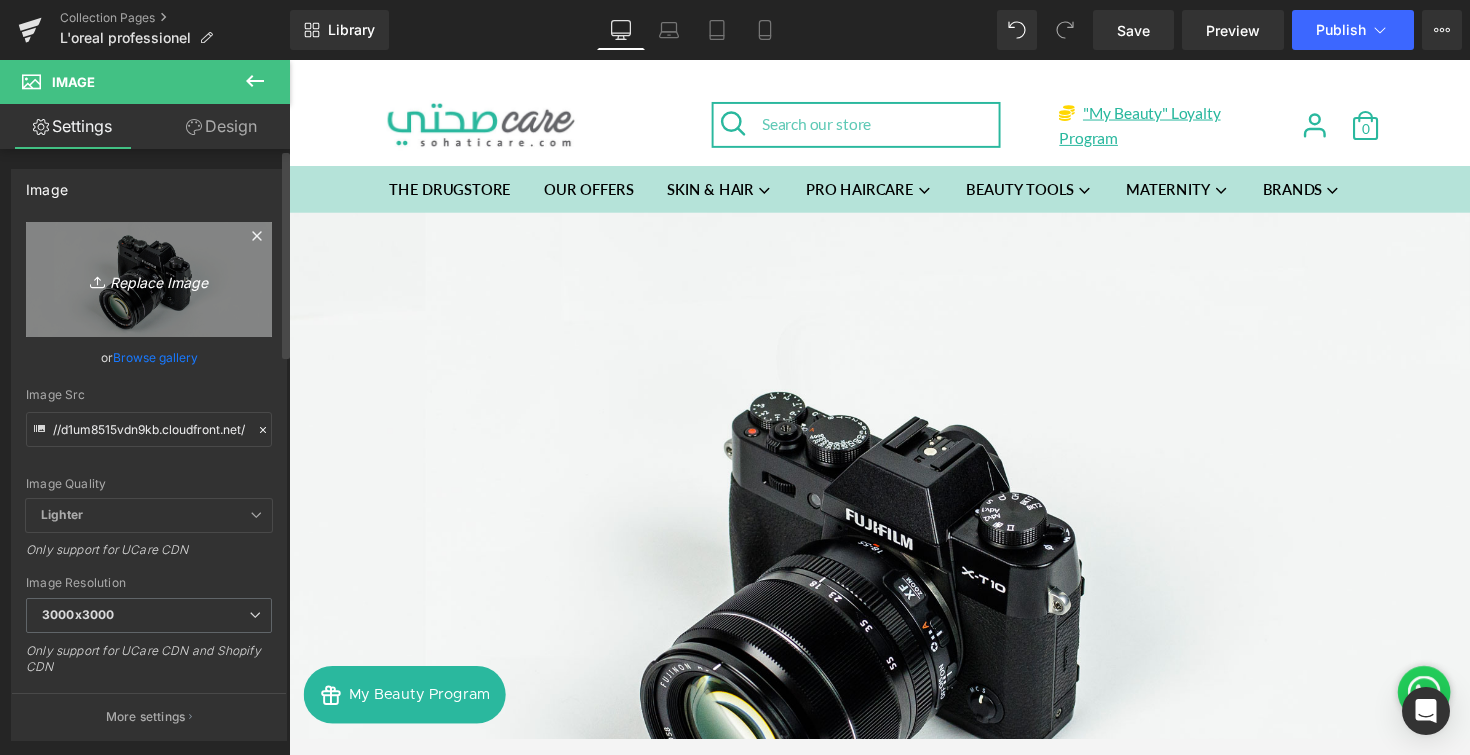 type on "C:\fakepath\DESK_MAIN_1_EN.jpg" 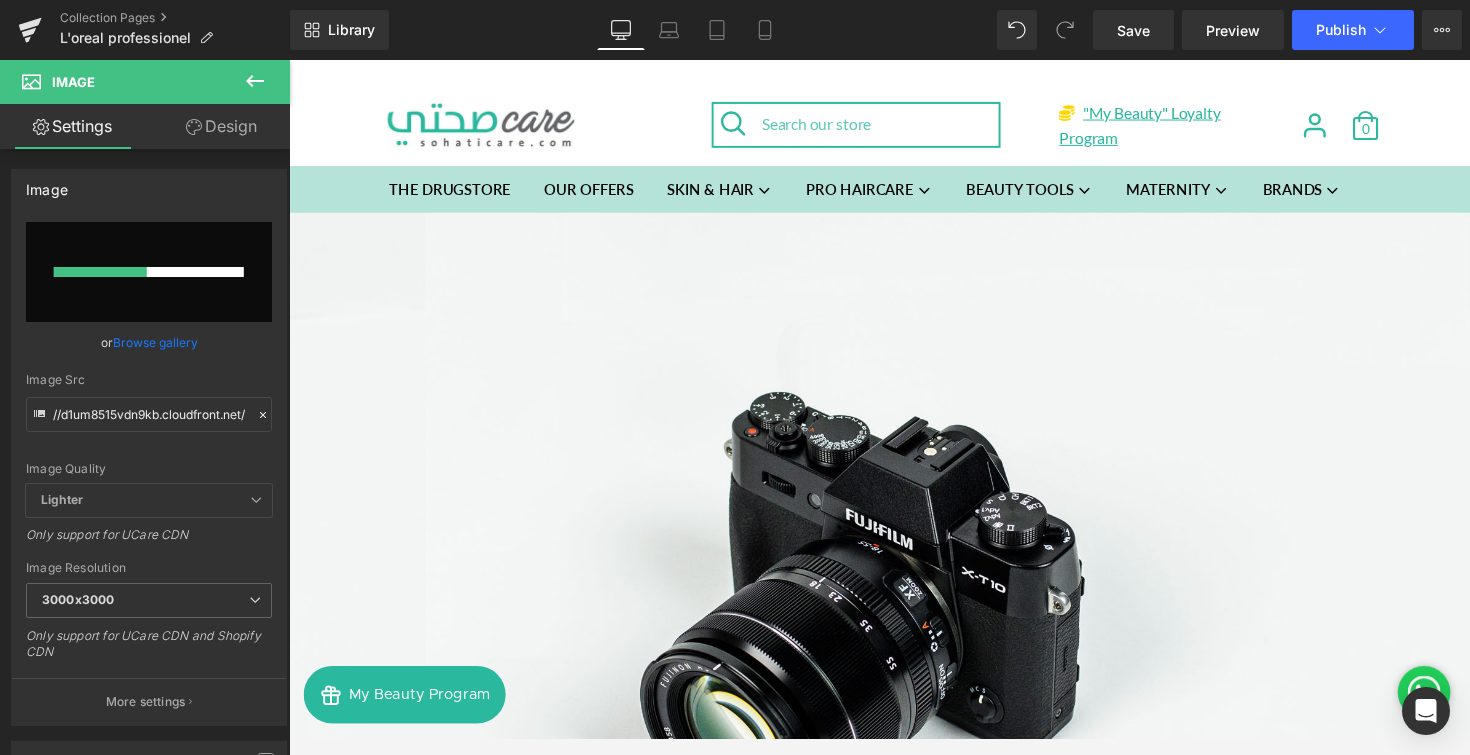 type 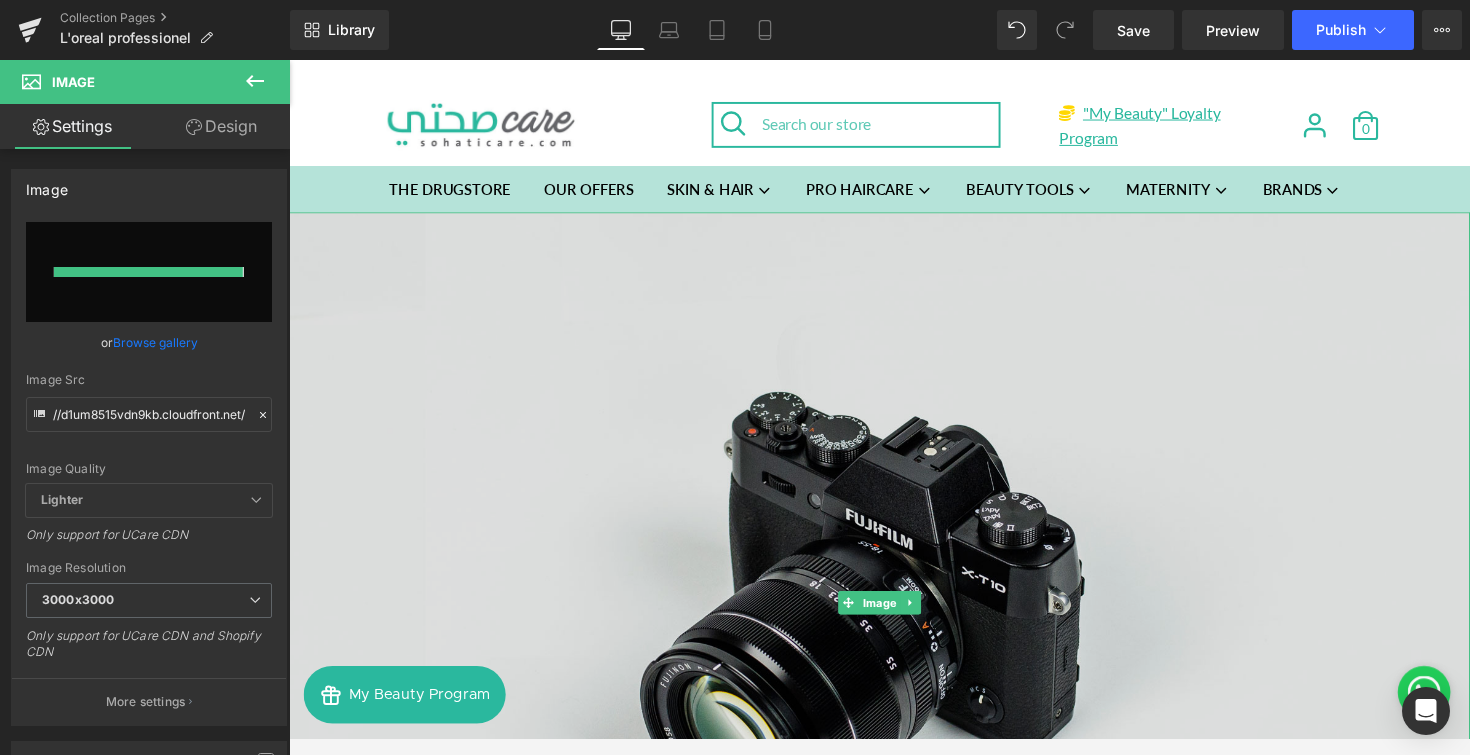 type on "https://ucarecdn.com/a2792b70-d0a1-4bc7-8a05-c80f1cce85a5/-/format/auto/-/preview/3000x3000/-/quality/lighter/DESK_MAIN_1_EN.jpg" 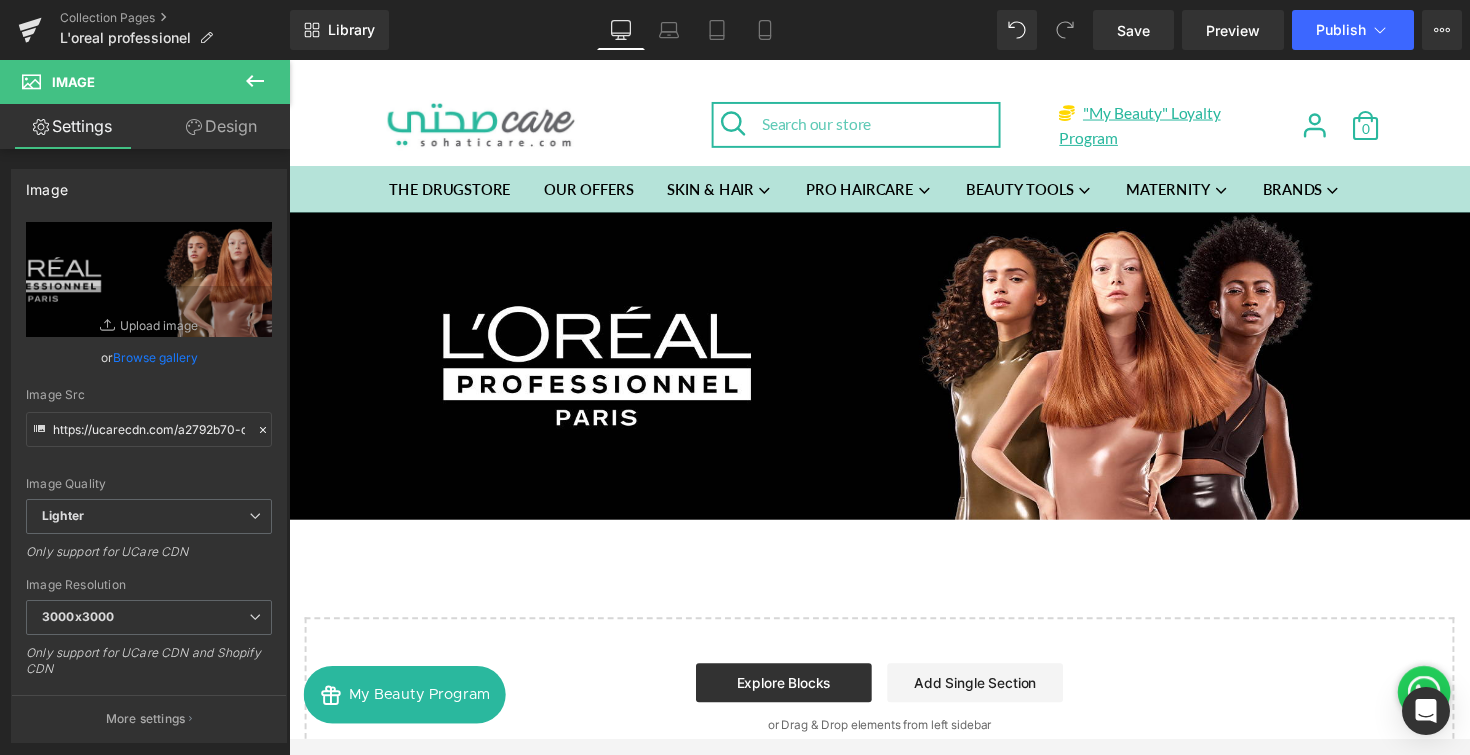 click on "Image
Select your layout" at bounding box center (894, 504) 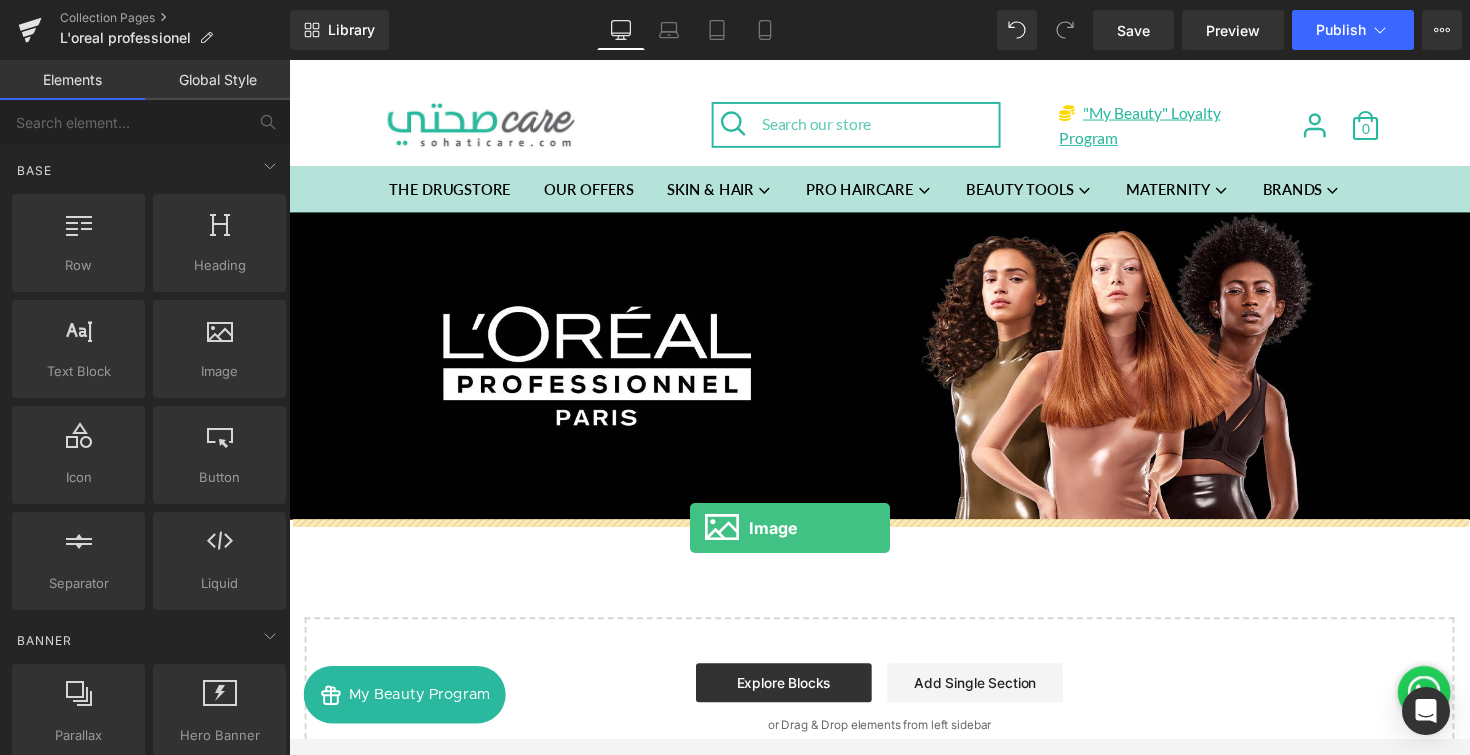 drag, startPoint x: 494, startPoint y: 431, endPoint x: 700, endPoint y: 541, distance: 233.52943 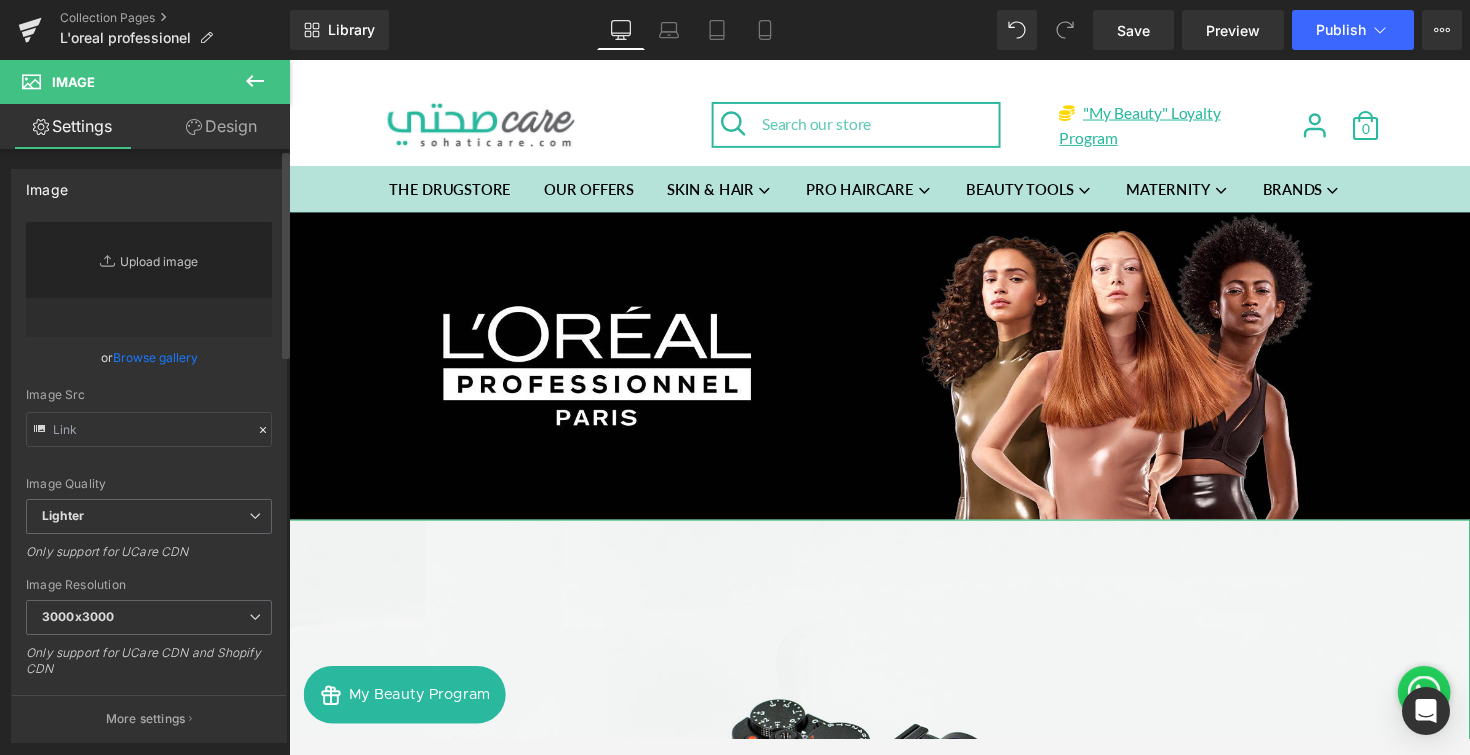 click on "Replace Image" at bounding box center (149, 279) 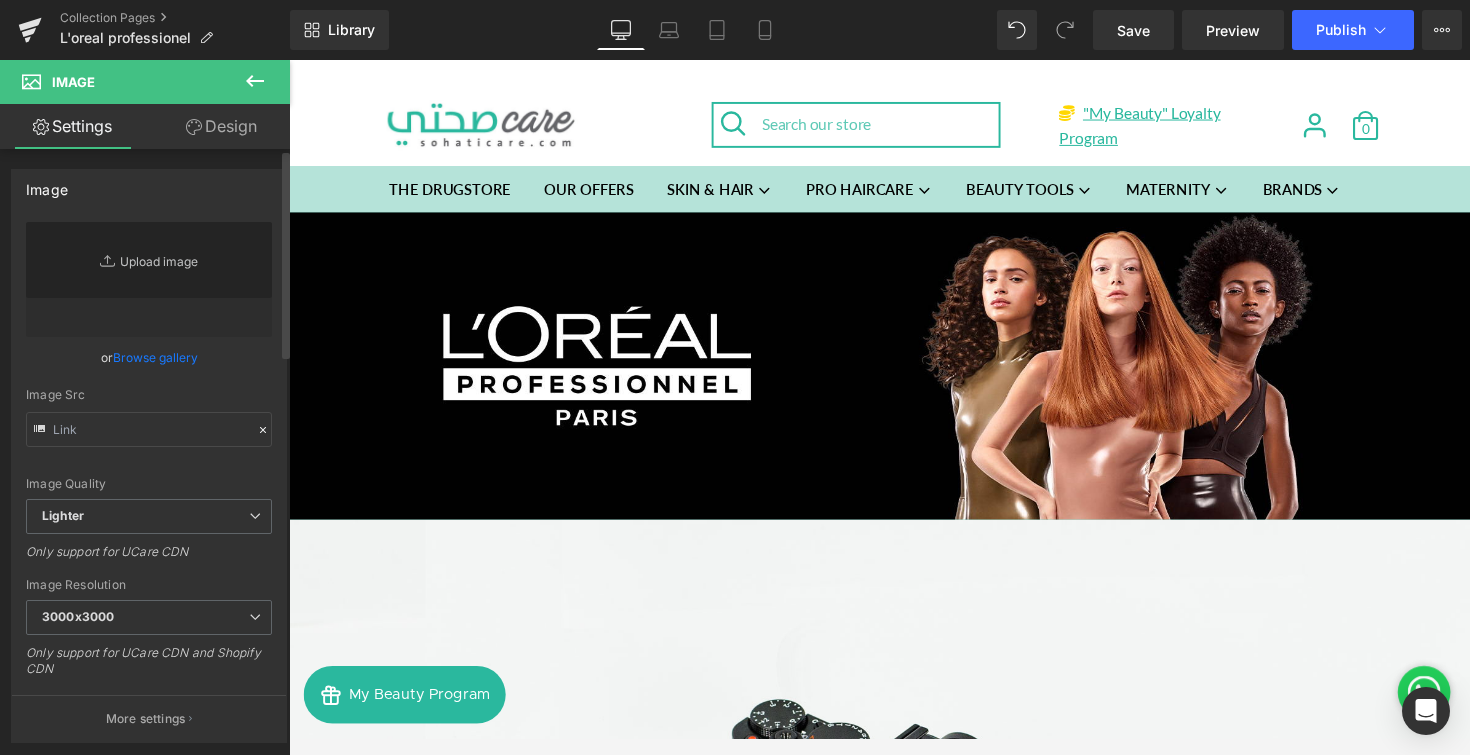 type on "//d1um8515vdn9kb.cloudfront.net/images/parallax.jpg" 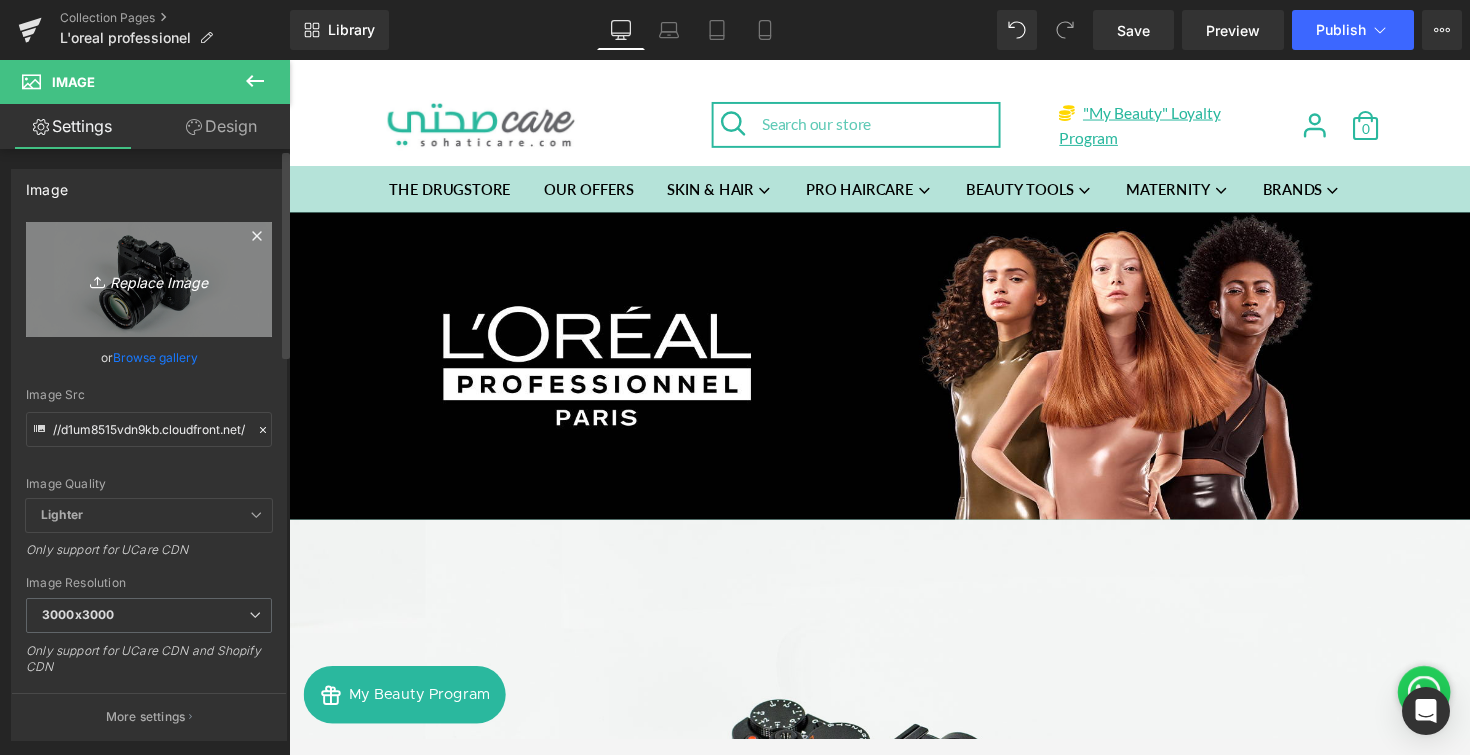 type on "[FILEPATH]" 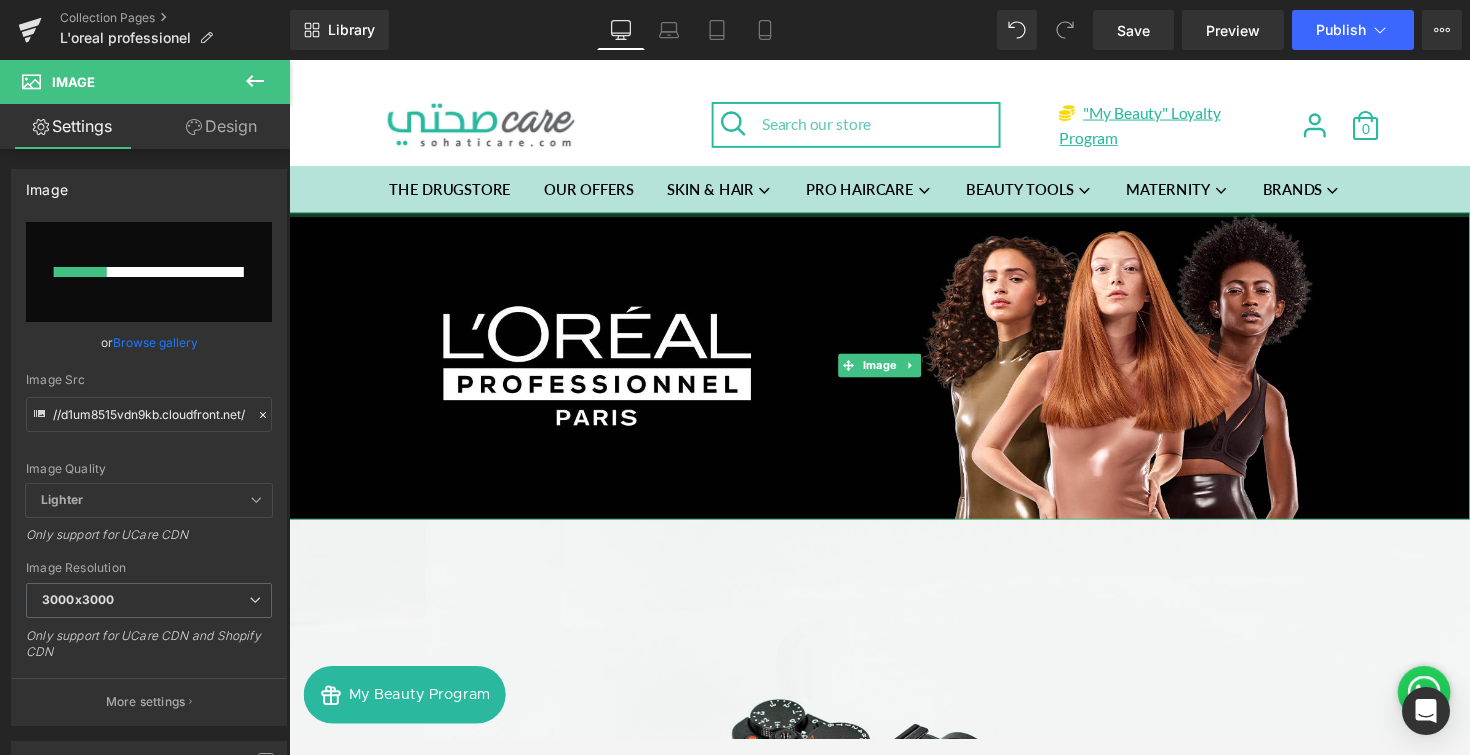 type 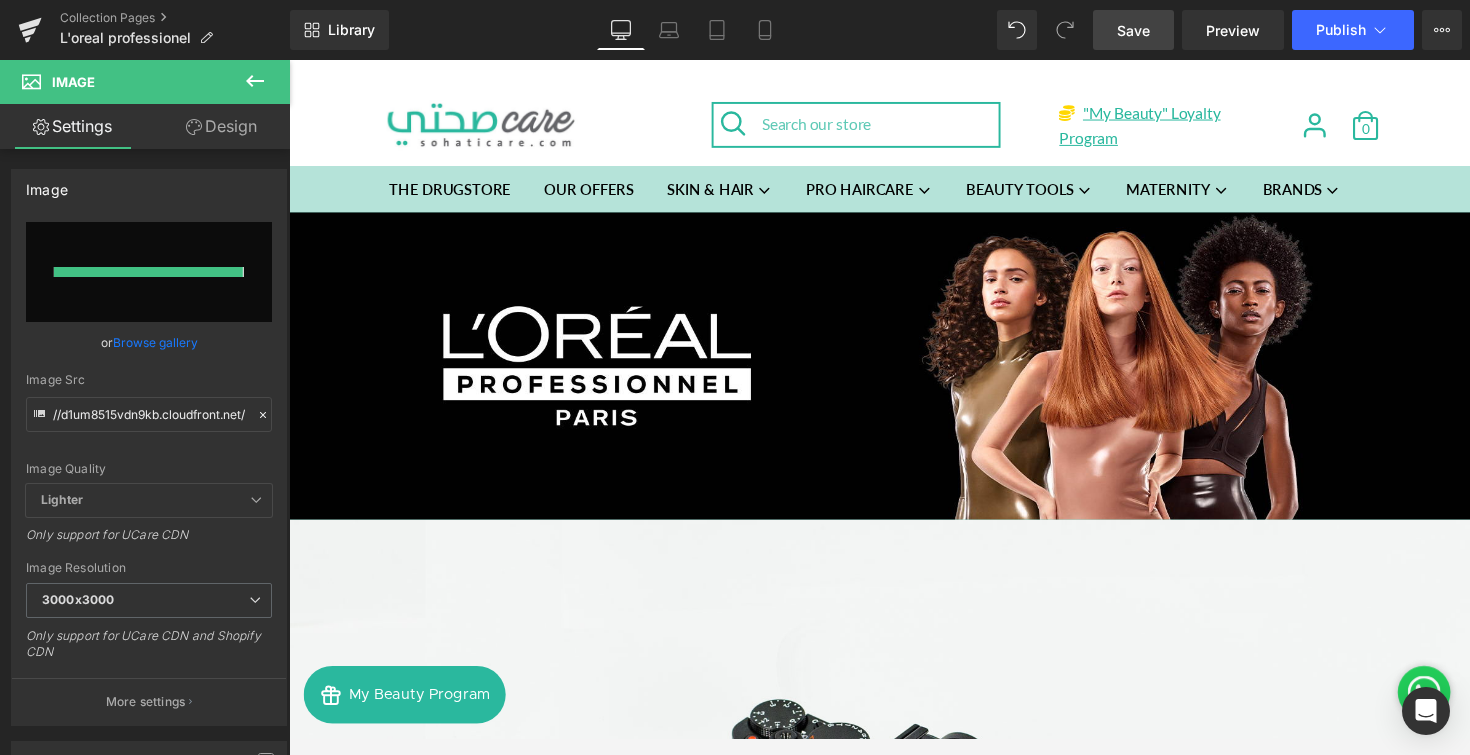type on "https://ucarecdn.com/[UUID]/[PATH]/STRIP_1_EN.jpg" 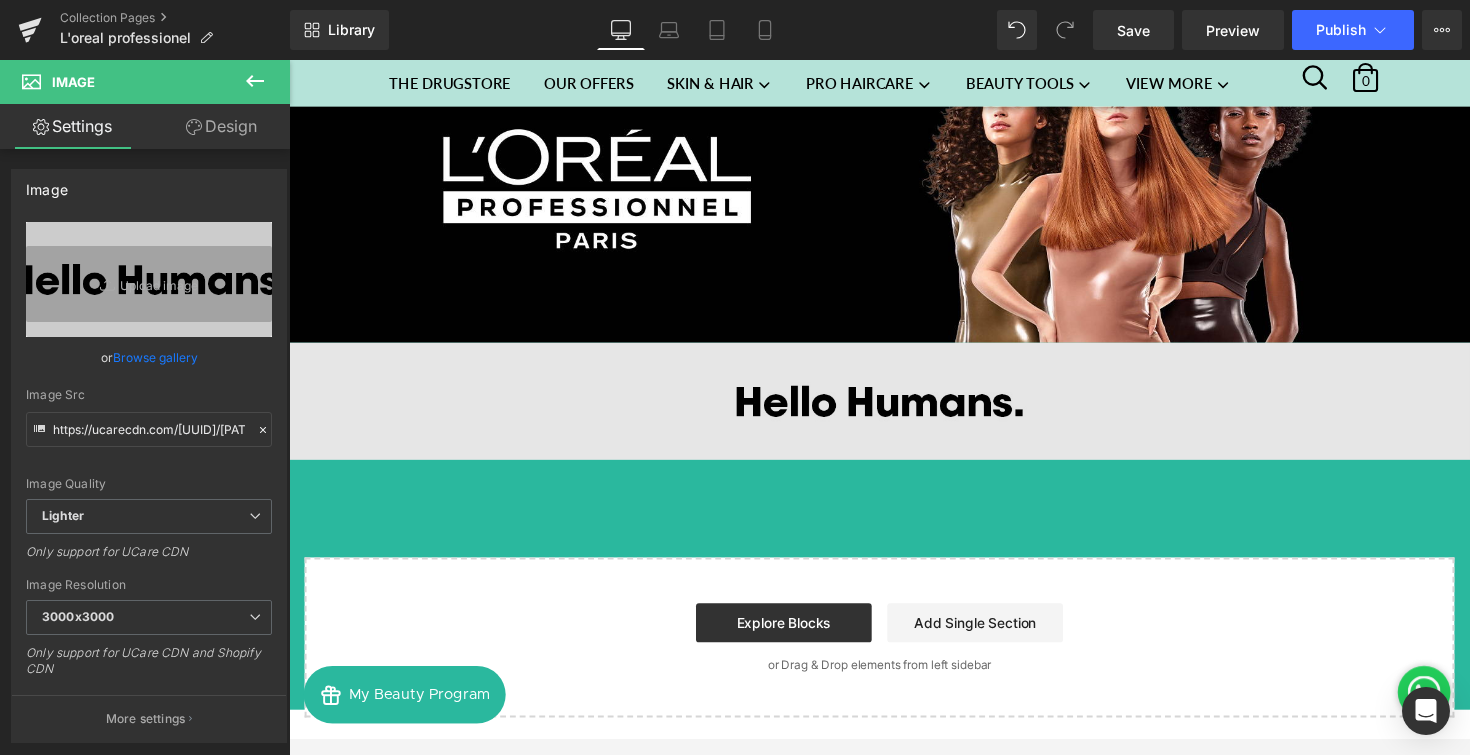 scroll, scrollTop: 186, scrollLeft: 0, axis: vertical 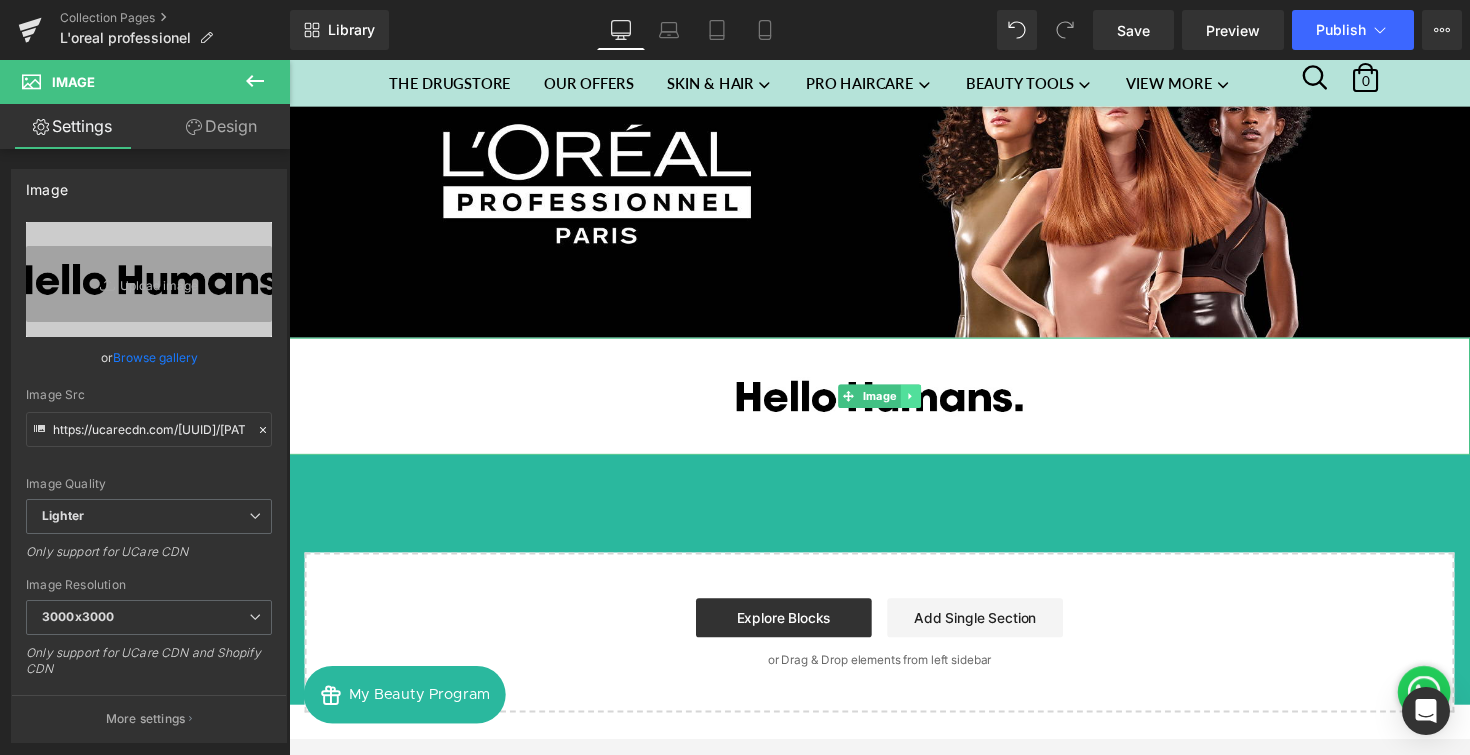 click 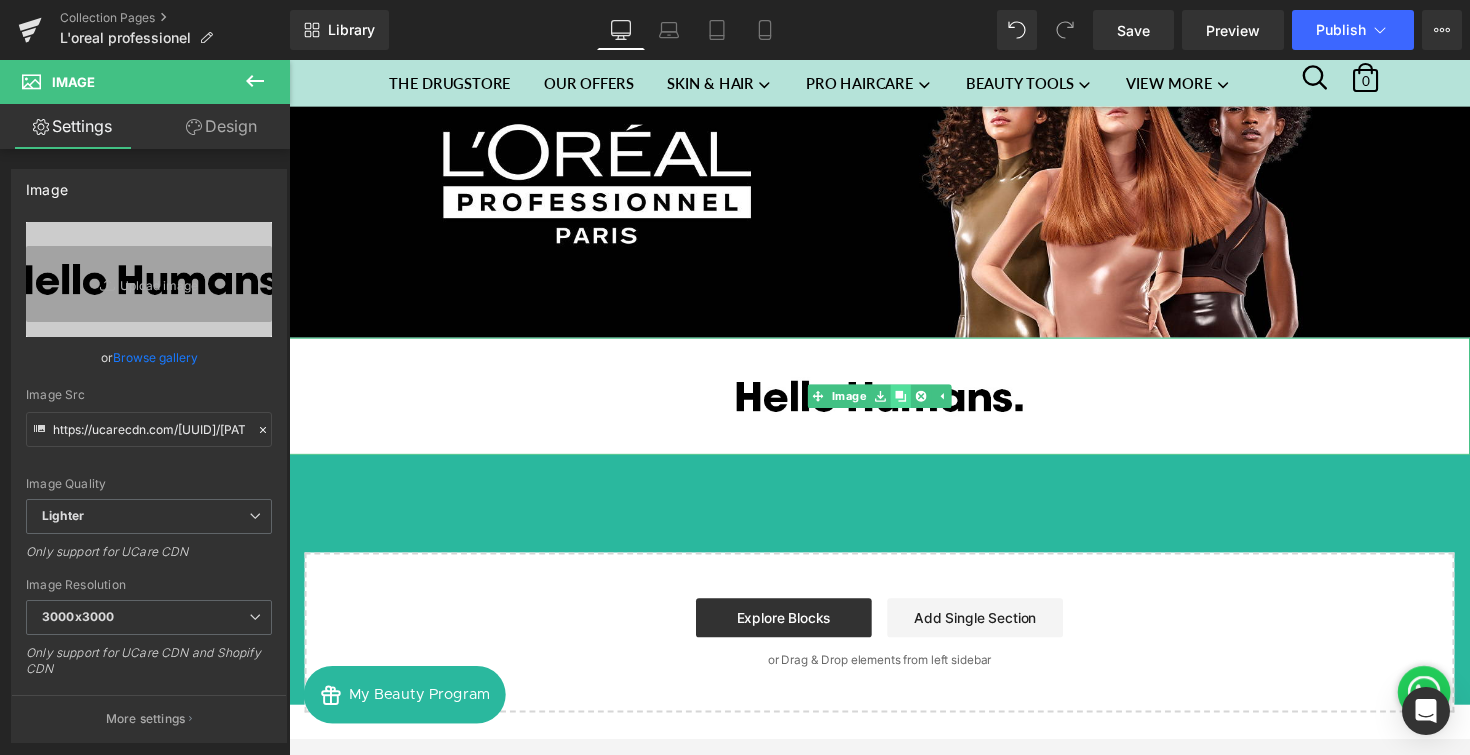 click at bounding box center (915, 404) 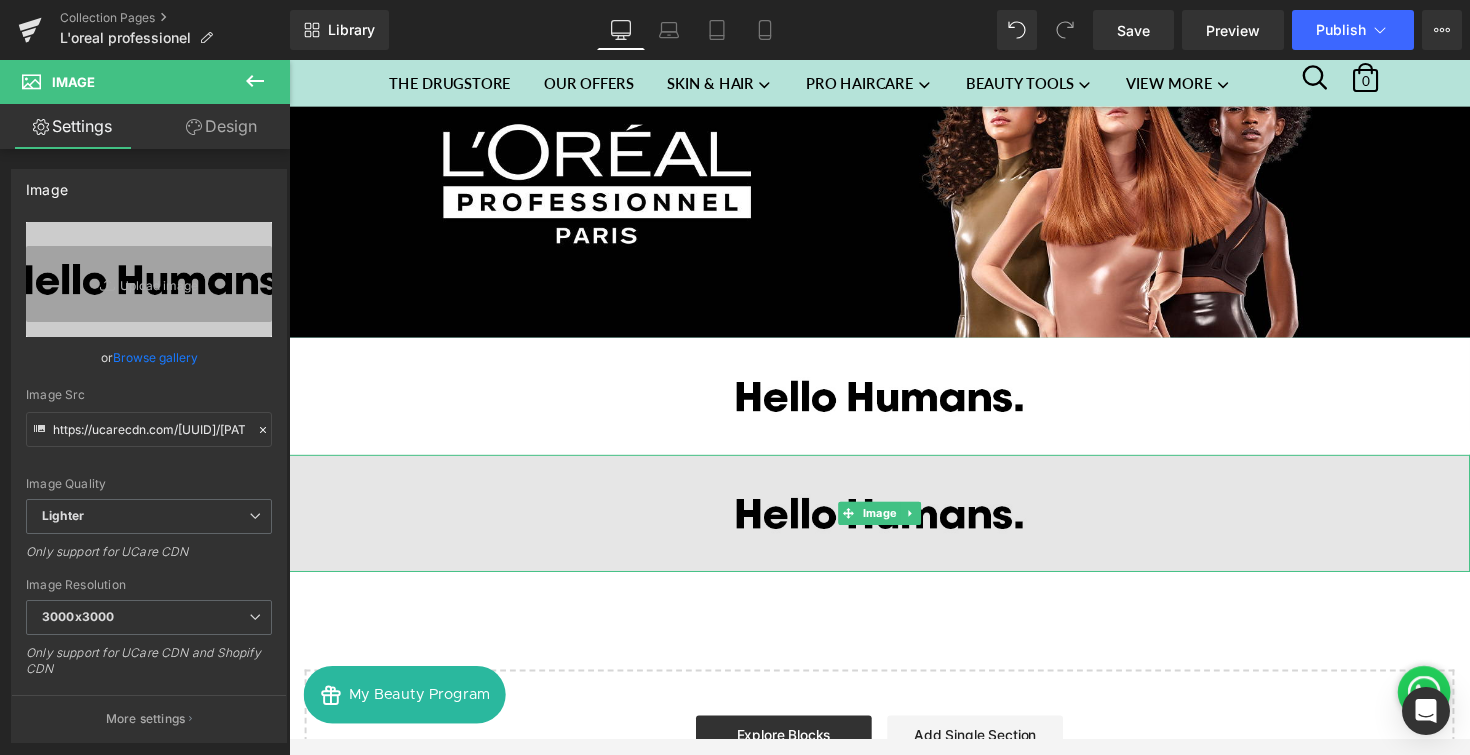 click at bounding box center (894, 524) 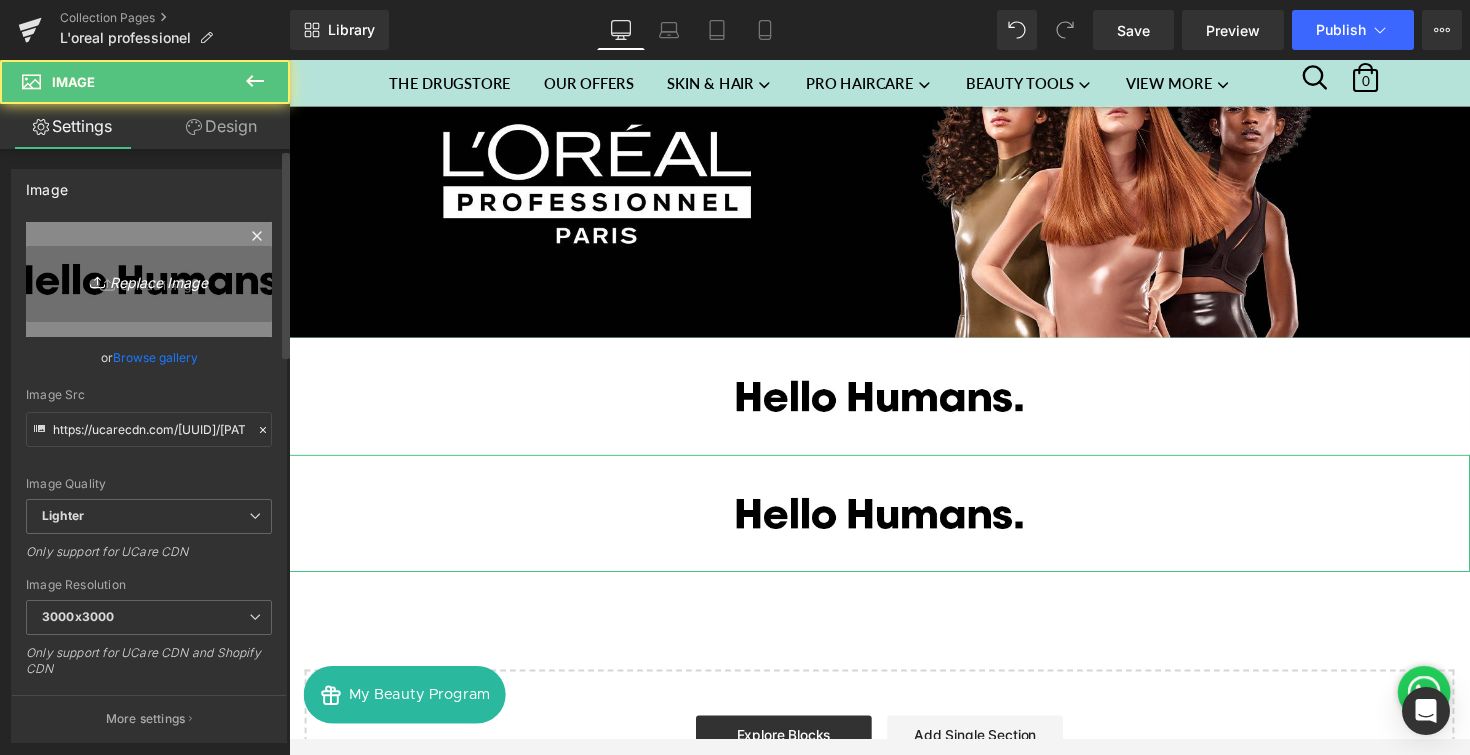 click on "Replace Image" at bounding box center [149, 279] 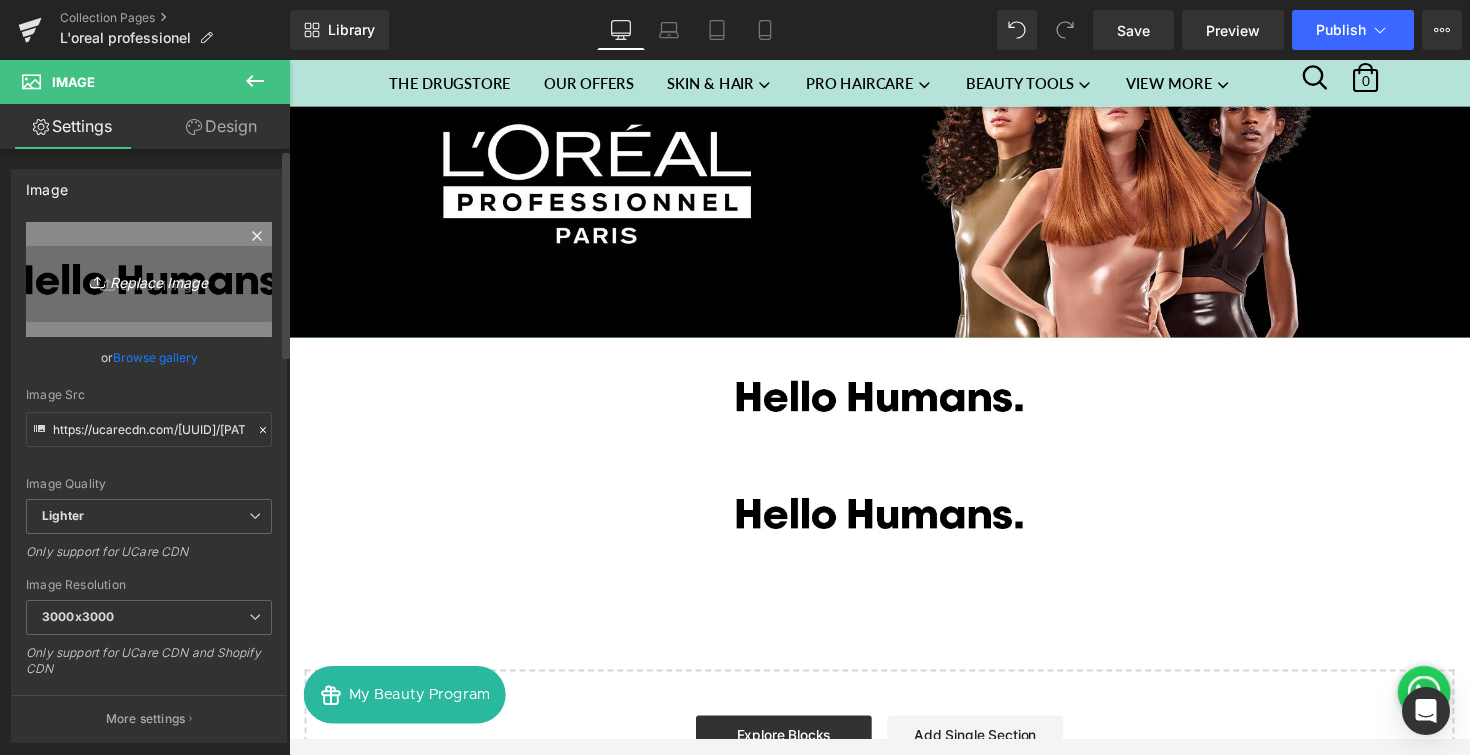 type on "C:\fakepath\DESK_MAIN_2_EN.jpg" 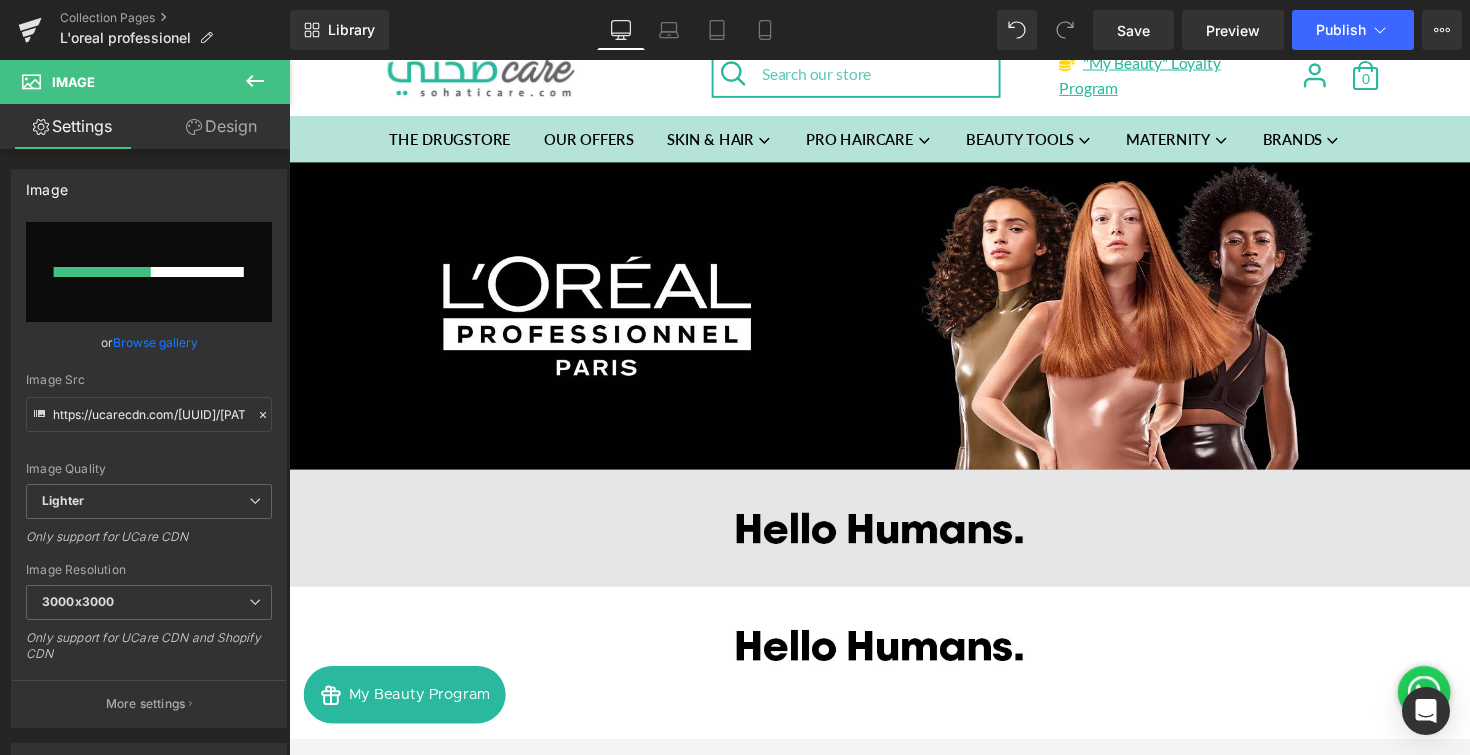 scroll, scrollTop: 42, scrollLeft: 0, axis: vertical 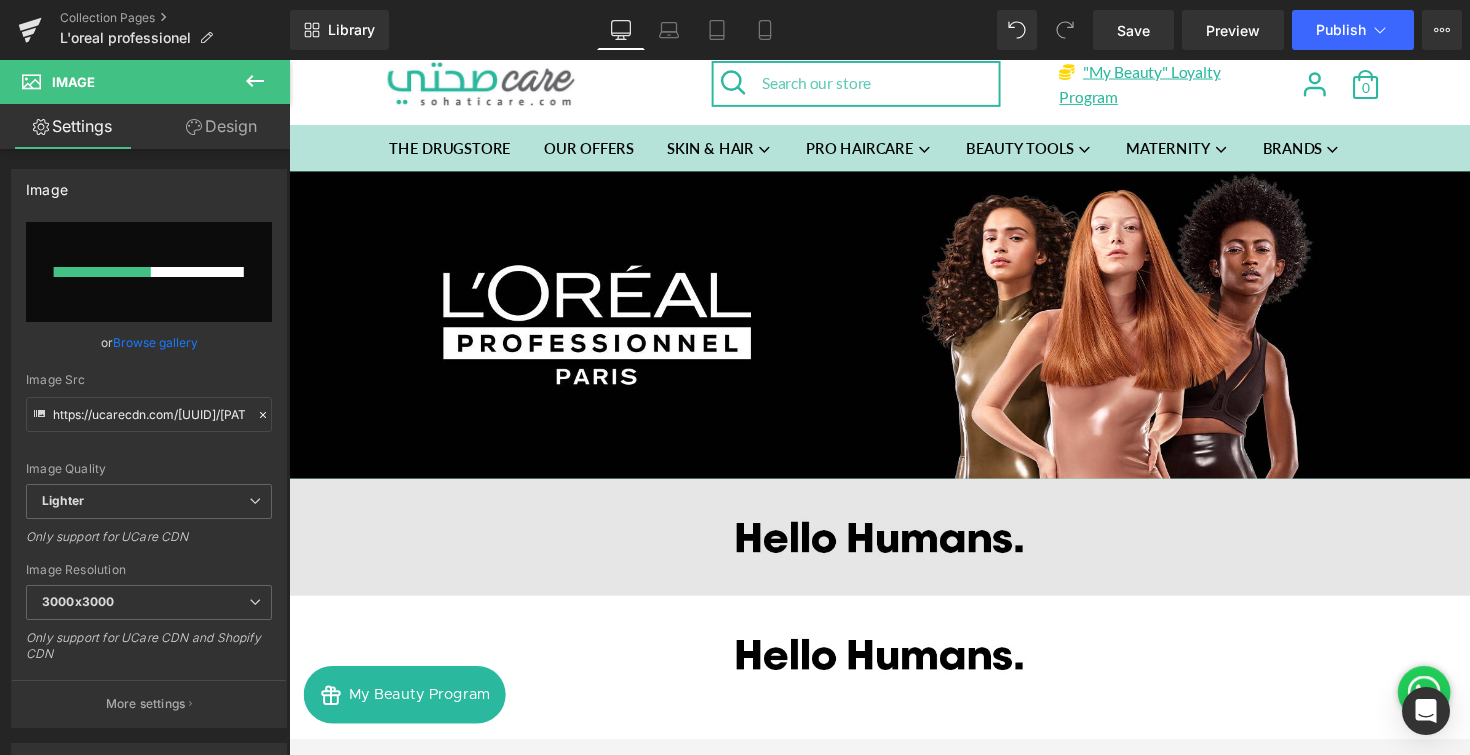 type 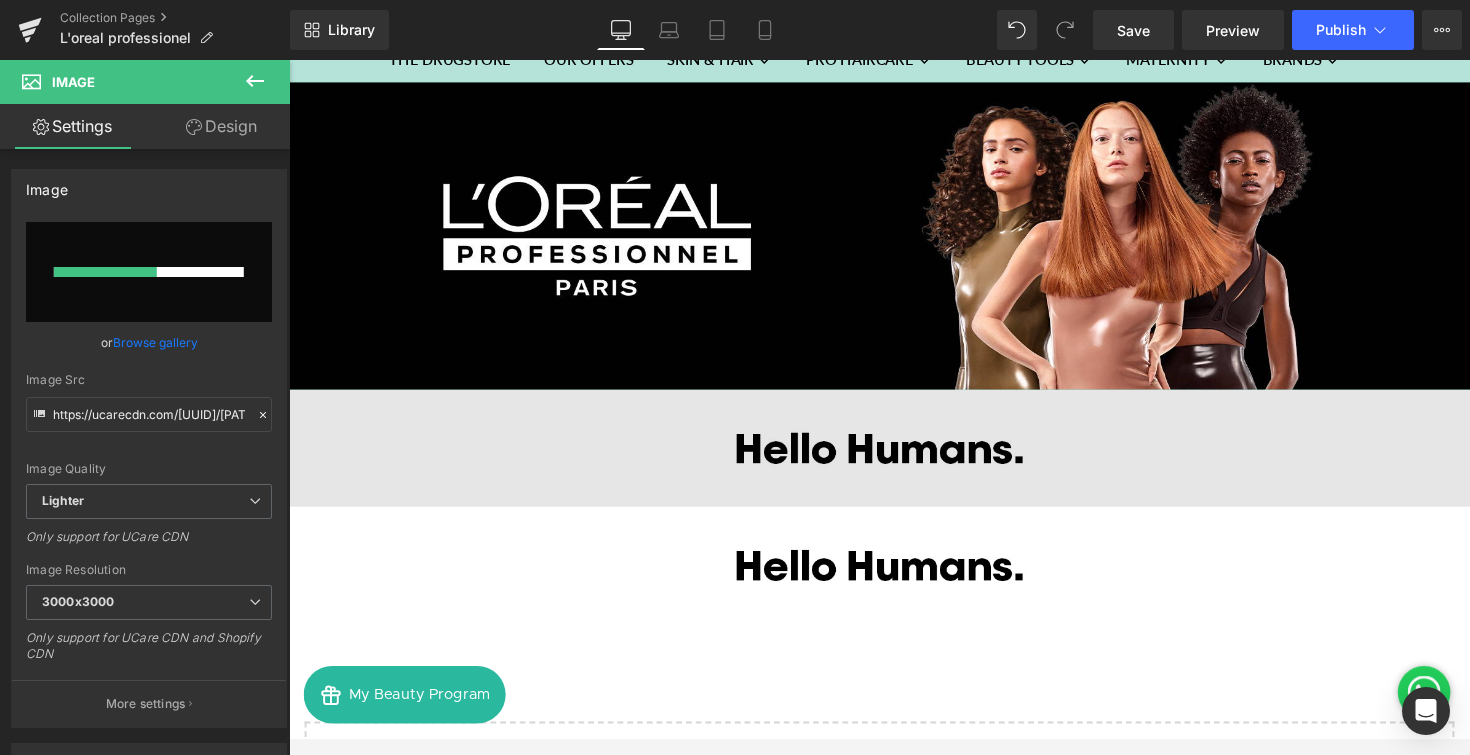 scroll, scrollTop: 144, scrollLeft: 0, axis: vertical 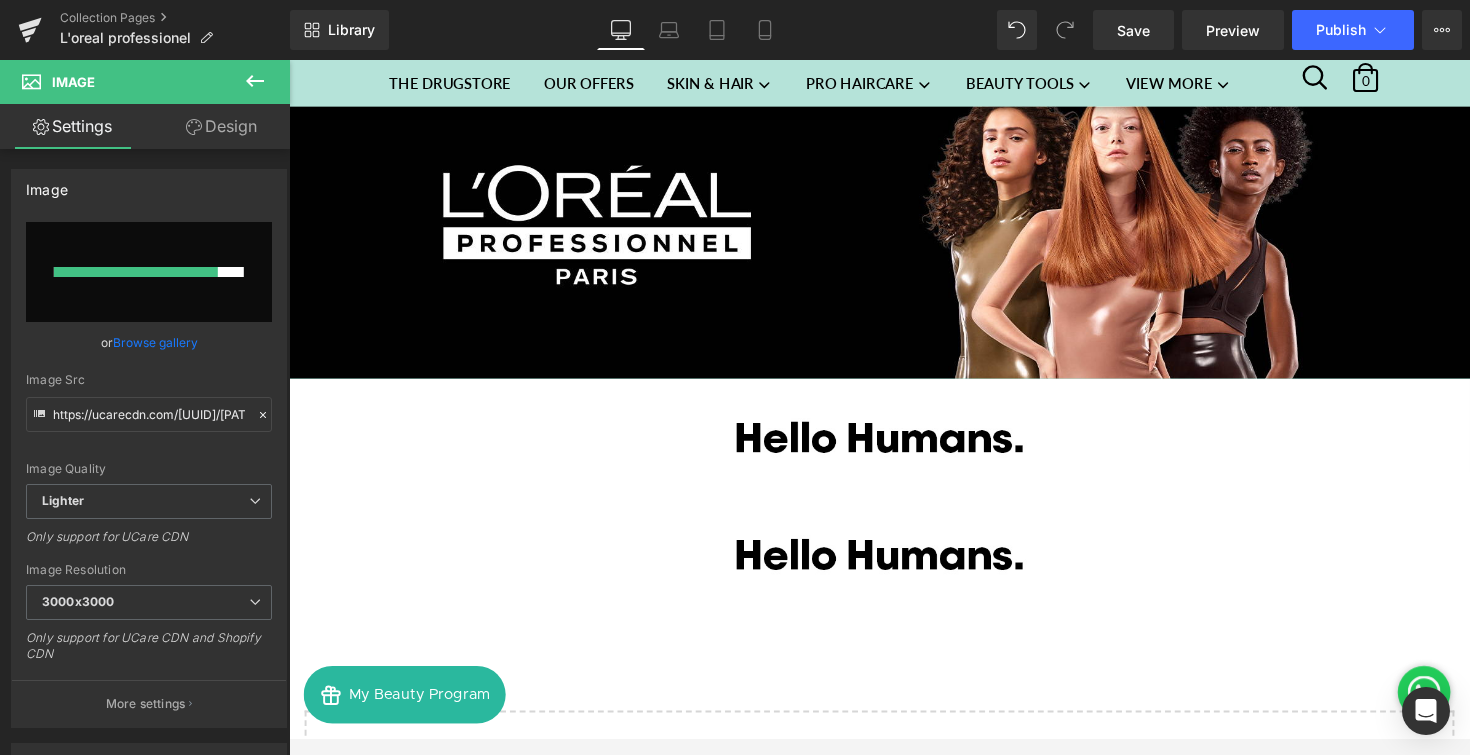 type on "https://ucarecdn.com/[UUID]/[PATH]/DESK_MAIN_2_EN.jpg" 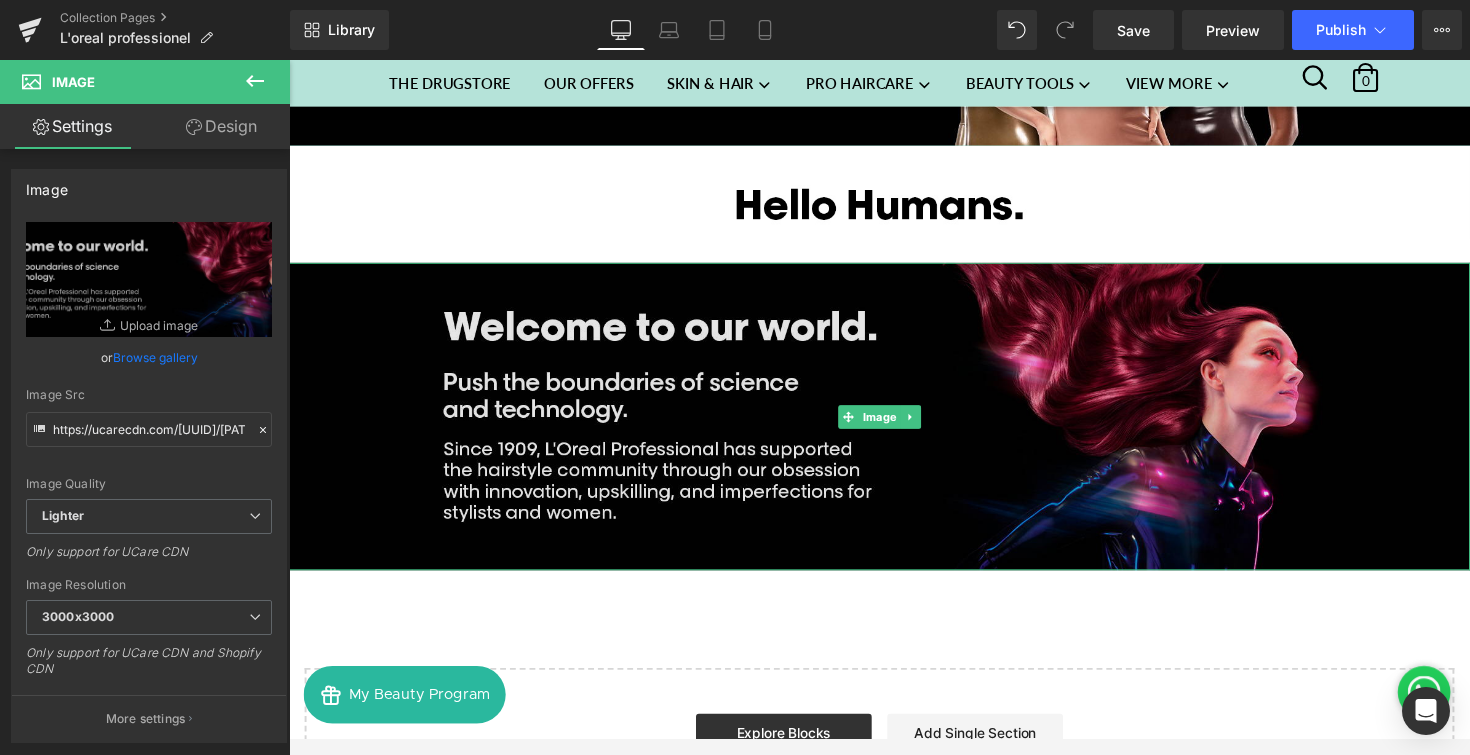 scroll, scrollTop: 407, scrollLeft: 0, axis: vertical 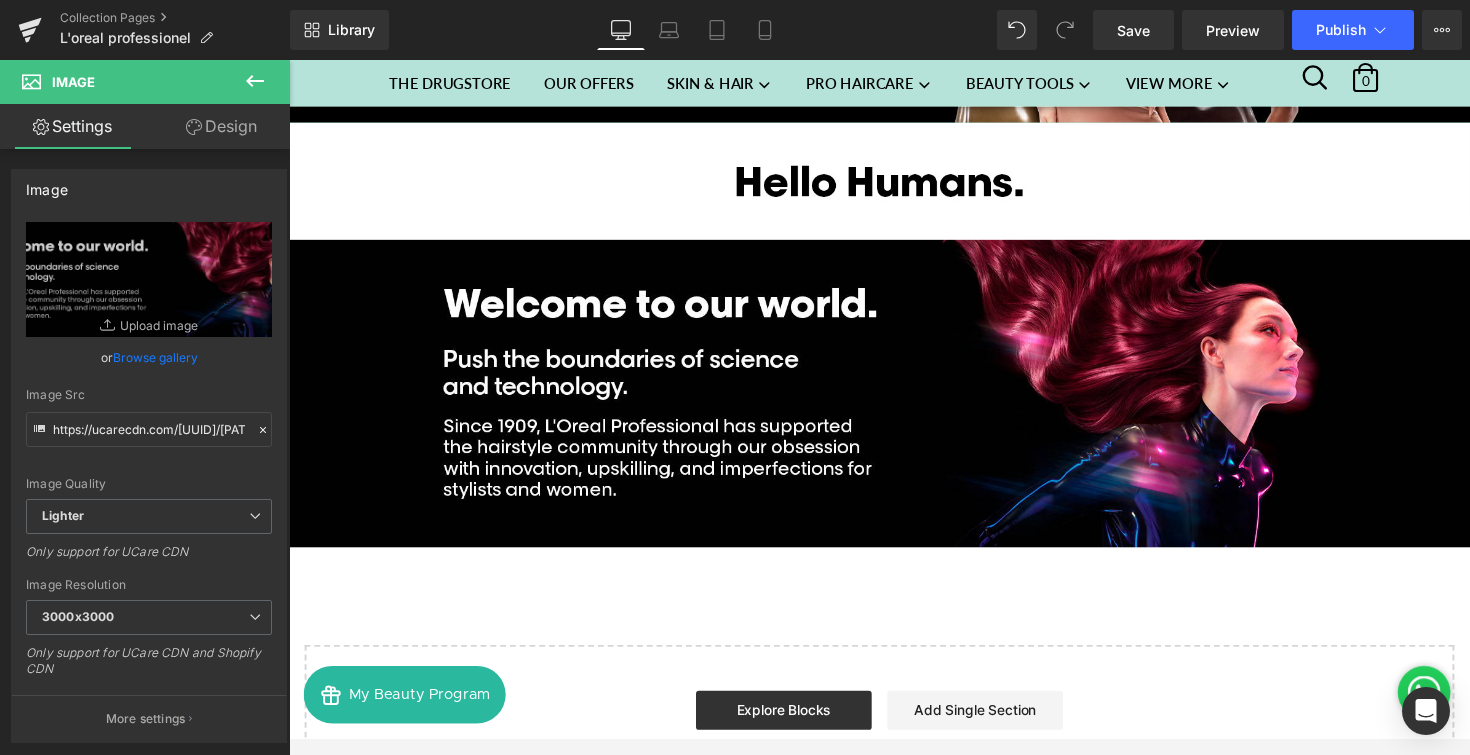 click on "Image
Image         Image
Select your layout" at bounding box center [894, 315] 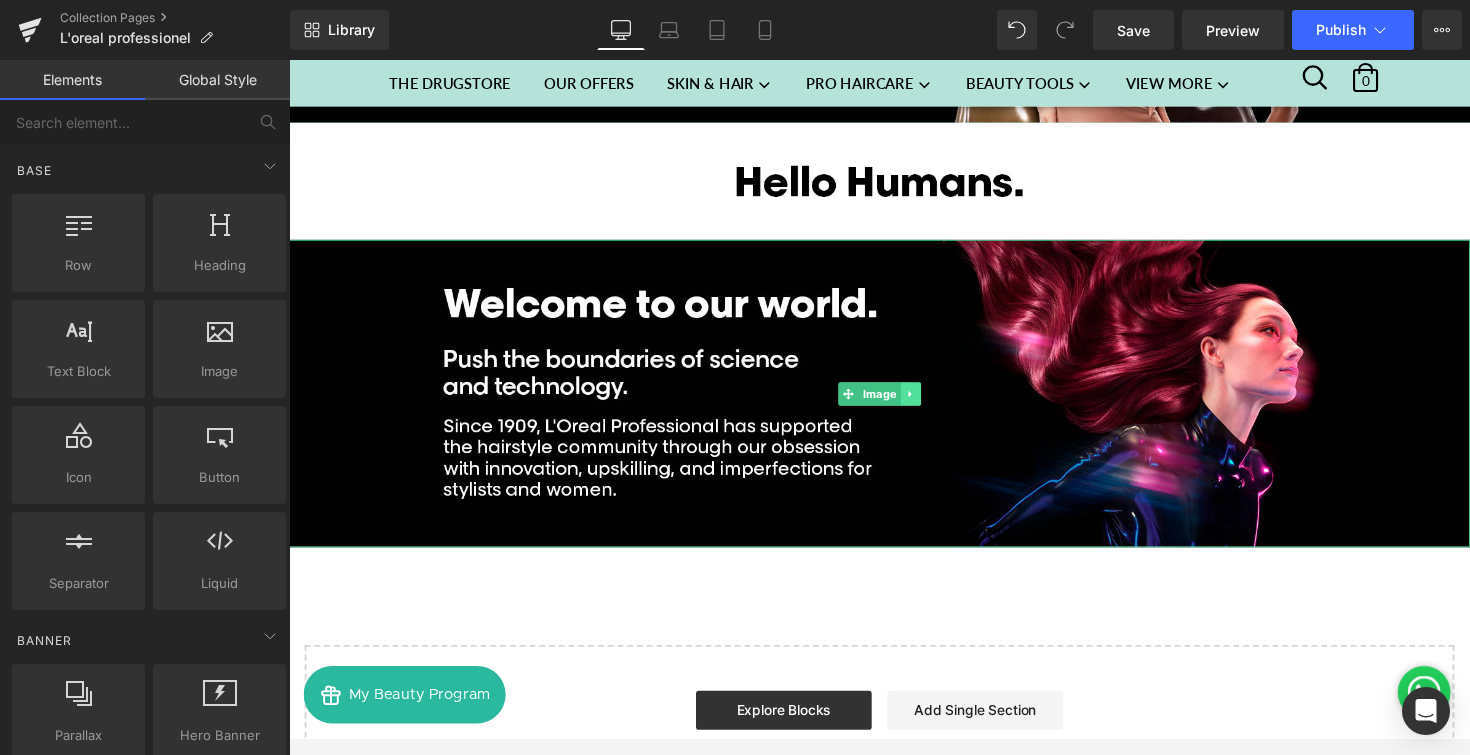 click 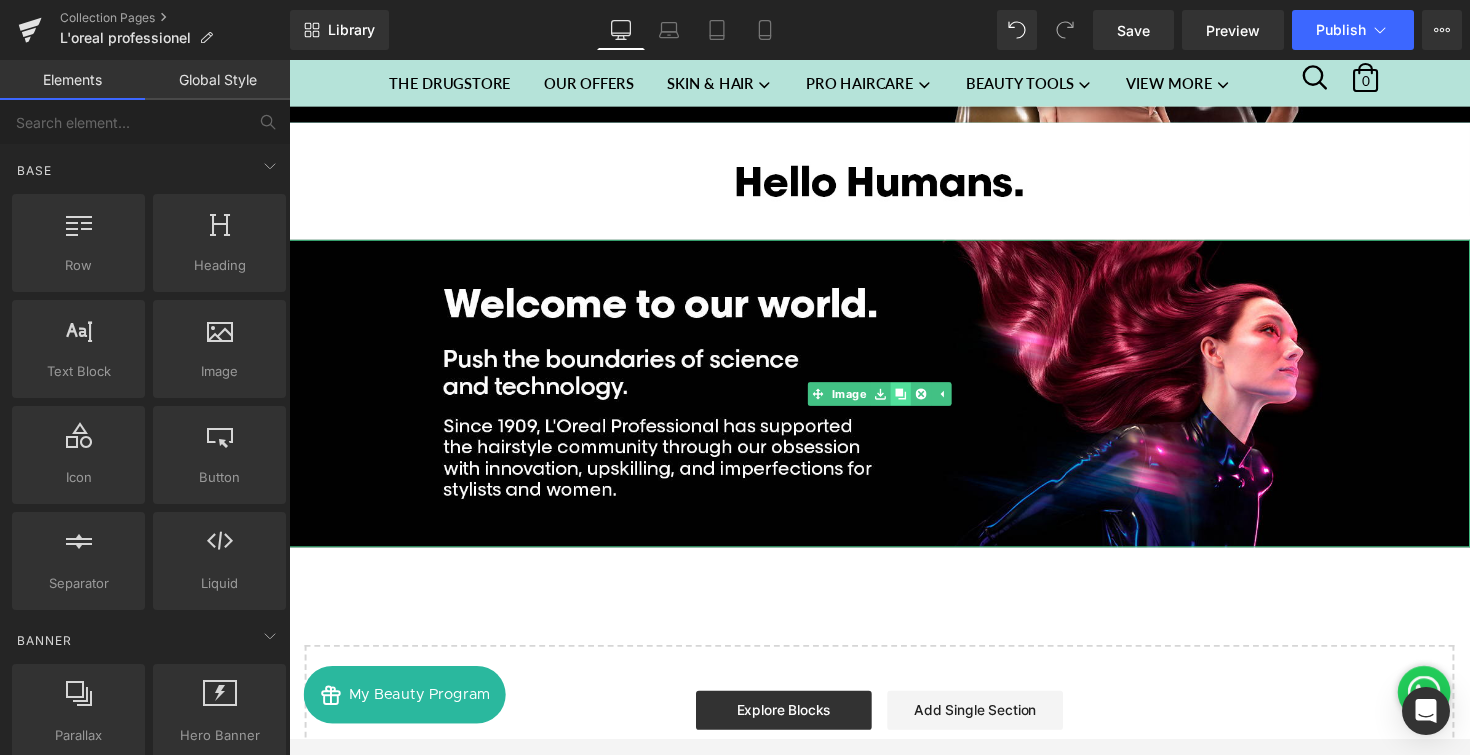 click 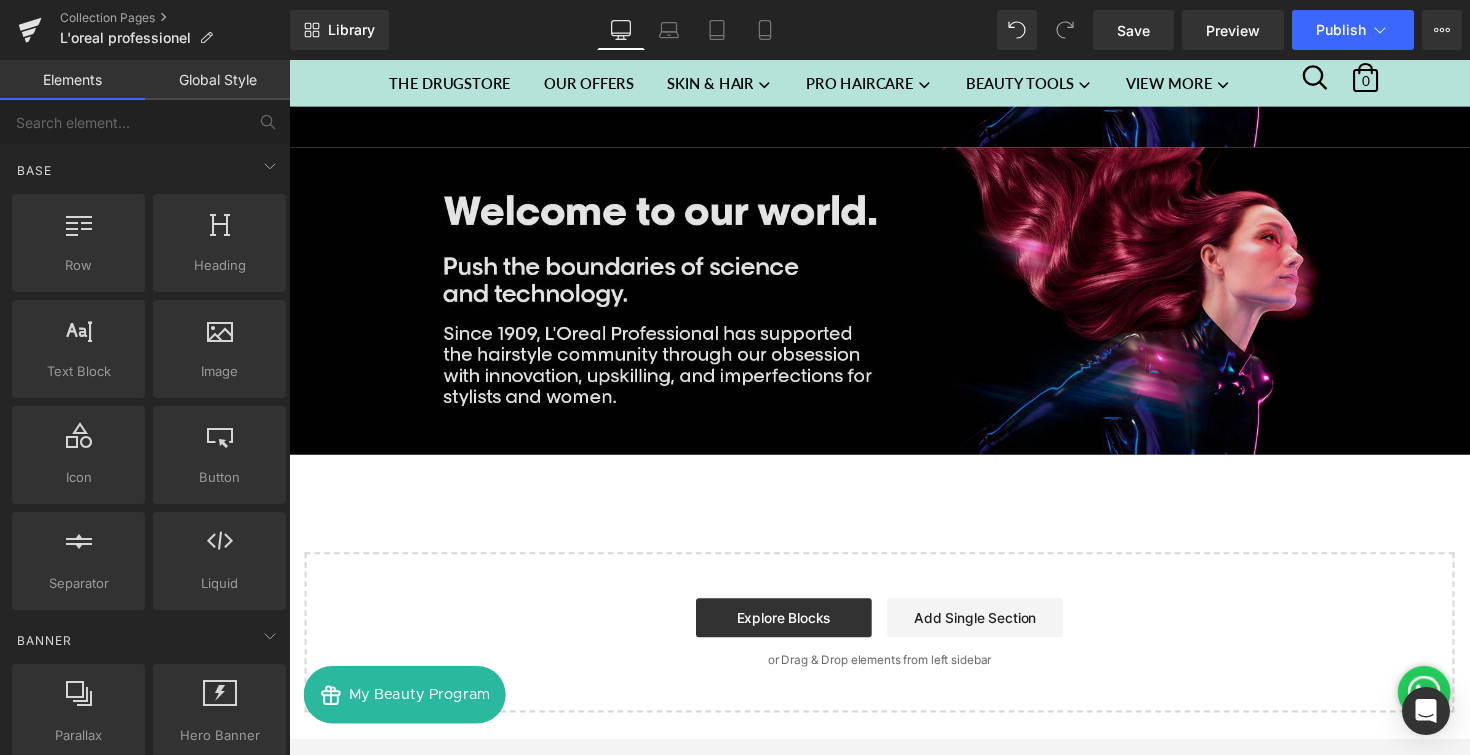 scroll, scrollTop: 826, scrollLeft: 0, axis: vertical 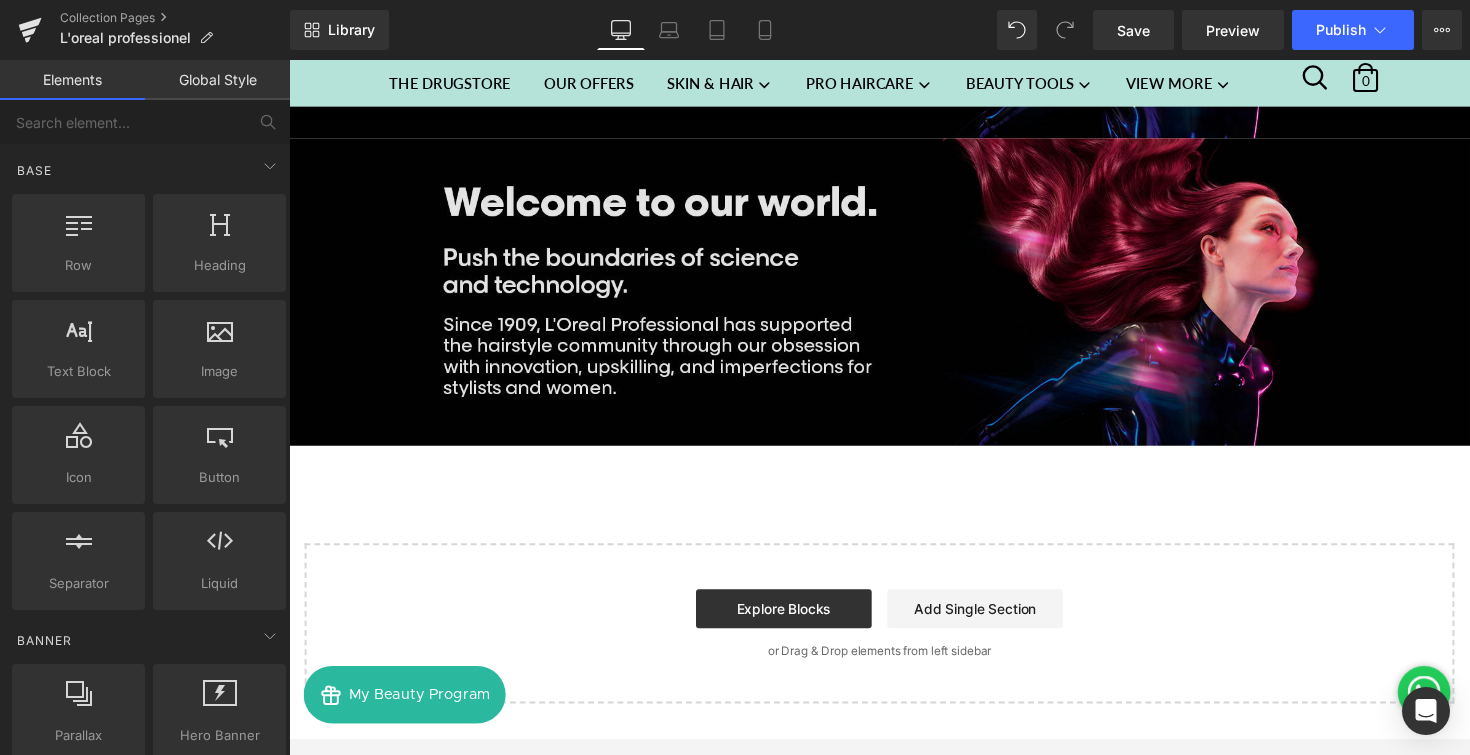 click at bounding box center (894, 296) 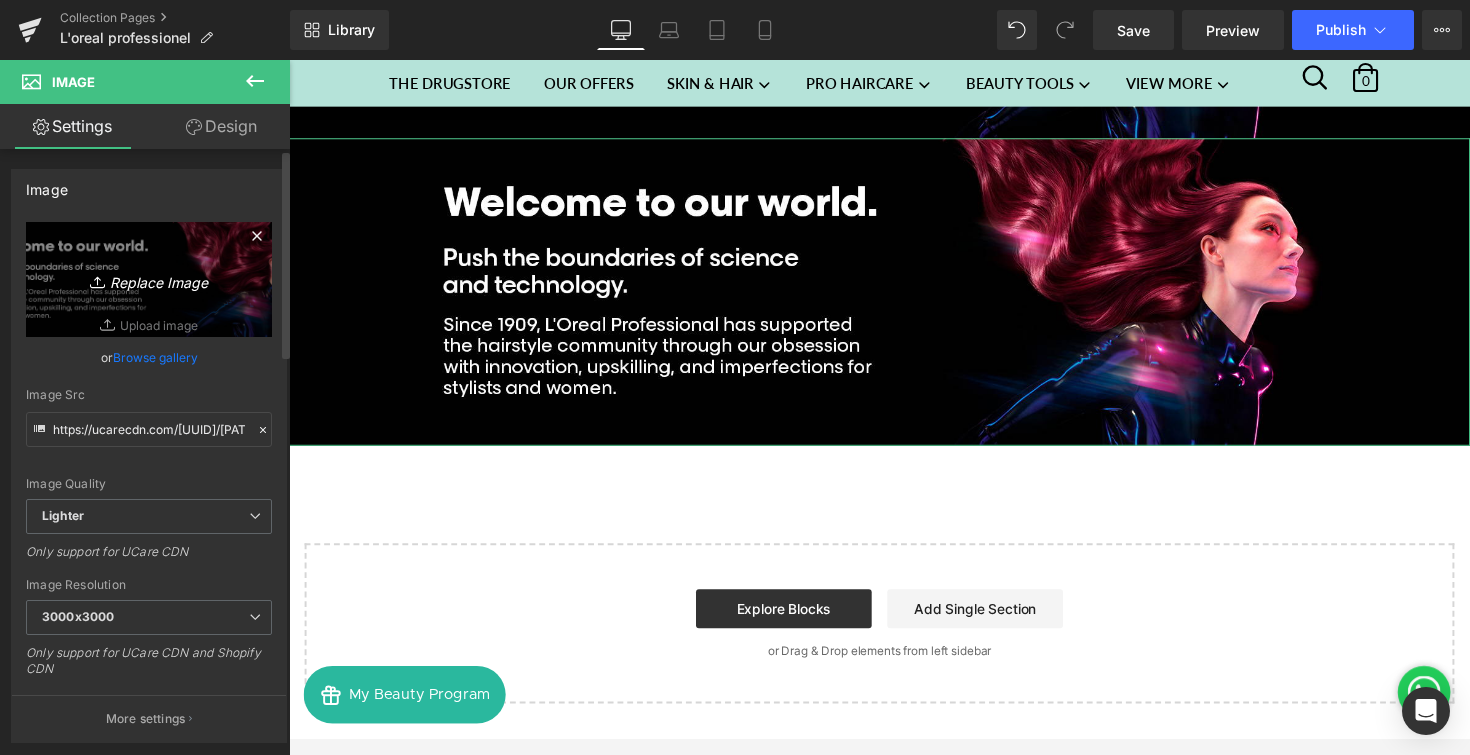 click on "Replace Image" at bounding box center (149, 279) 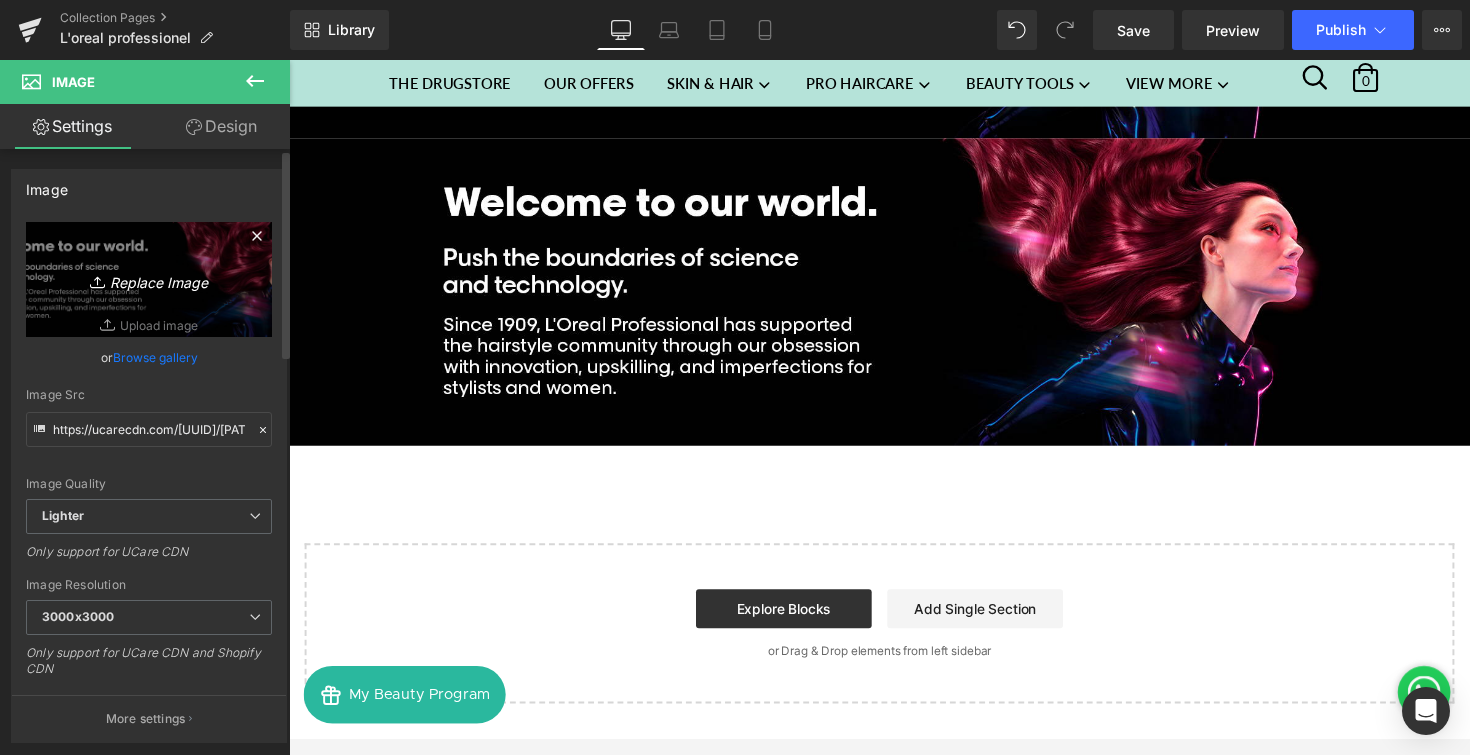 type on "C:\fakepath\STRIP_2_EN.jpg" 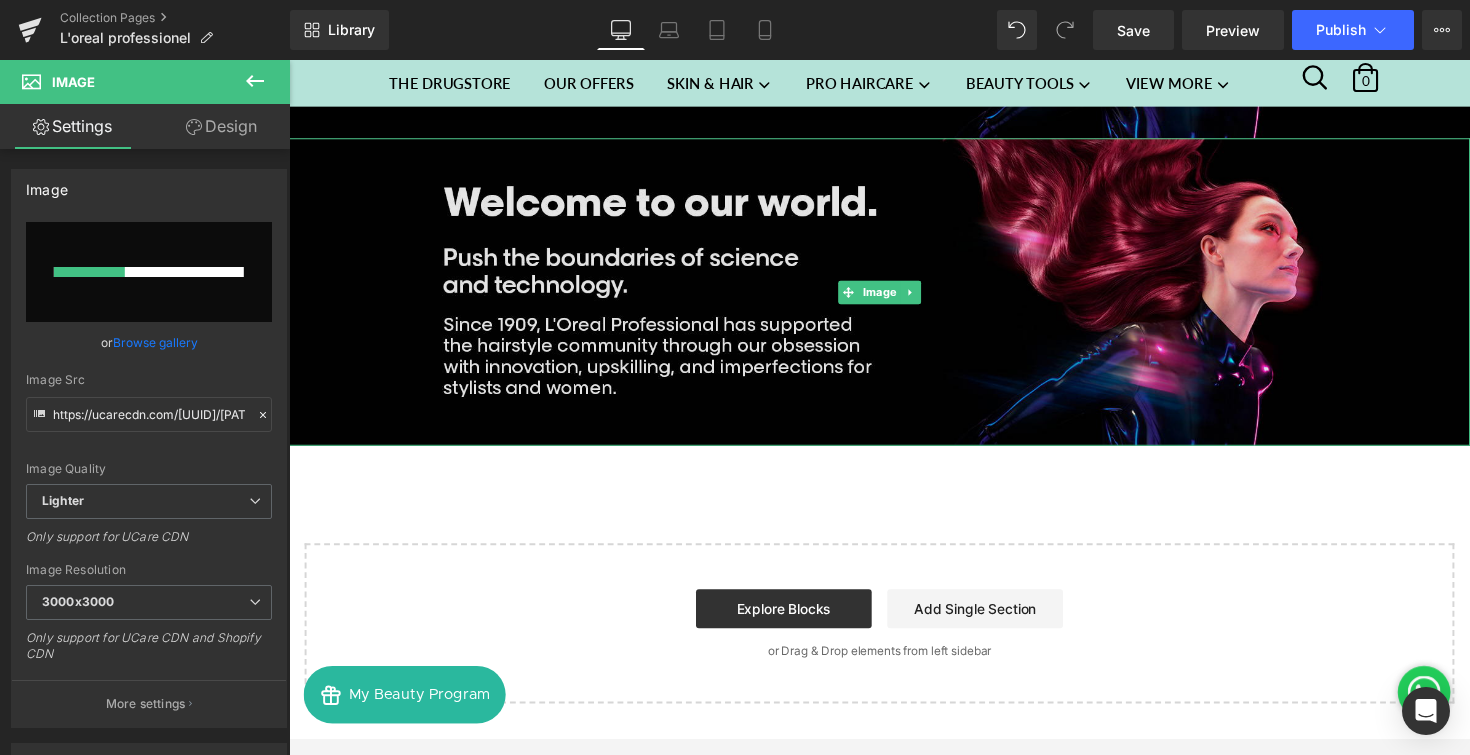 type 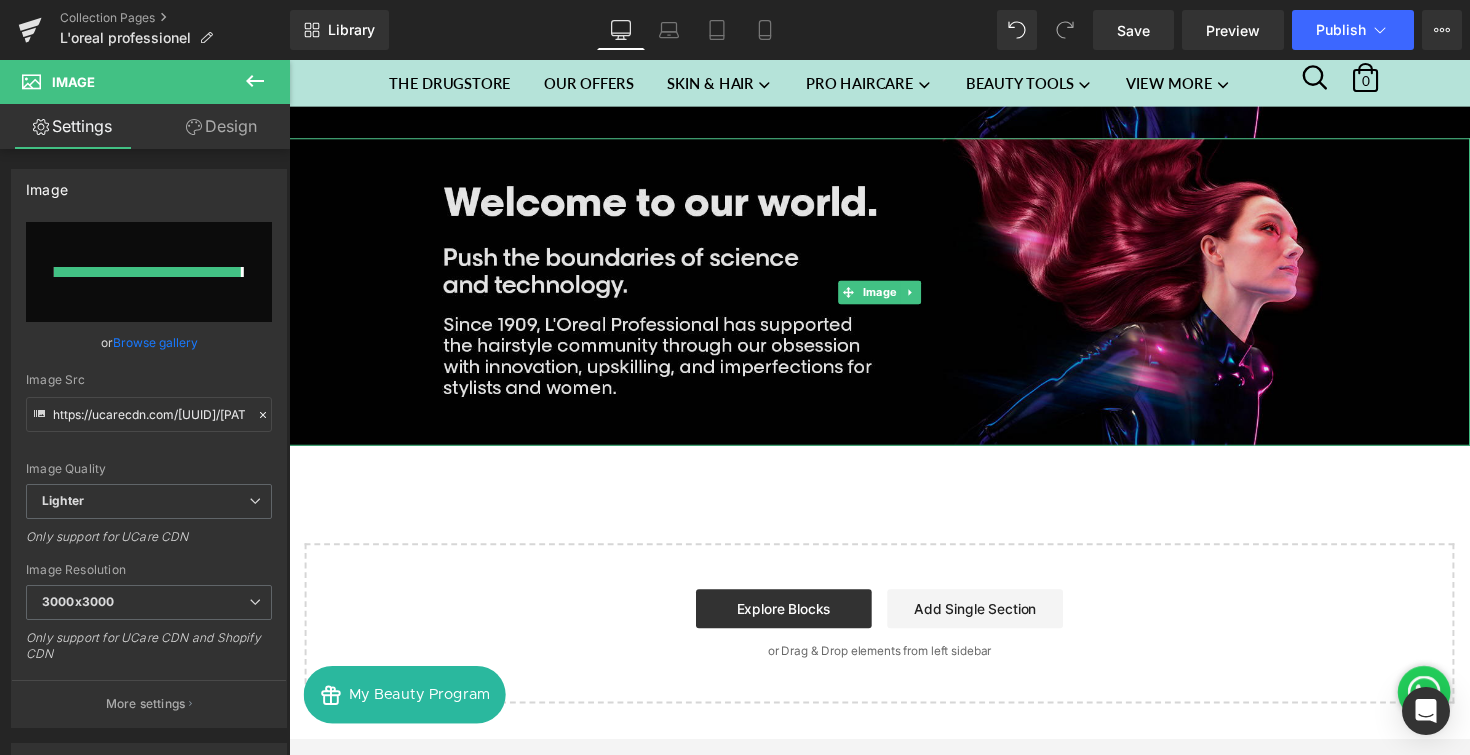type on "https://ucarecdn.com/[UUID]/[PATH]/STRIP_2_EN.jpg" 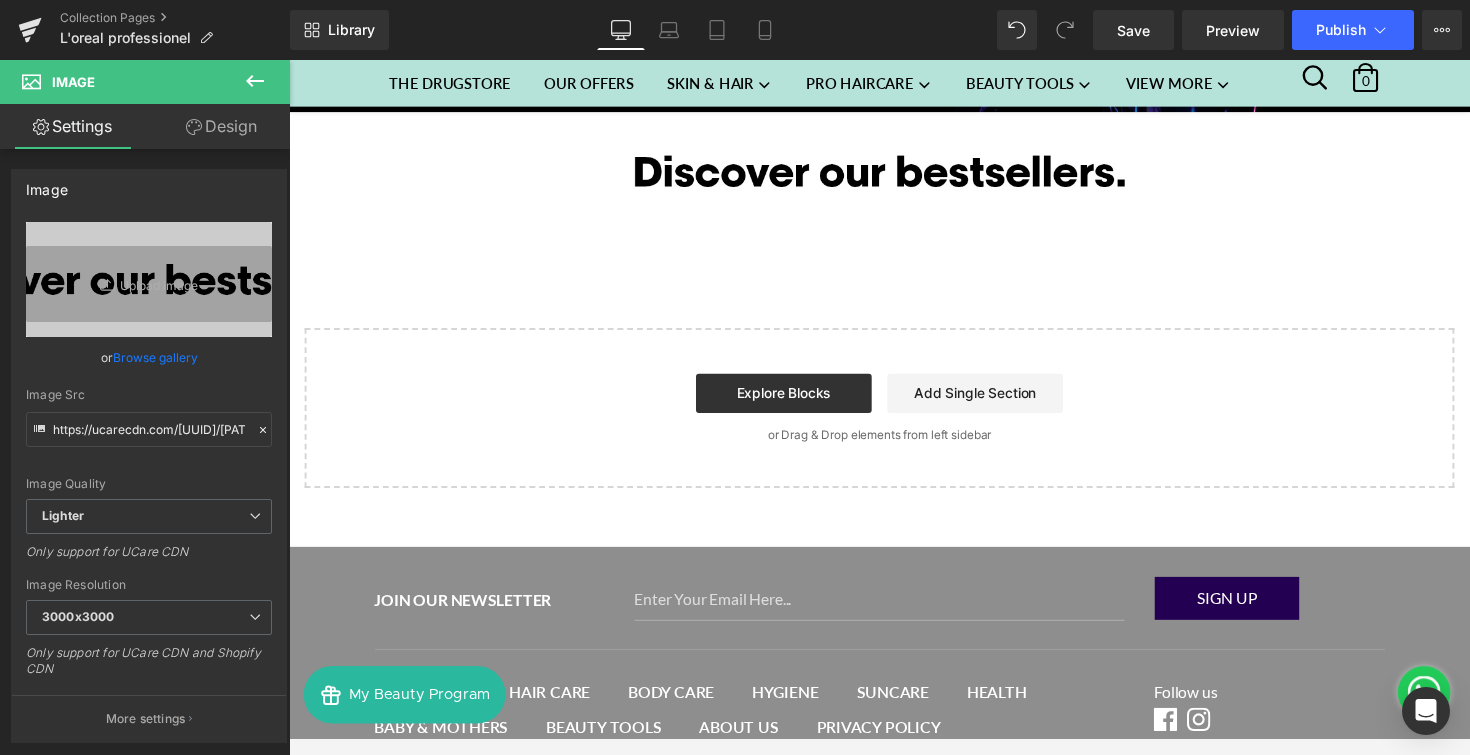 scroll, scrollTop: 859, scrollLeft: 0, axis: vertical 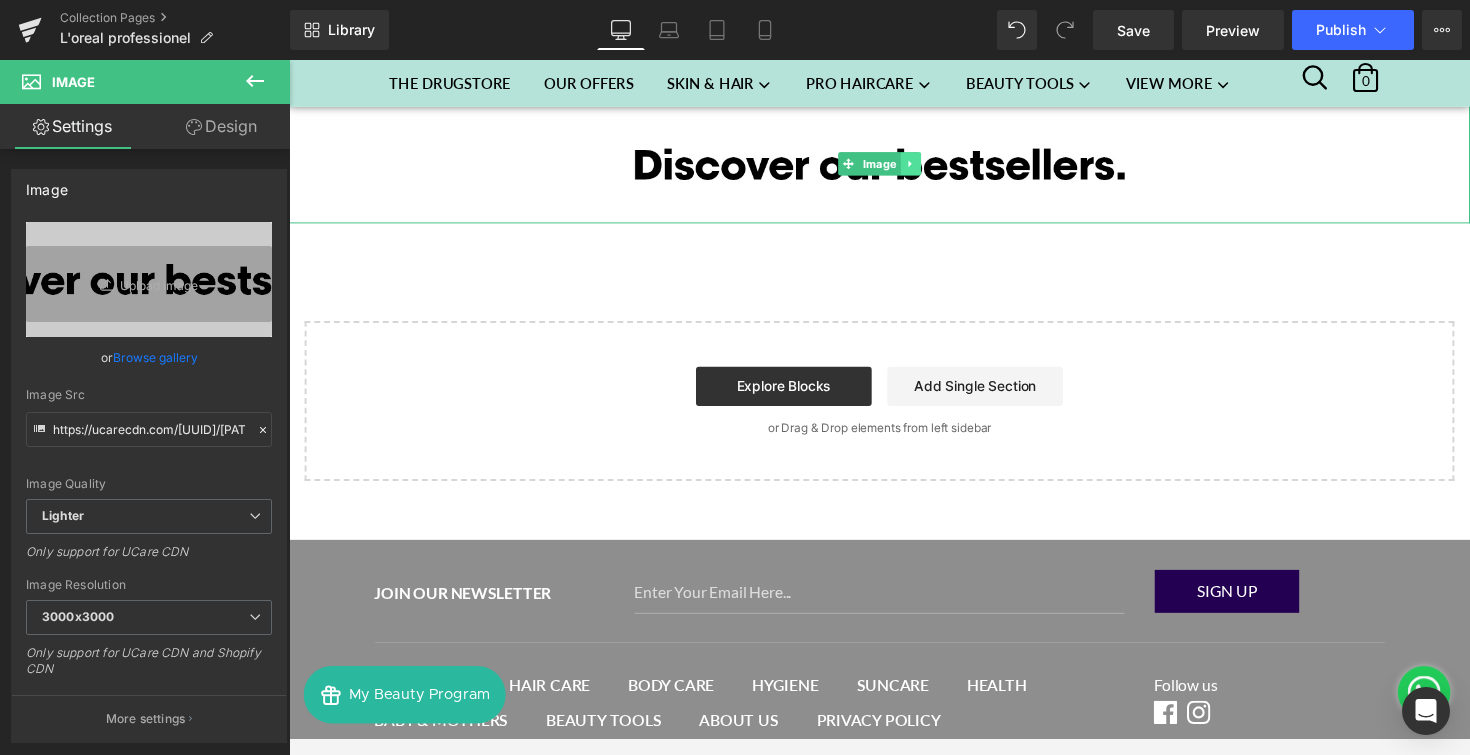 click 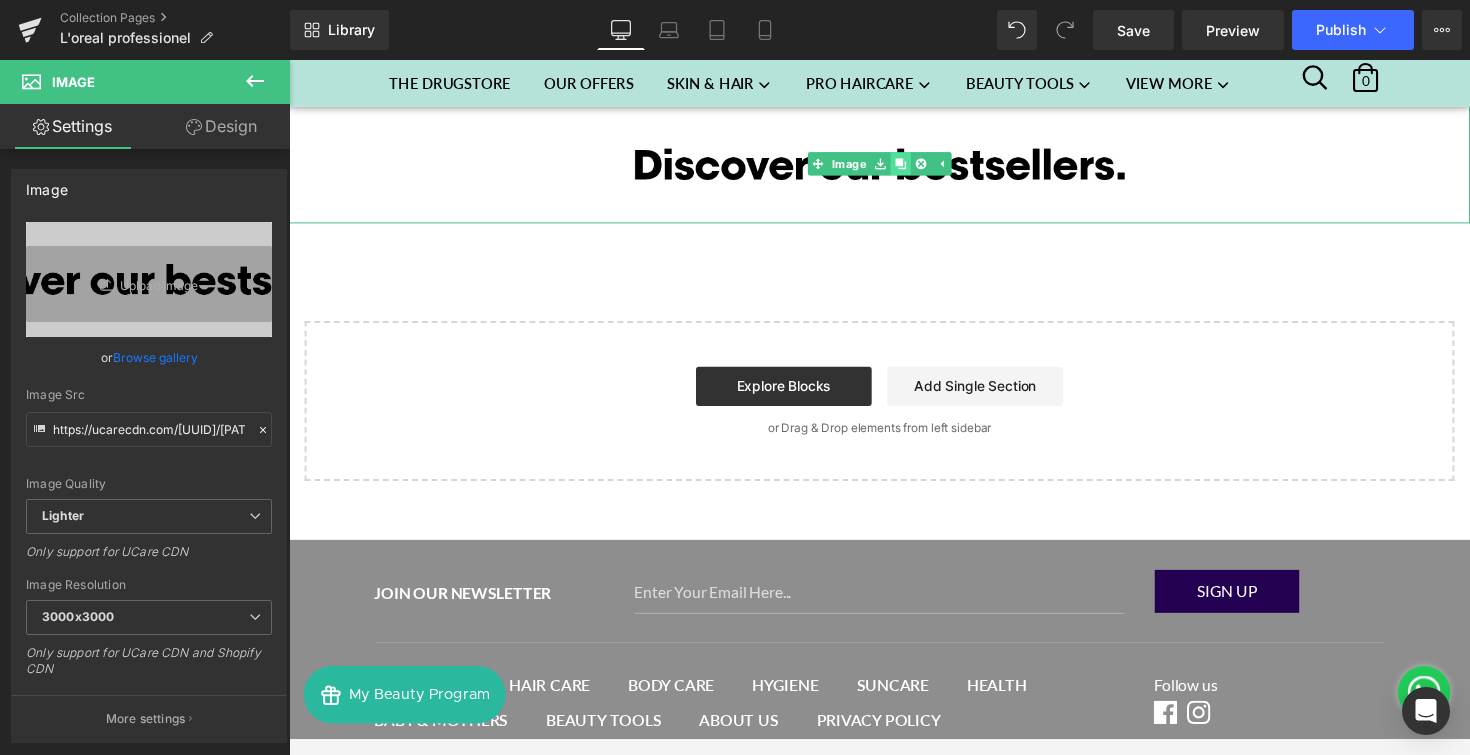 click 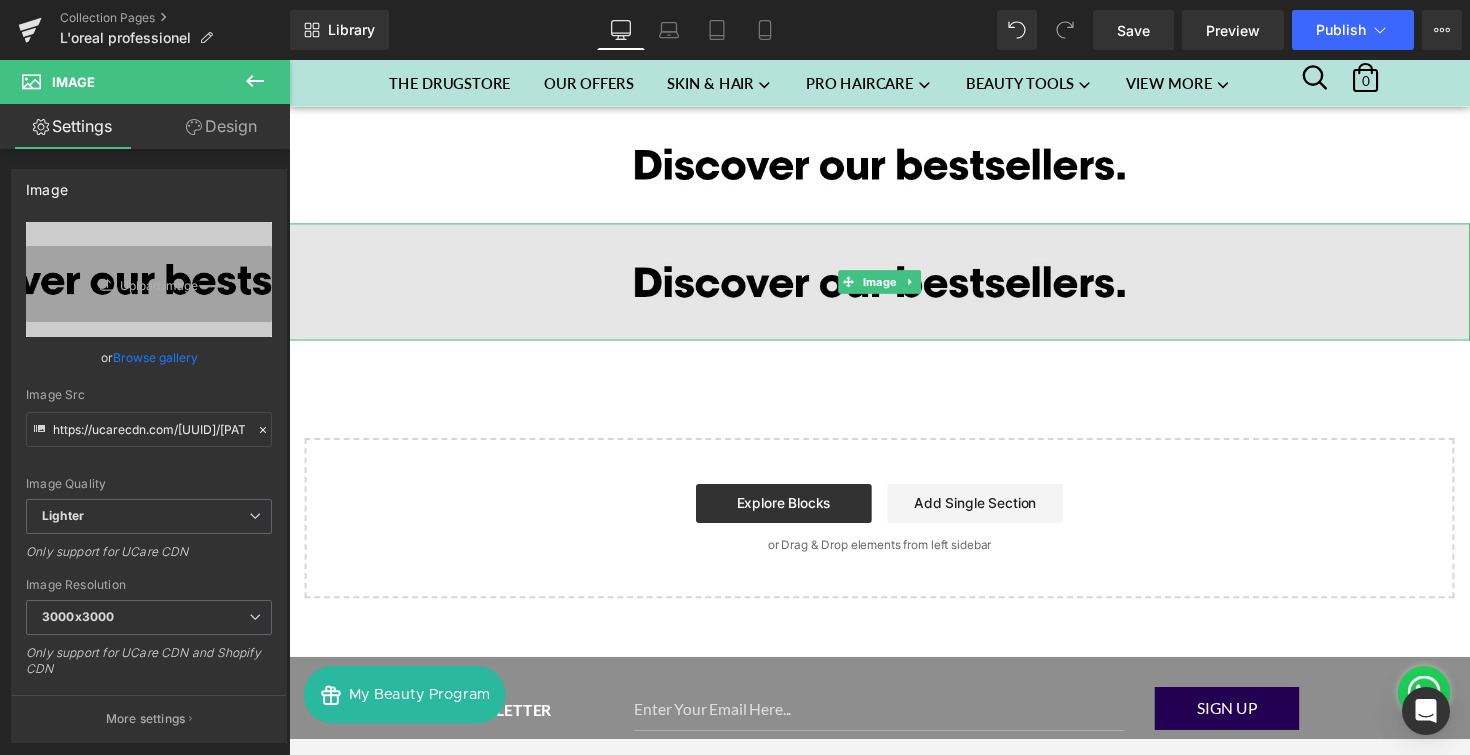 click at bounding box center [894, 287] 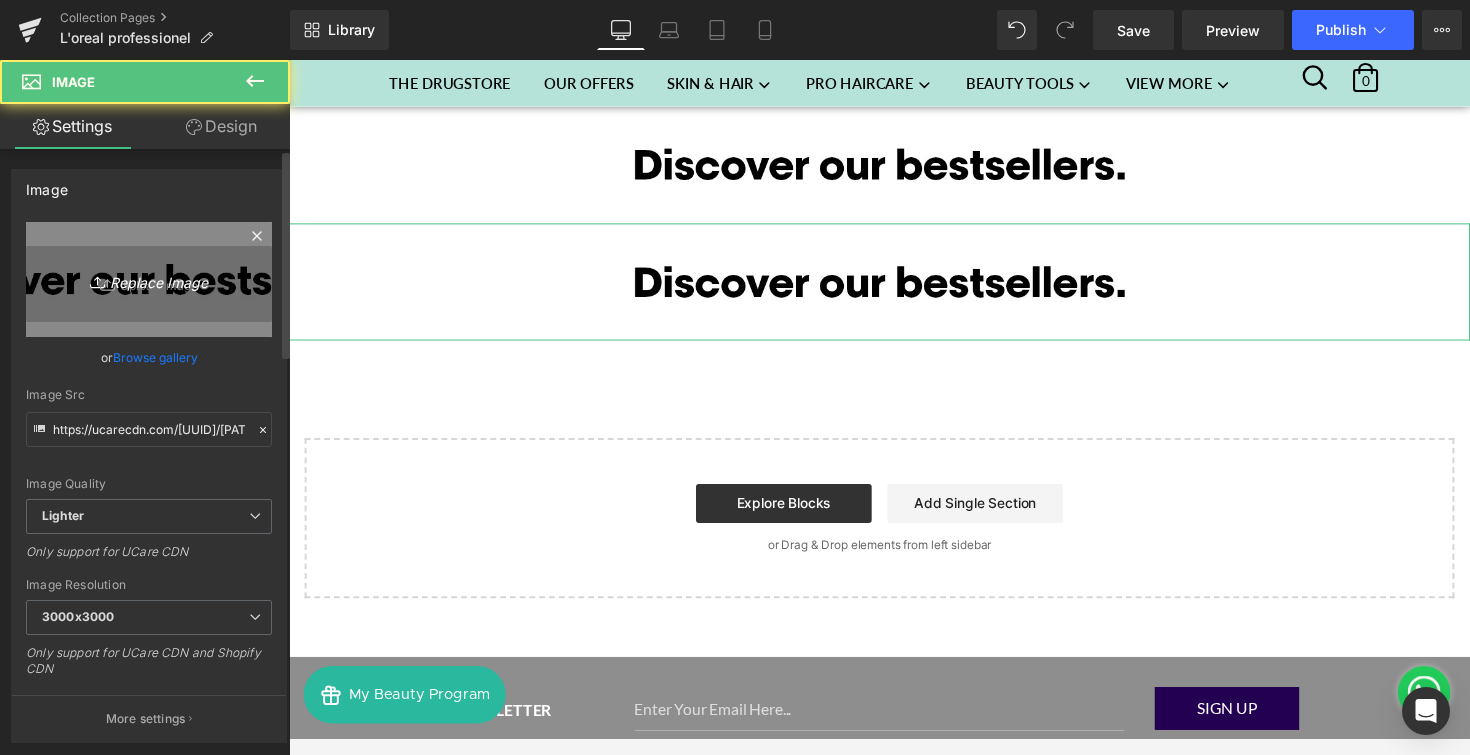 click on "Replace Image" at bounding box center [149, 279] 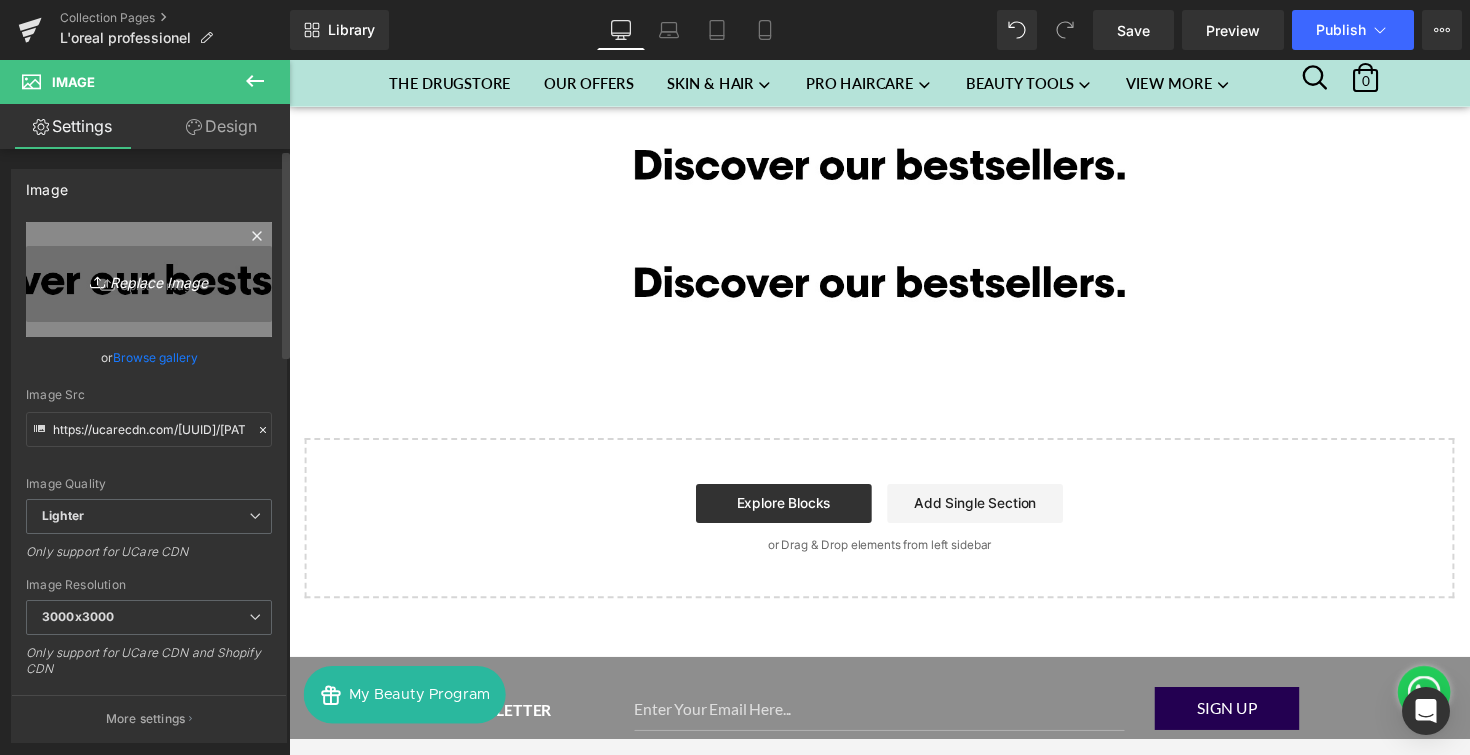 type on "C:\fakepath\DESK_MAIN_3_EN_new.jpg" 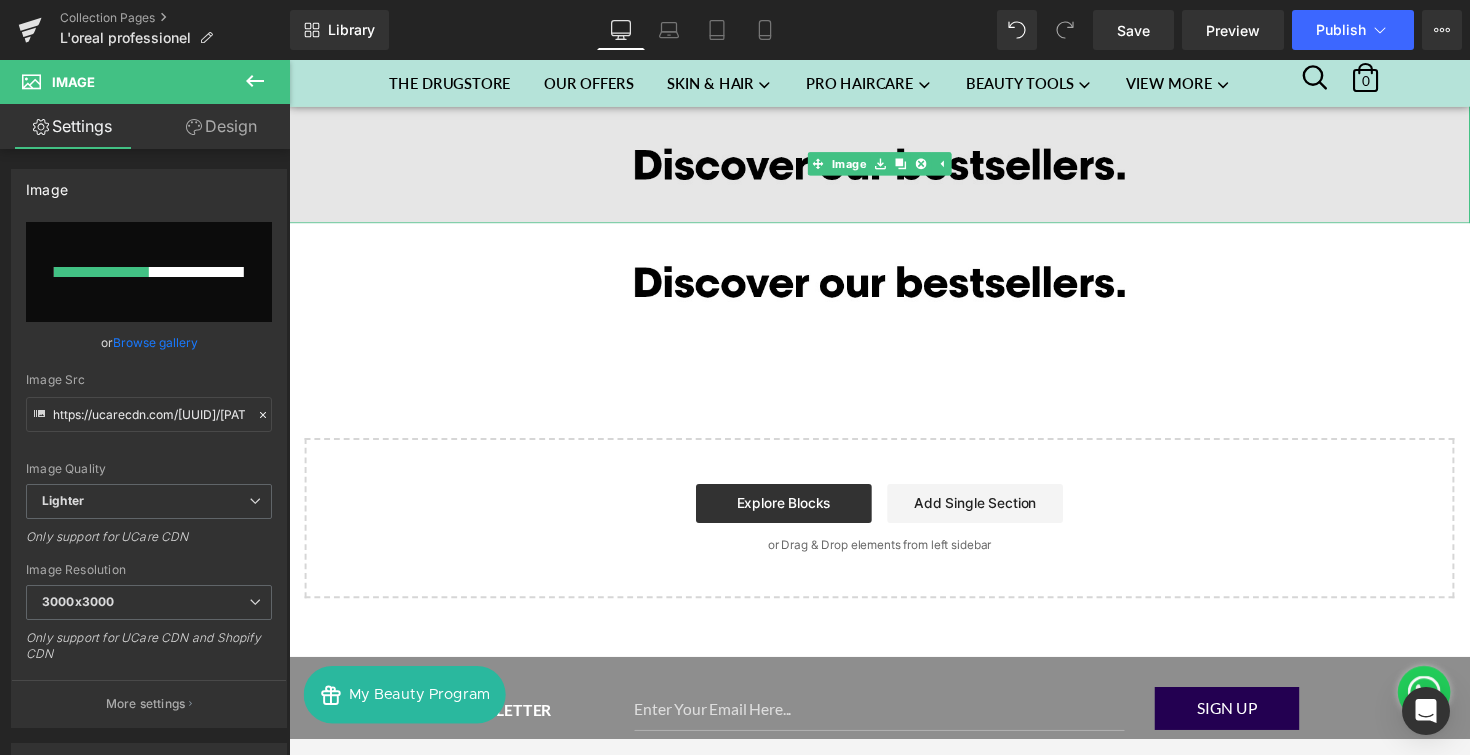 type 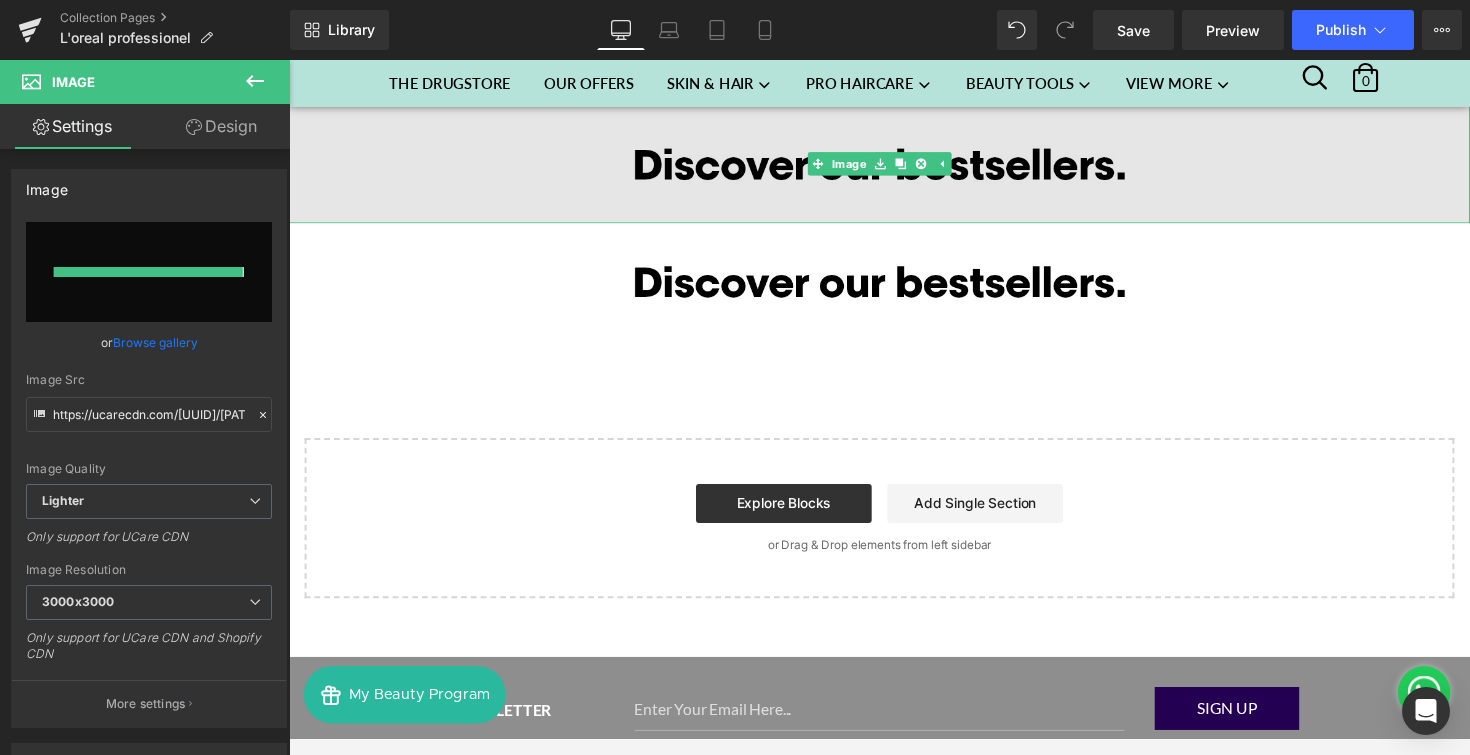 type on "https://ucarecdn.com/[UUID]/[PATH]/DESK_MAIN_3_EN_new.jpg" 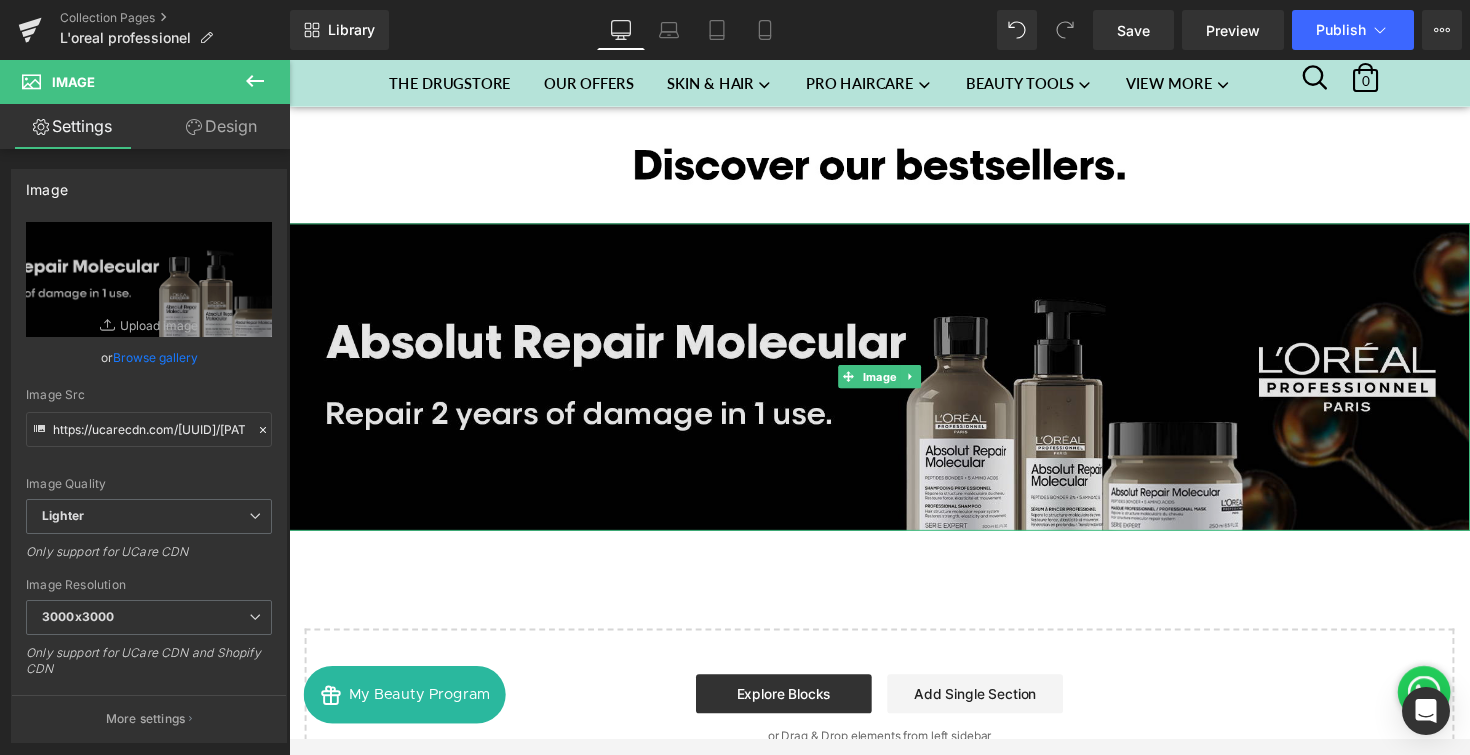 click at bounding box center (894, 384) 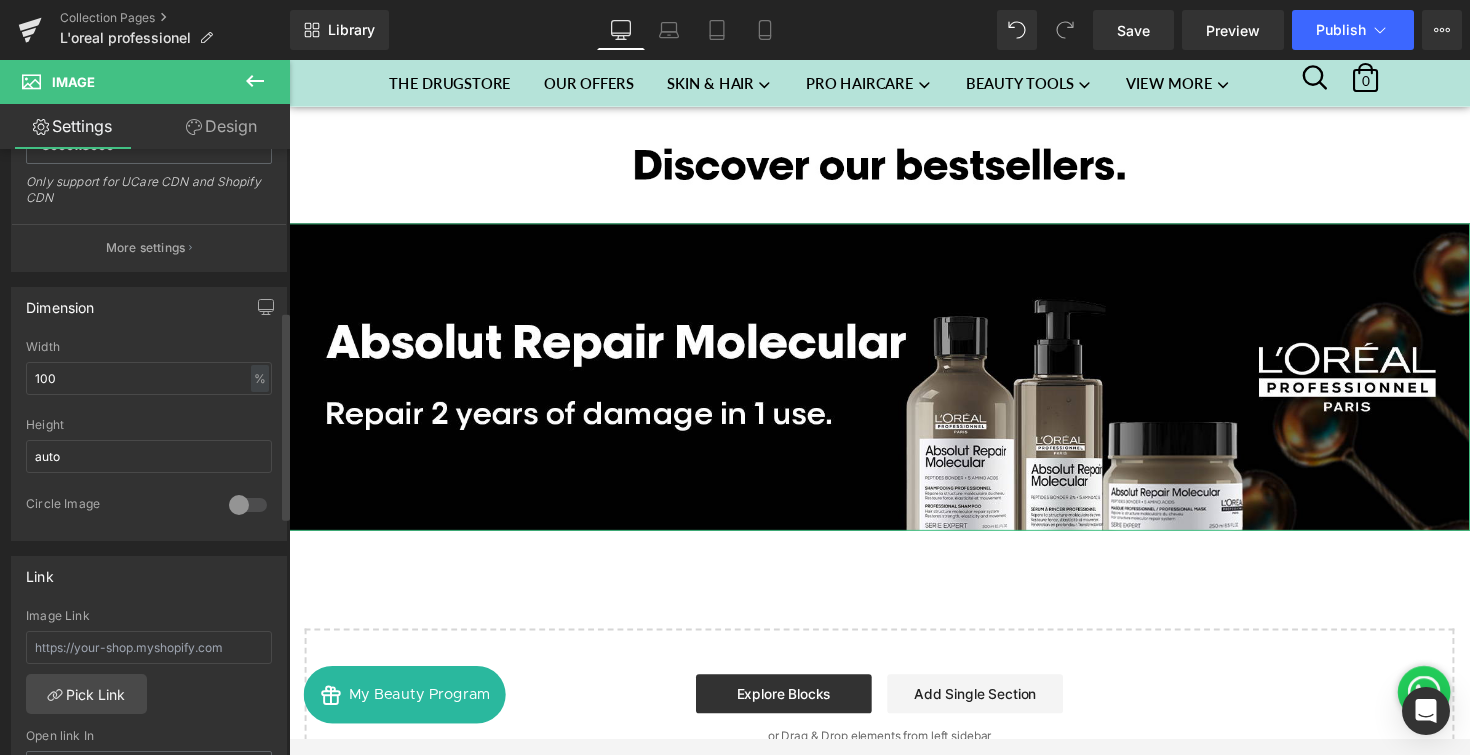 scroll, scrollTop: 476, scrollLeft: 0, axis: vertical 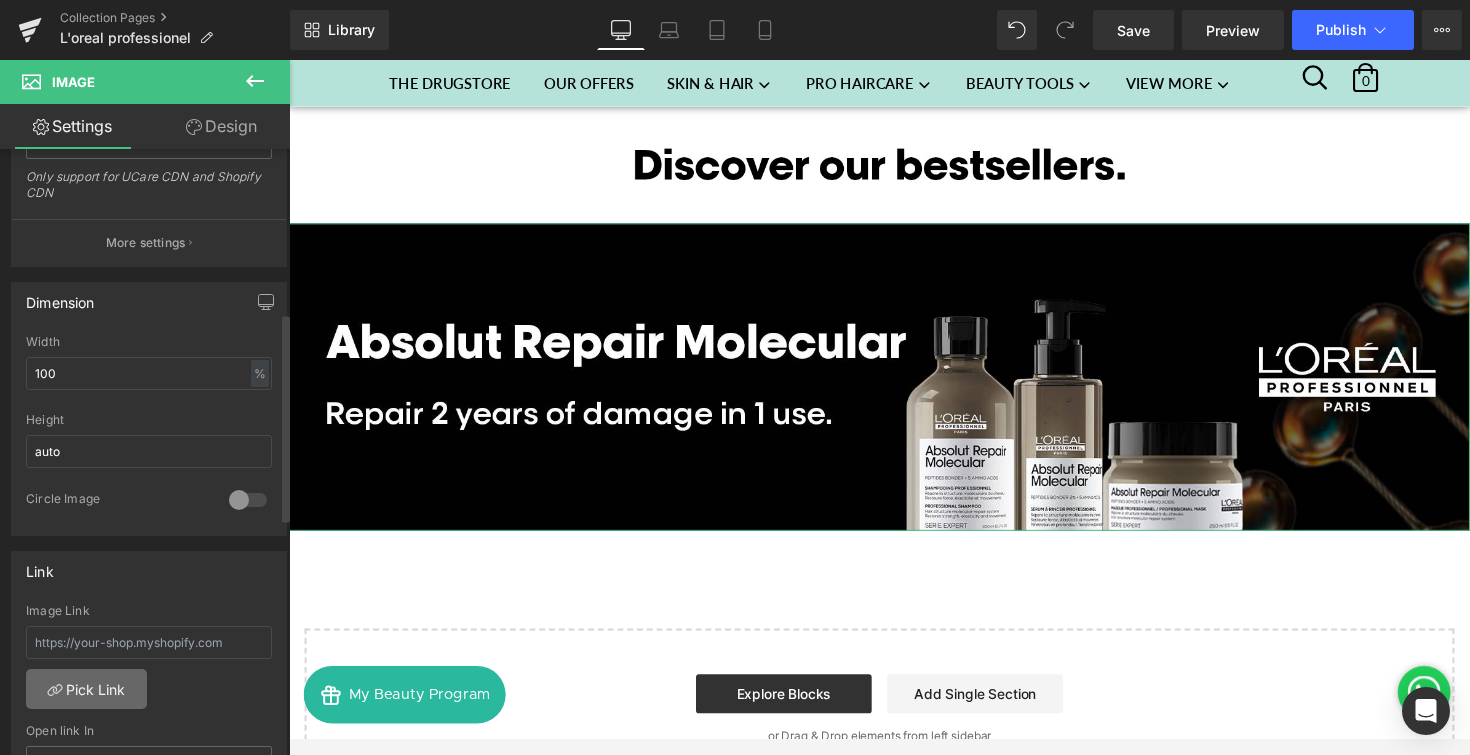 click on "Pick Link" at bounding box center (86, 689) 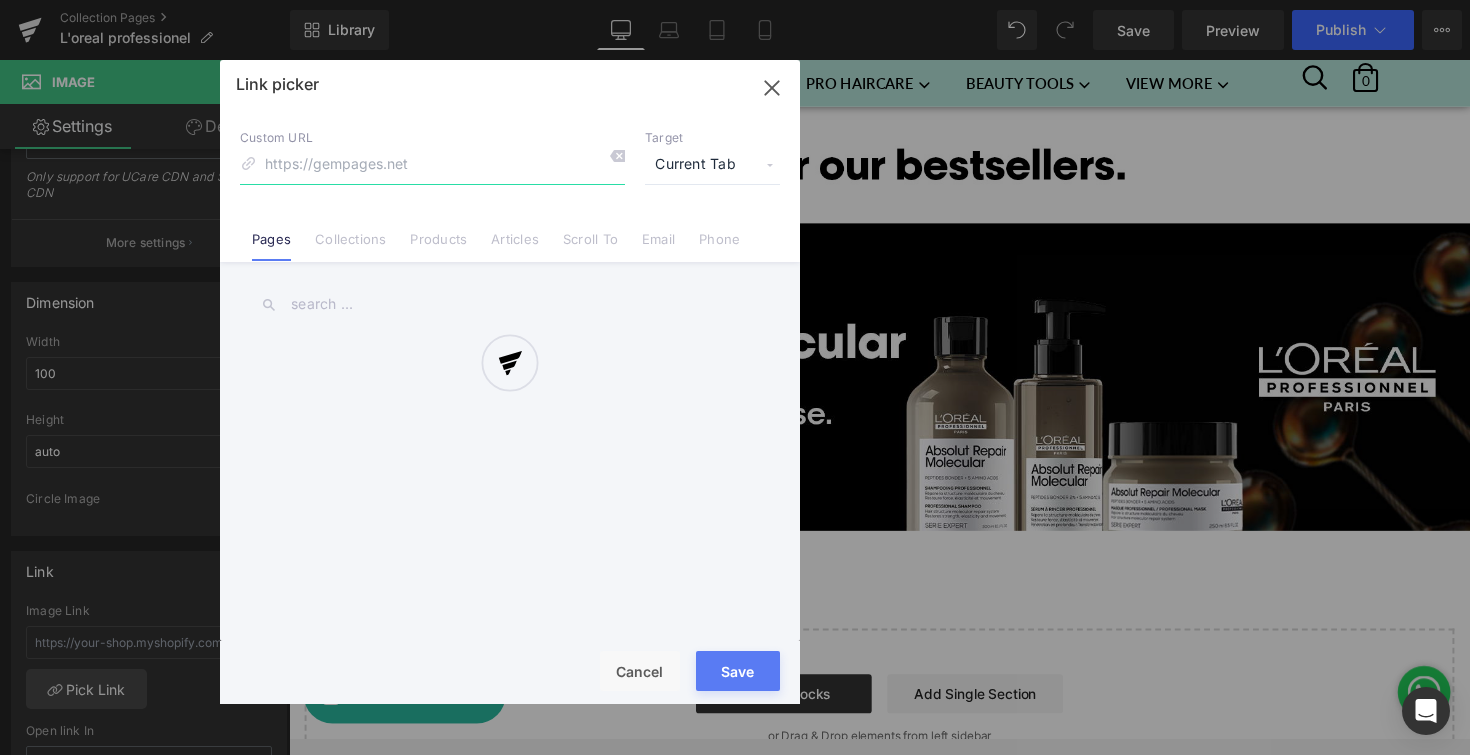 click at bounding box center (510, 382) 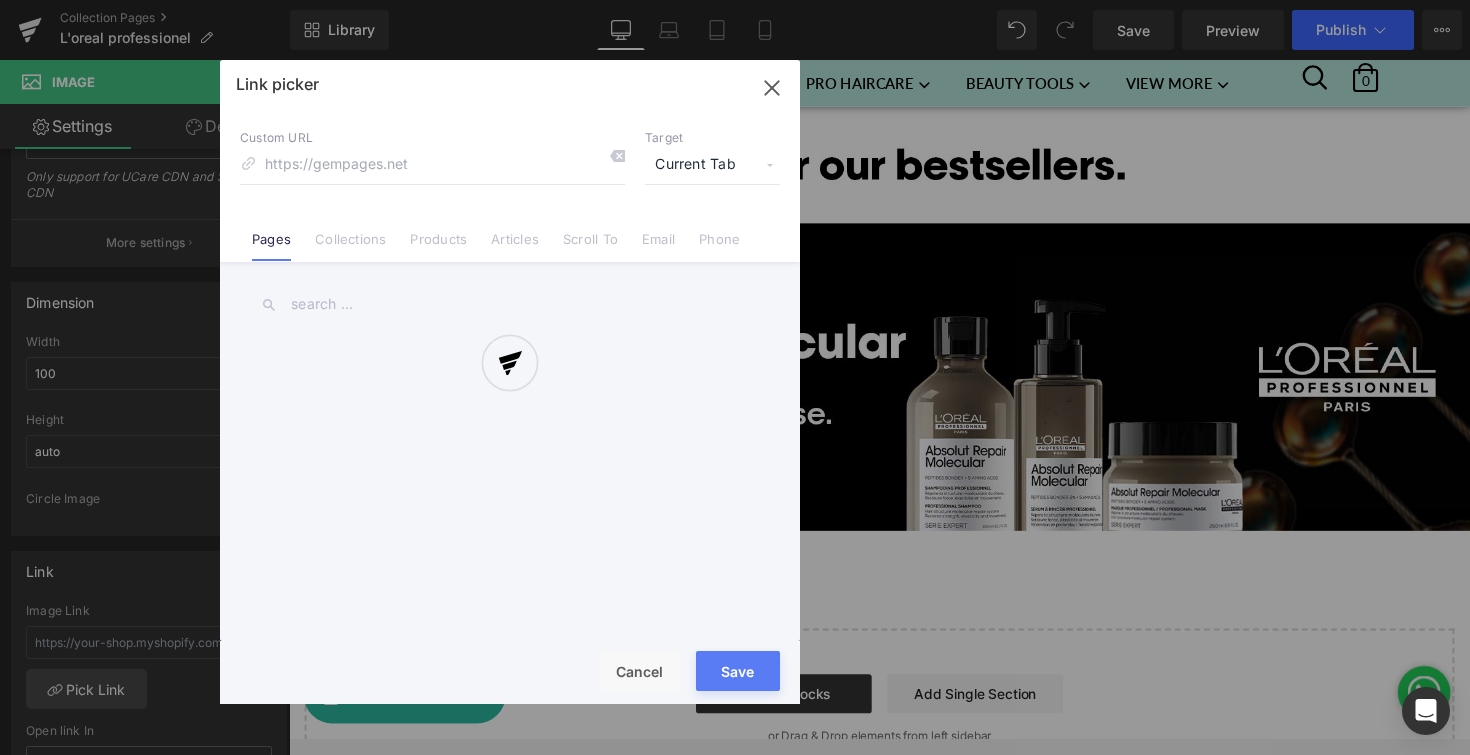click at bounding box center (510, 382) 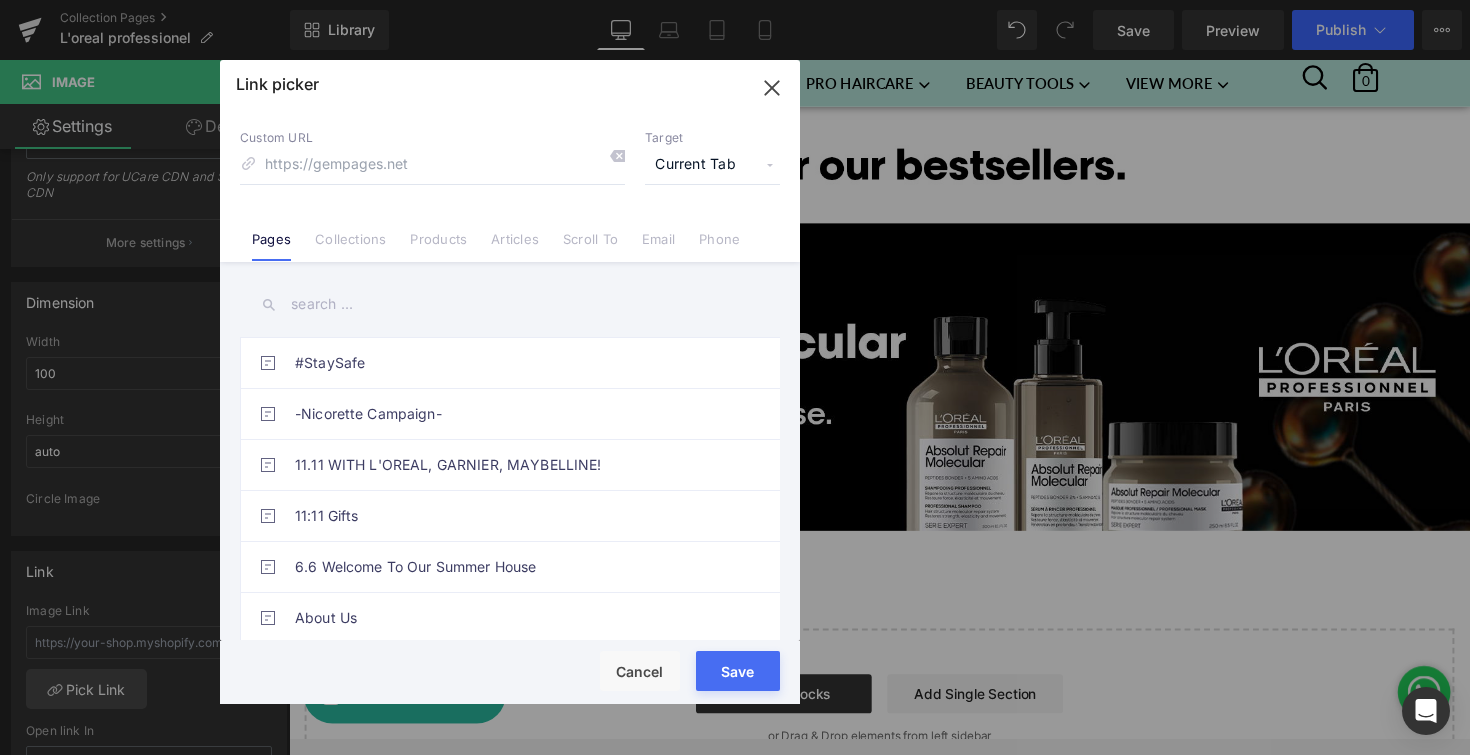 click on "Collections" at bounding box center [350, 246] 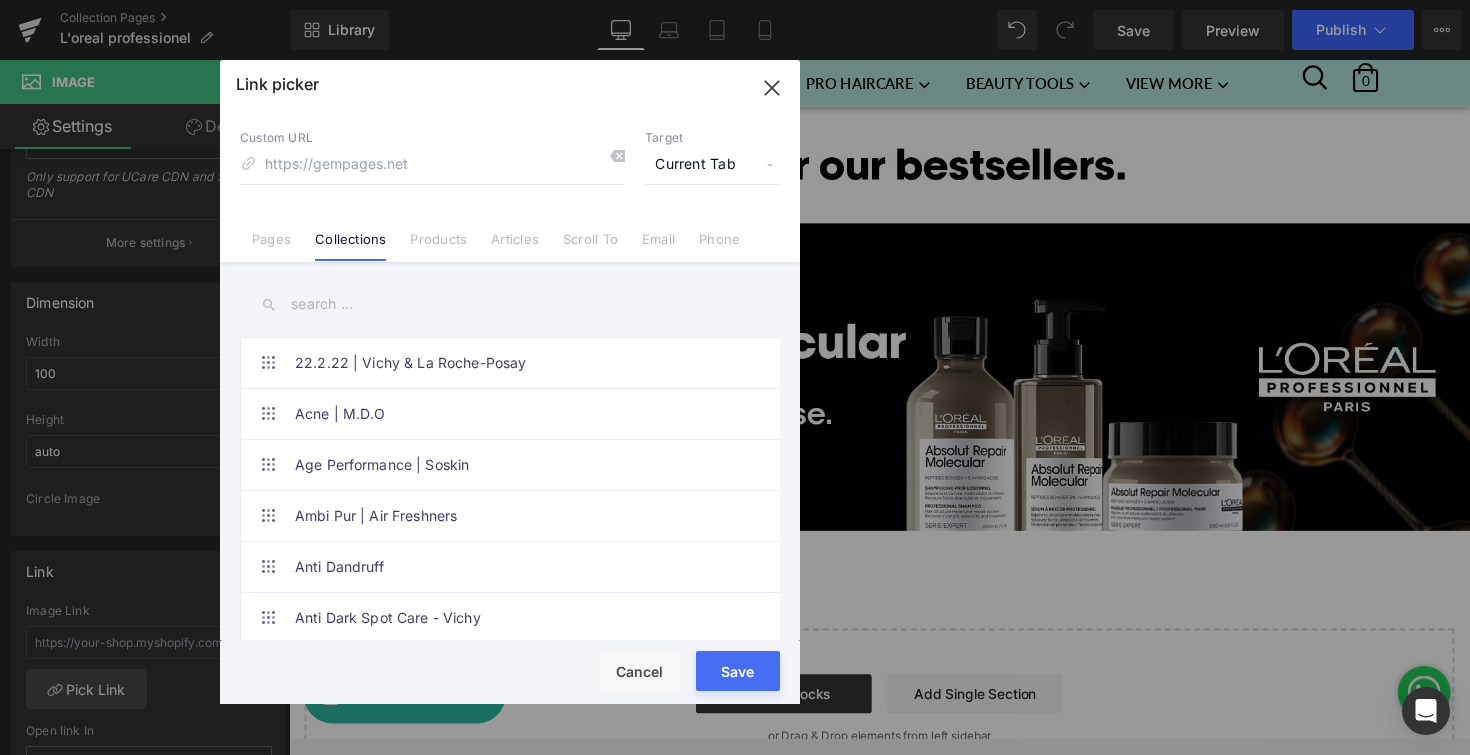 click at bounding box center [510, 304] 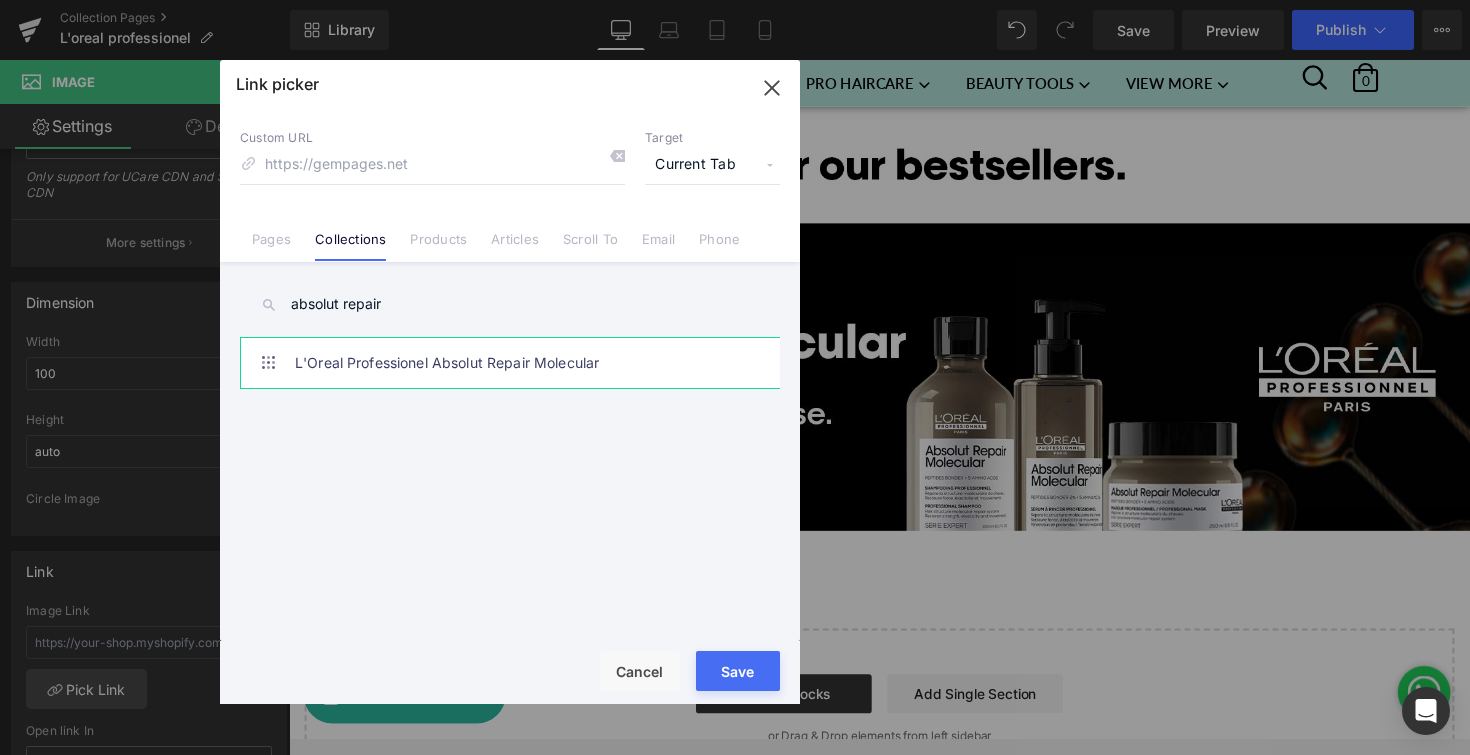 type on "absolut repair" 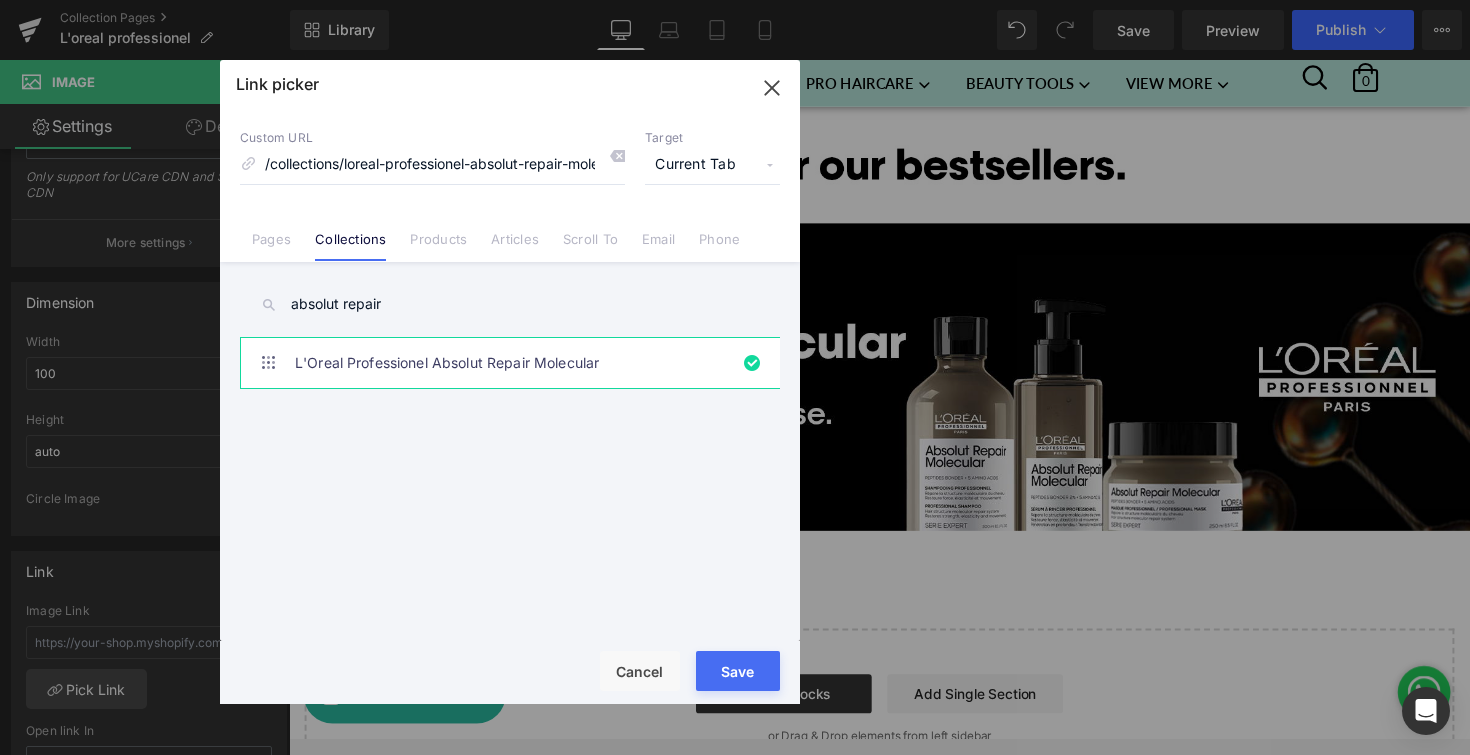 click on "Save" at bounding box center [738, 671] 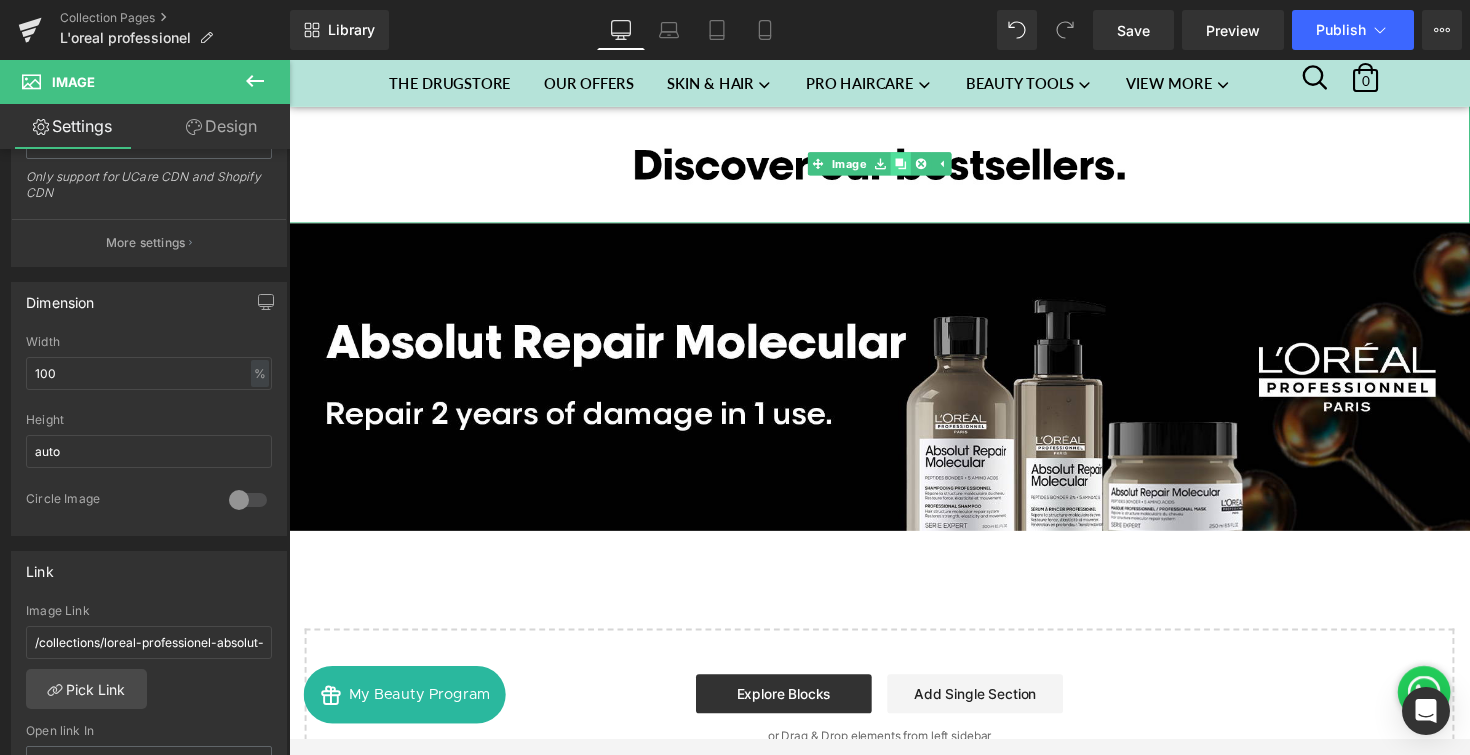 click 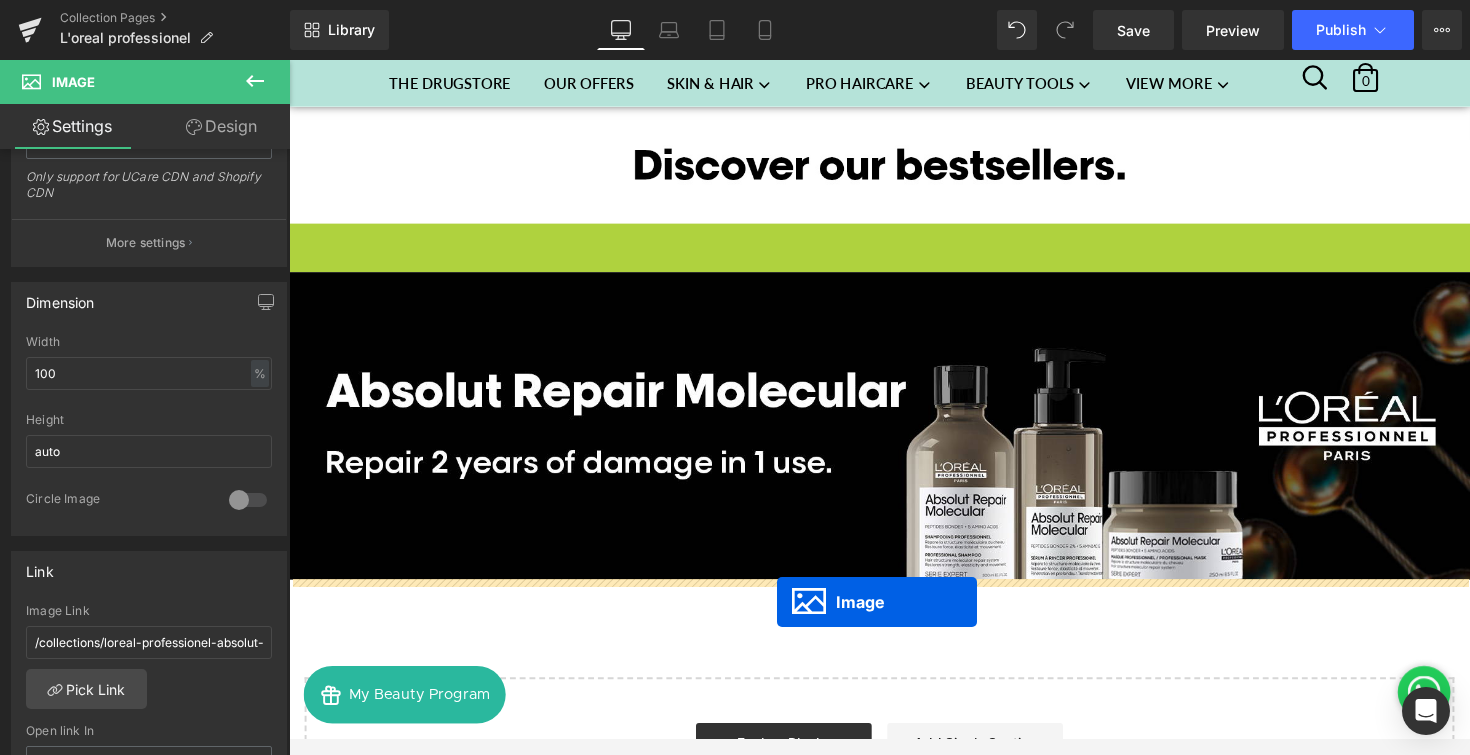 drag, startPoint x: 861, startPoint y: 285, endPoint x: 789, endPoint y: 612, distance: 334.8328 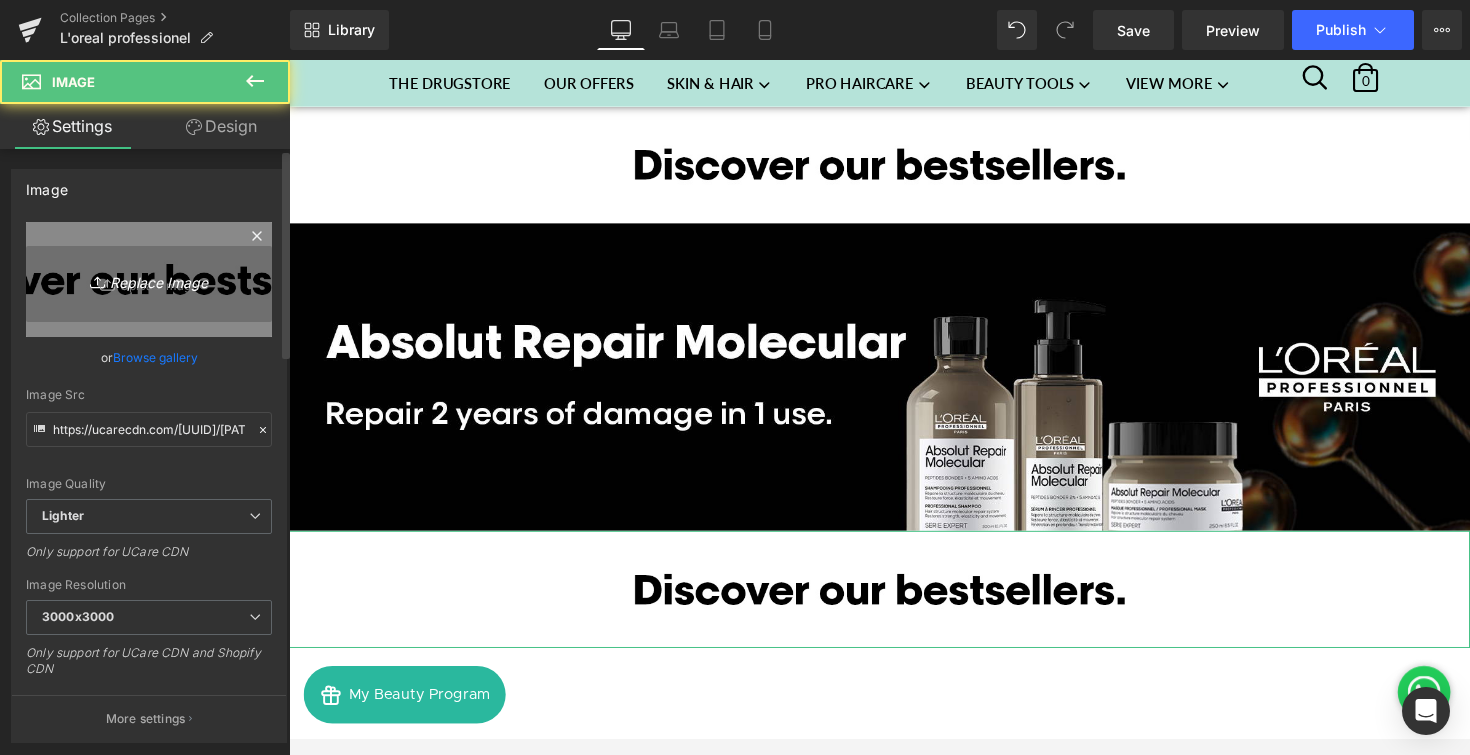 click on "Replace Image" at bounding box center (149, 279) 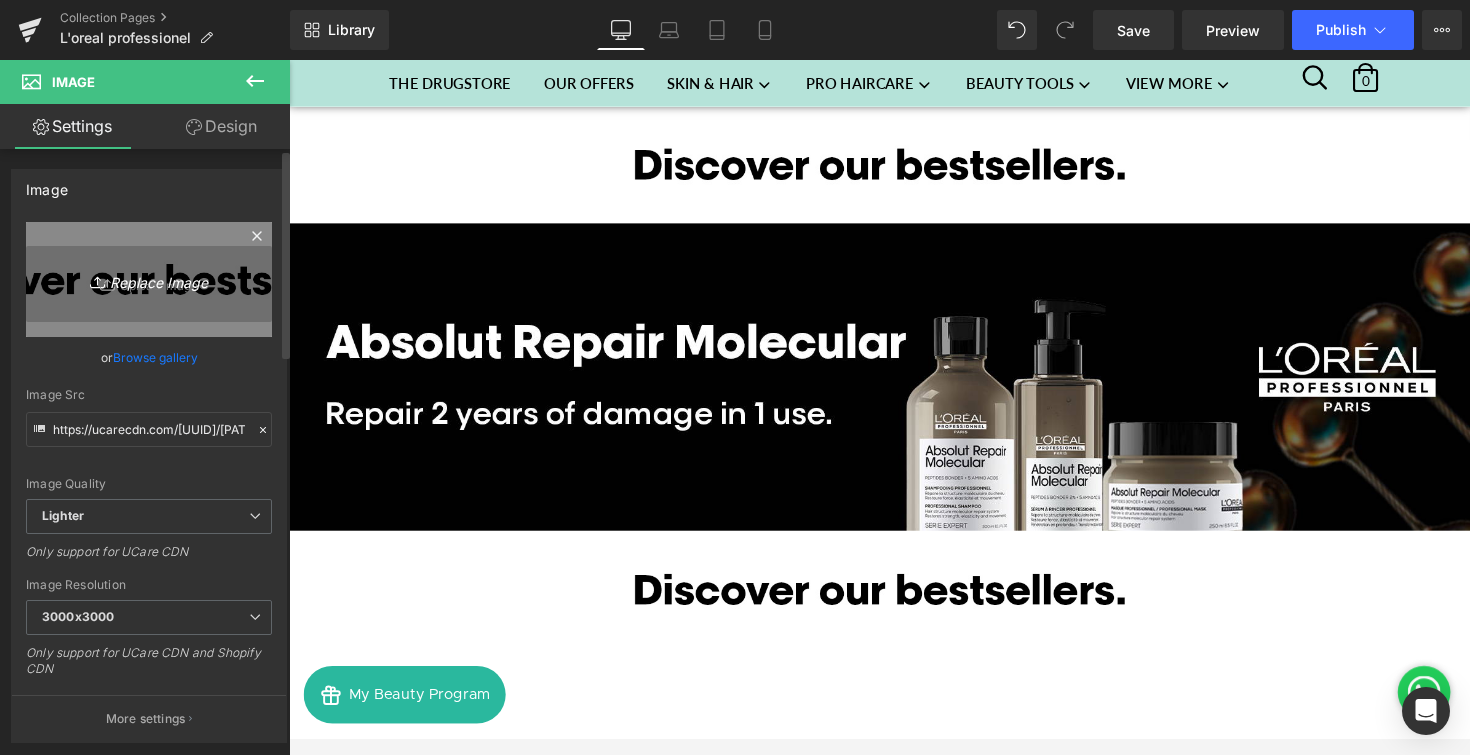 type on "C:\fakepath\STRIP_3_EN.jpg" 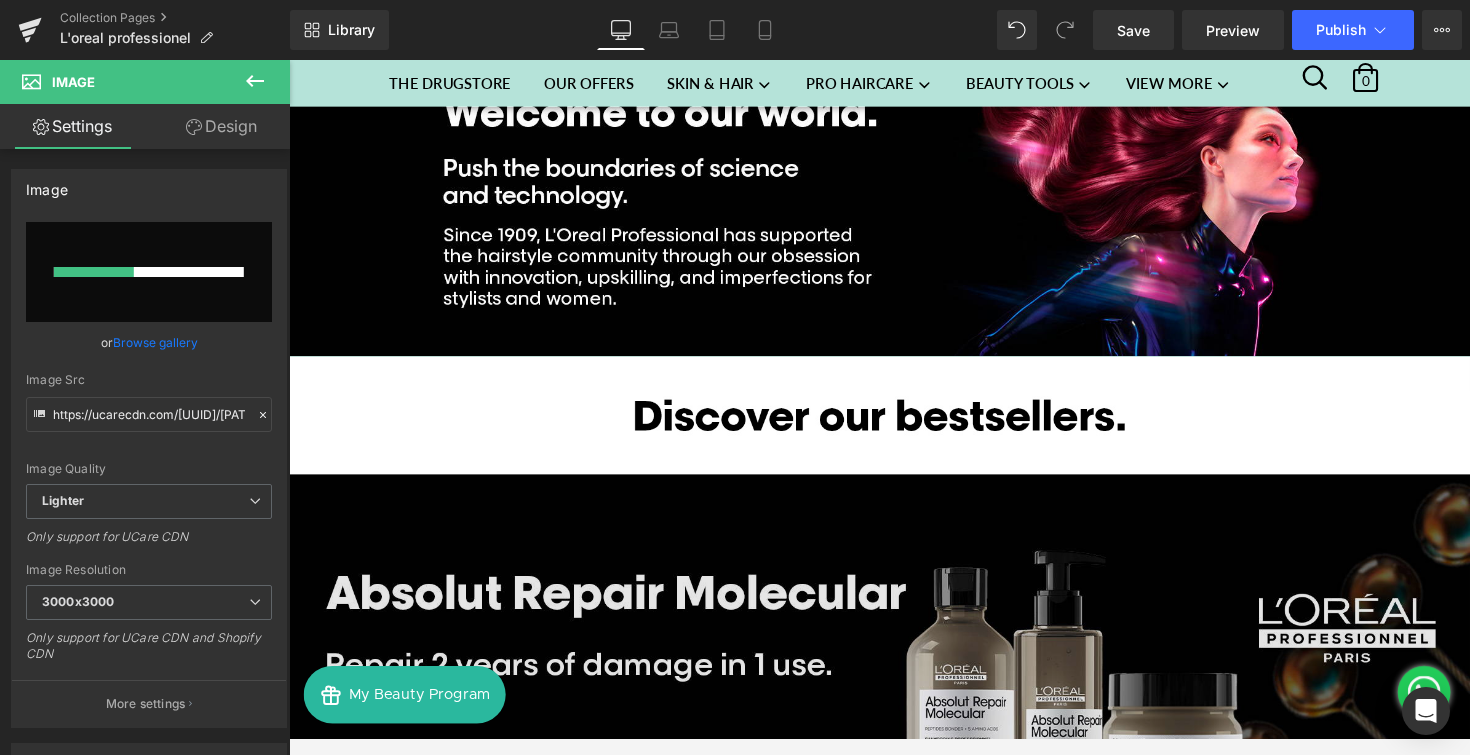 type 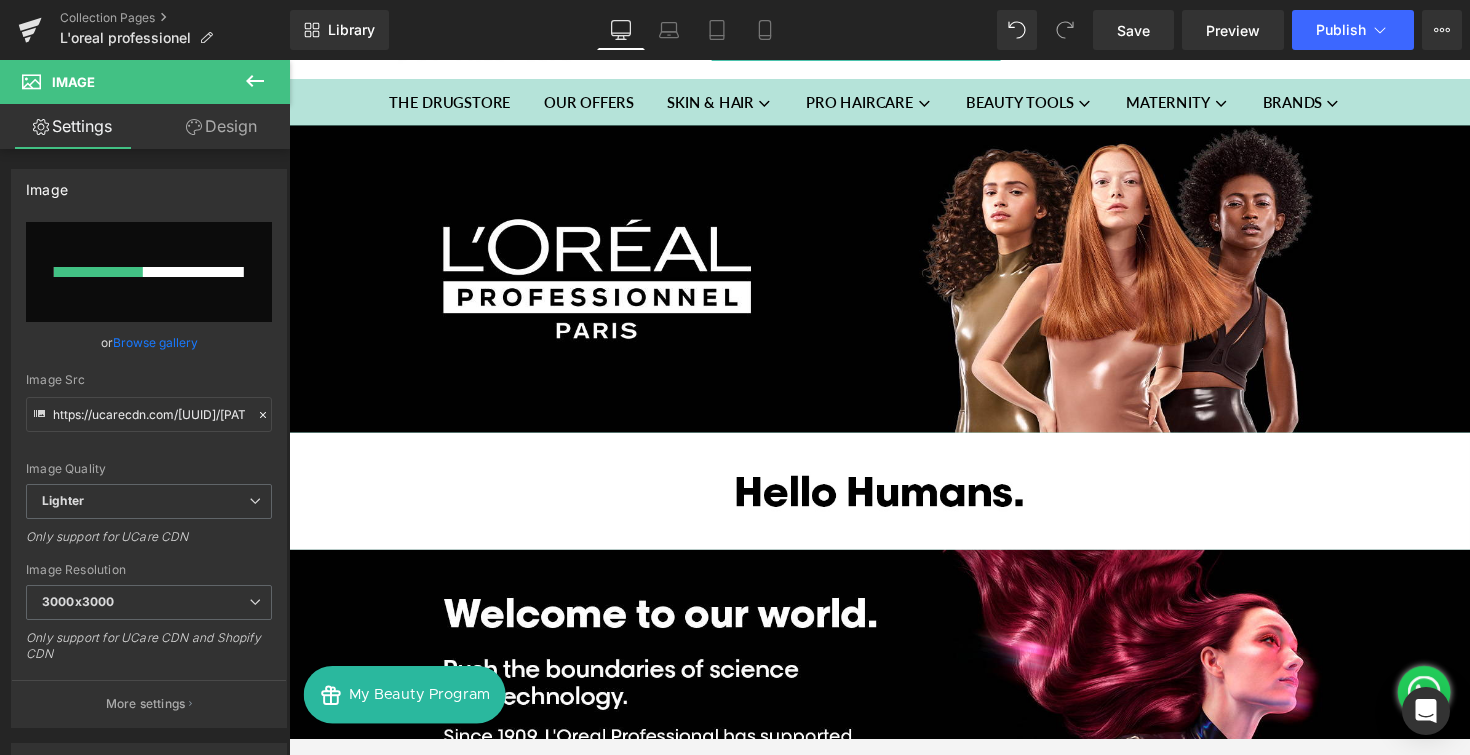 scroll, scrollTop: 0, scrollLeft: 0, axis: both 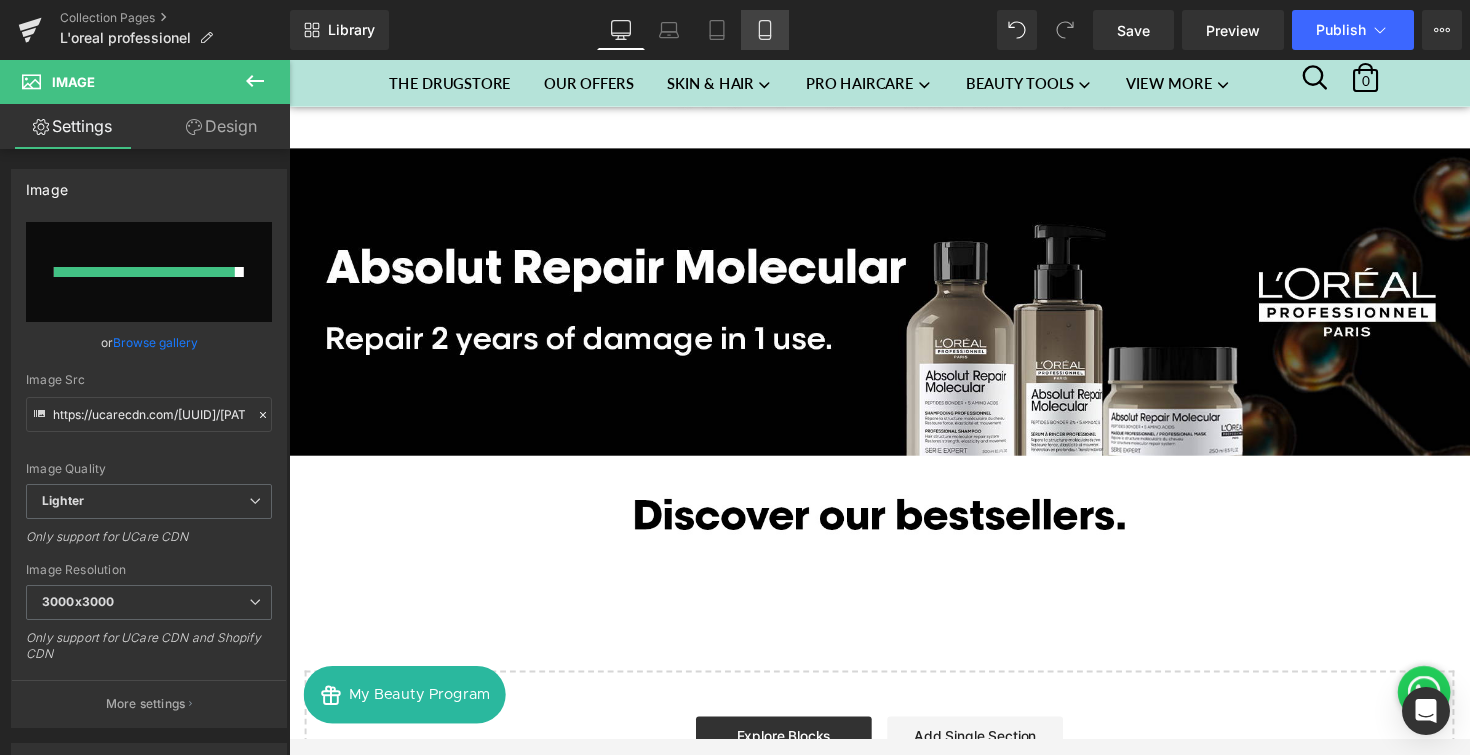 click 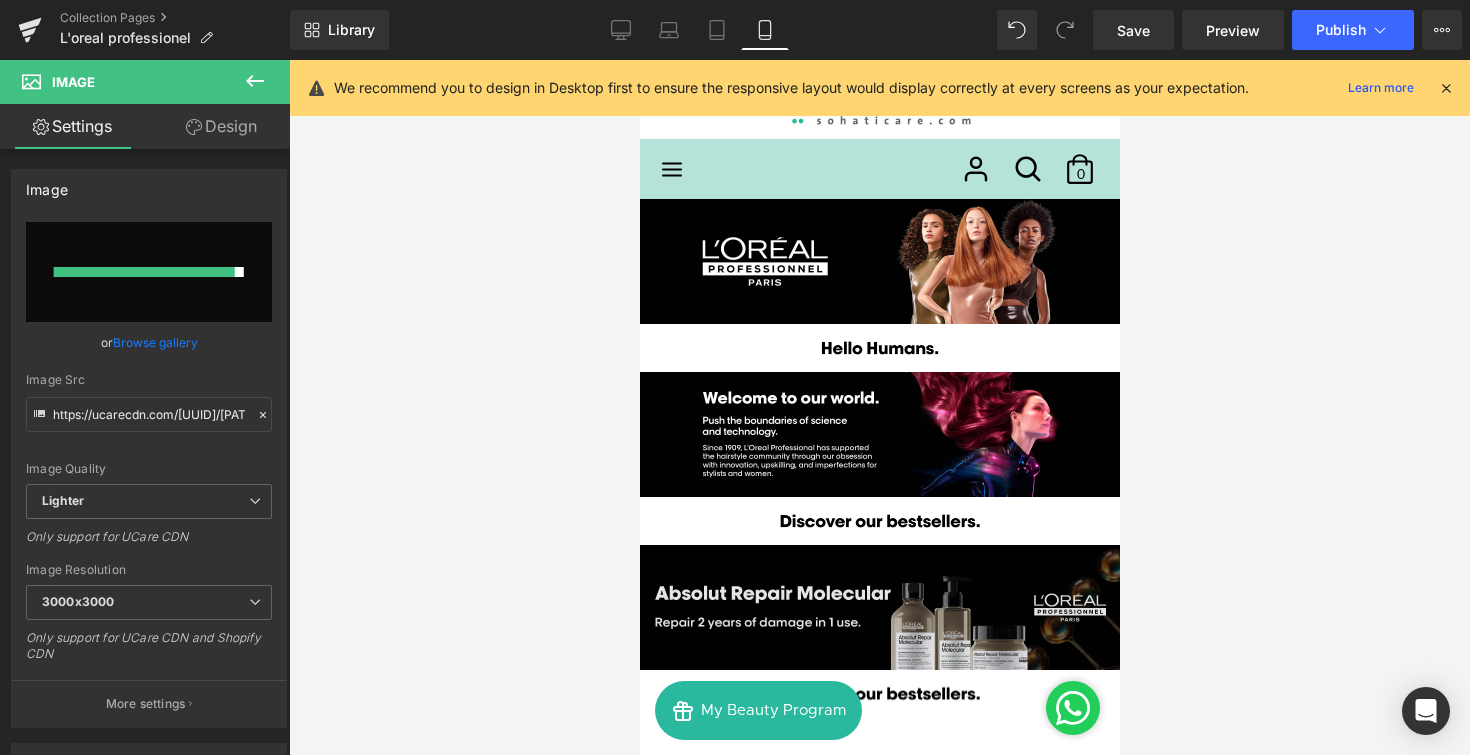 scroll, scrollTop: 7, scrollLeft: 0, axis: vertical 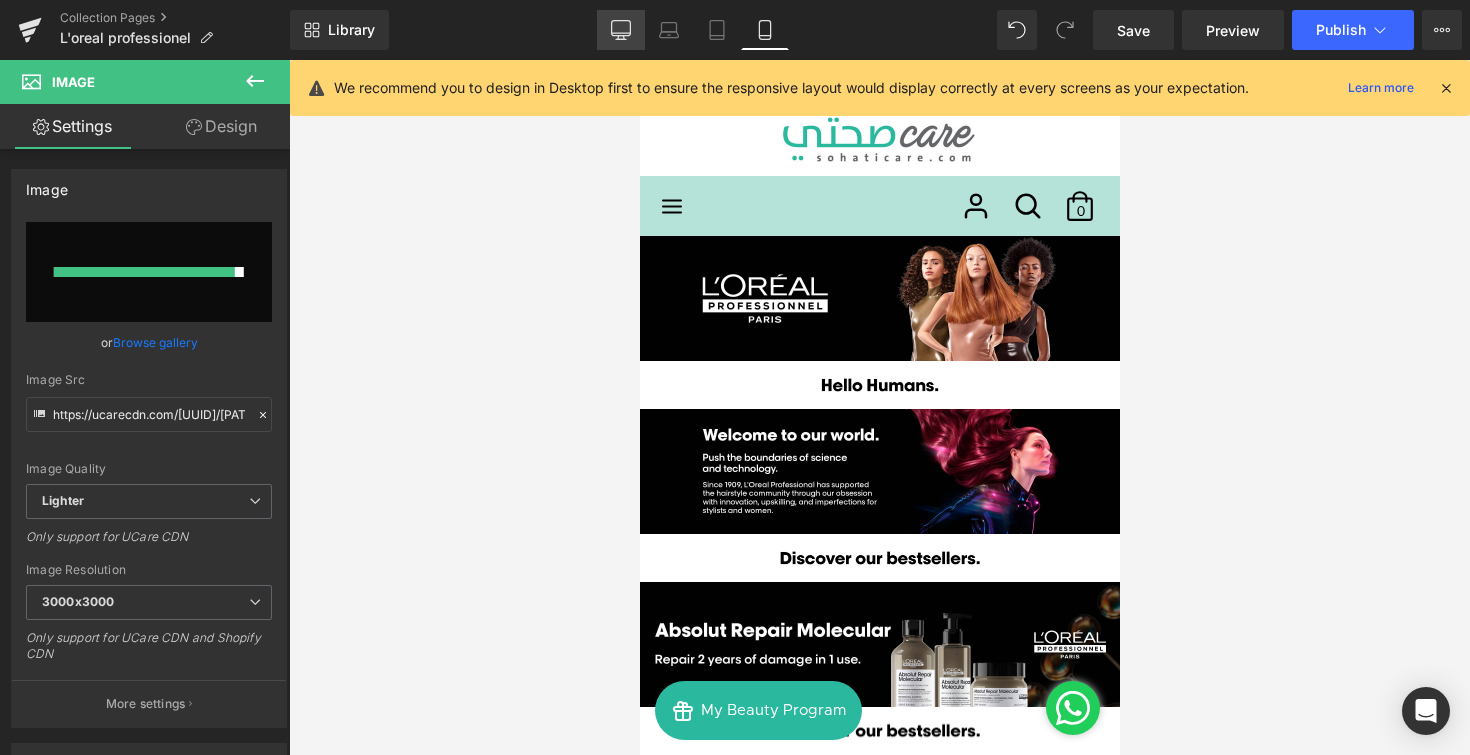 click 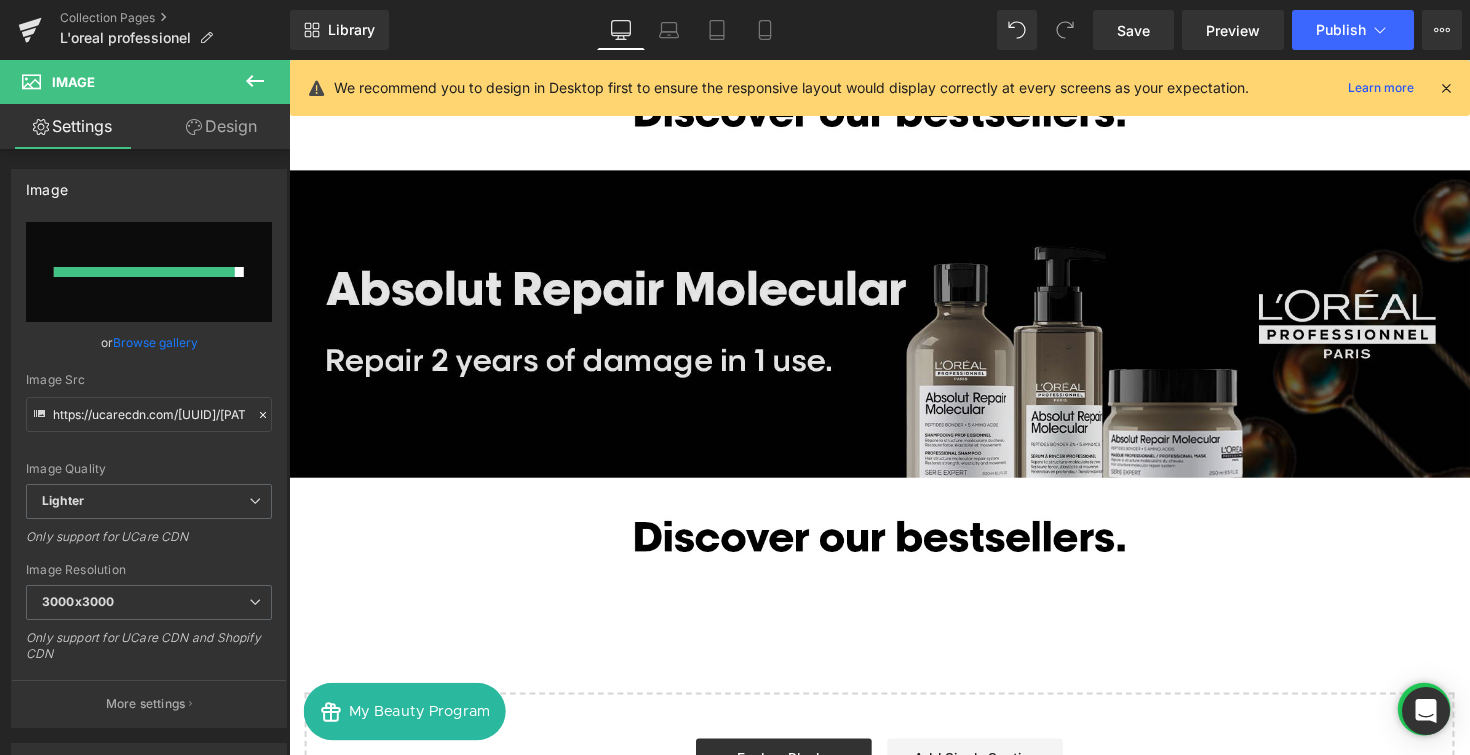 scroll, scrollTop: 928, scrollLeft: 0, axis: vertical 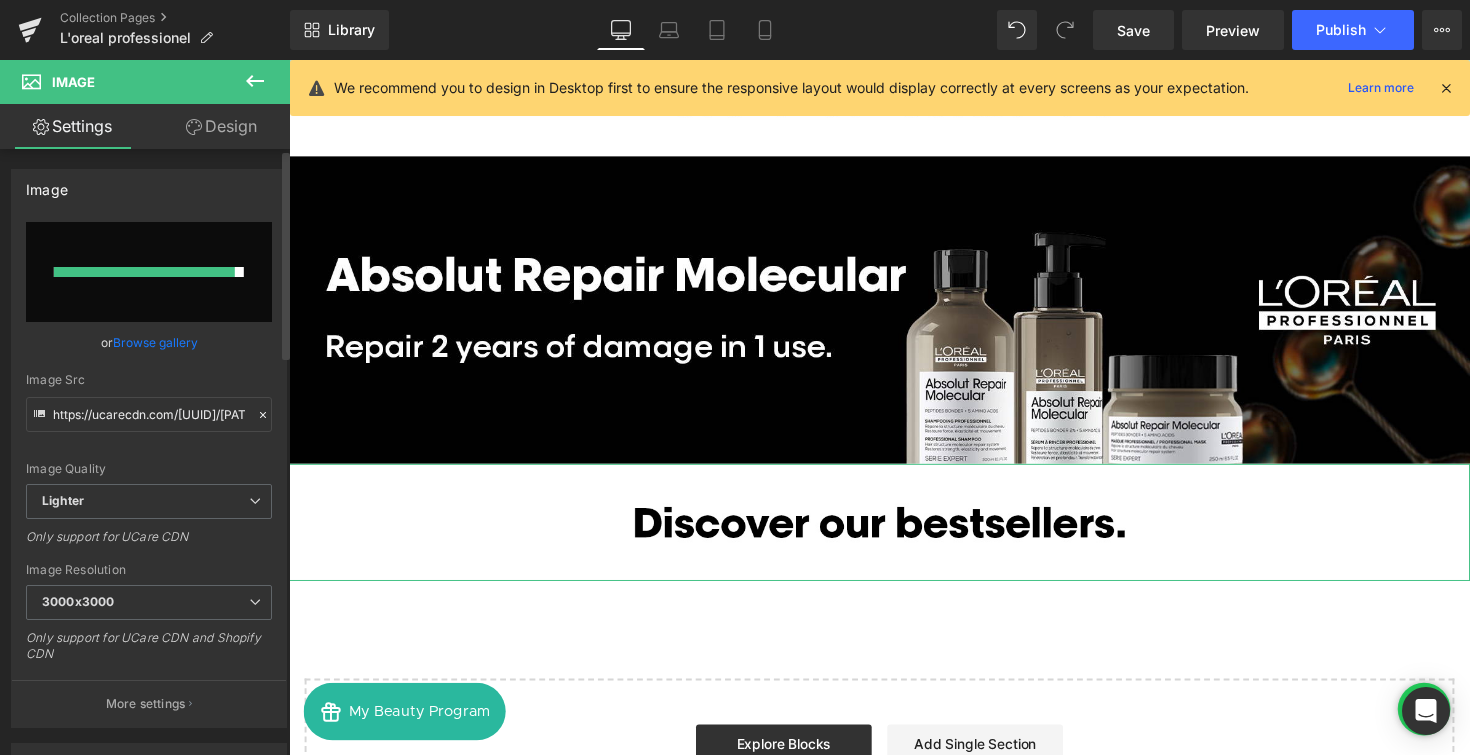 click on "Browse gallery" at bounding box center (155, 342) 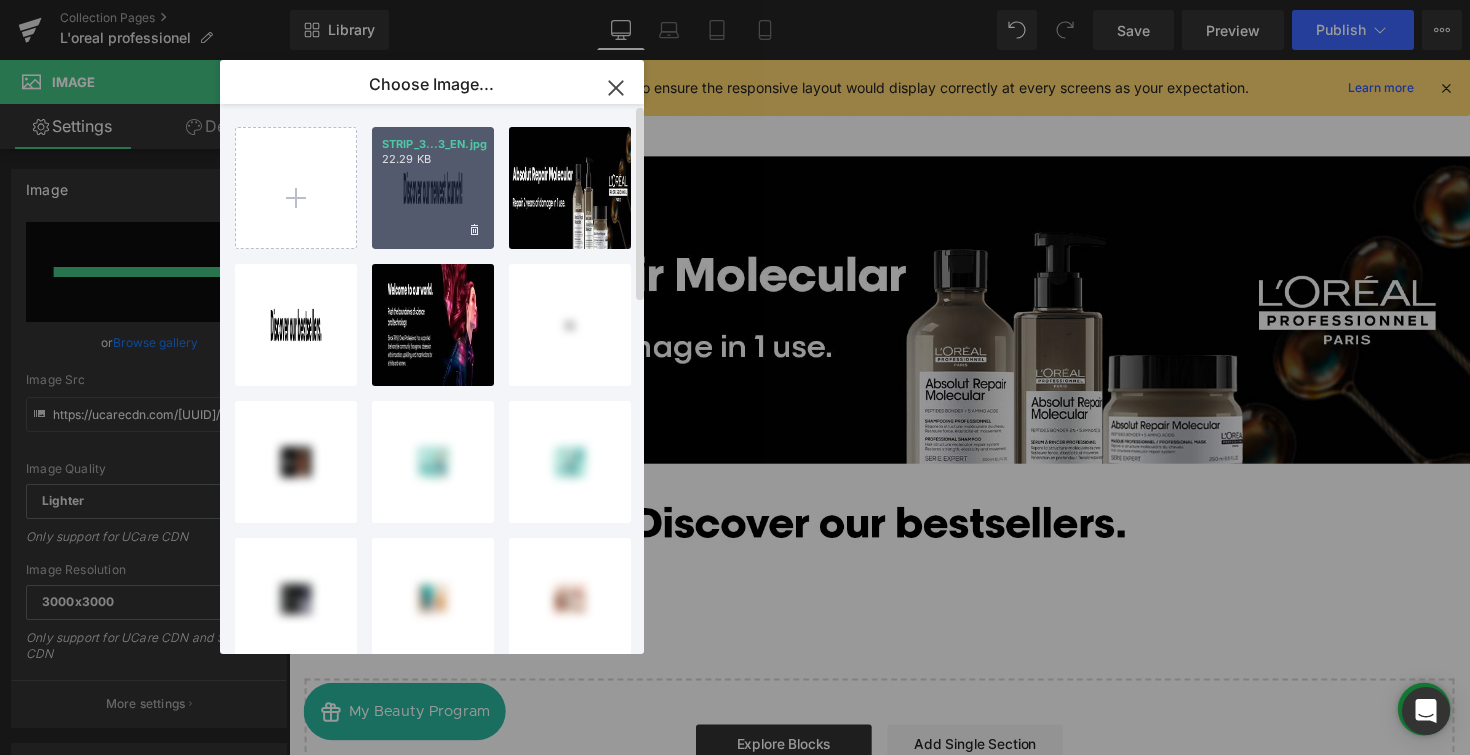 click on "STRIP_3...[NUMBER]_EN.jpg [NUMBER].[NUMBER] KB" at bounding box center [433, 188] 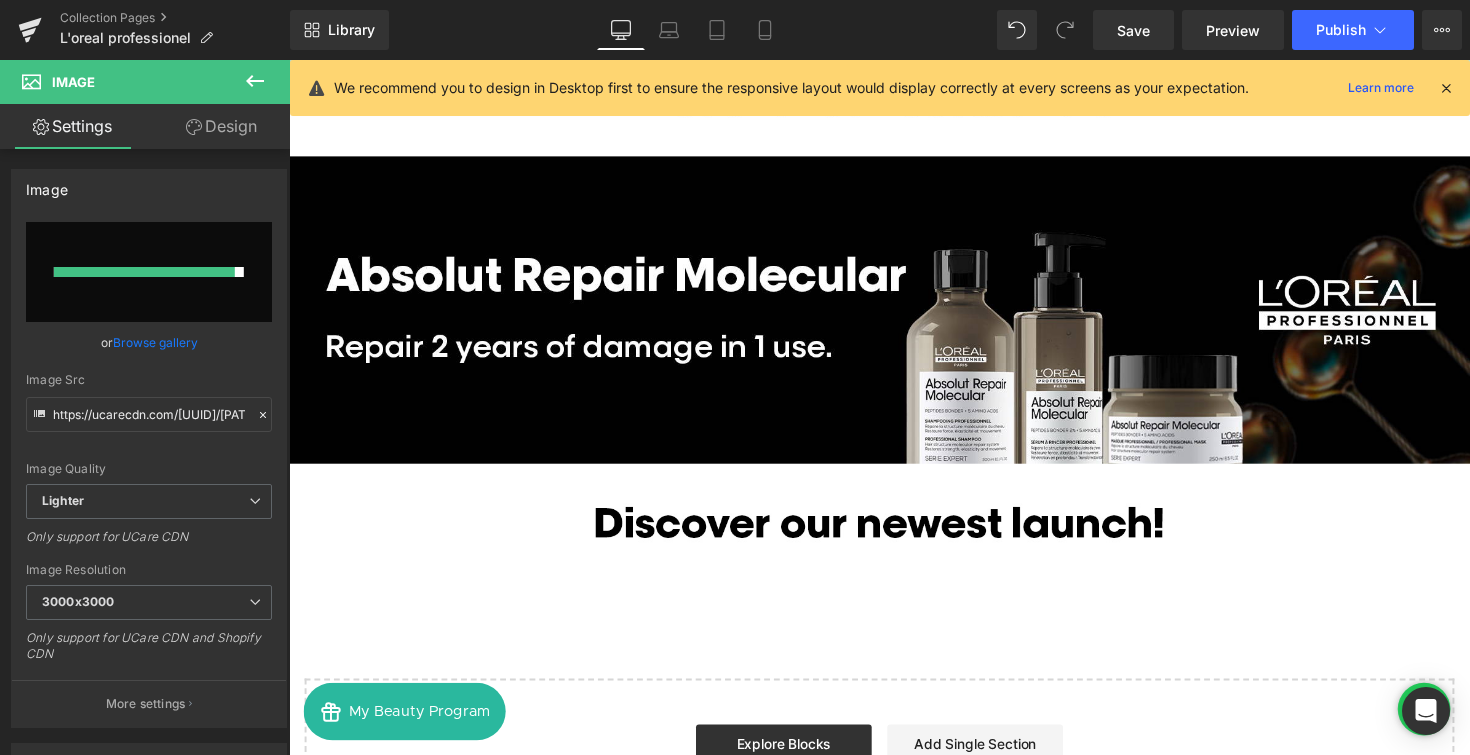 click on "Image
Image         Image         Image         Image         Image
Select your layout" at bounding box center (894, 73) 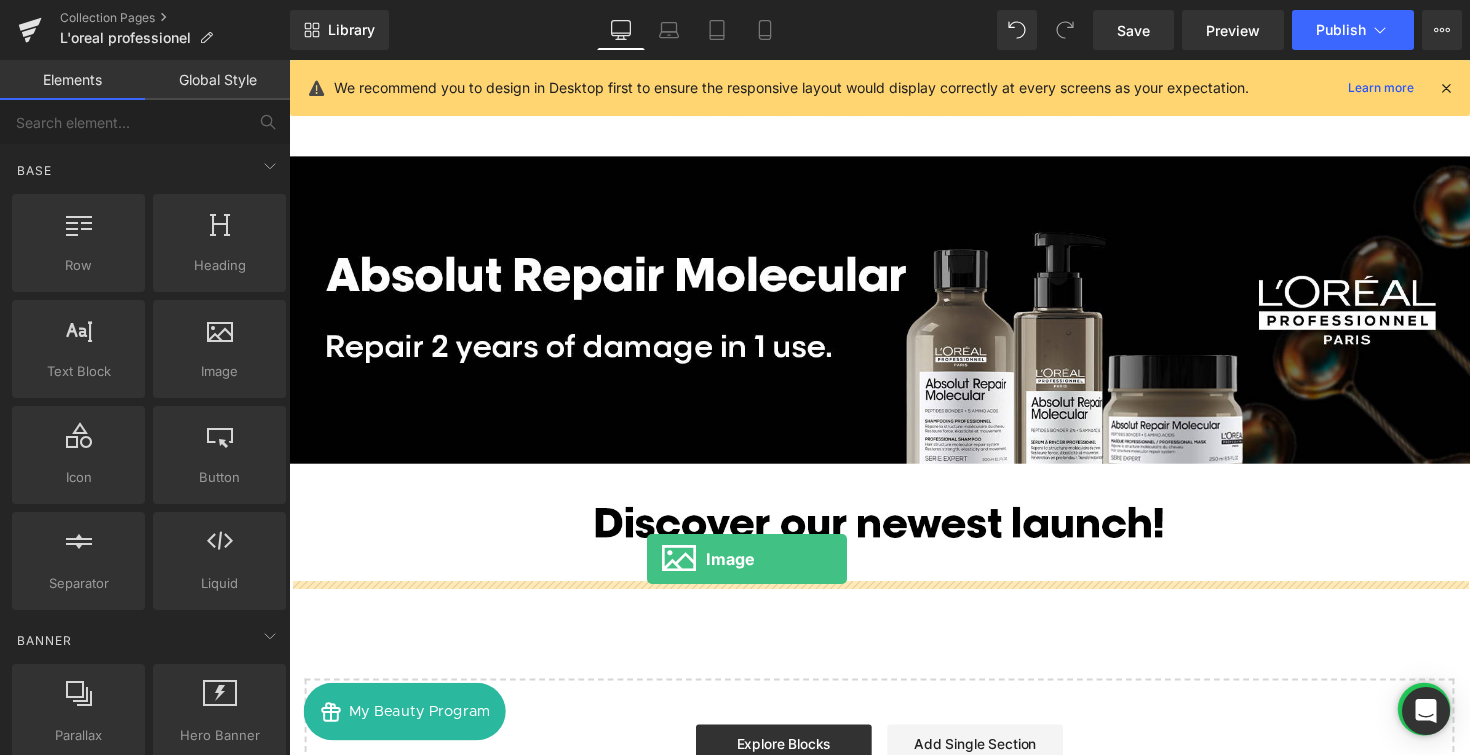 drag, startPoint x: 519, startPoint y: 392, endPoint x: 662, endPoint y: 597, distance: 249.948 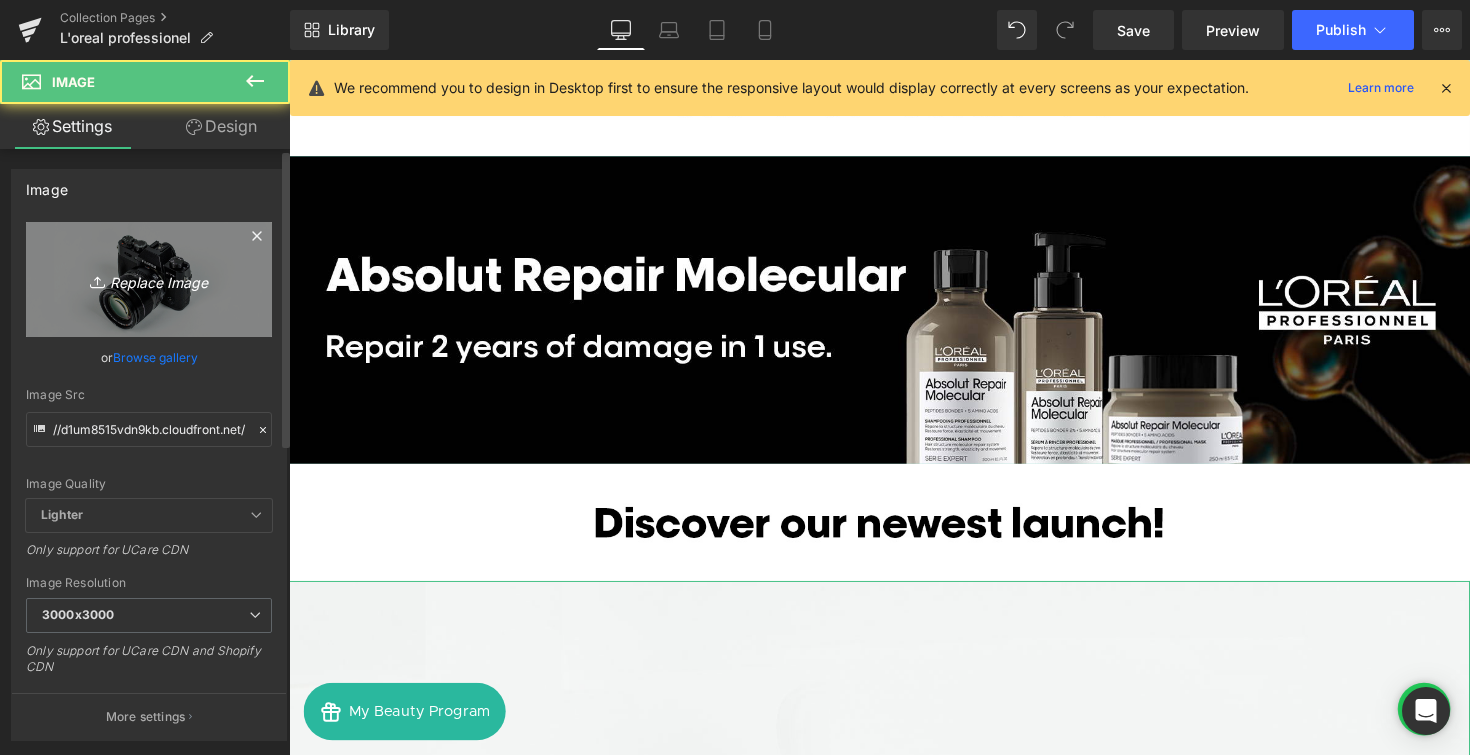 click on "Replace Image" at bounding box center [149, 279] 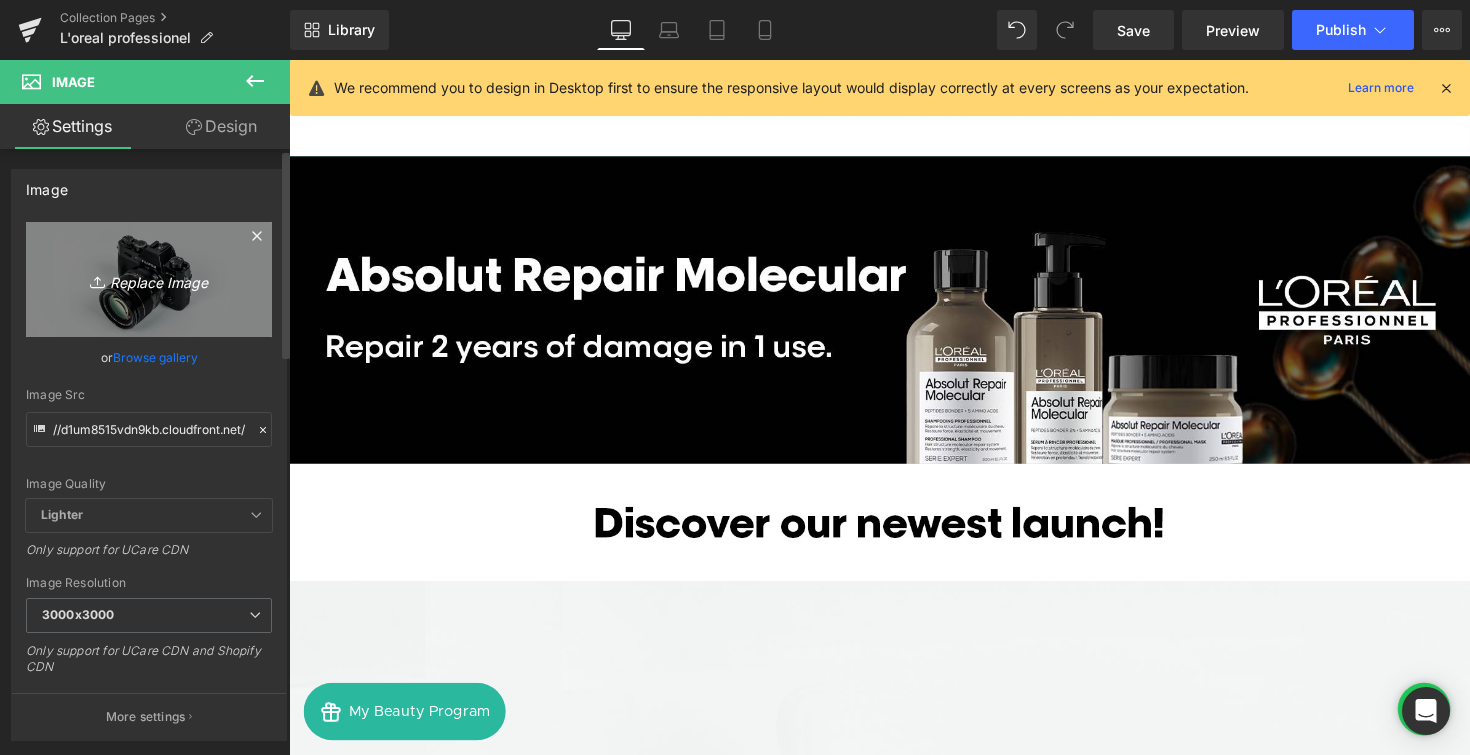 type on "C:\fakepath\DESK_MAIN_4_EN_new.jpg" 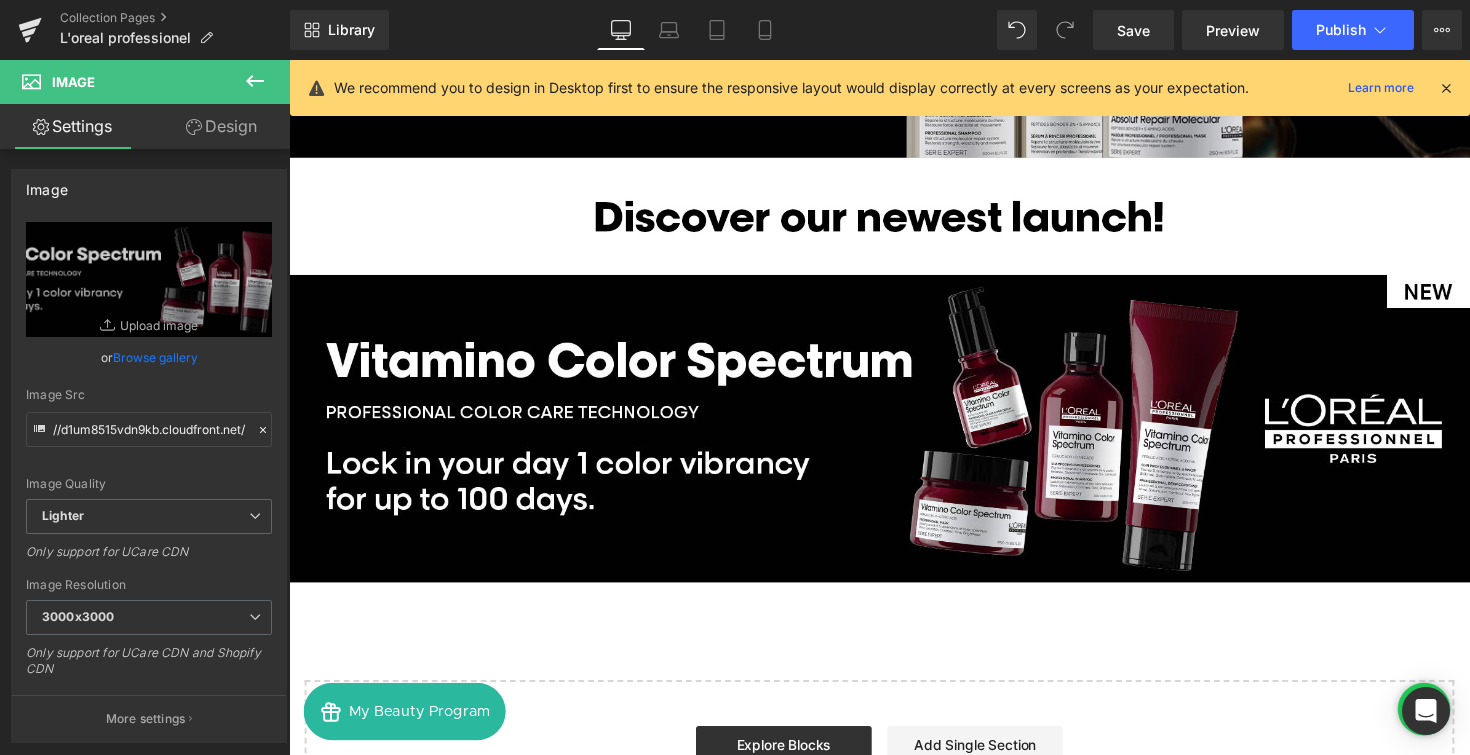 scroll, scrollTop: 1249, scrollLeft: 0, axis: vertical 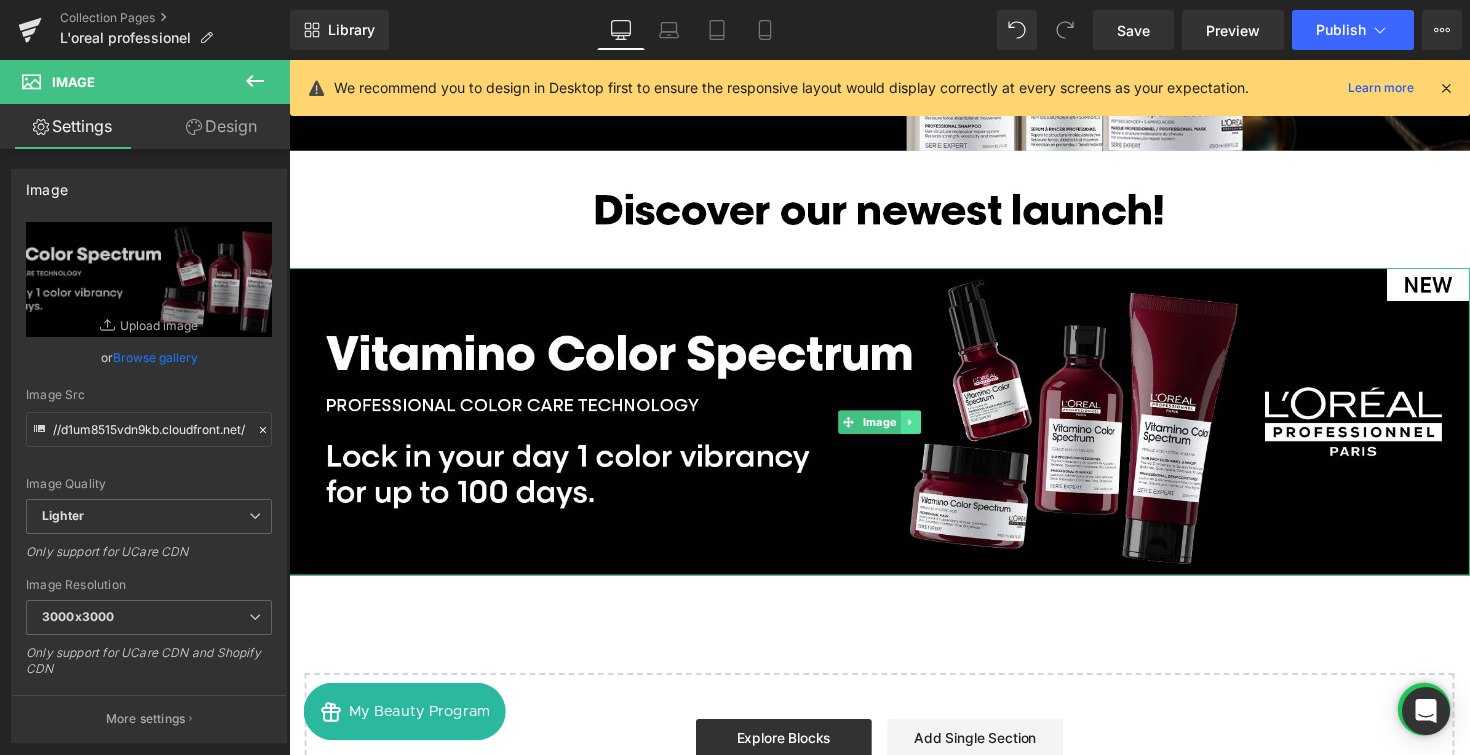 click 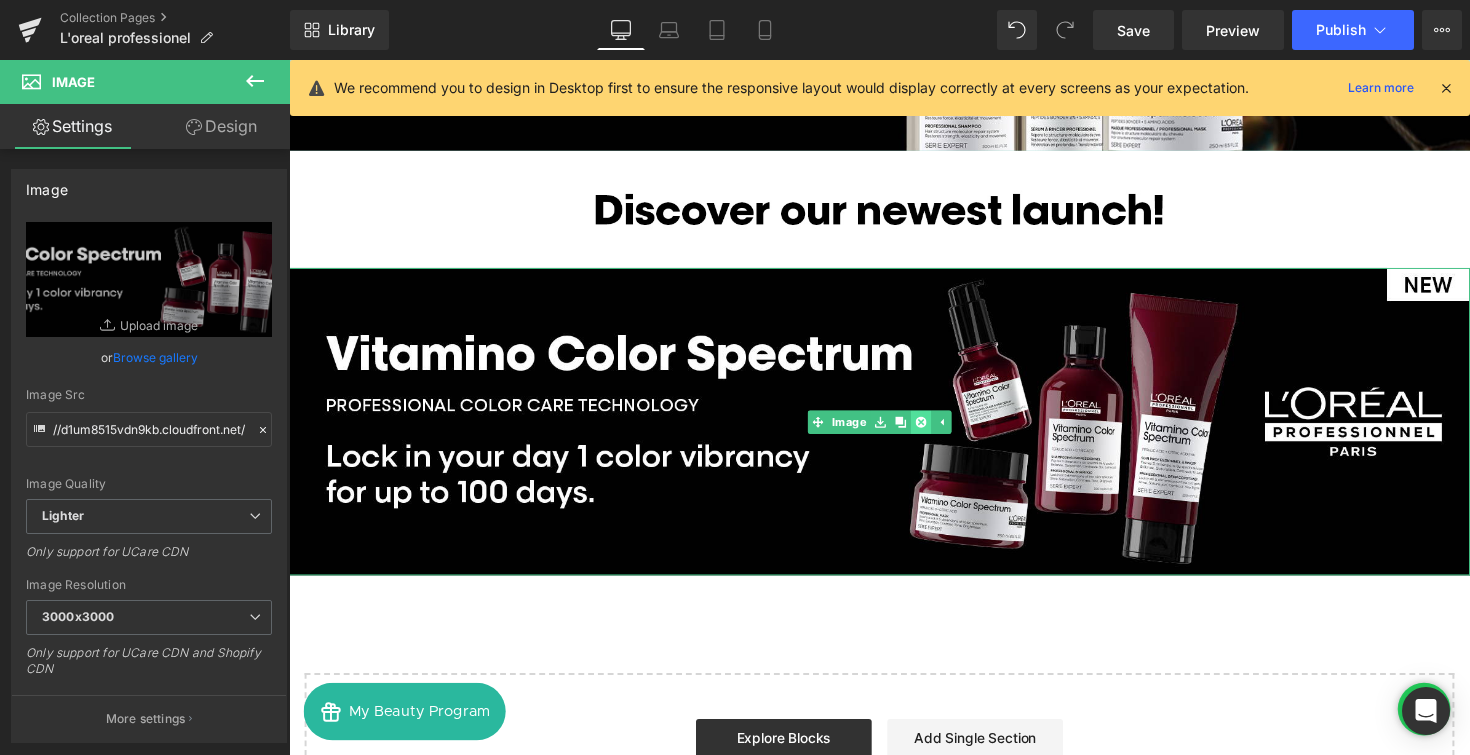 click 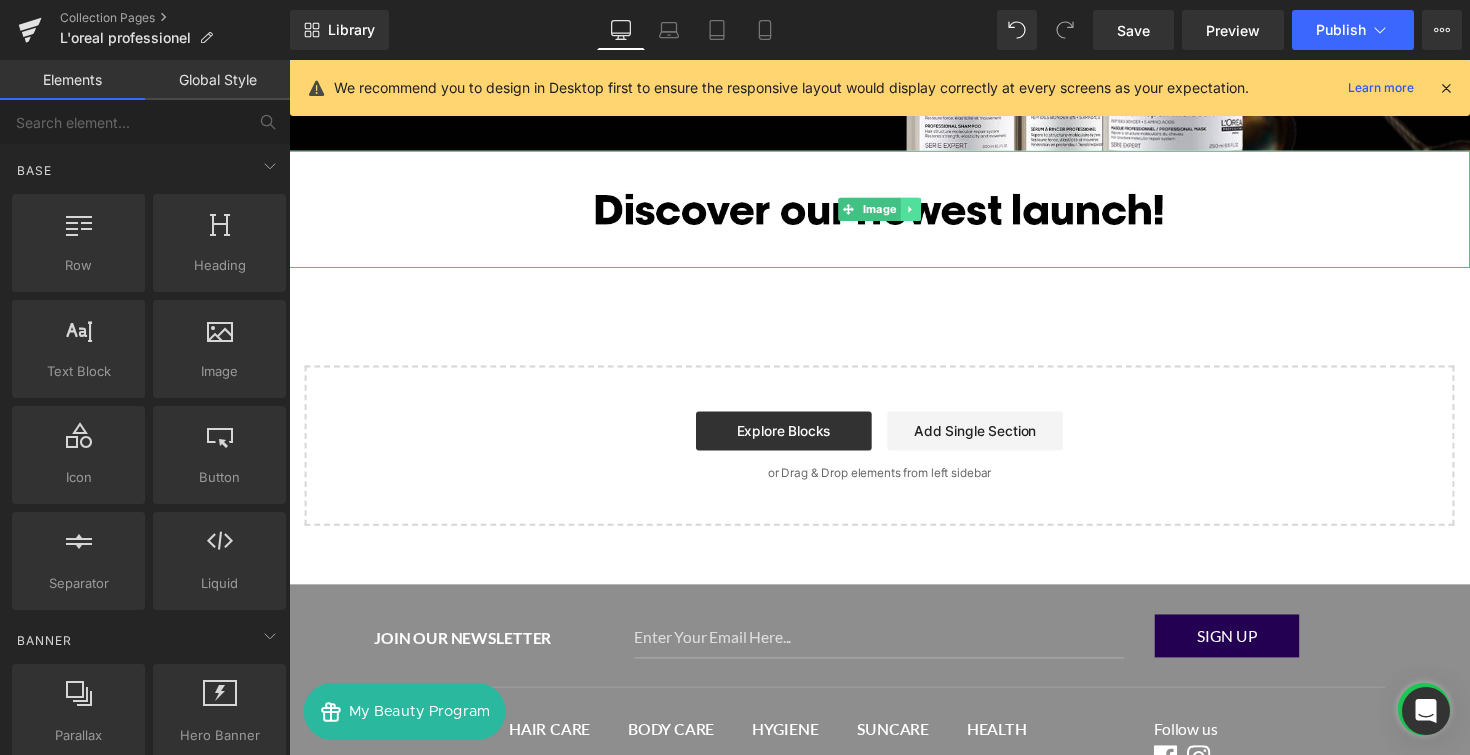 click at bounding box center [925, 213] 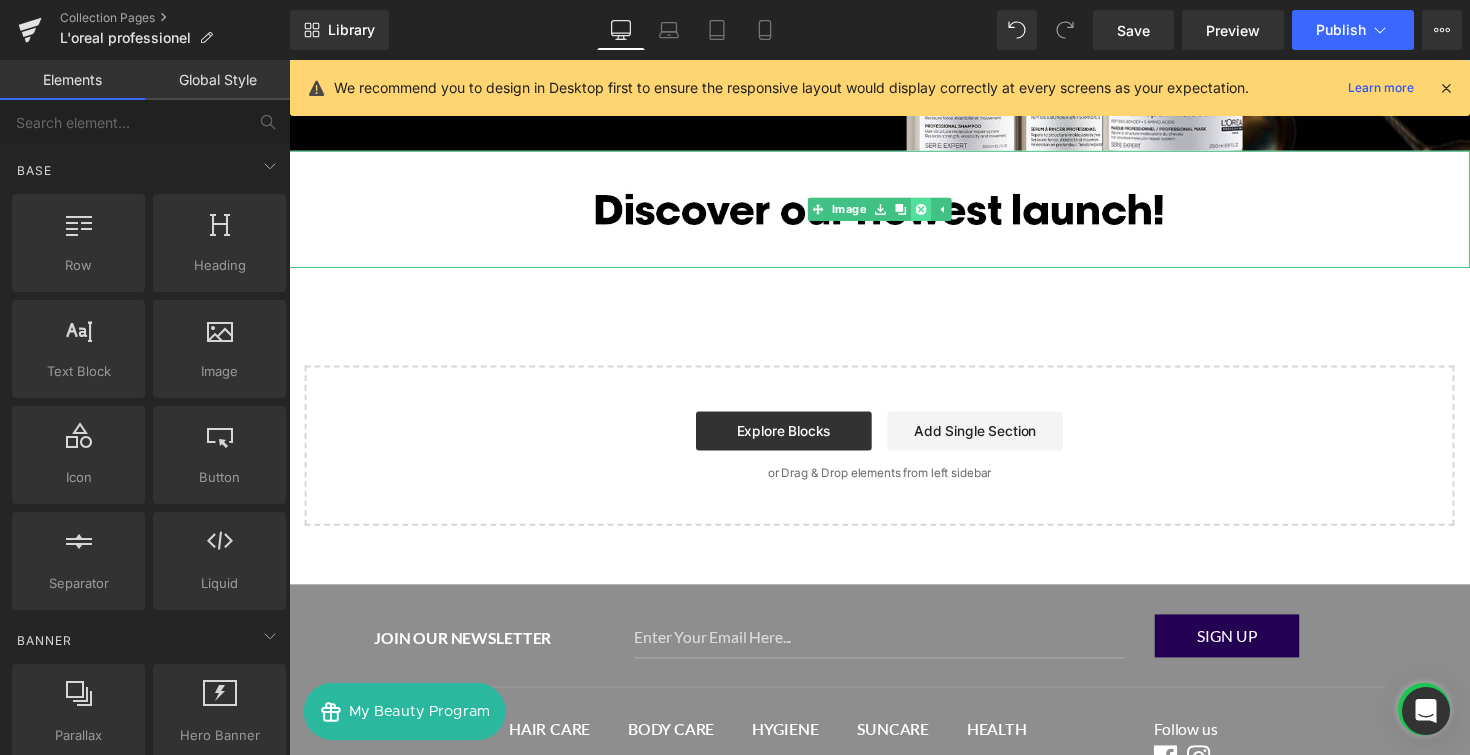 click 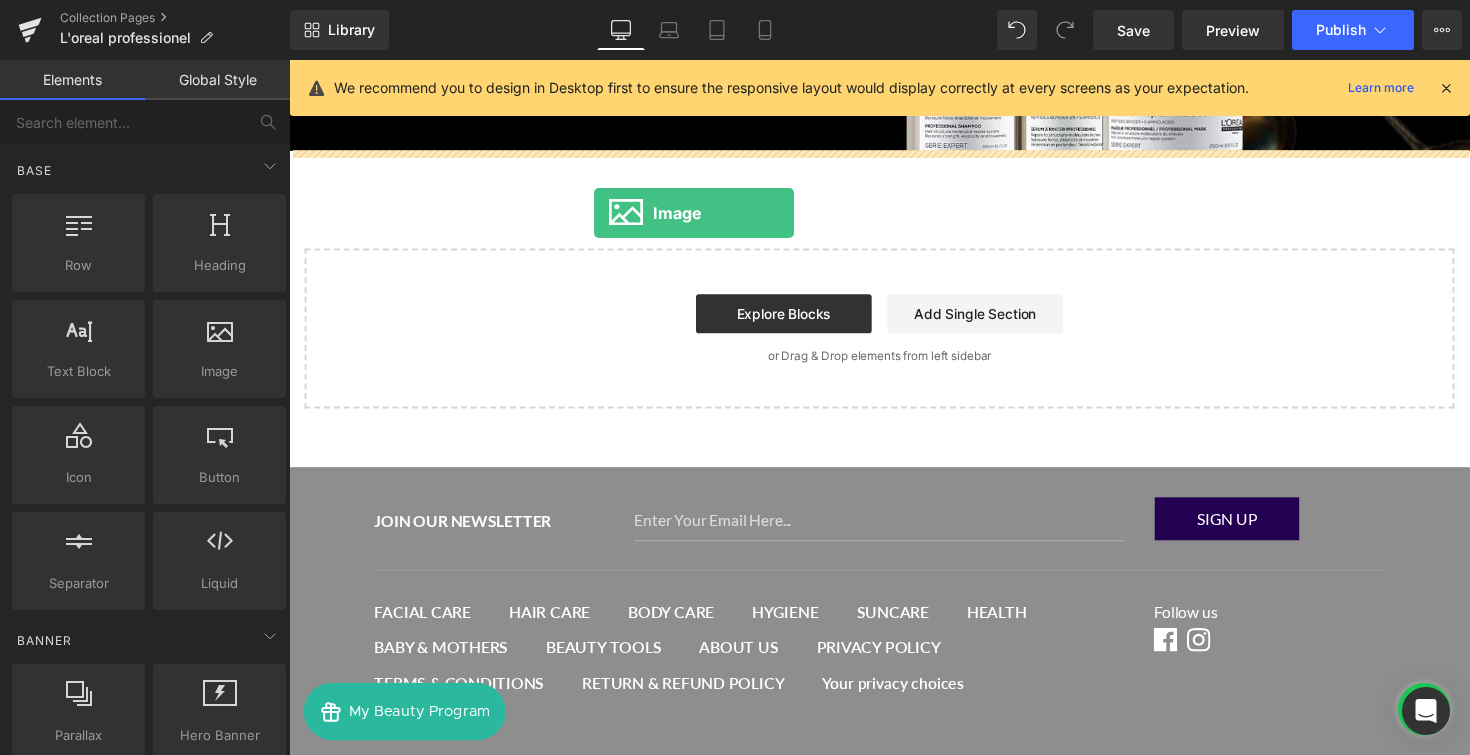 drag, startPoint x: 518, startPoint y: 414, endPoint x: 601, endPoint y: 217, distance: 213.7709 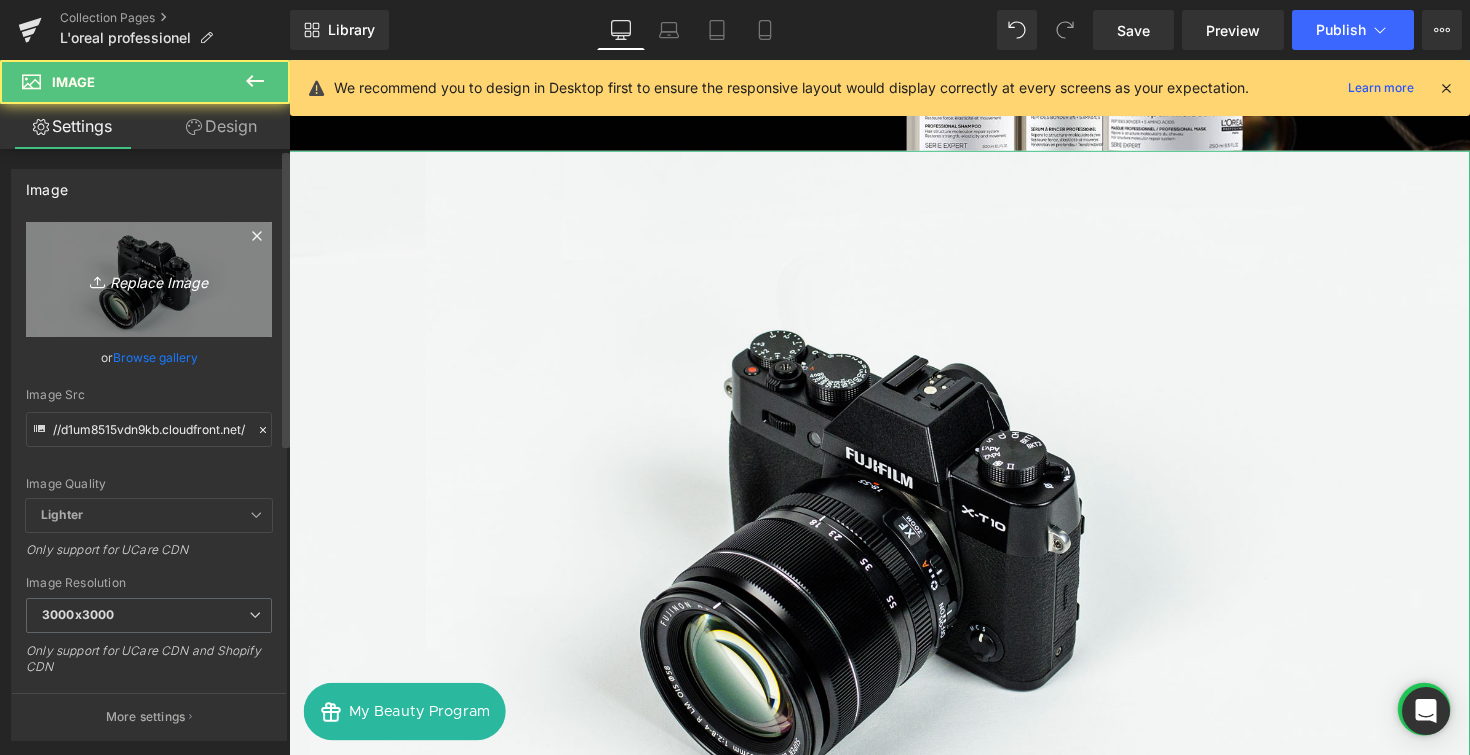 click 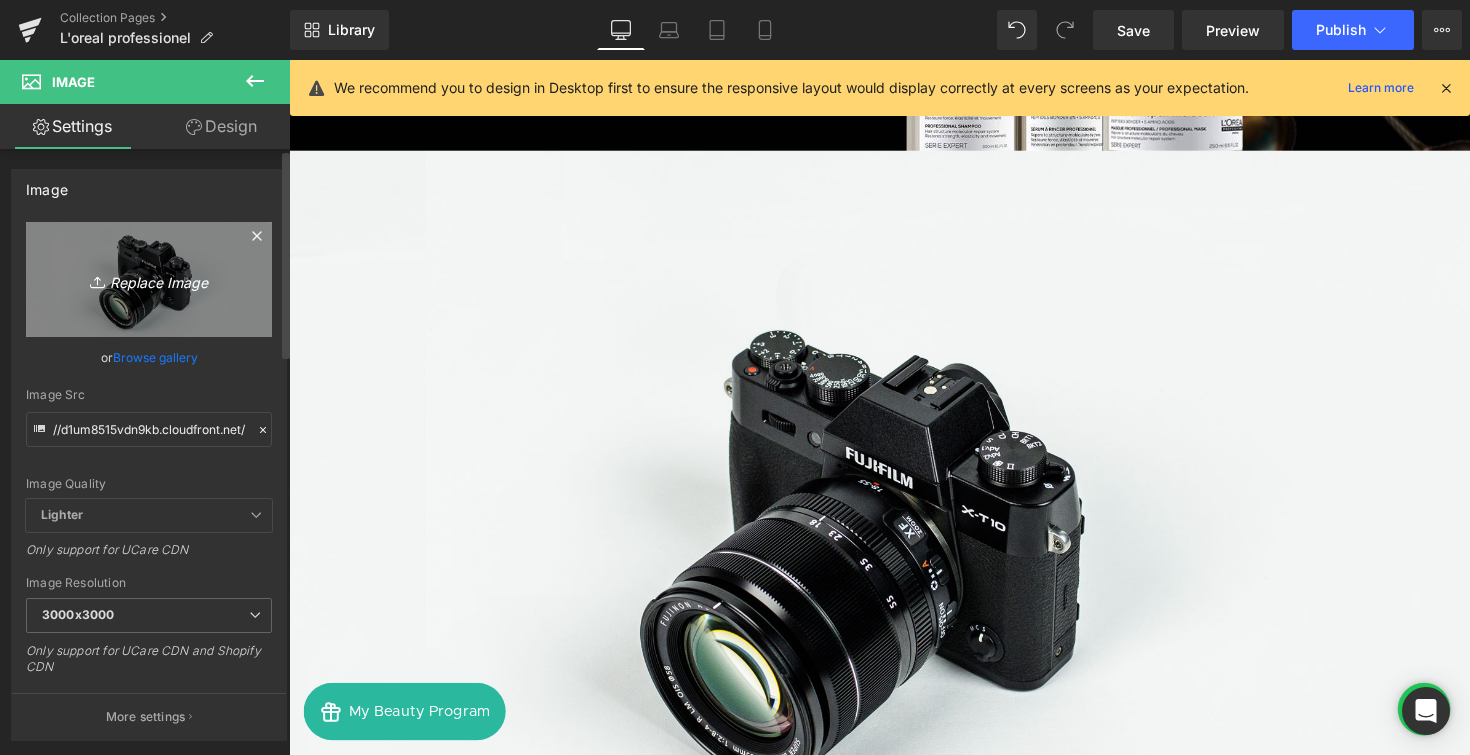 type on "C:\fakepath\STRIP_4_EN.jpg" 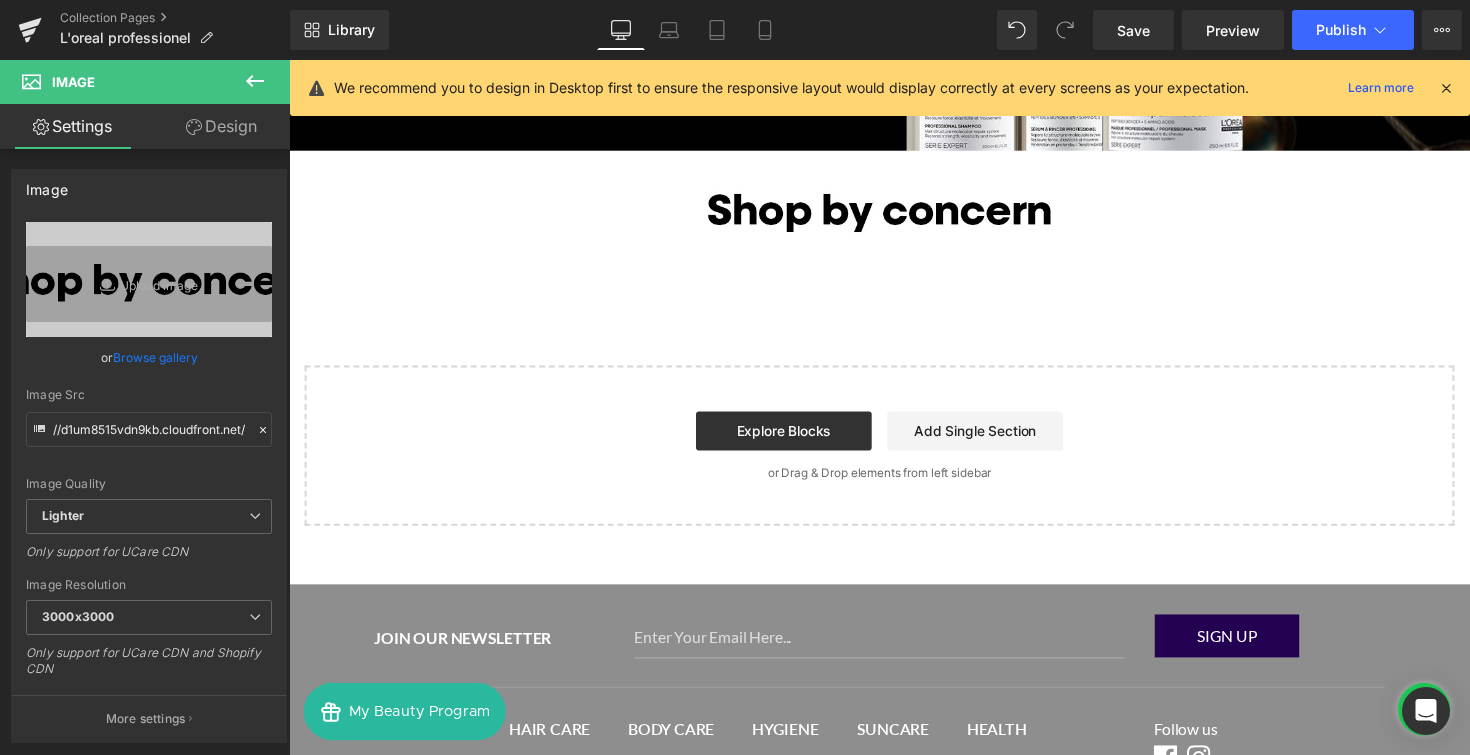 click on "Start building your page
Explore Blocks
Add Single Section
or Drag & Drop elements from left sidebar" at bounding box center [894, 455] 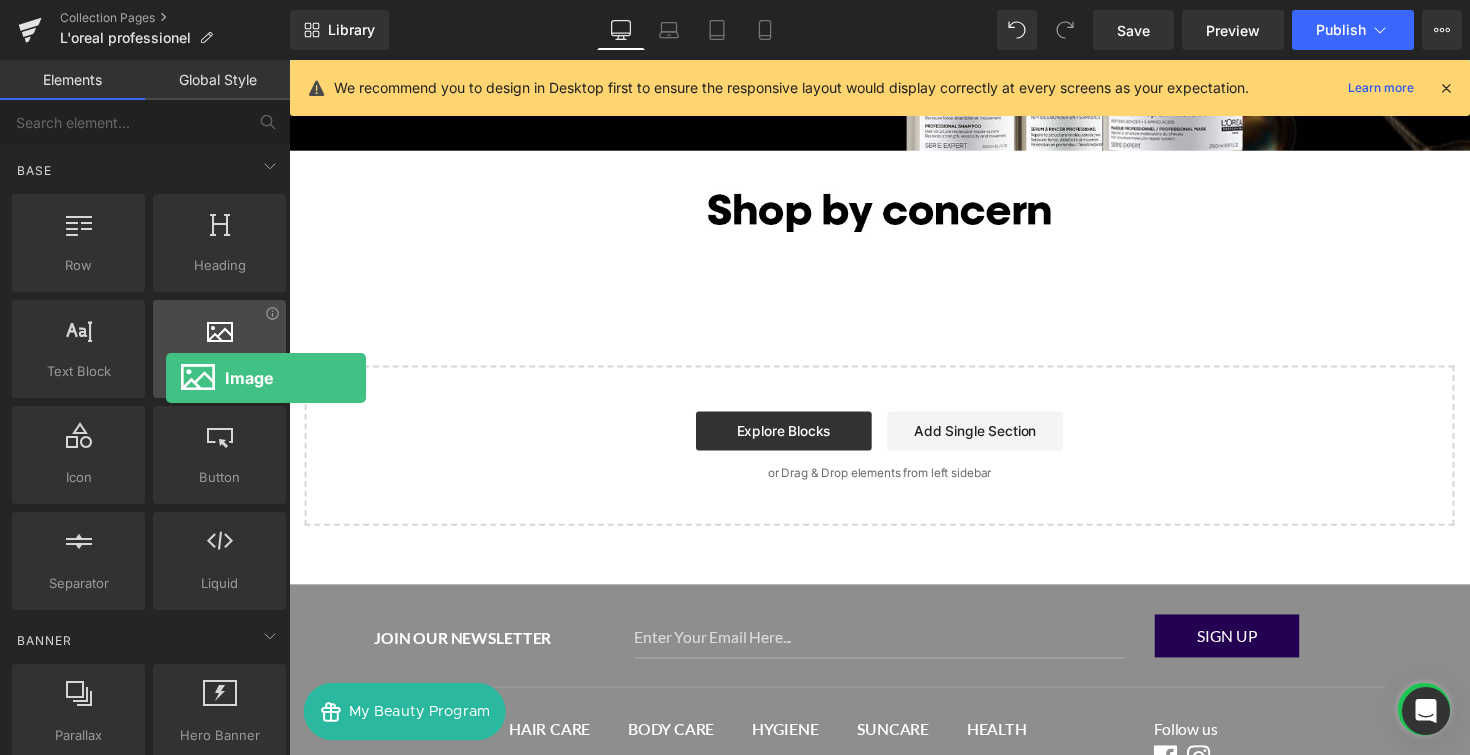 drag, startPoint x: 204, startPoint y: 363, endPoint x: 166, endPoint y: 348, distance: 40.853397 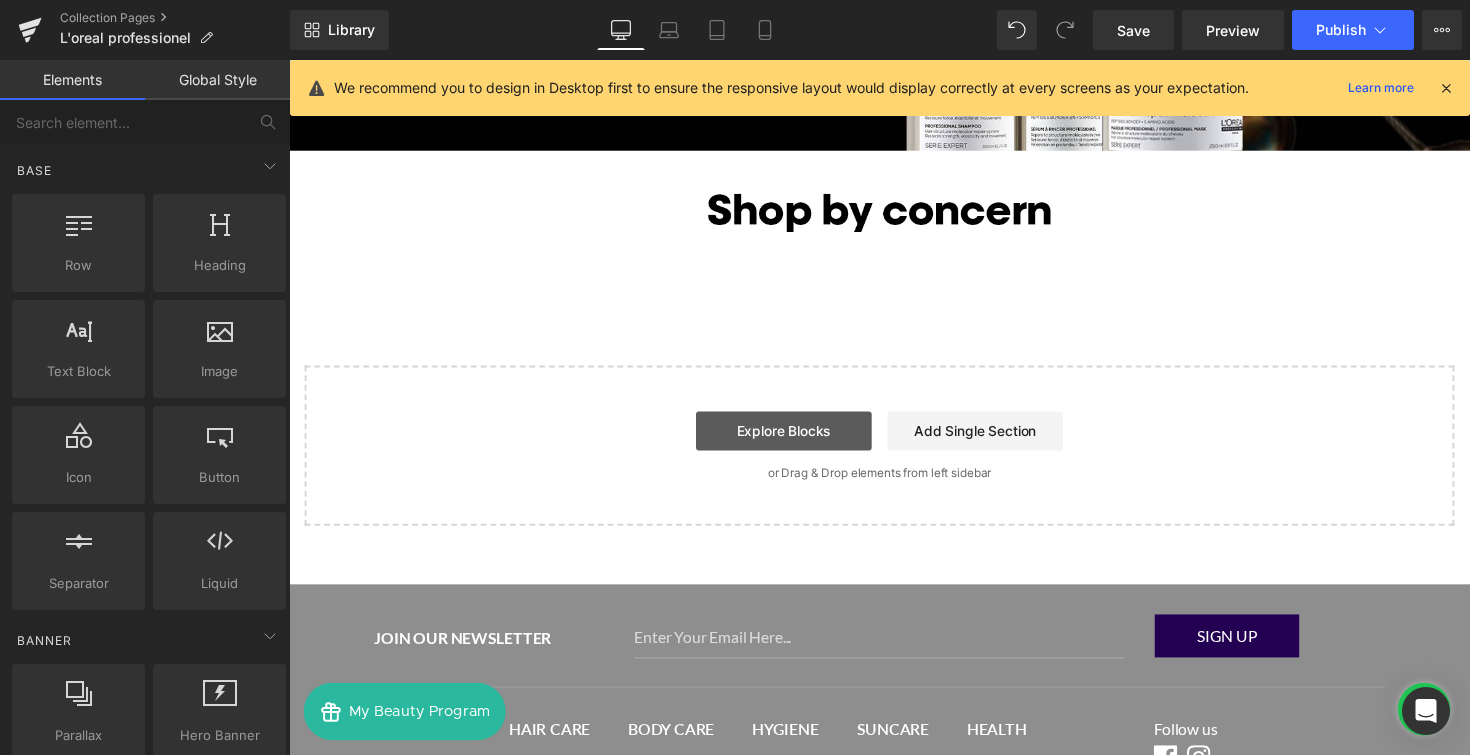 click on "Explore Blocks" at bounding box center (796, 440) 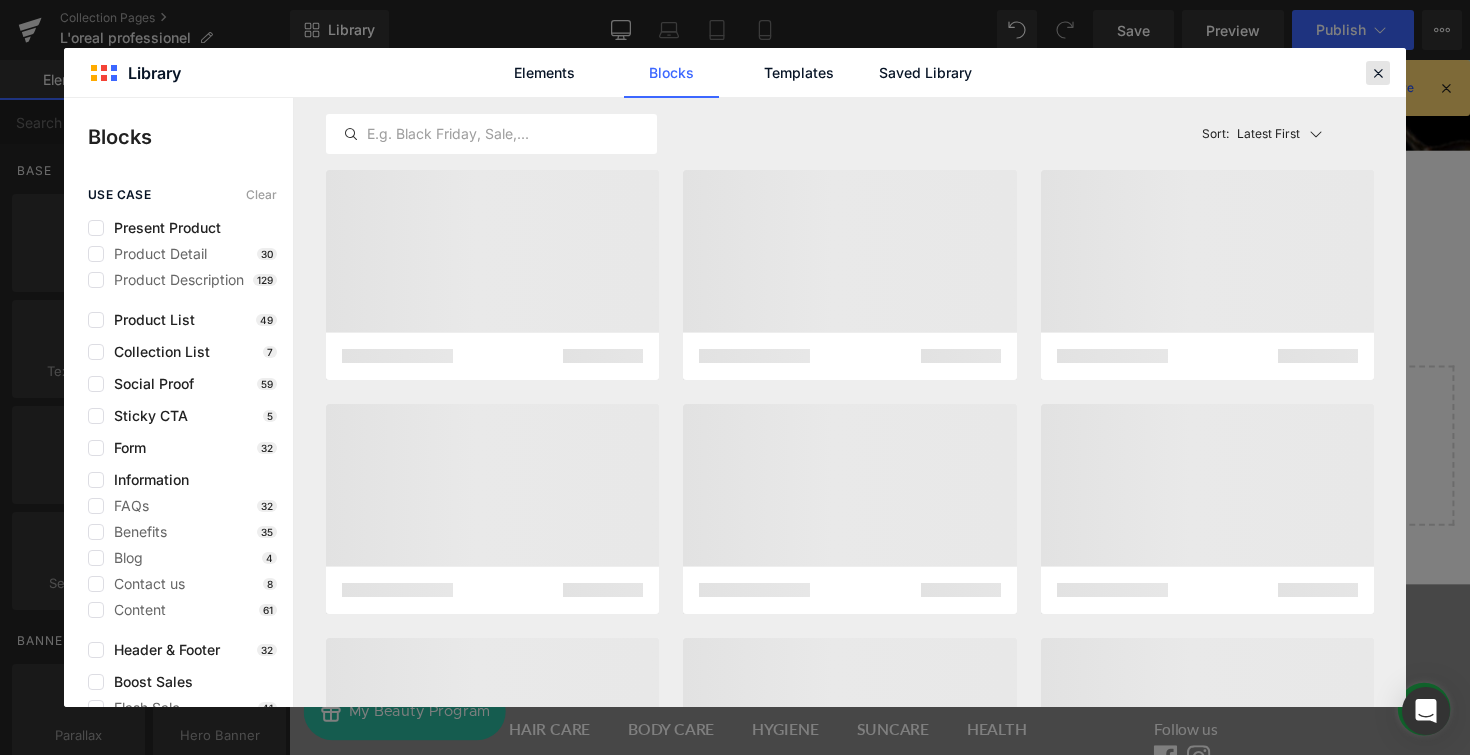 click at bounding box center [1378, 73] 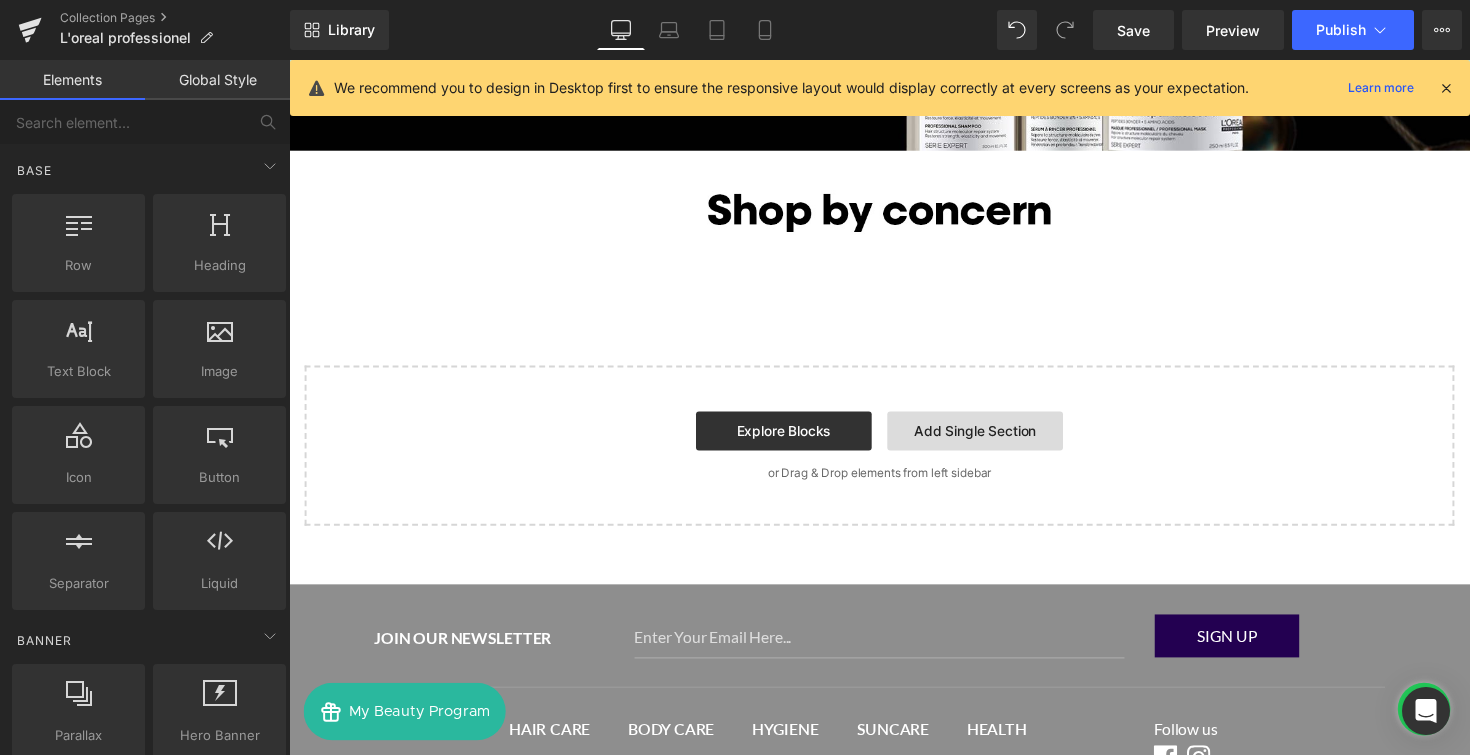 click on "Add Single Section" at bounding box center [992, 440] 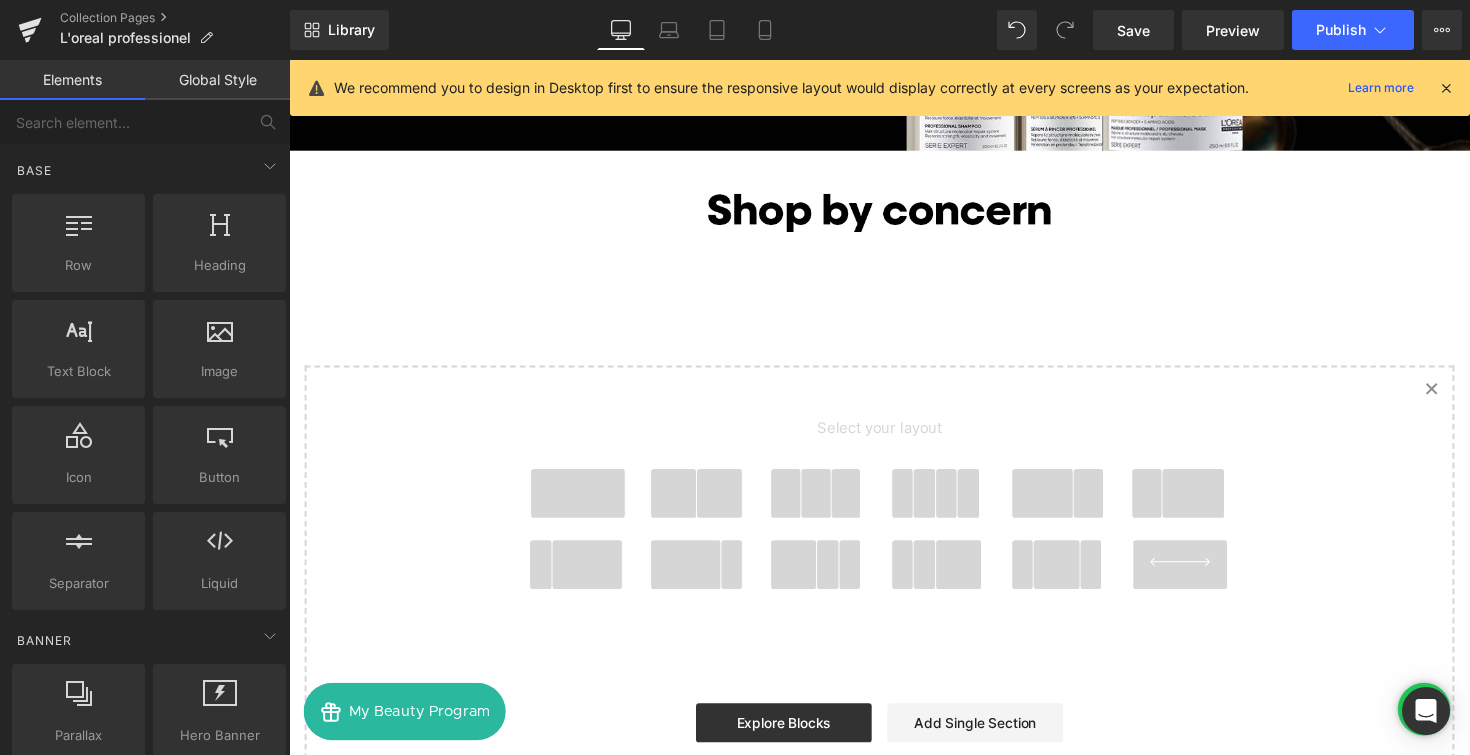 click at bounding box center [963, 504] 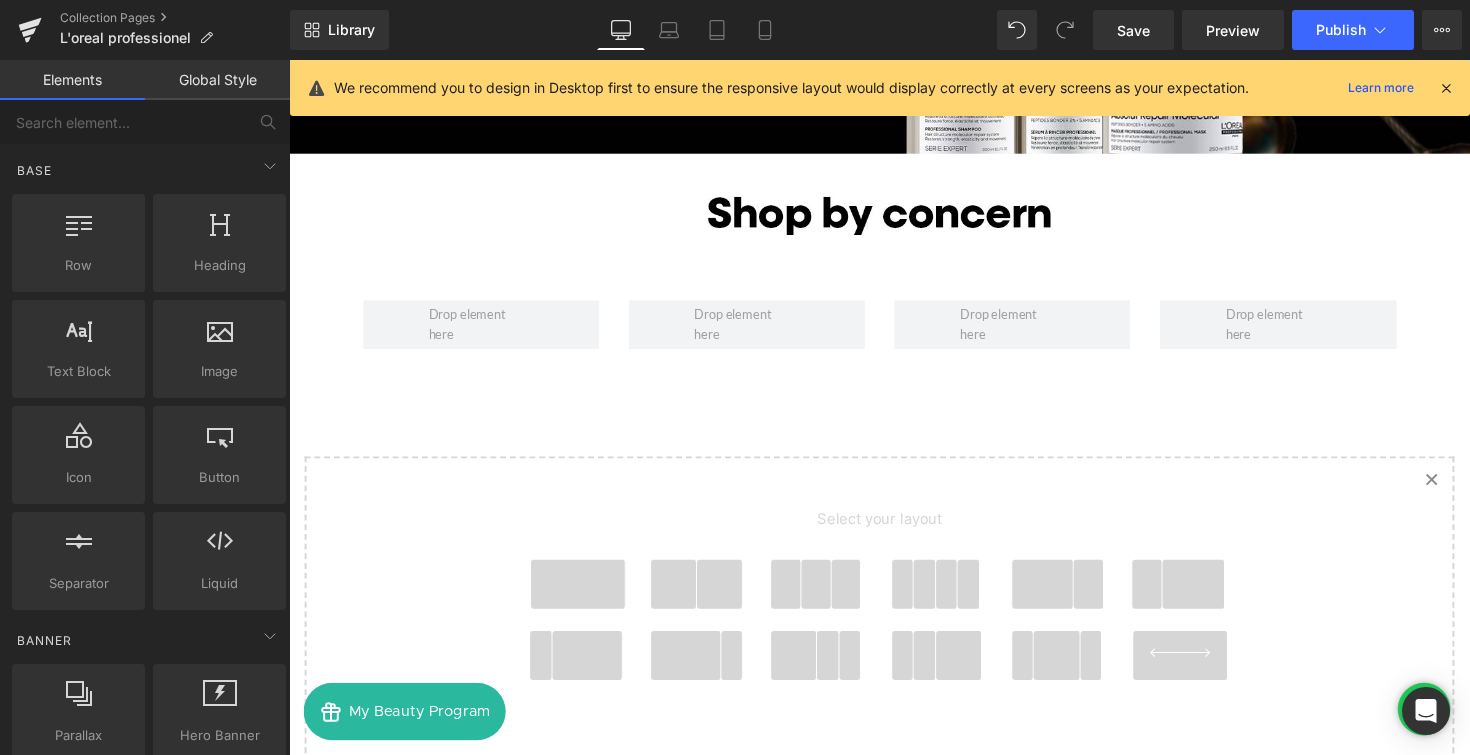 scroll, scrollTop: 1245, scrollLeft: 0, axis: vertical 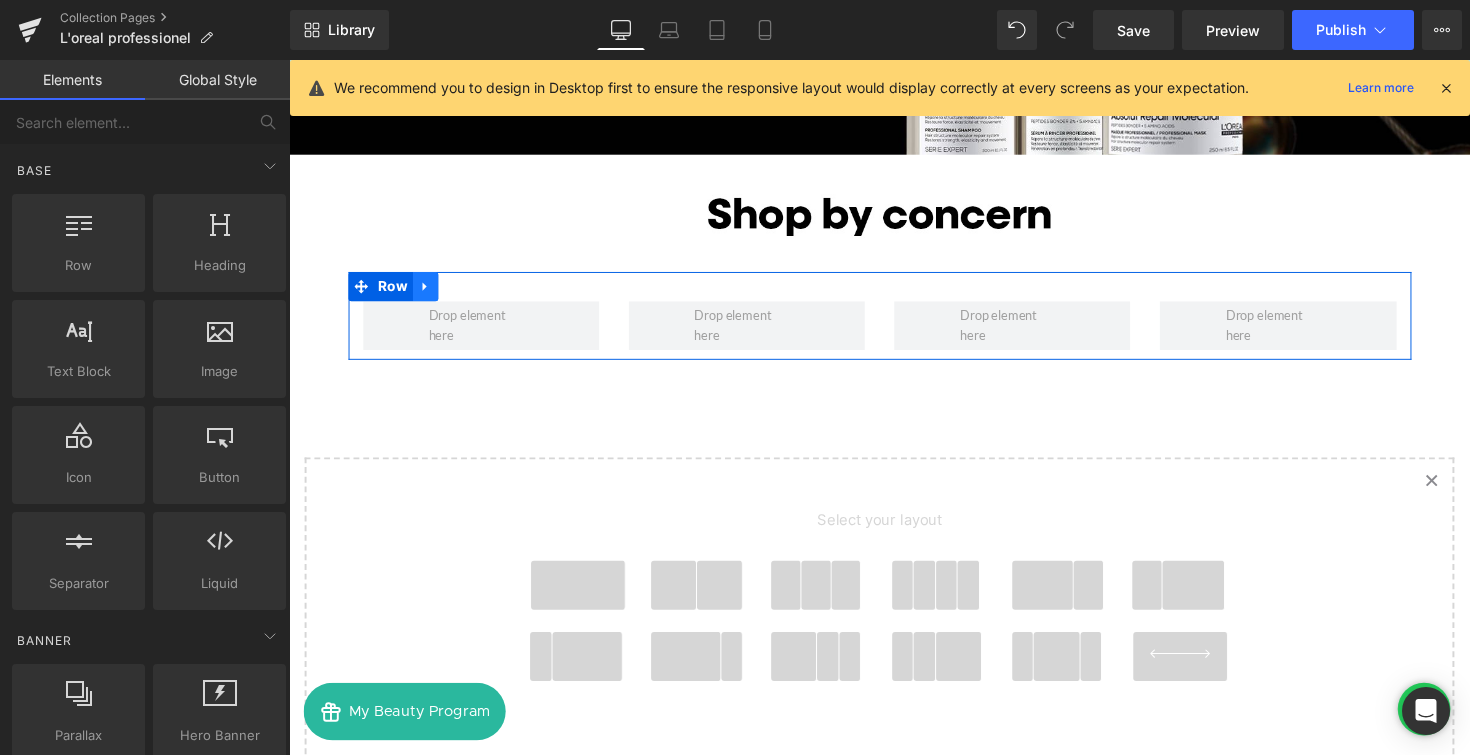 click 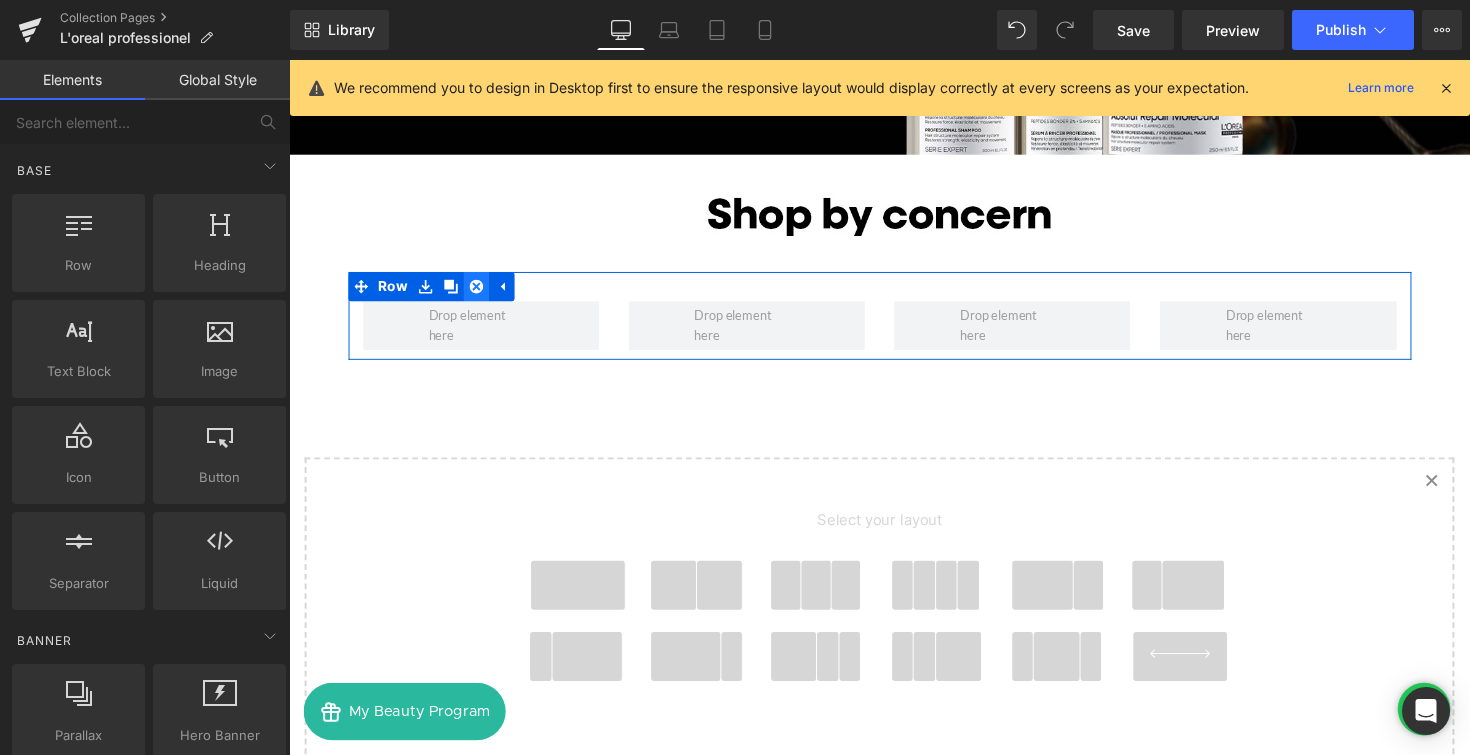 click 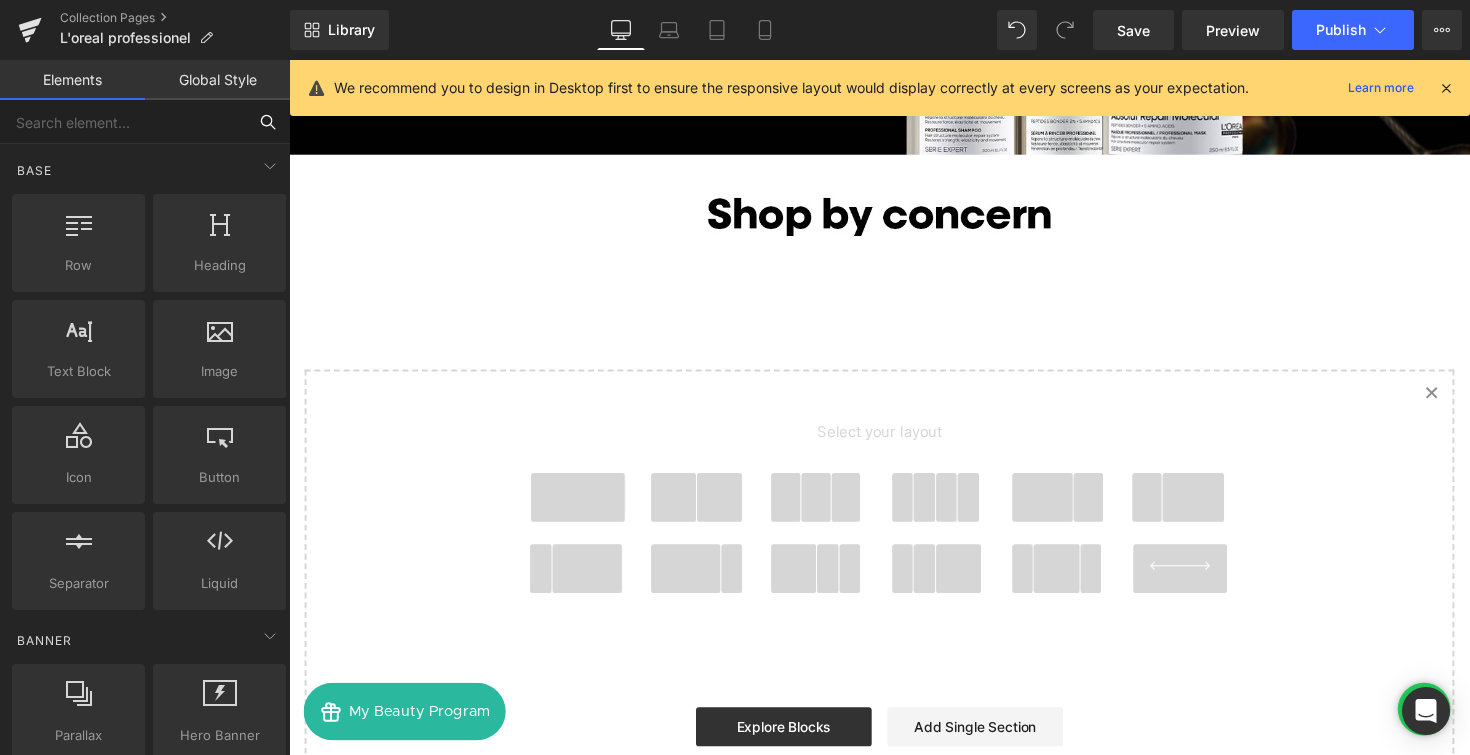 click at bounding box center [123, 122] 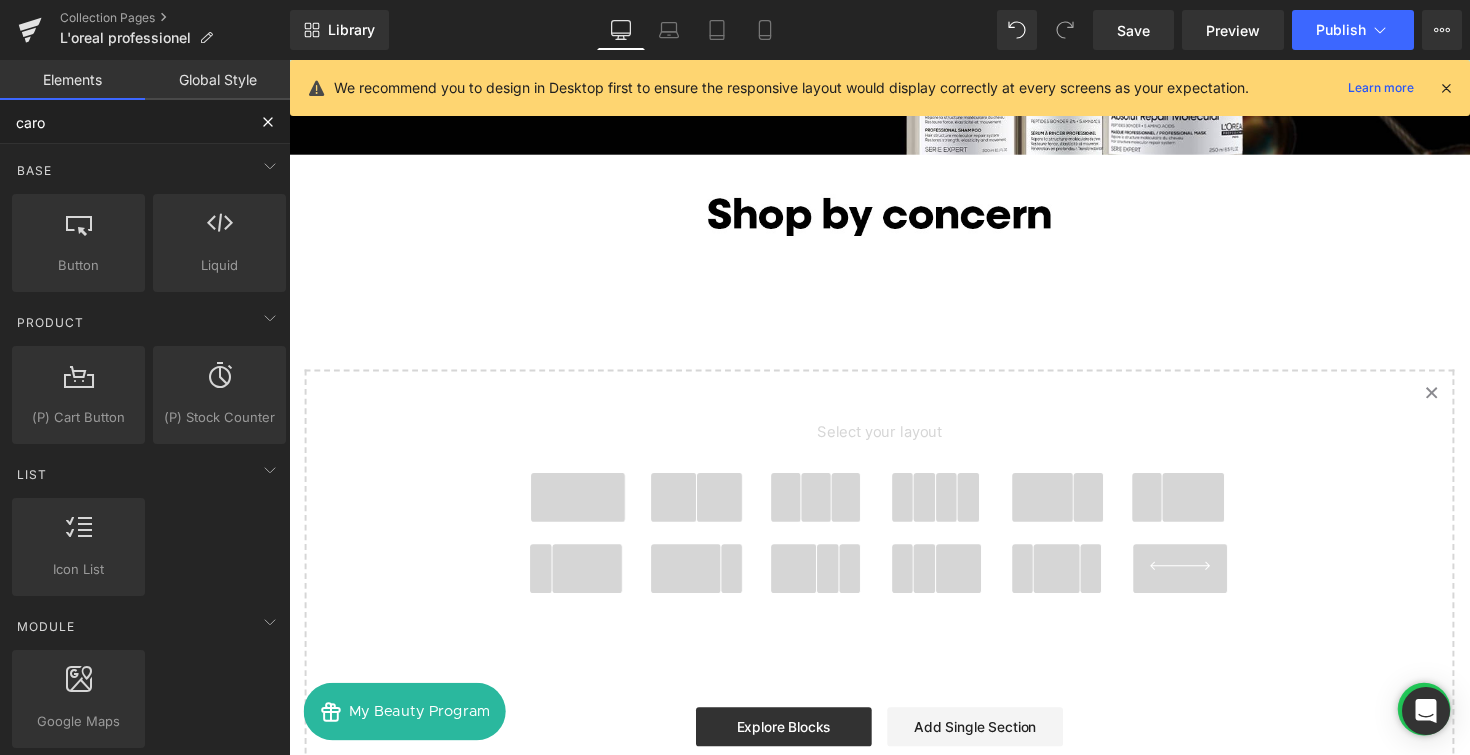 type on "carou" 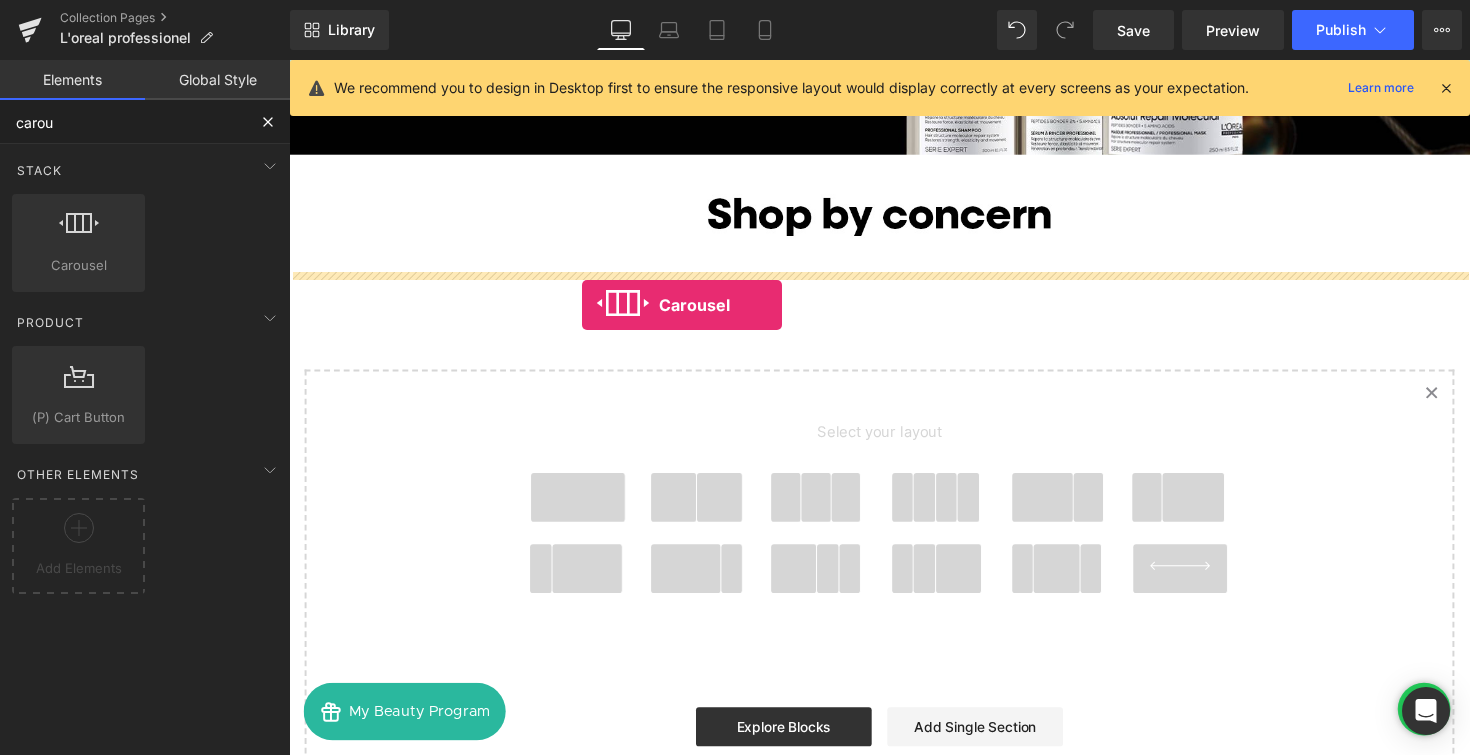drag, startPoint x: 372, startPoint y: 318, endPoint x: 592, endPoint y: 304, distance: 220.445 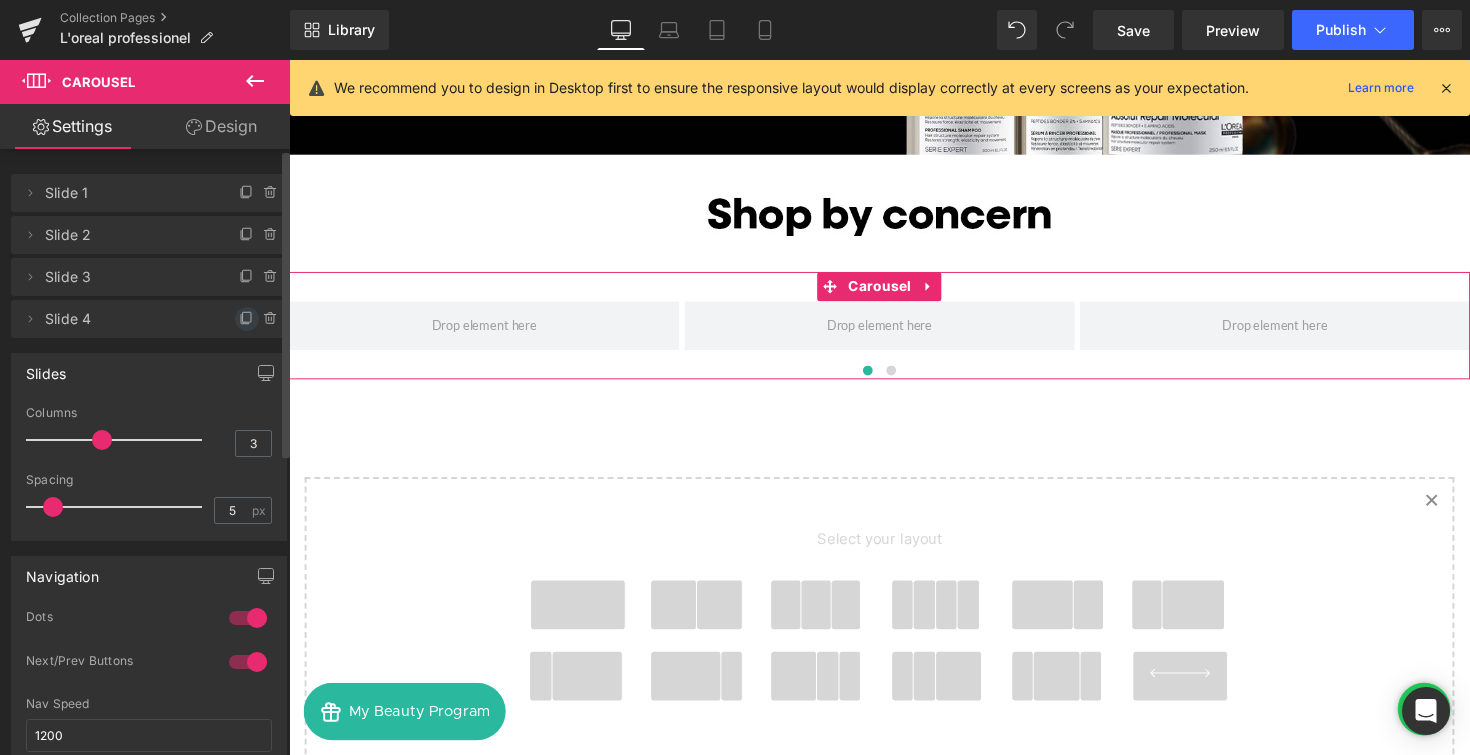 click 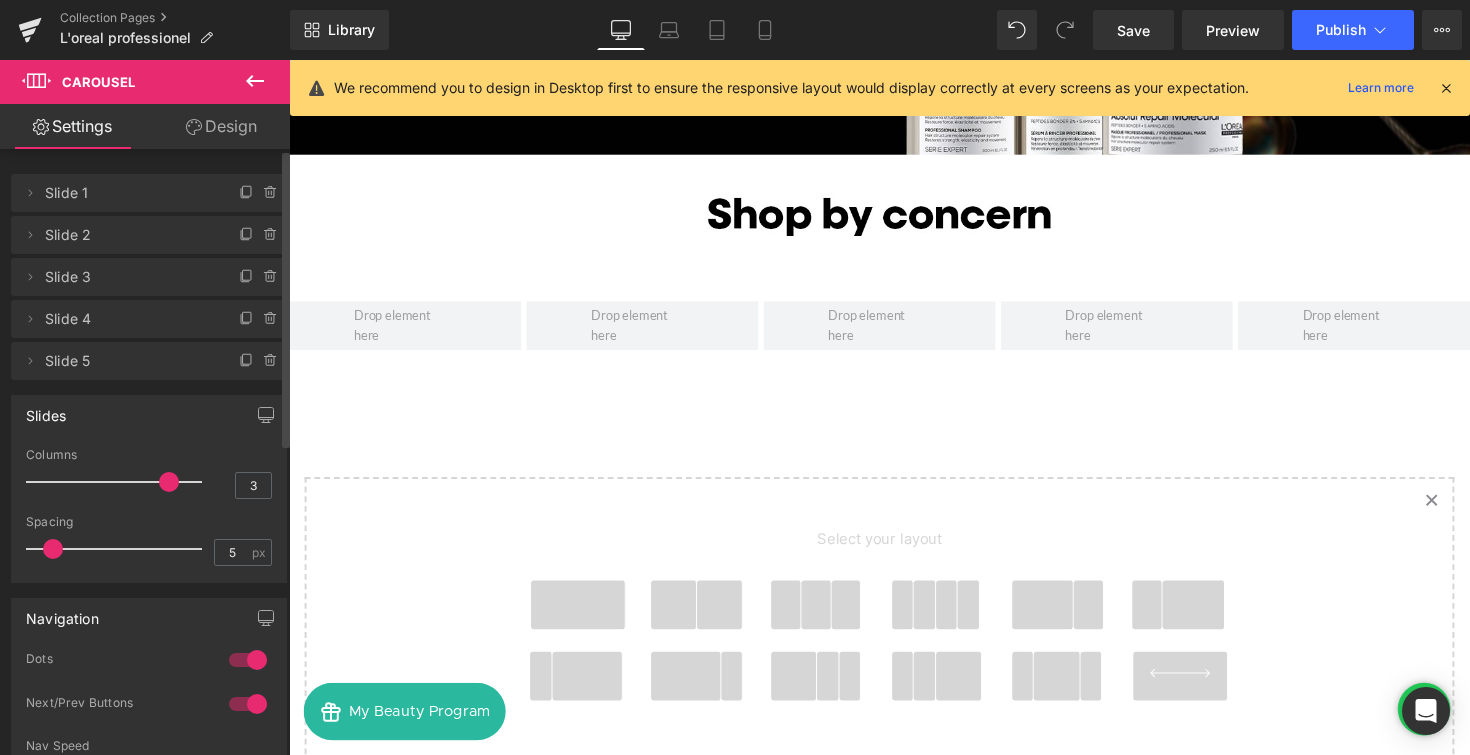 drag, startPoint x: 101, startPoint y: 485, endPoint x: 149, endPoint y: 486, distance: 48.010414 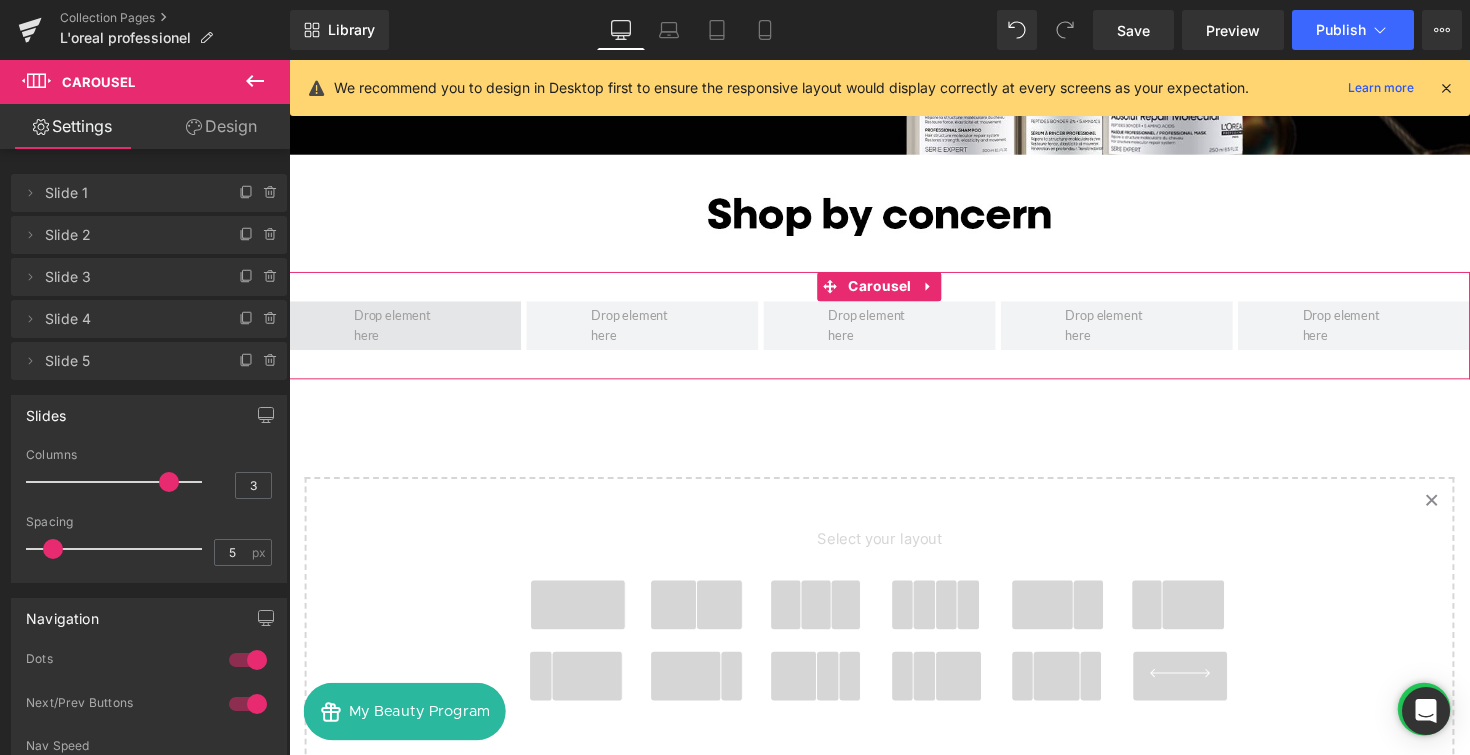 click at bounding box center [408, 332] 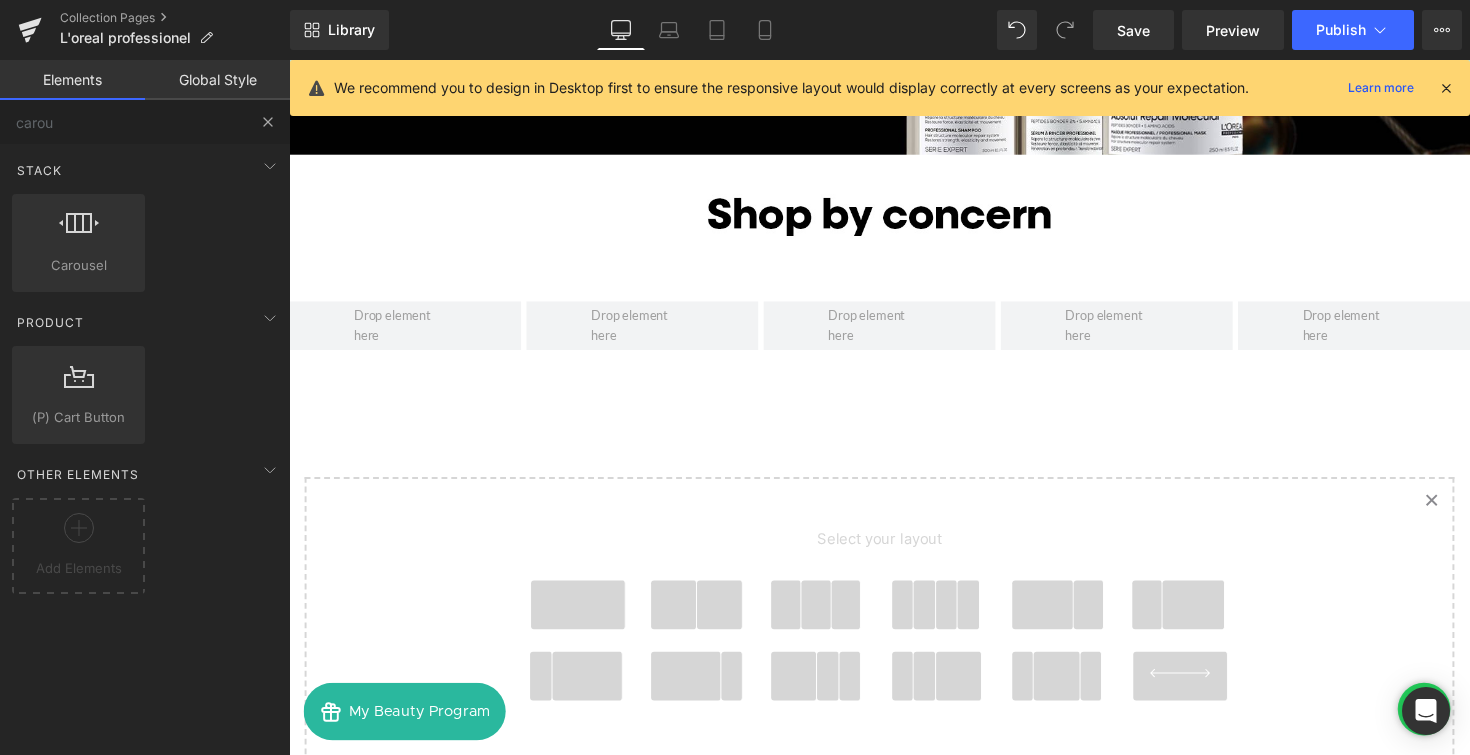 click at bounding box center (268, 122) 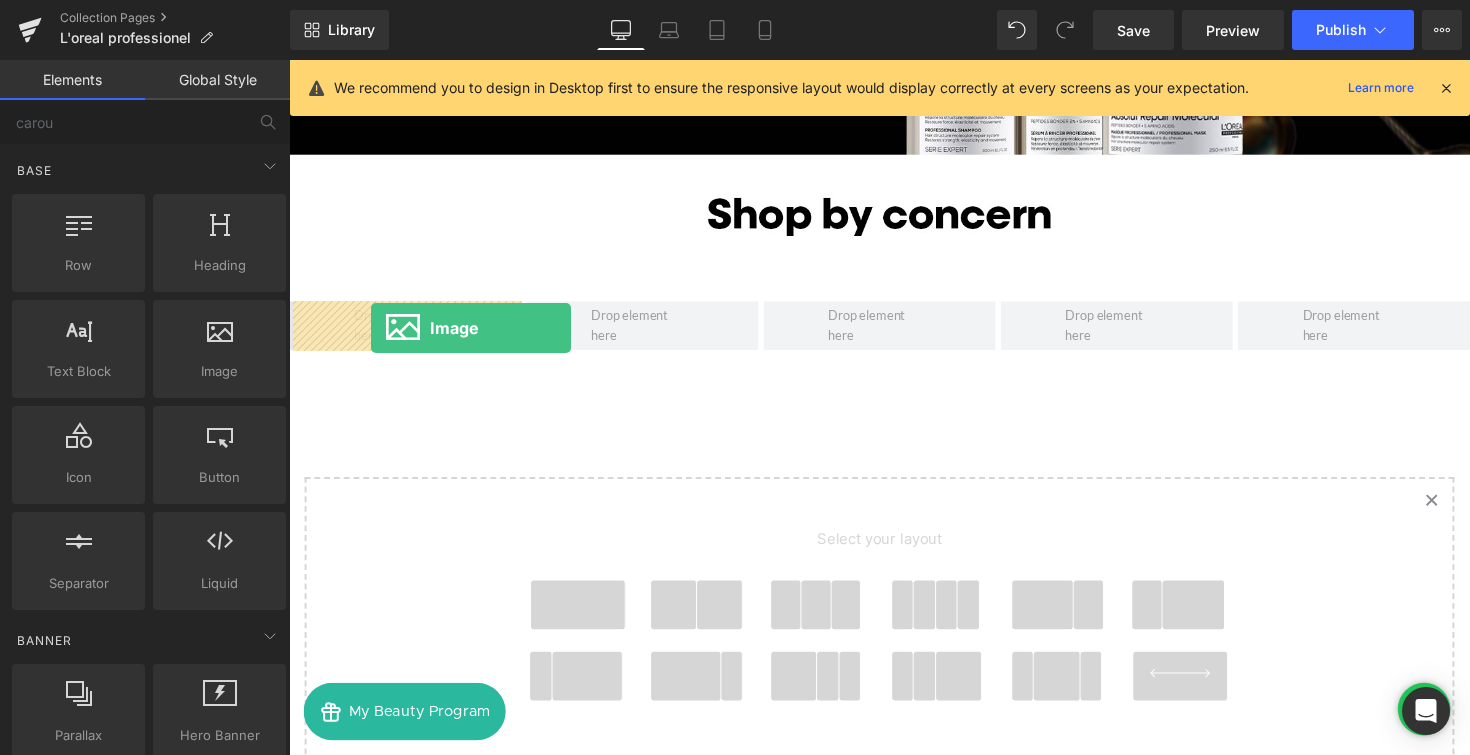 drag, startPoint x: 514, startPoint y: 416, endPoint x: 373, endPoint y: 335, distance: 162.60997 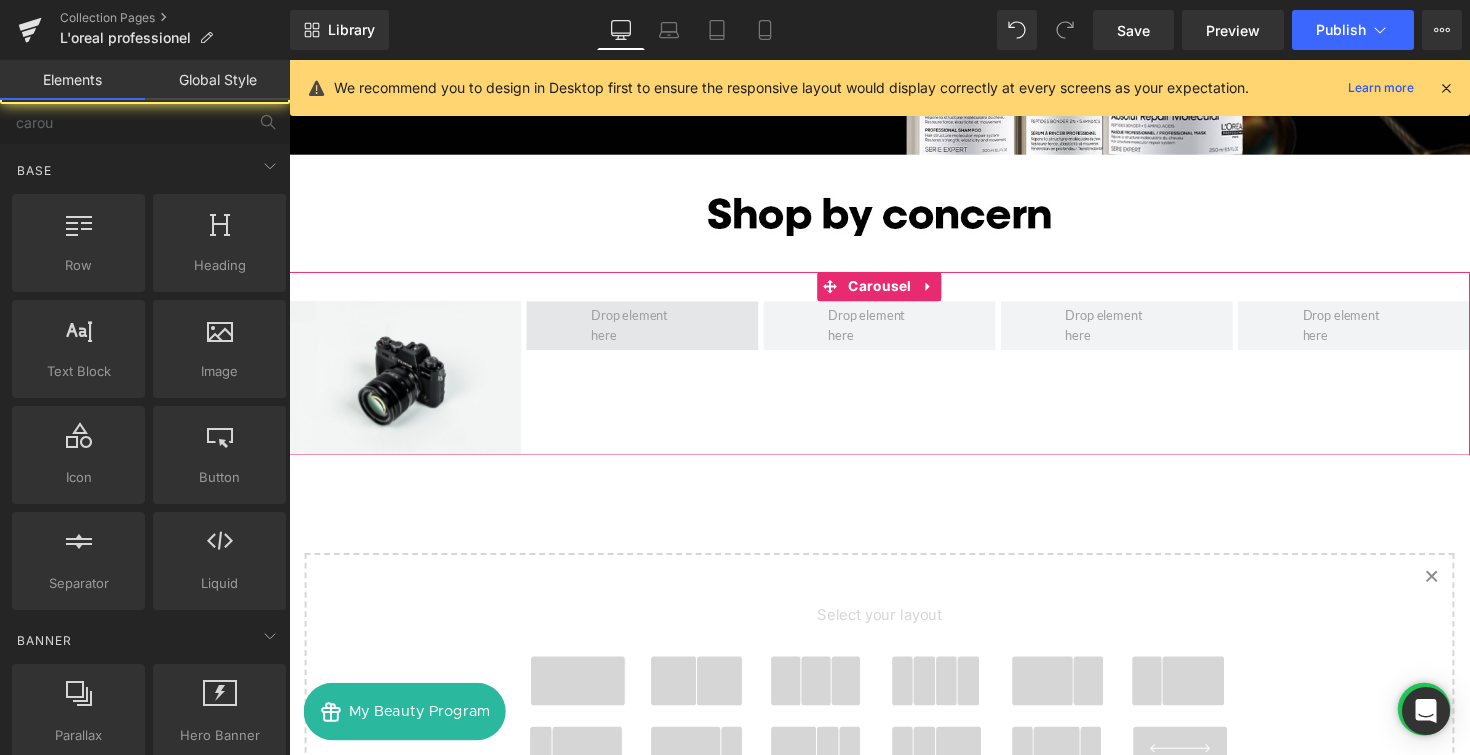 click at bounding box center (651, 332) 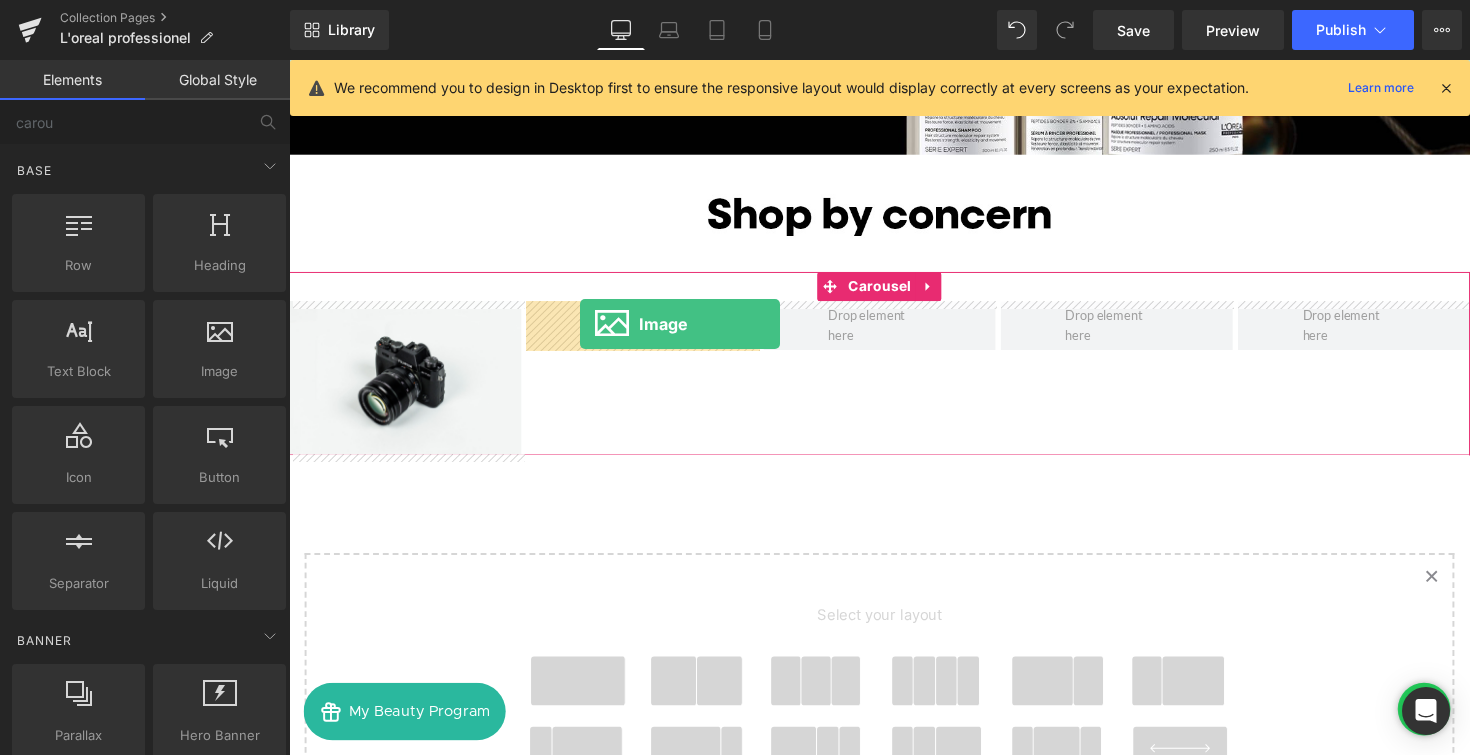 drag, startPoint x: 532, startPoint y: 424, endPoint x: 587, endPoint y: 330, distance: 108.90822 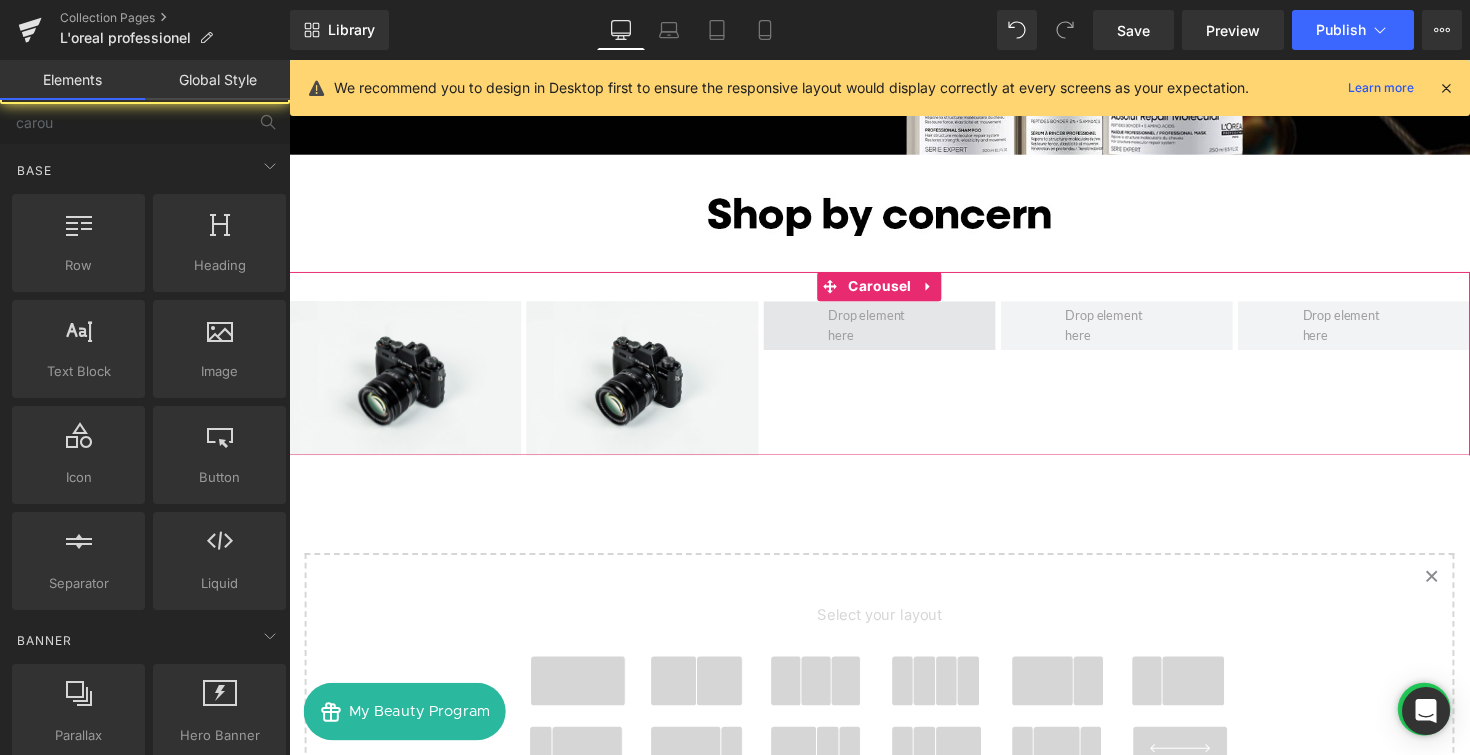 click at bounding box center (894, 332) 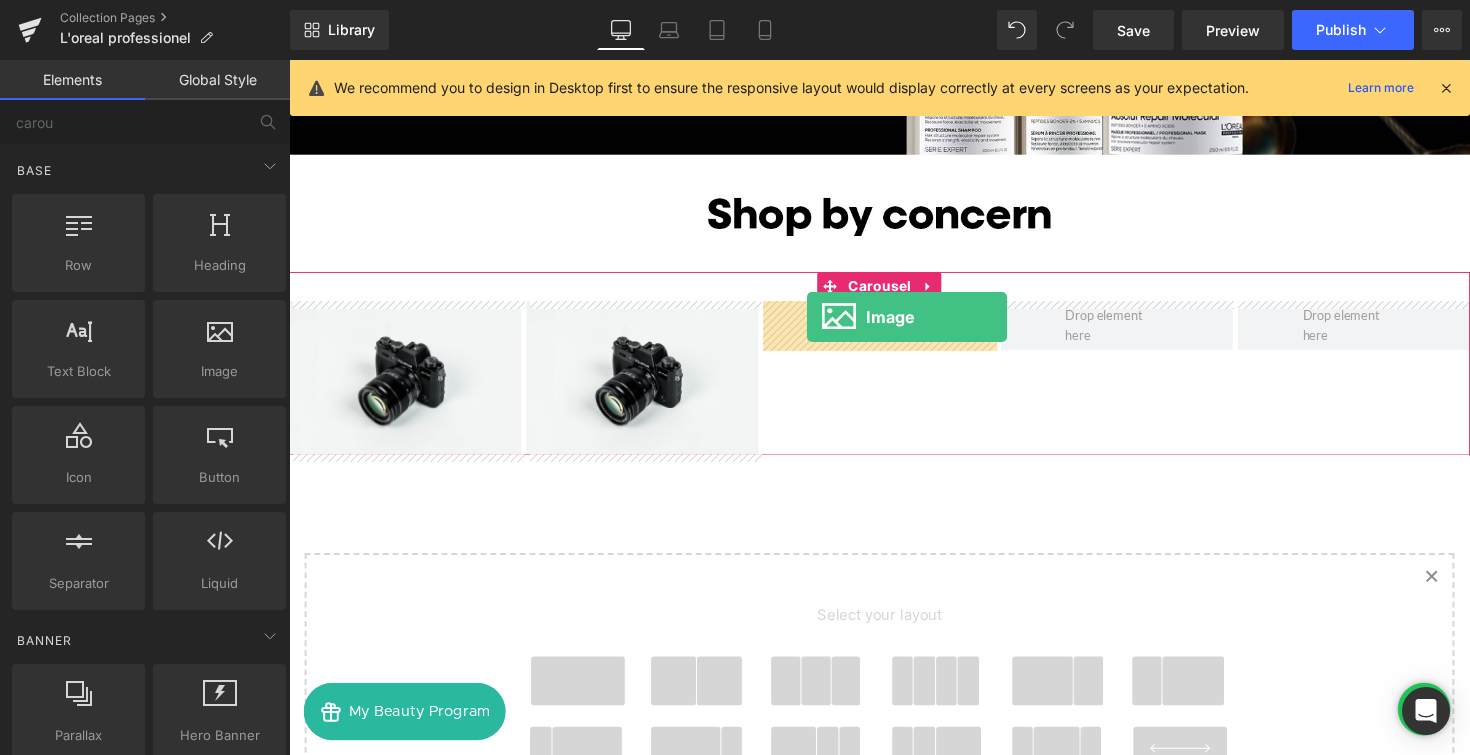 drag, startPoint x: 500, startPoint y: 397, endPoint x: 820, endPoint y: 323, distance: 328.44482 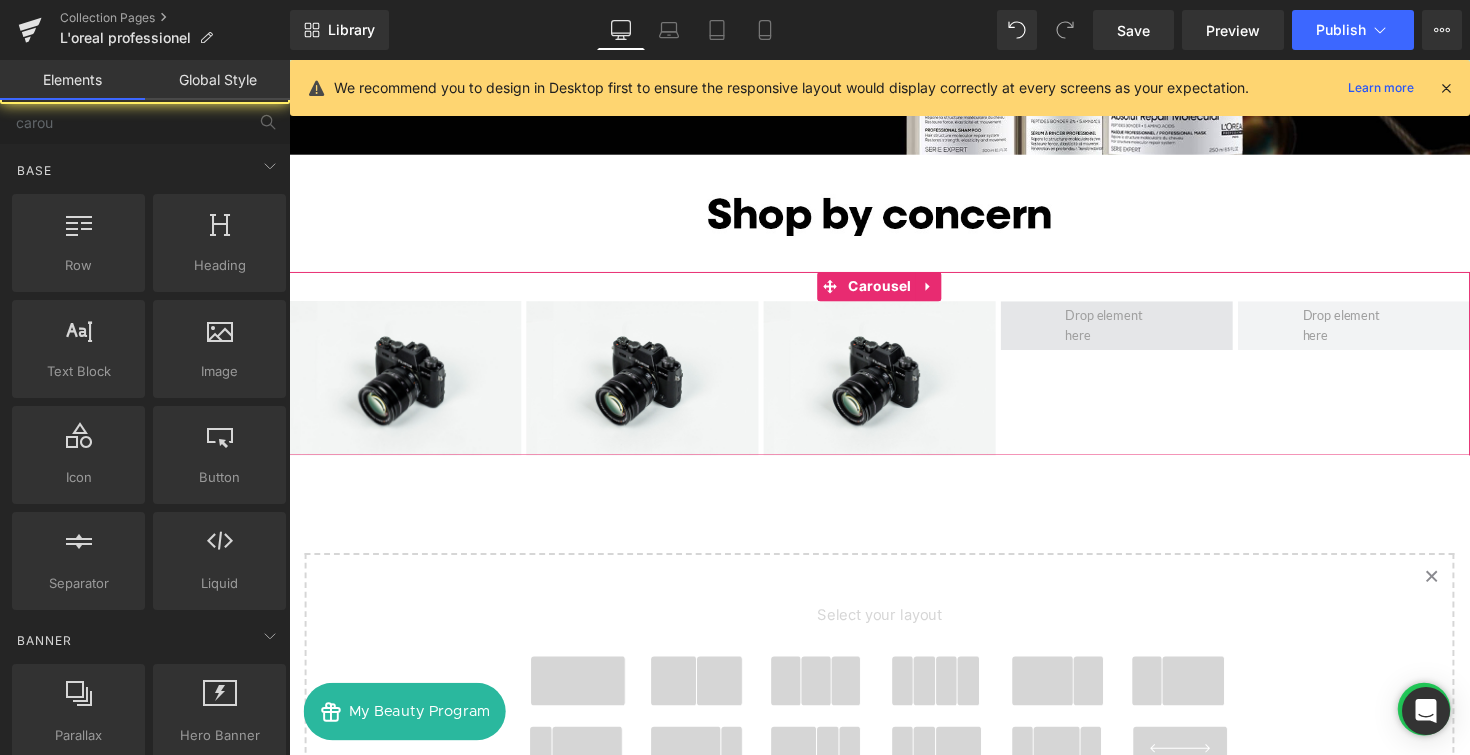 click at bounding box center [1137, 332] 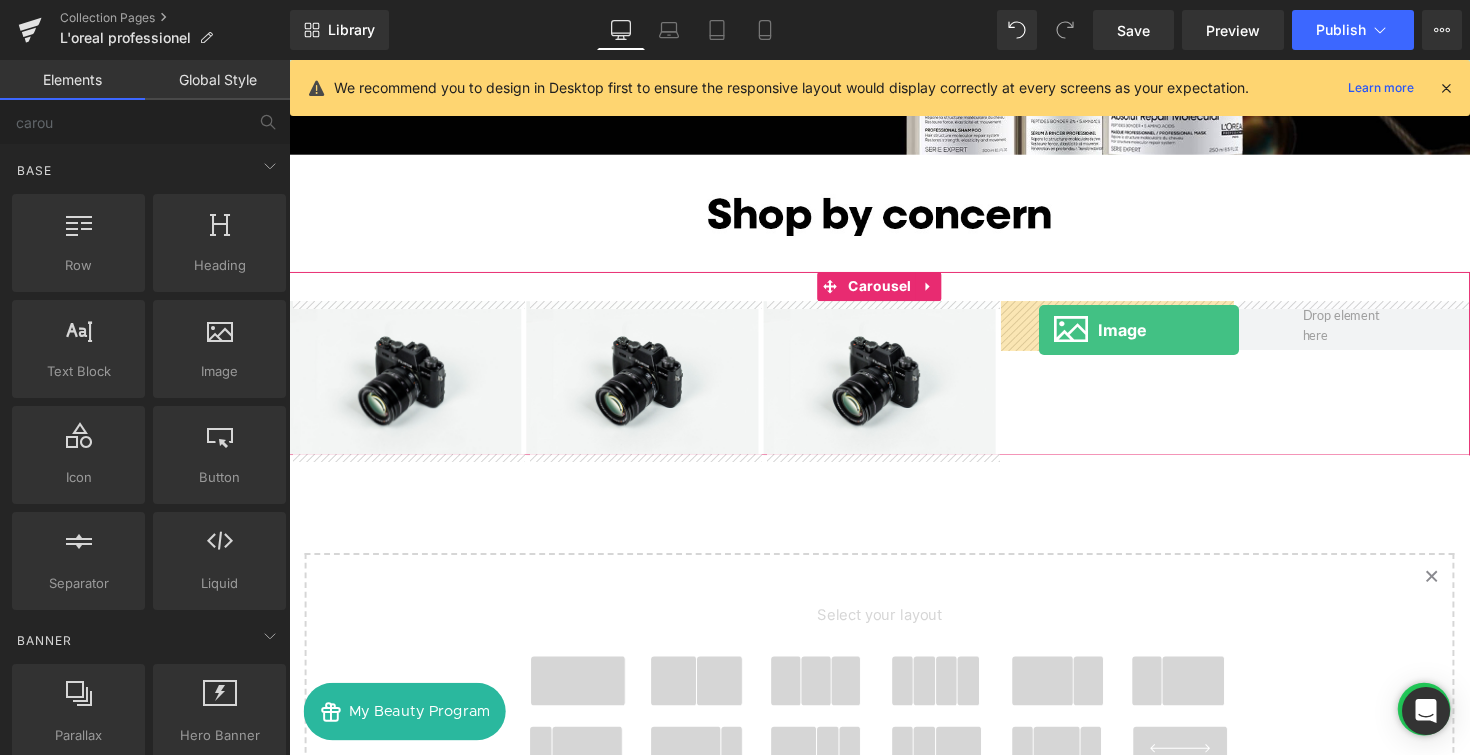drag, startPoint x: 531, startPoint y: 427, endPoint x: 1057, endPoint y: 336, distance: 533.81366 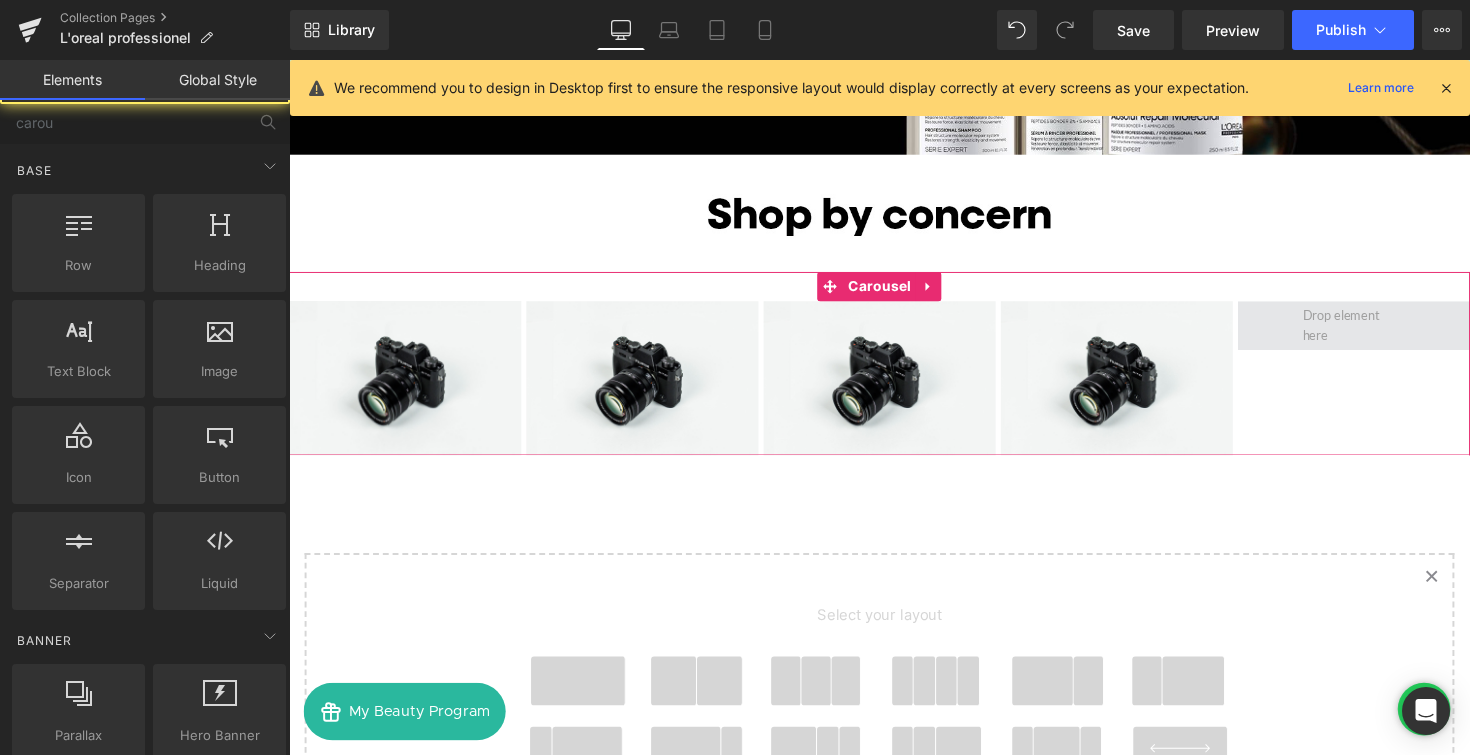 click at bounding box center (1380, 332) 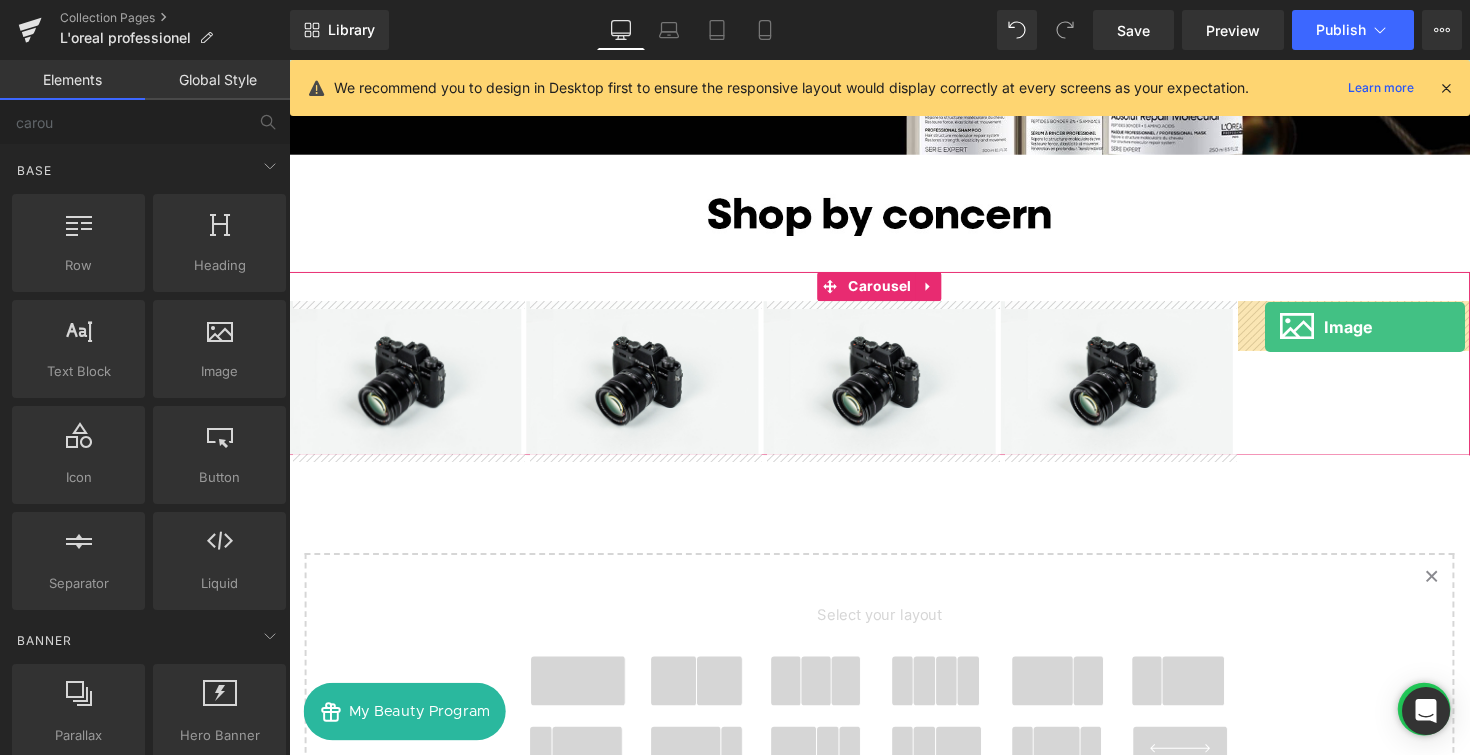 drag, startPoint x: 494, startPoint y: 413, endPoint x: 1289, endPoint y: 334, distance: 798.9155 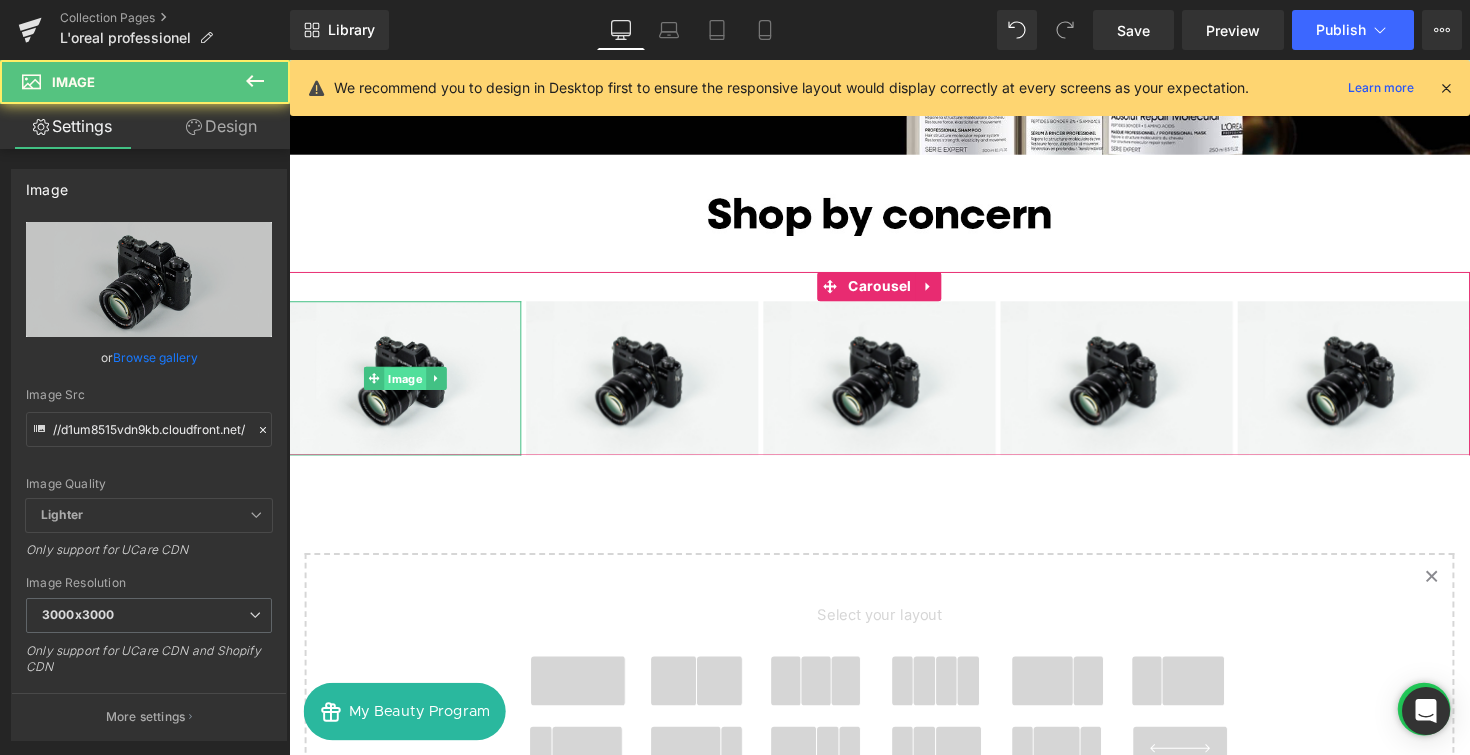click on "Image" at bounding box center (408, 387) 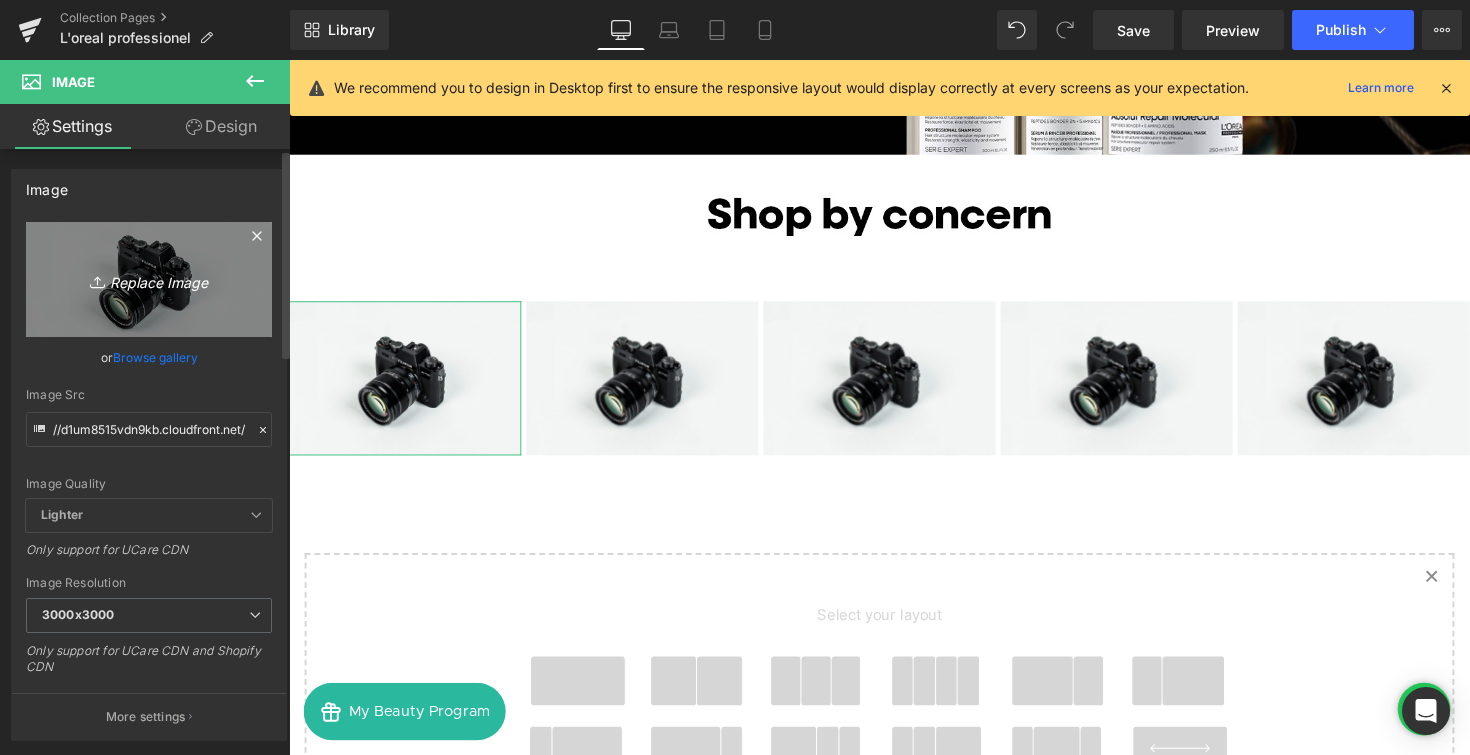 click on "Replace Image" at bounding box center [149, 279] 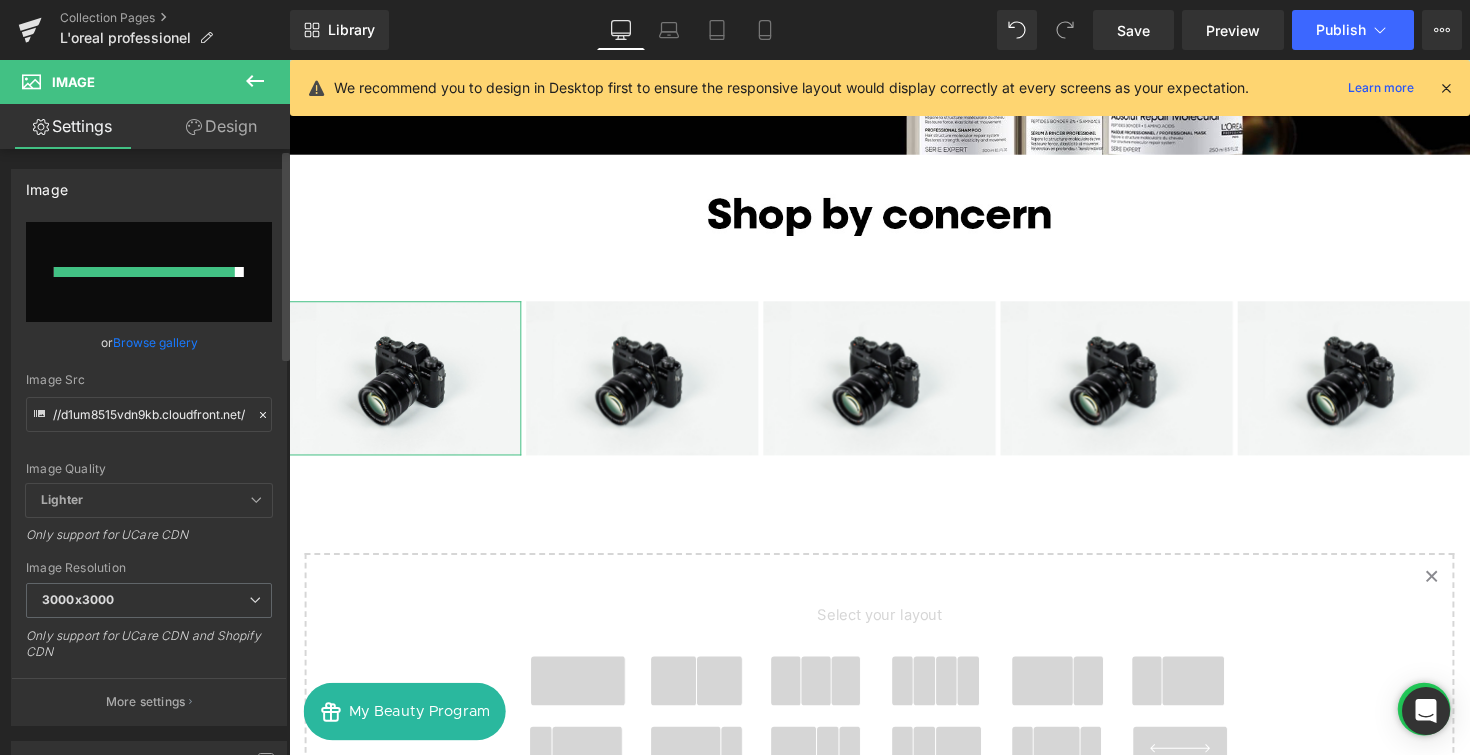 click on "Browse gallery" at bounding box center (155, 342) 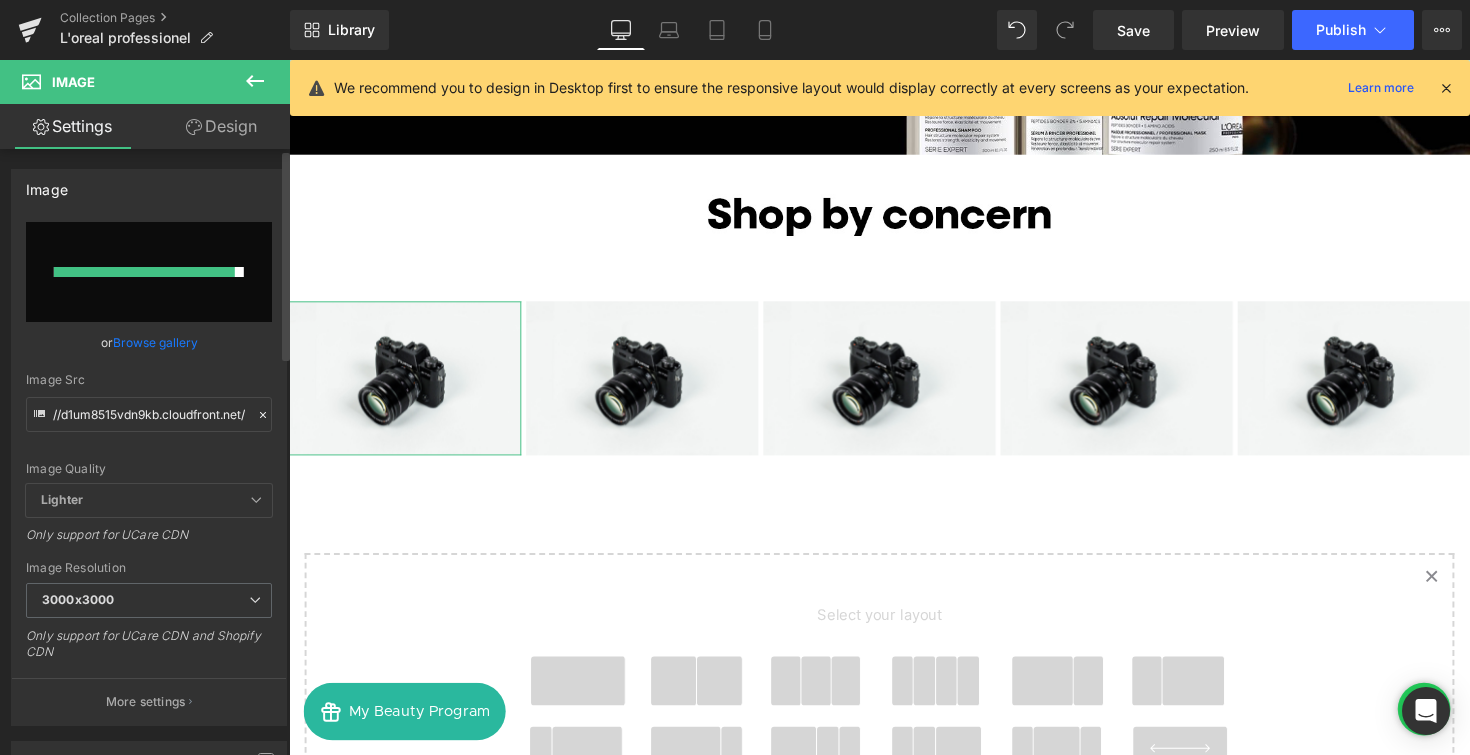 click on "Browse gallery" at bounding box center (155, 342) 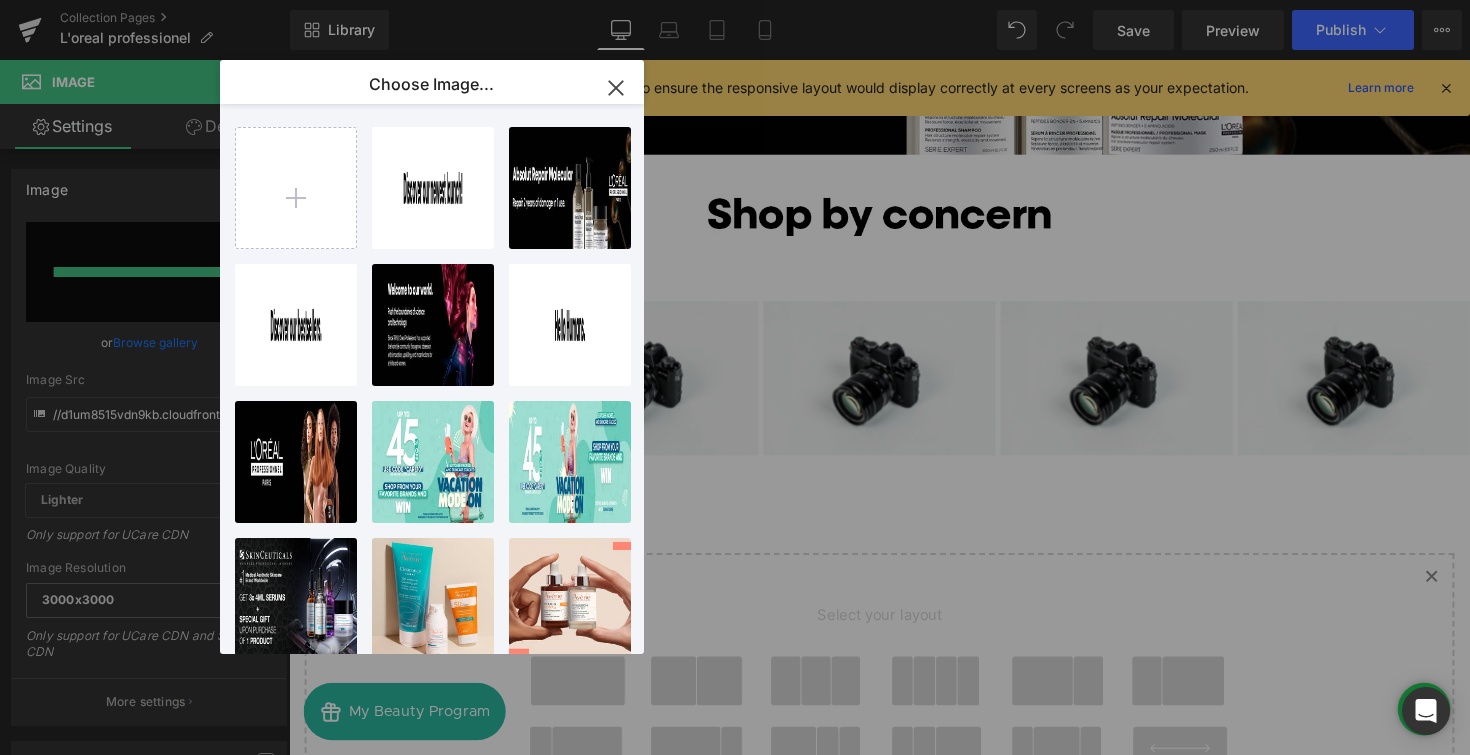 click 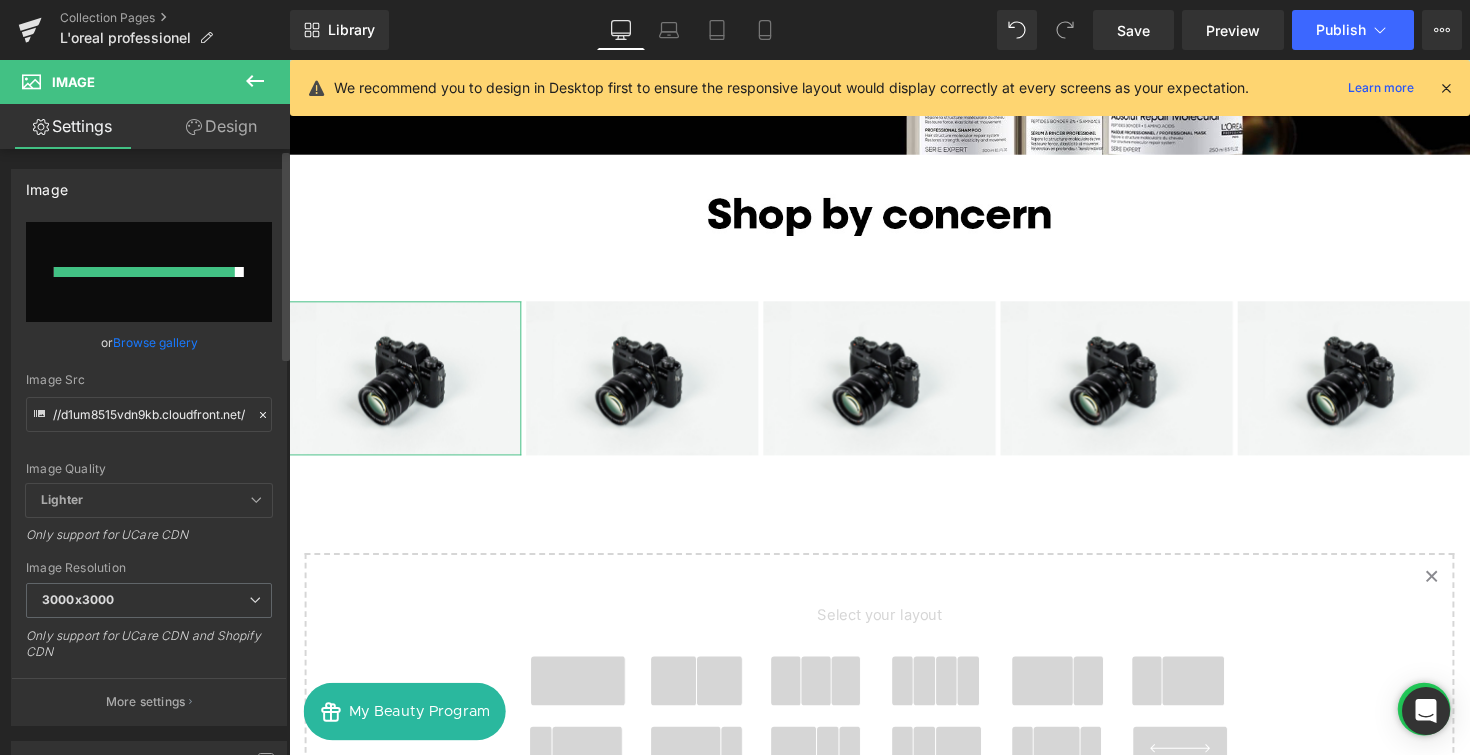 click at bounding box center (149, 272) 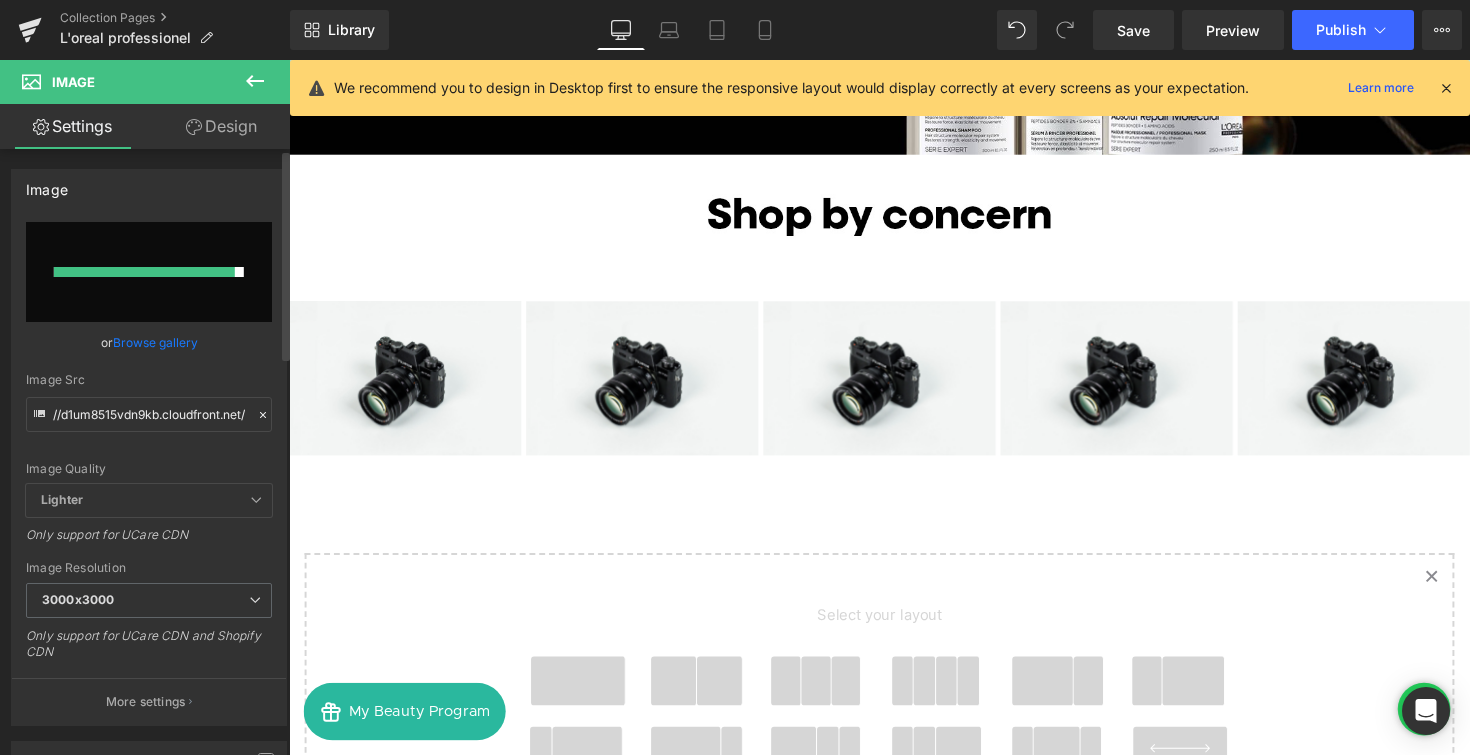 type on "C:\fakepath\SBC1_EN.jpg" 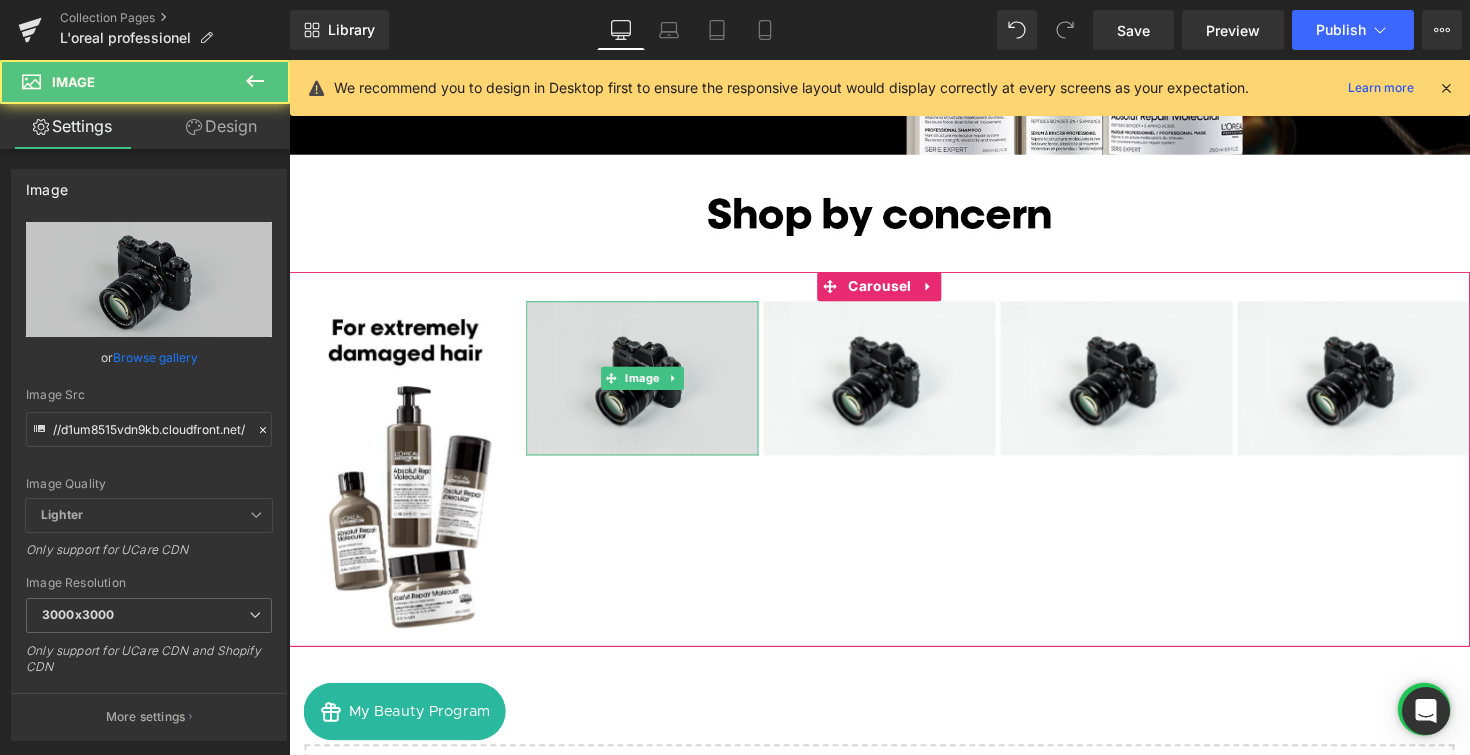 click at bounding box center [651, 386] 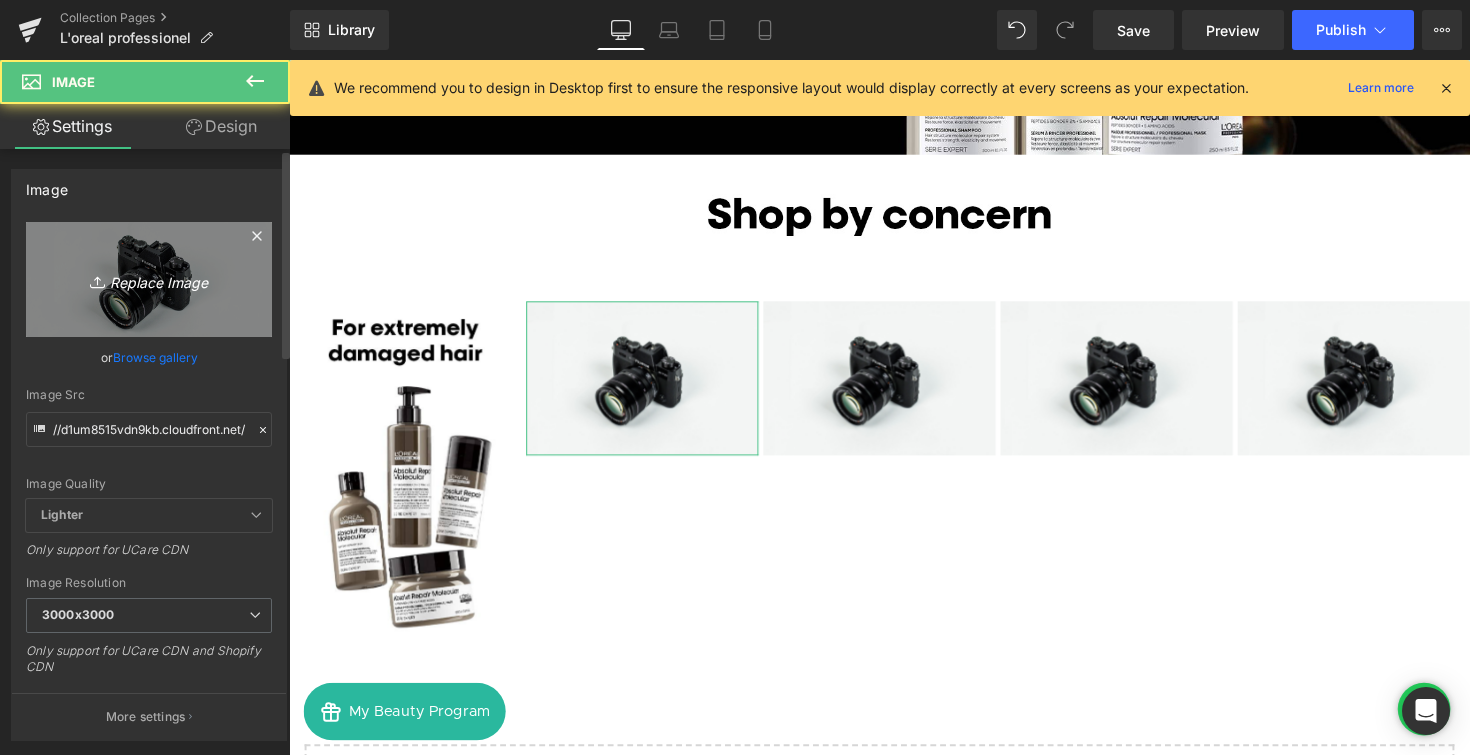 click on "Replace Image" at bounding box center [149, 279] 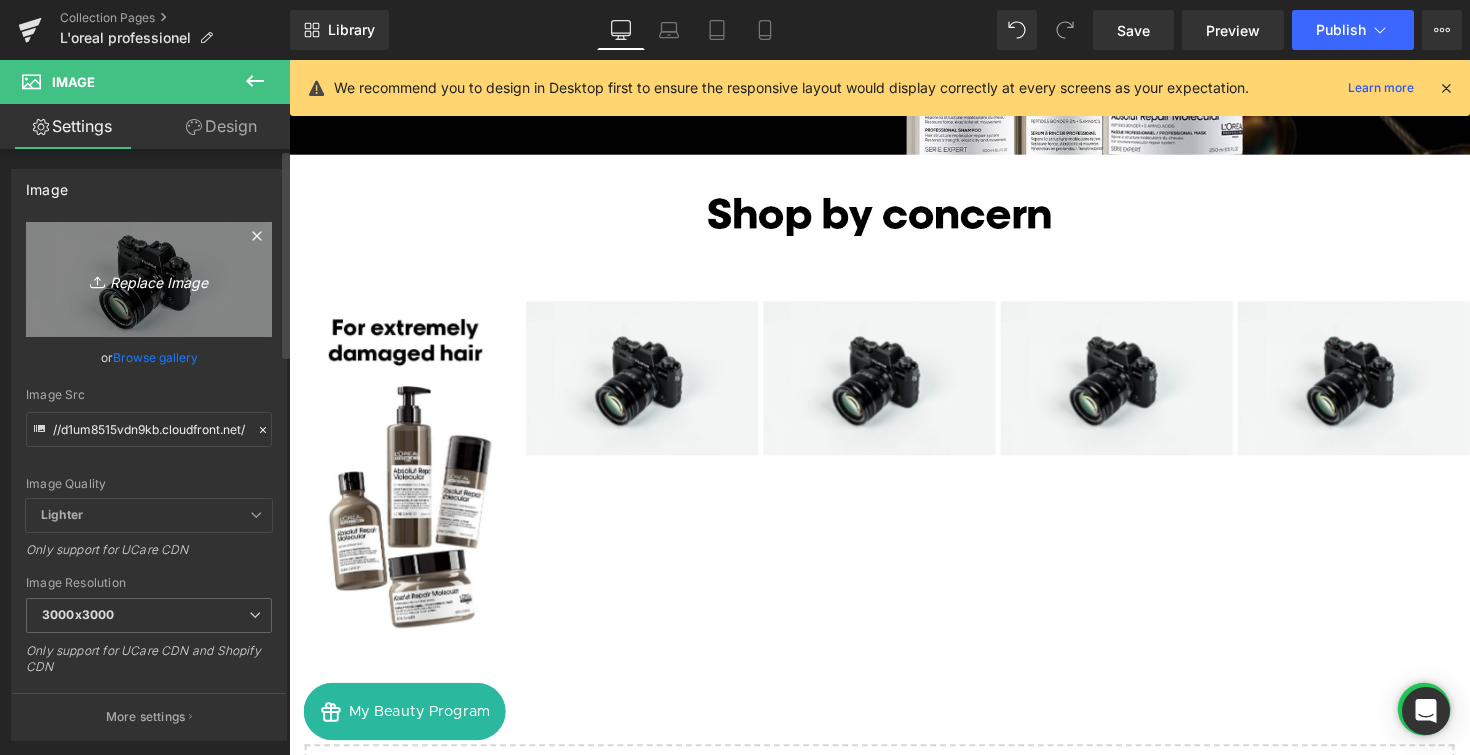 type on "C:\fakepath\SBC2_EN.jpg" 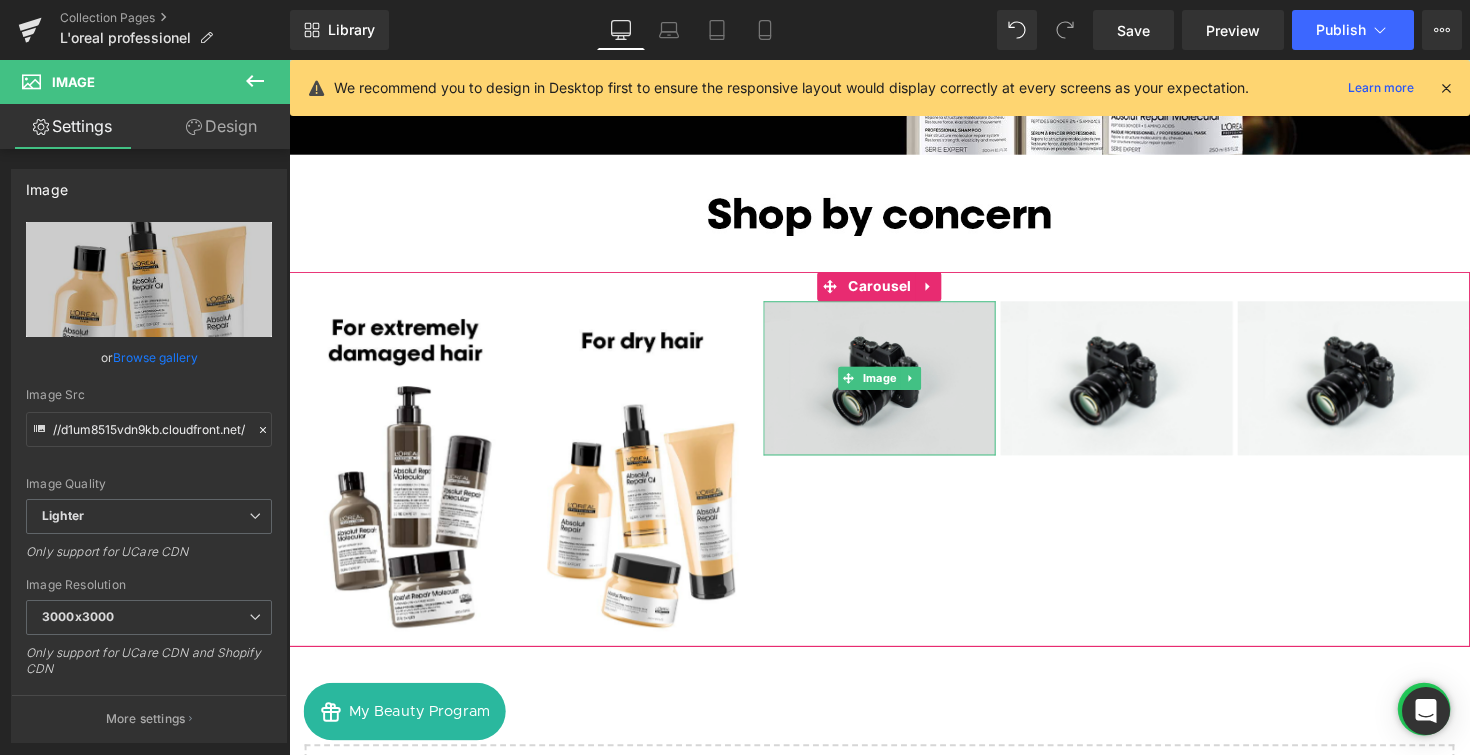 click at bounding box center (894, 386) 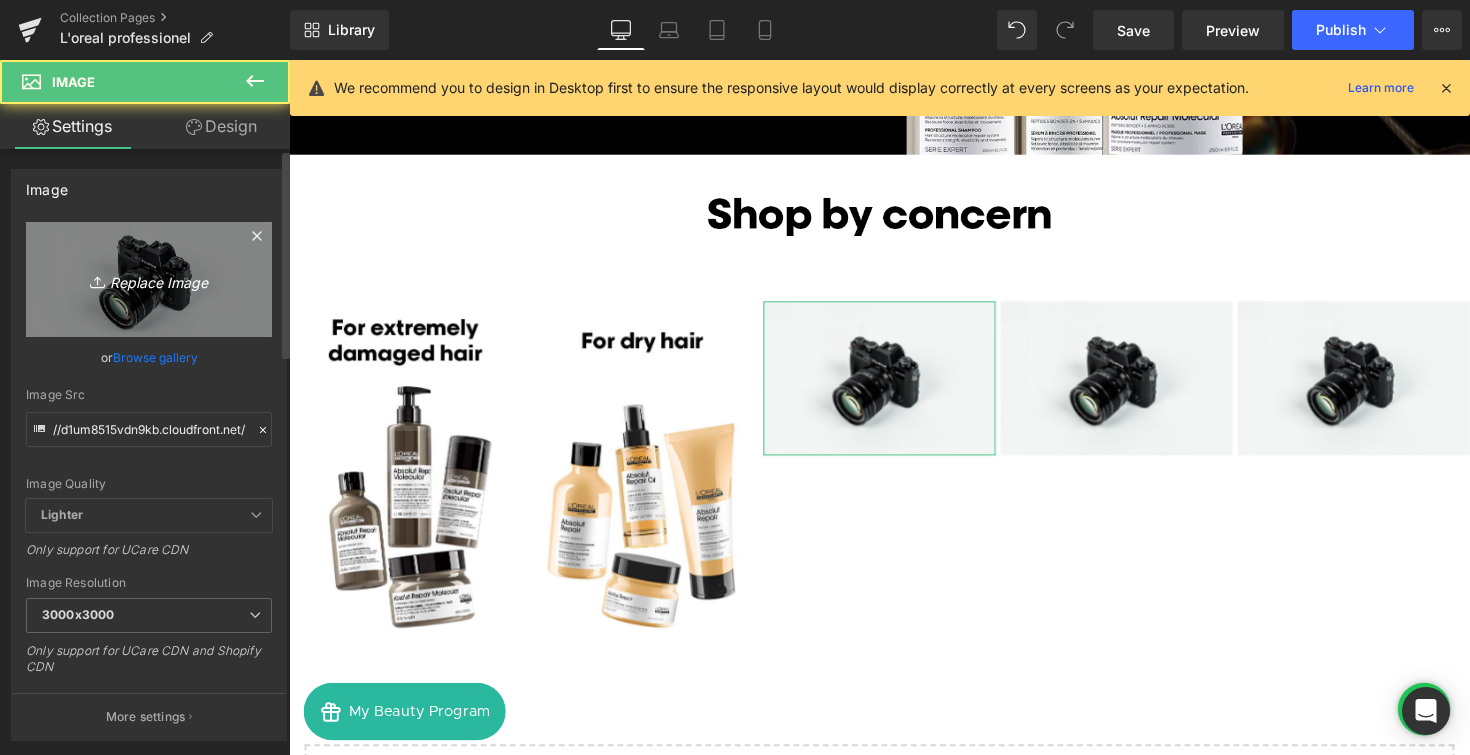 click on "Replace Image" at bounding box center [149, 279] 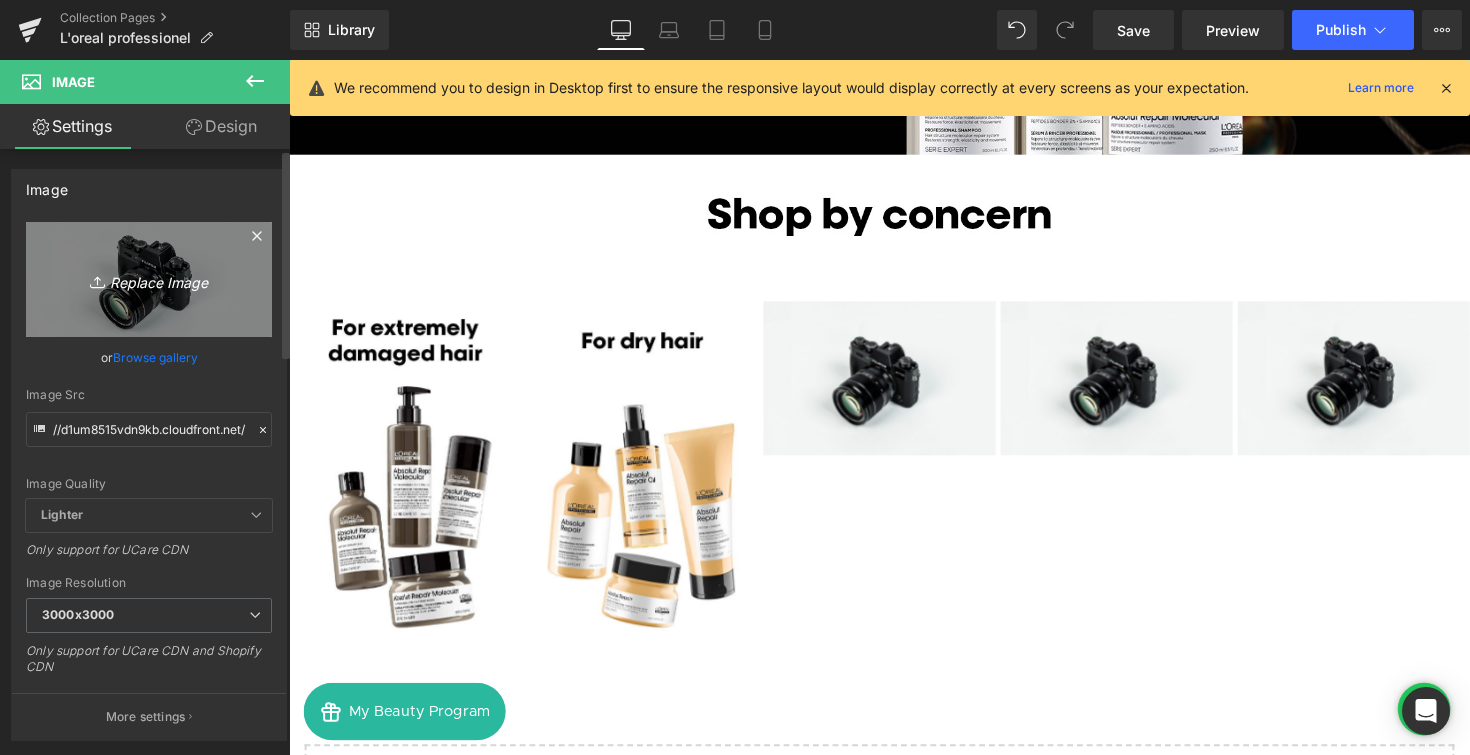 type on "C:\fakepath\SBC3_EN.jpg" 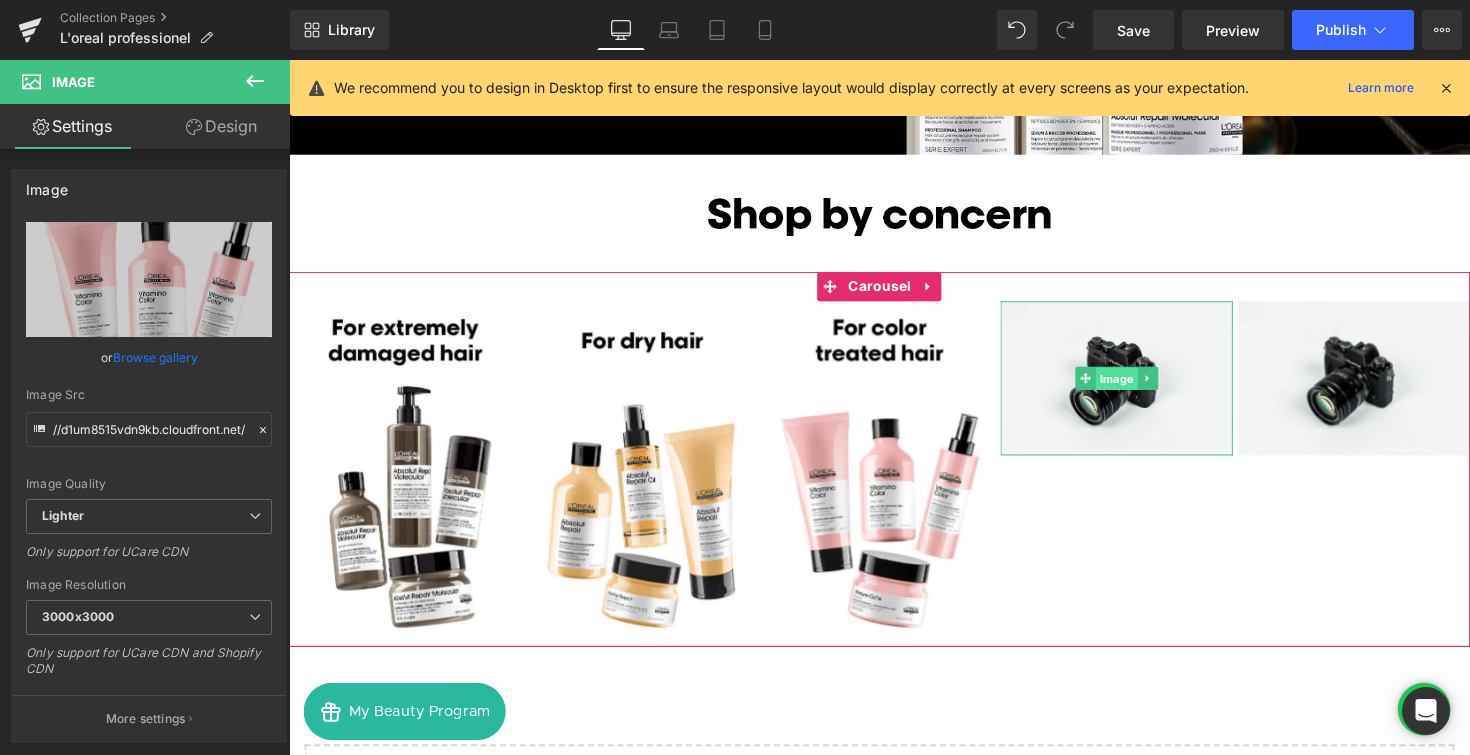 click on "Image" at bounding box center (1137, 387) 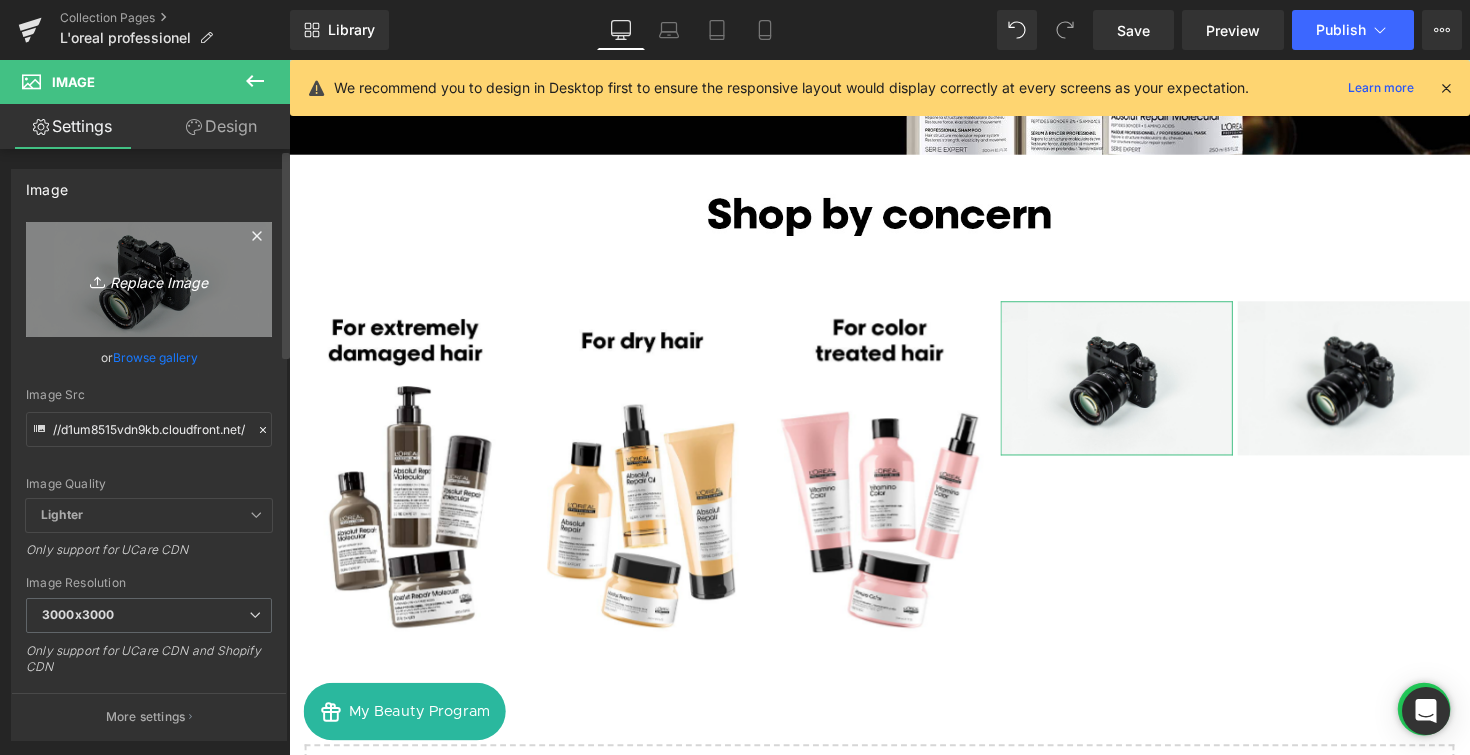 click on "Replace Image" at bounding box center (149, 279) 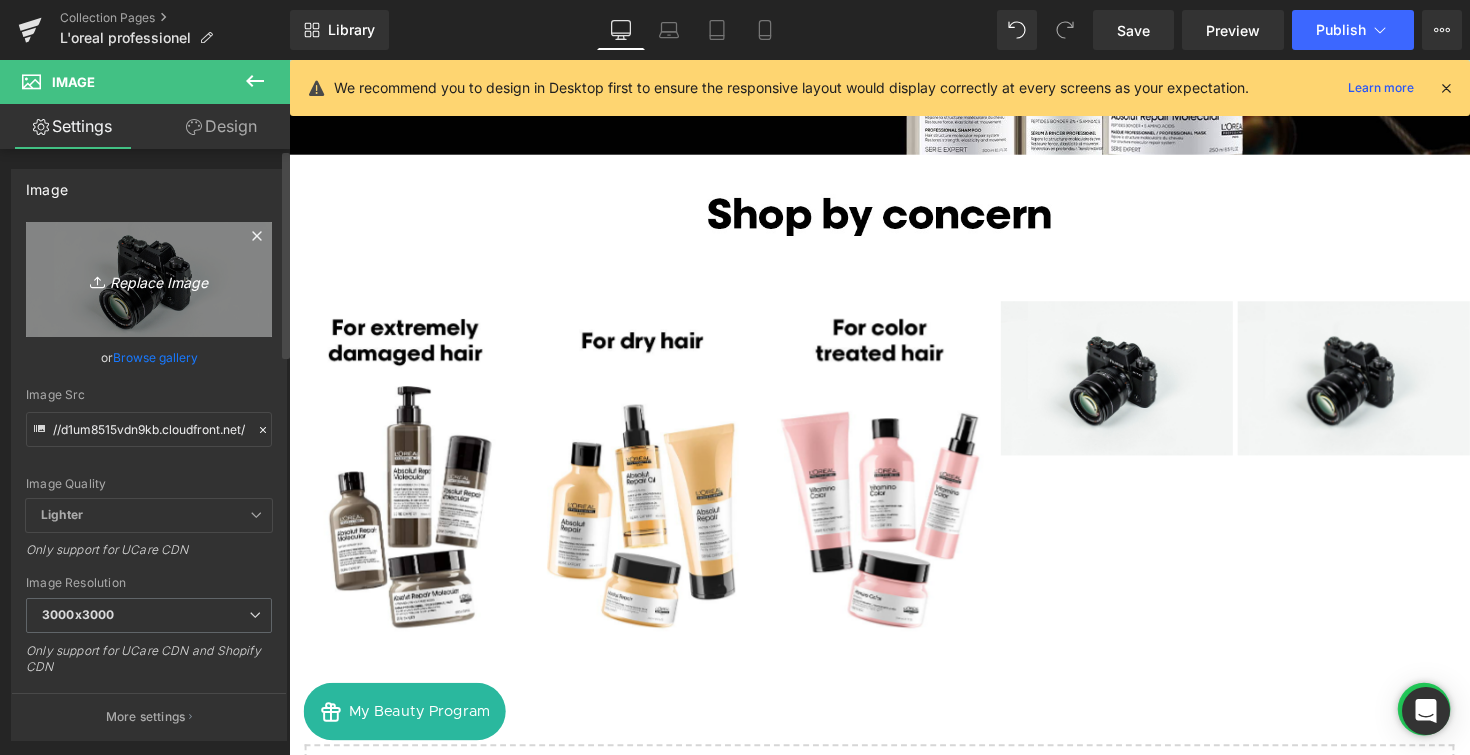 type on "[FILEPATH]" 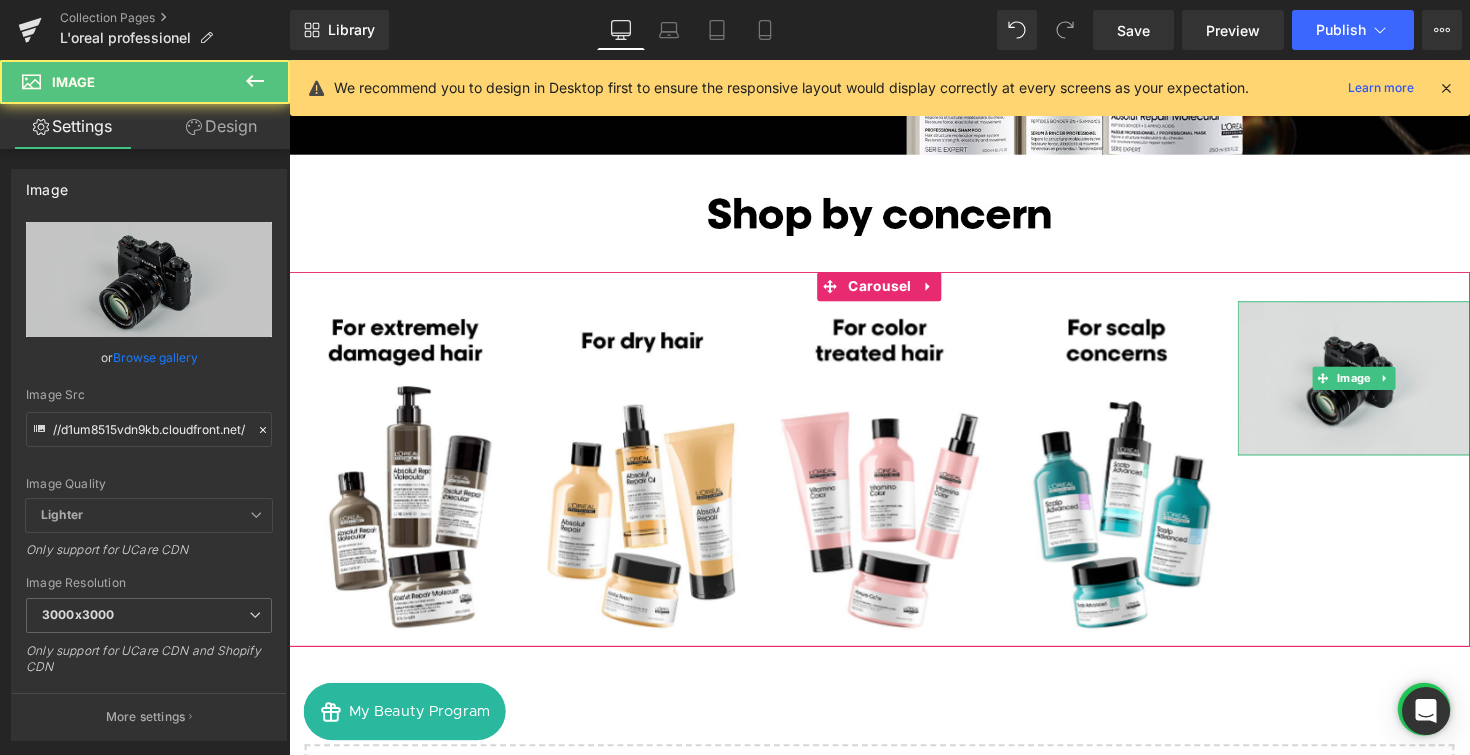 click at bounding box center (1380, 386) 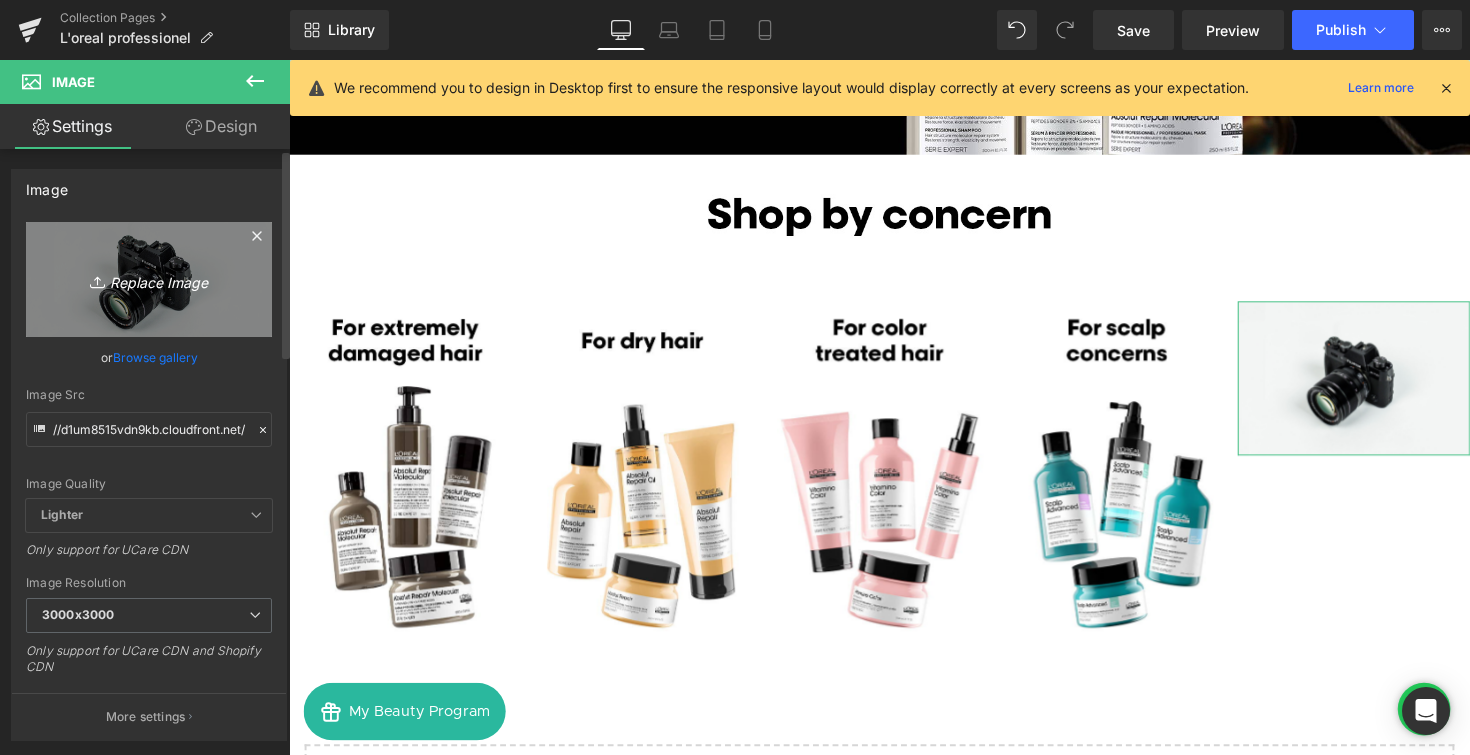 click on "Replace Image" at bounding box center (149, 279) 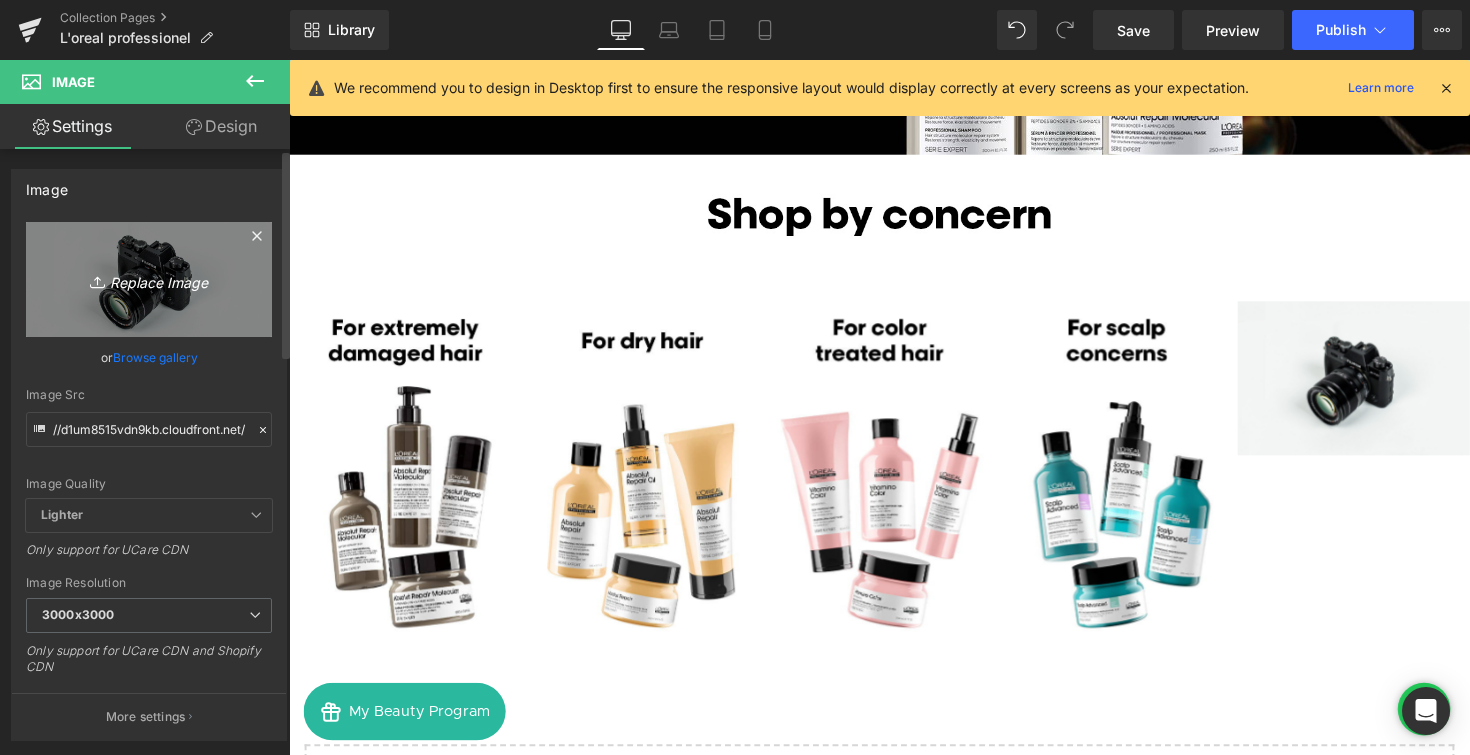 type on "C:\fakepath\SBC5_EN.jpg" 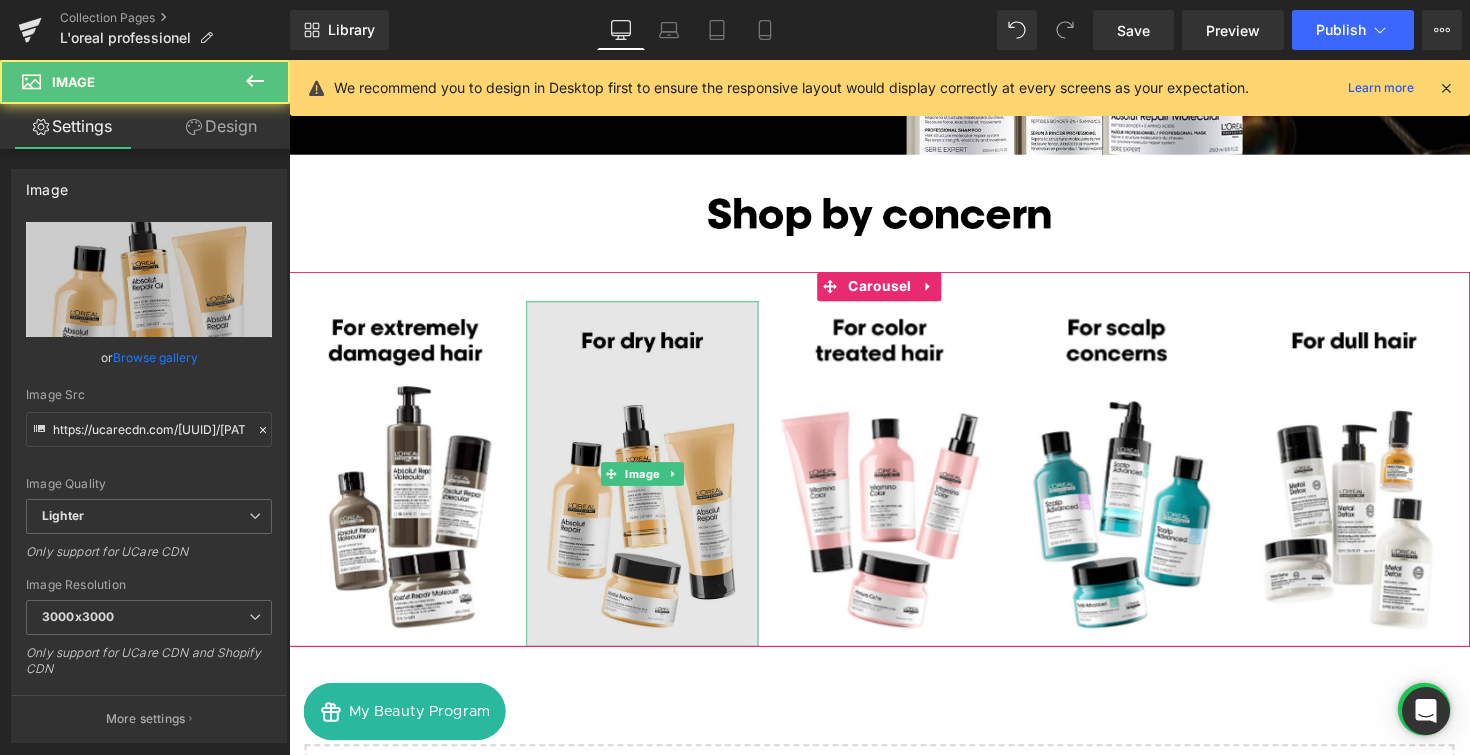 click at bounding box center (651, 484) 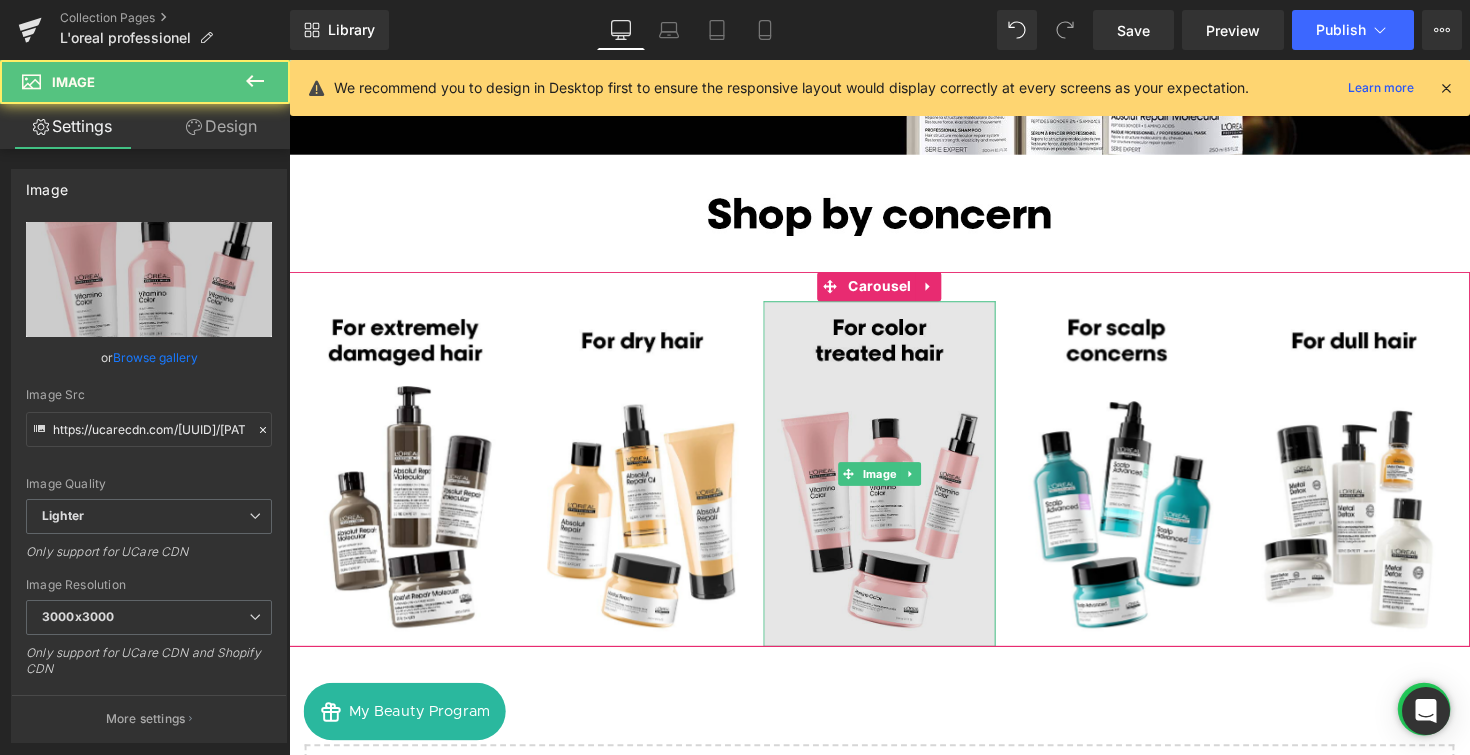 click at bounding box center [894, 484] 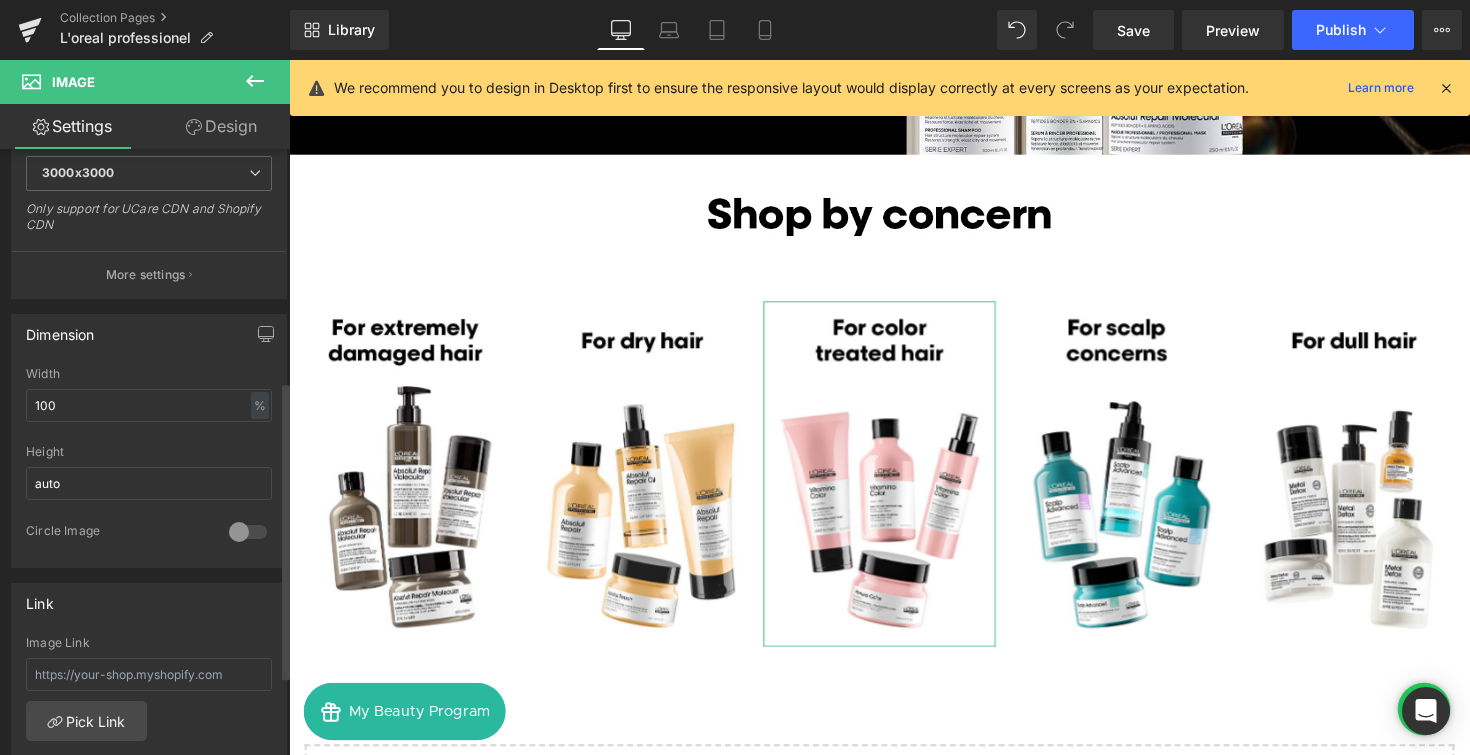 scroll, scrollTop: 480, scrollLeft: 0, axis: vertical 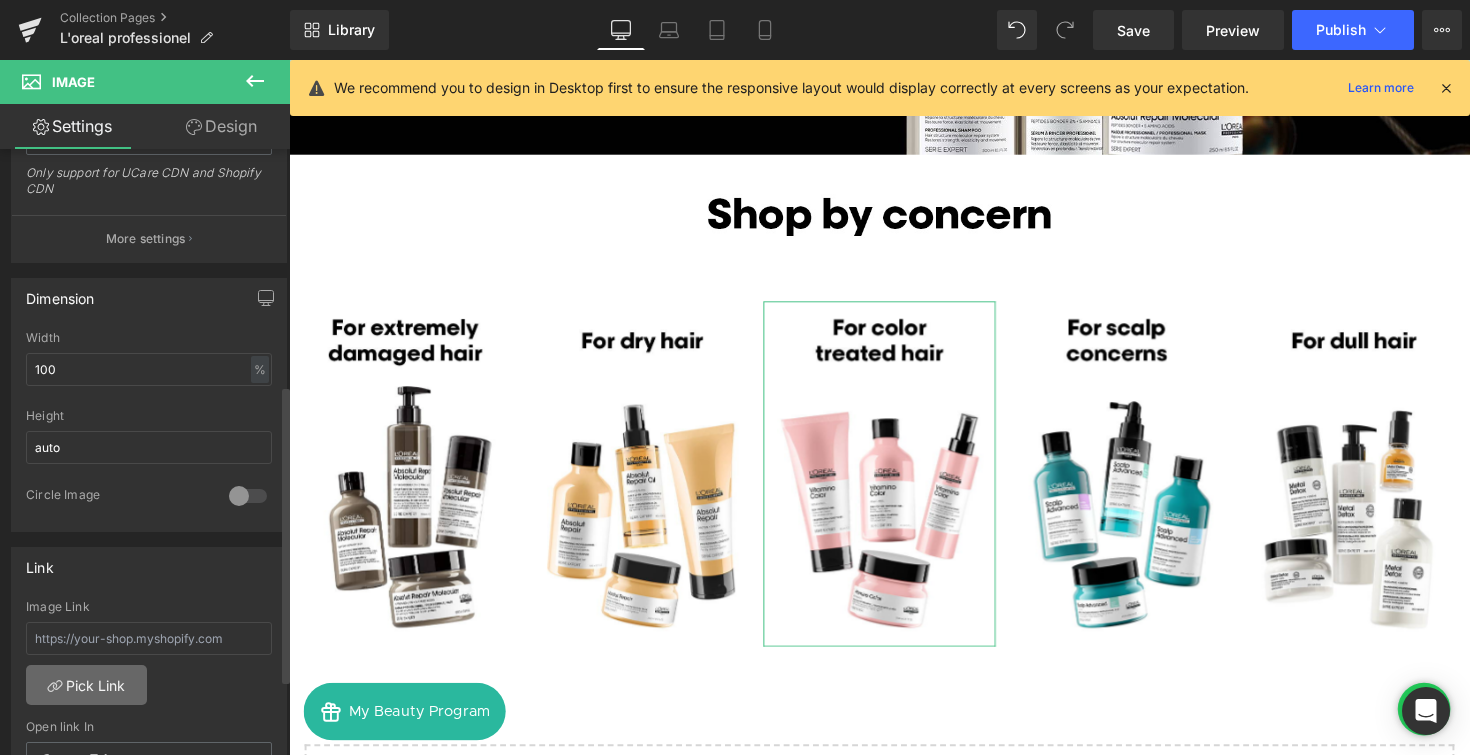 click on "Pick Link" at bounding box center (86, 685) 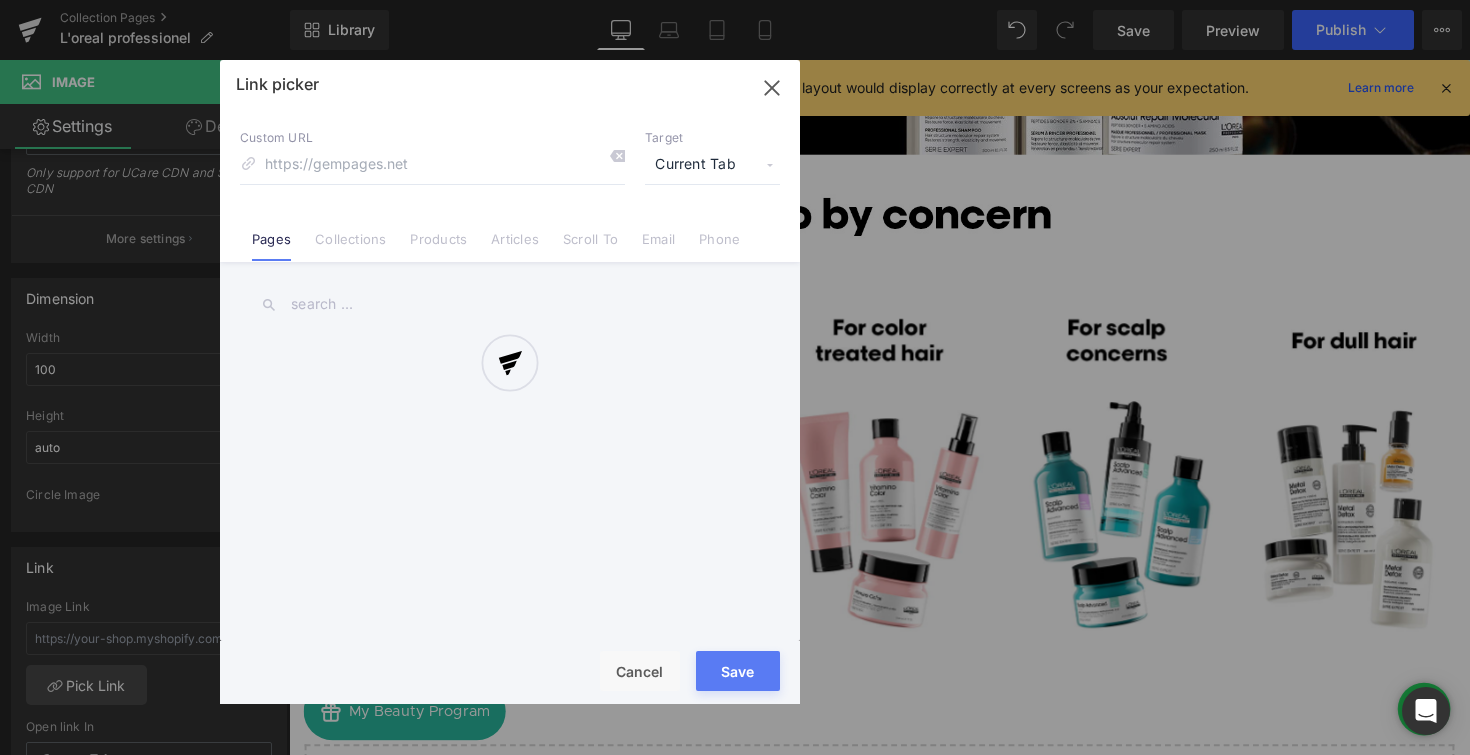 click at bounding box center (510, 382) 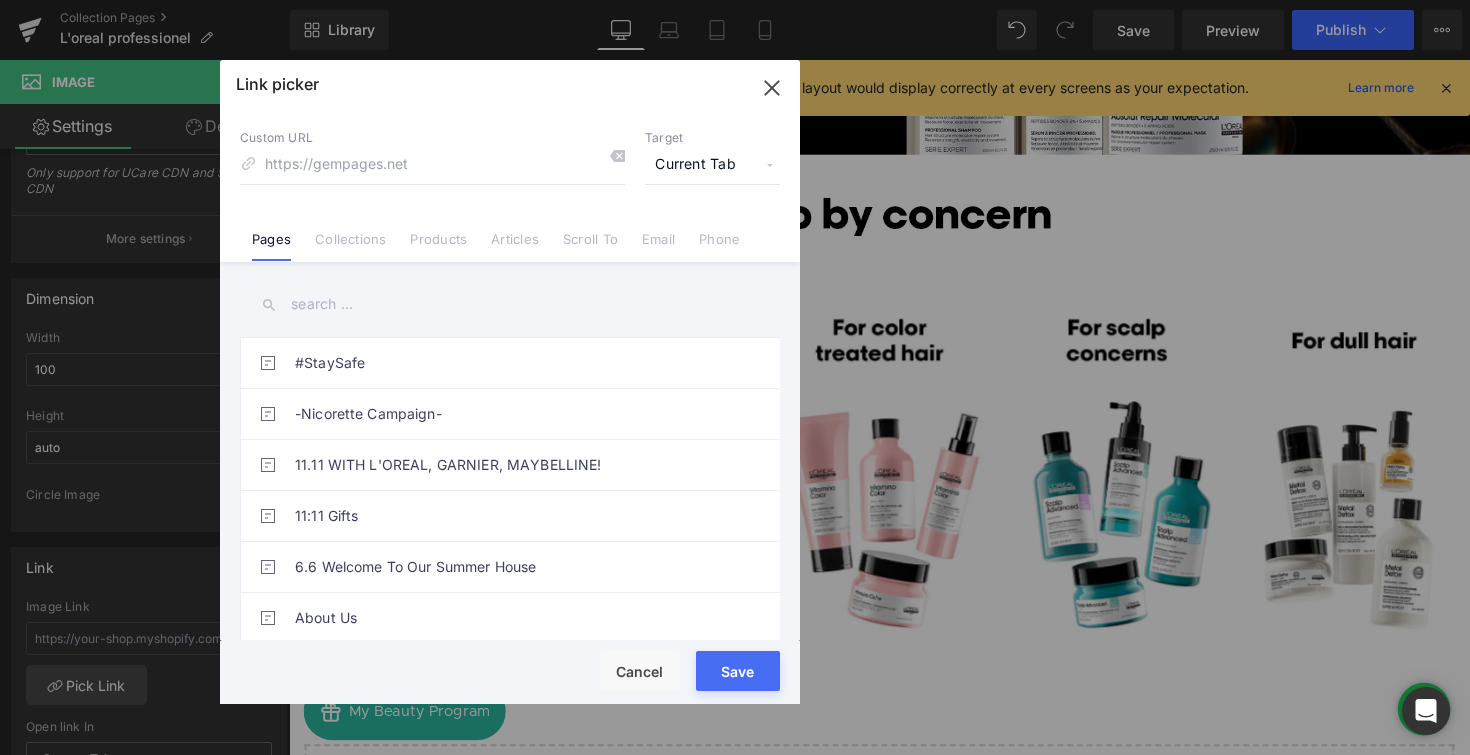 click on "Collections" at bounding box center [350, 246] 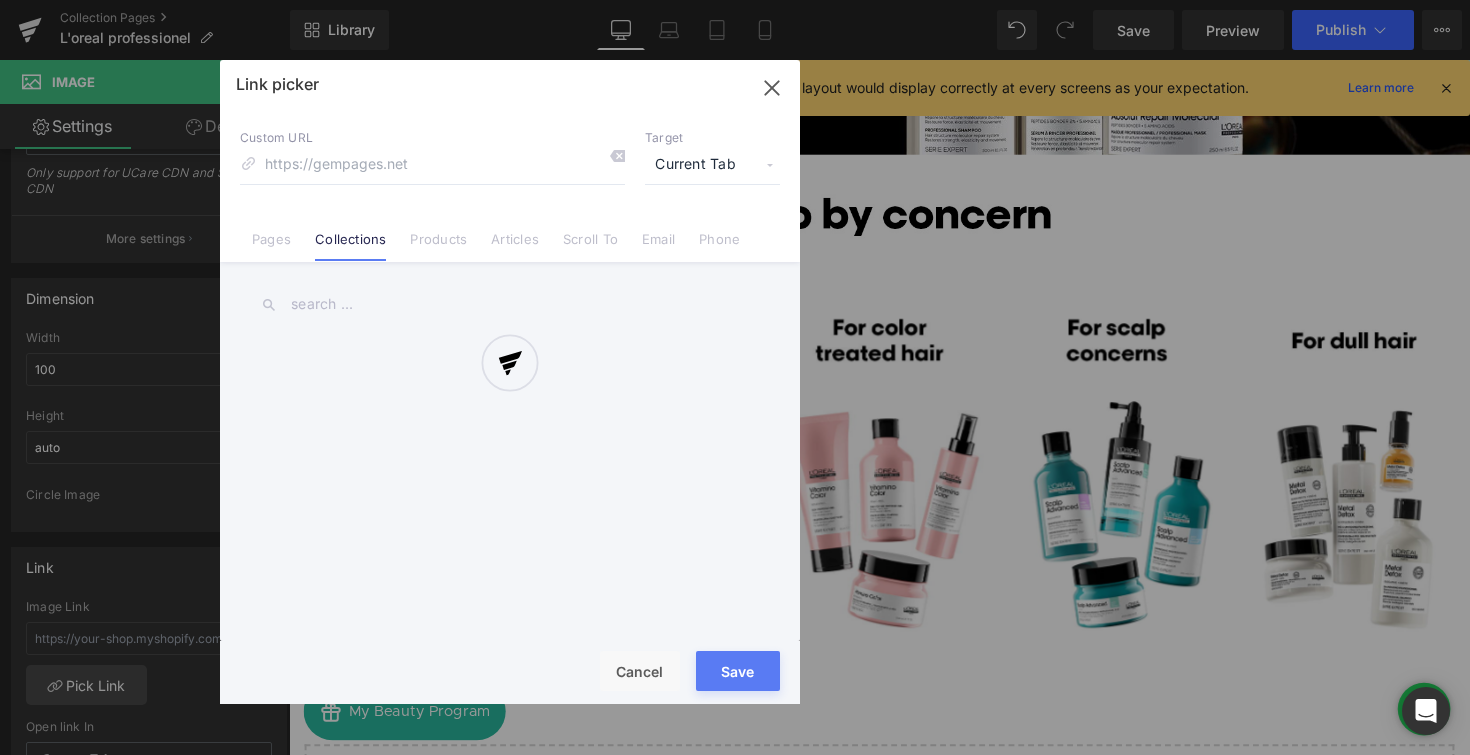 click at bounding box center [510, 382] 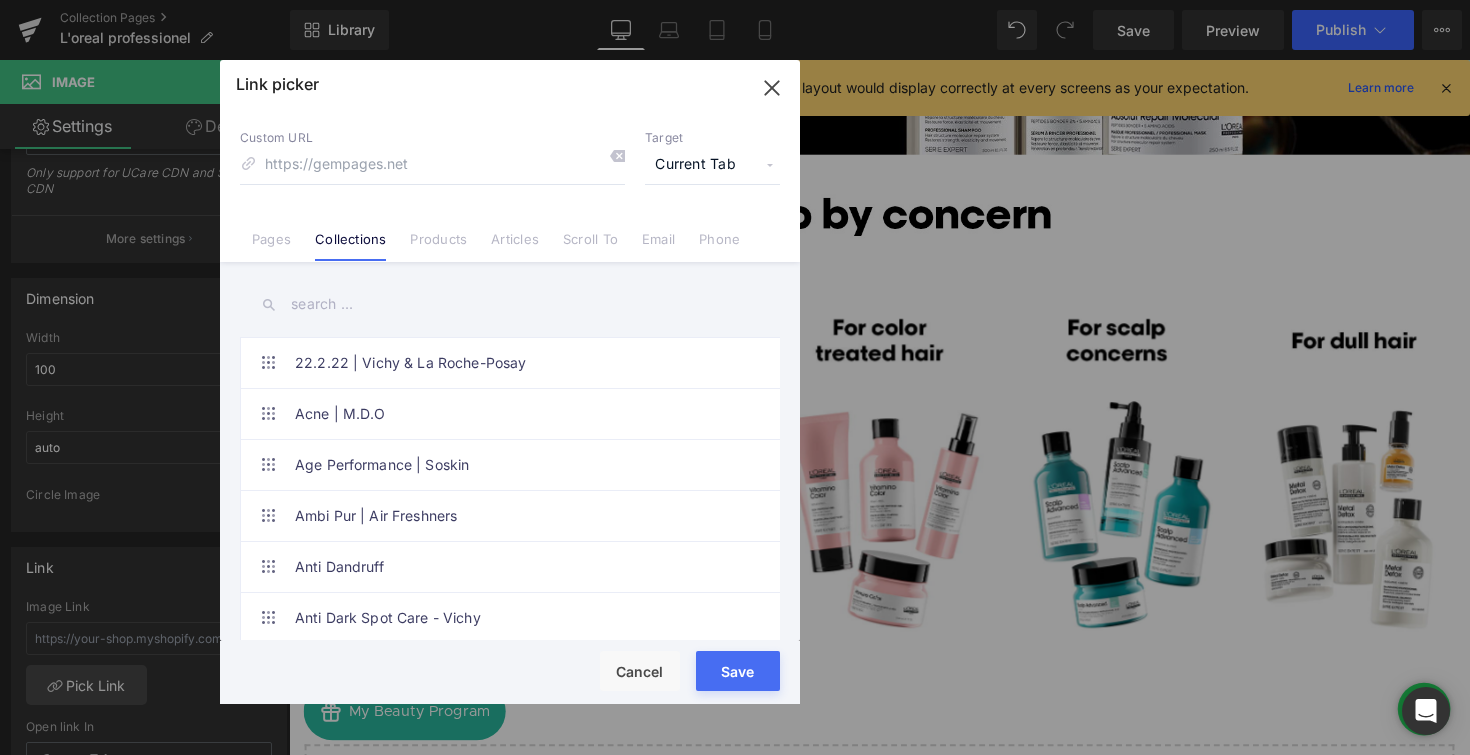 click at bounding box center [510, 304] 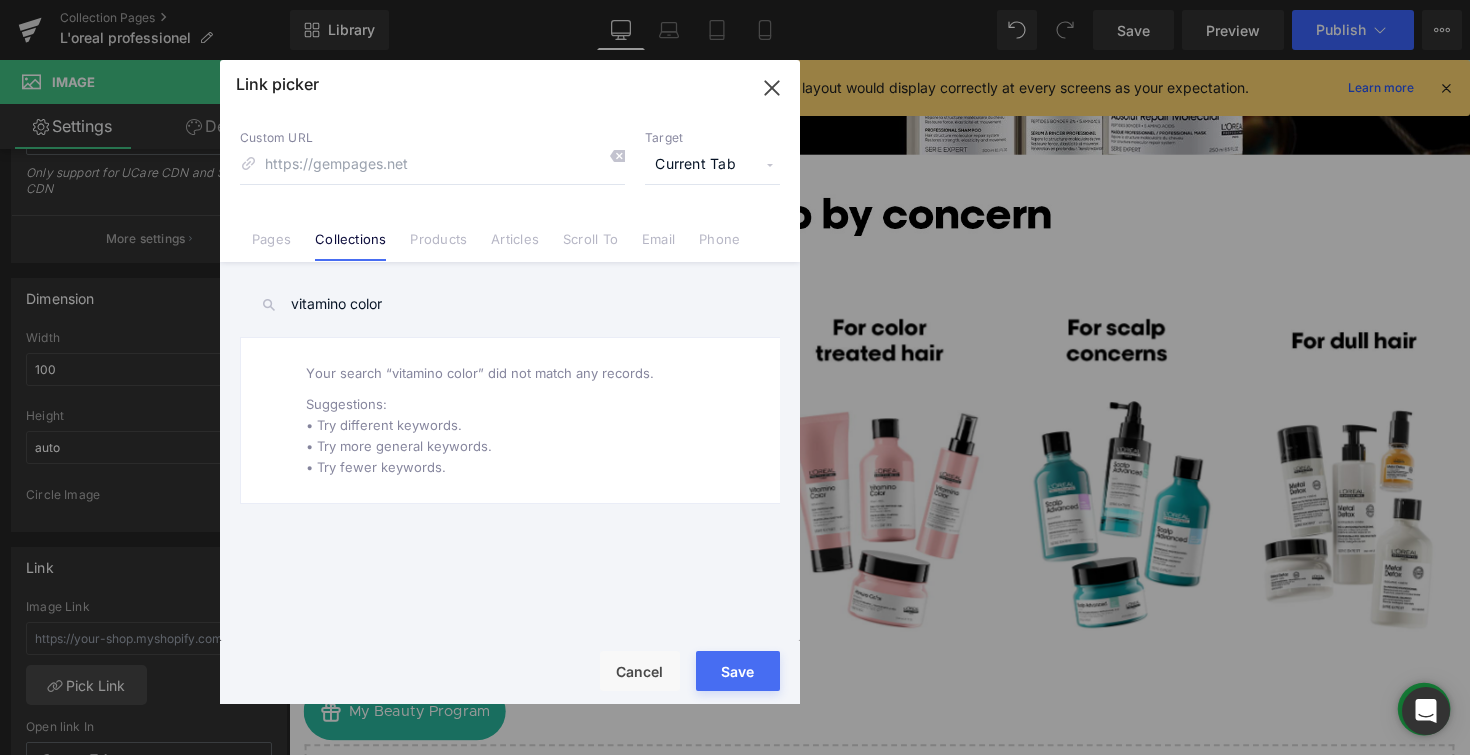 drag, startPoint x: 397, startPoint y: 305, endPoint x: 351, endPoint y: 306, distance: 46.010868 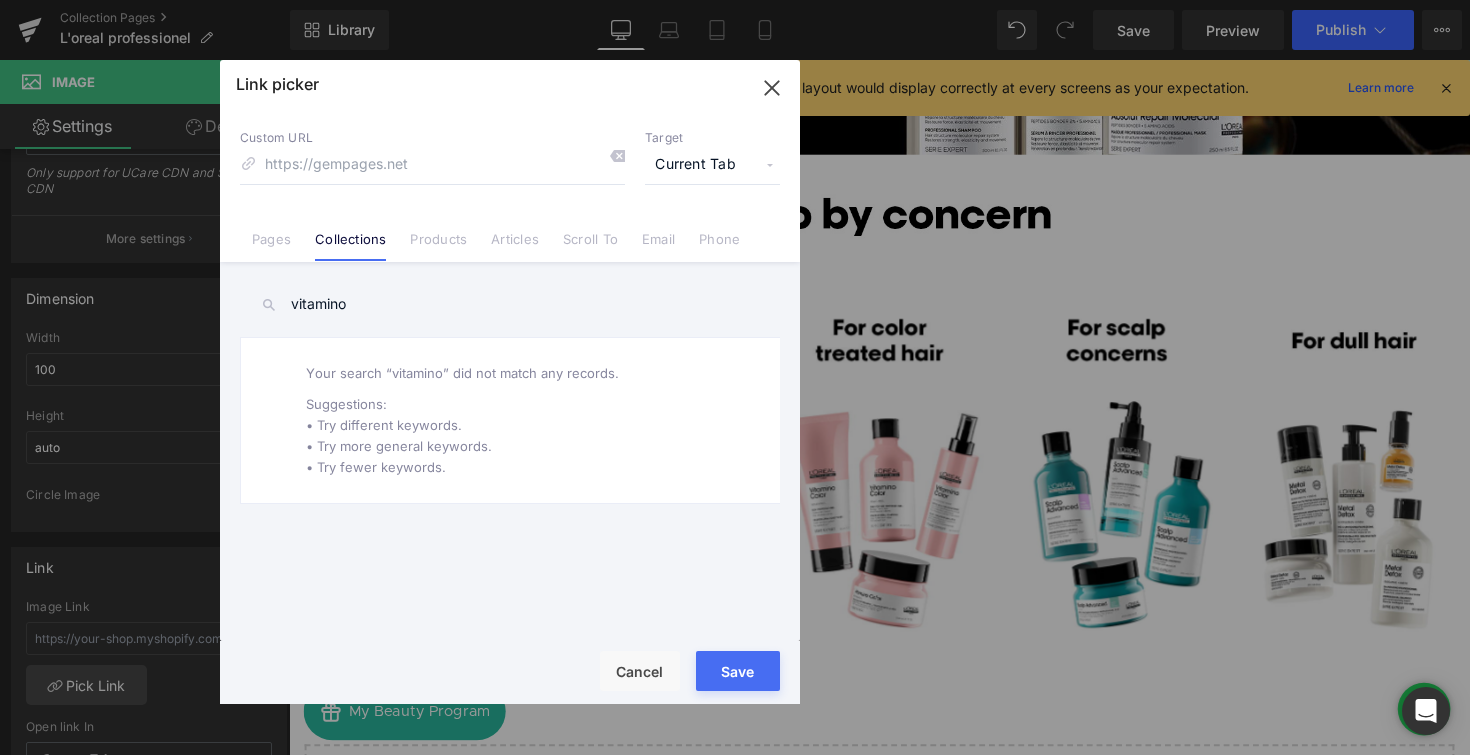 click on "vitamino" at bounding box center (510, 304) 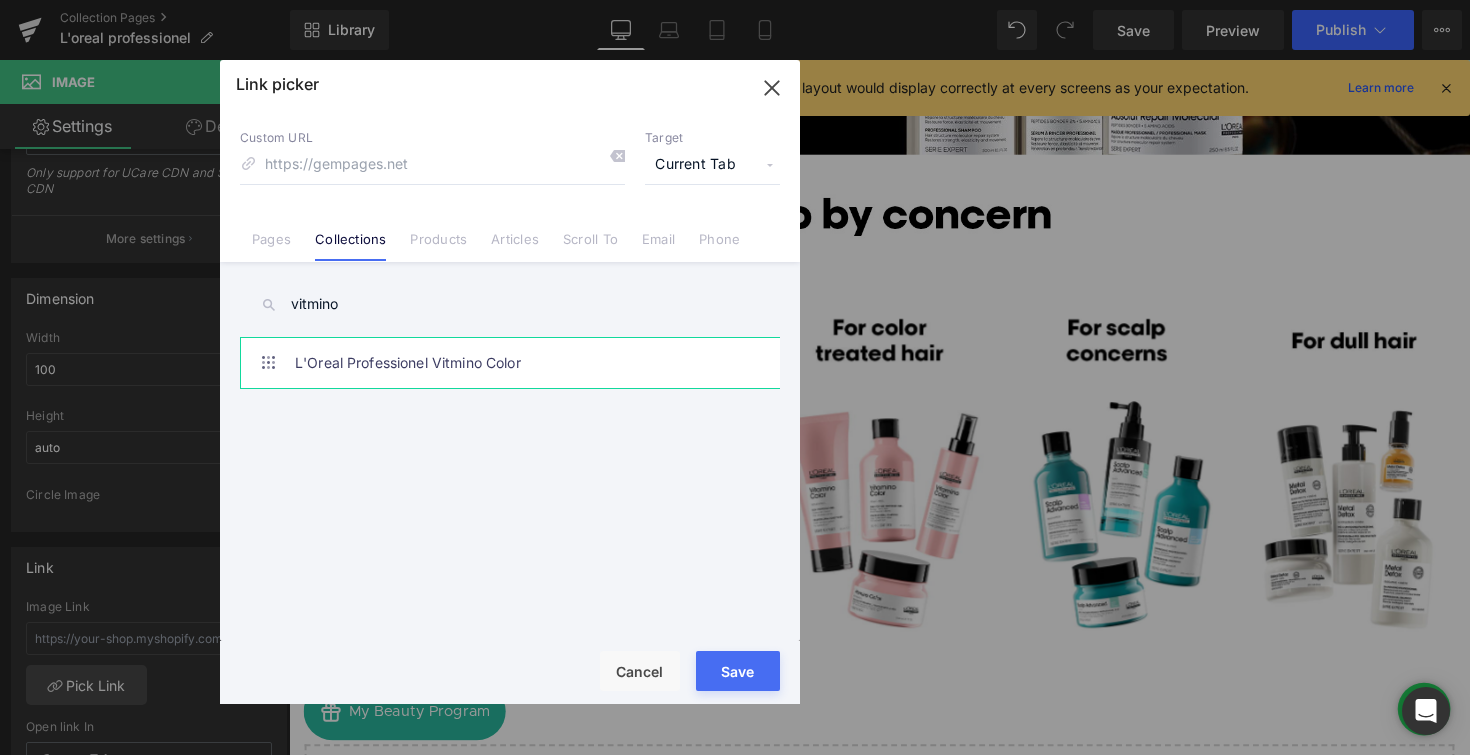 type on "vitmino" 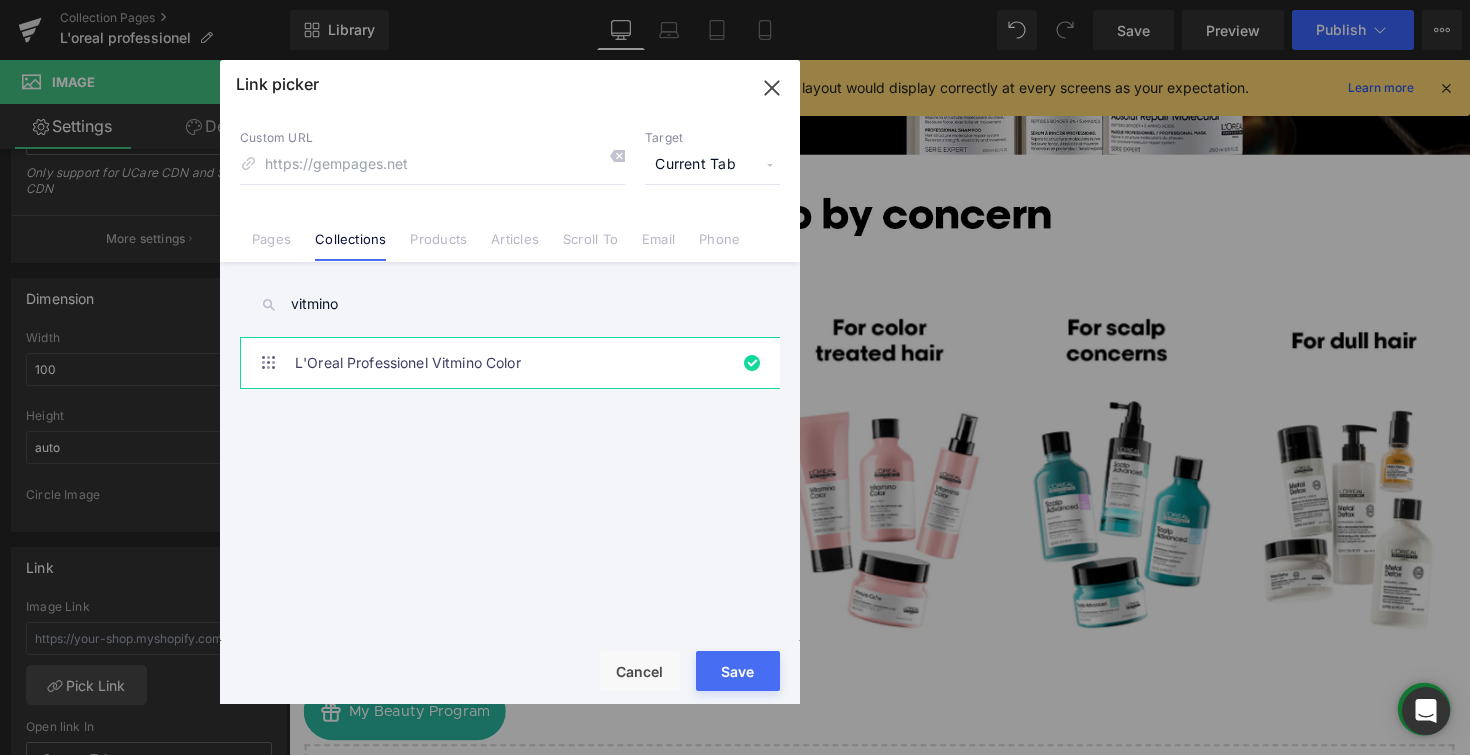 click on "Save" at bounding box center (738, 671) 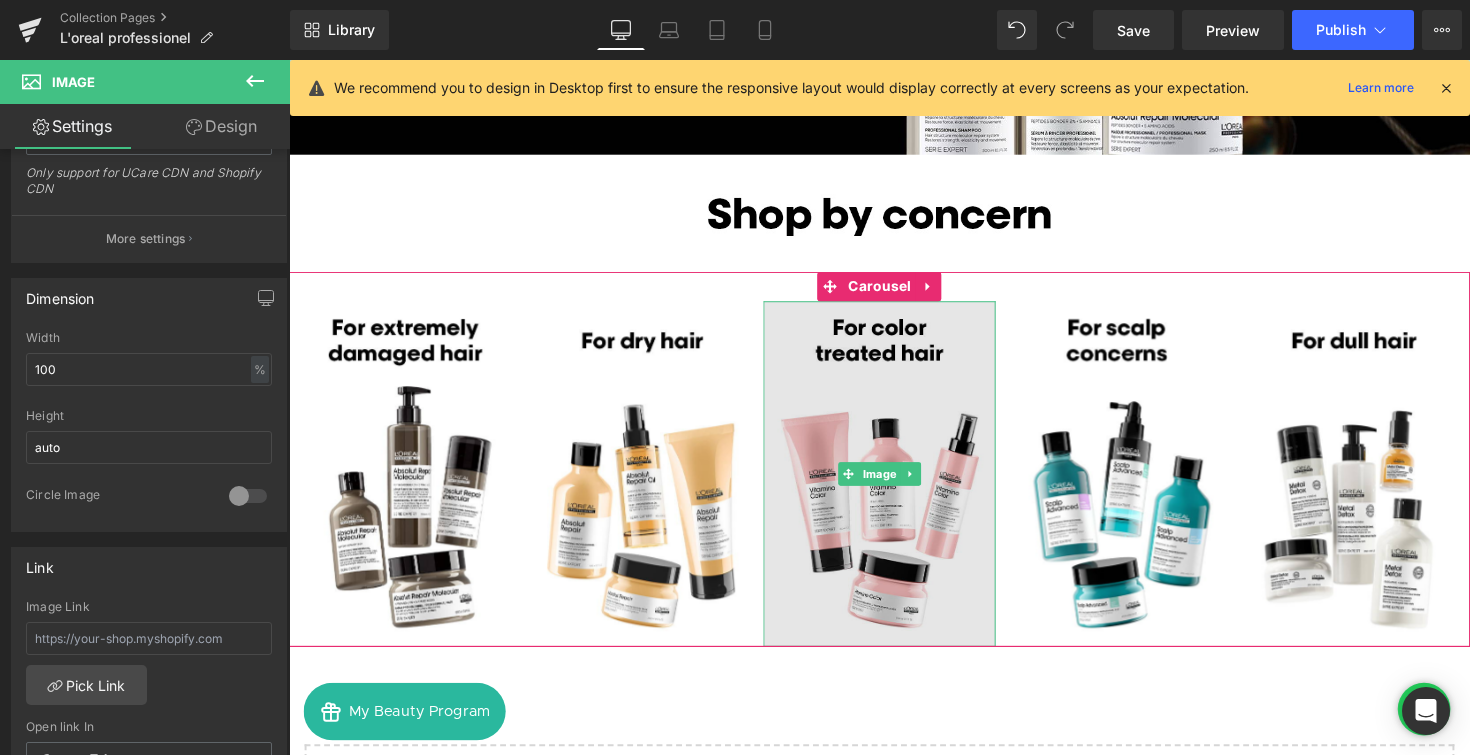 click at bounding box center (894, 484) 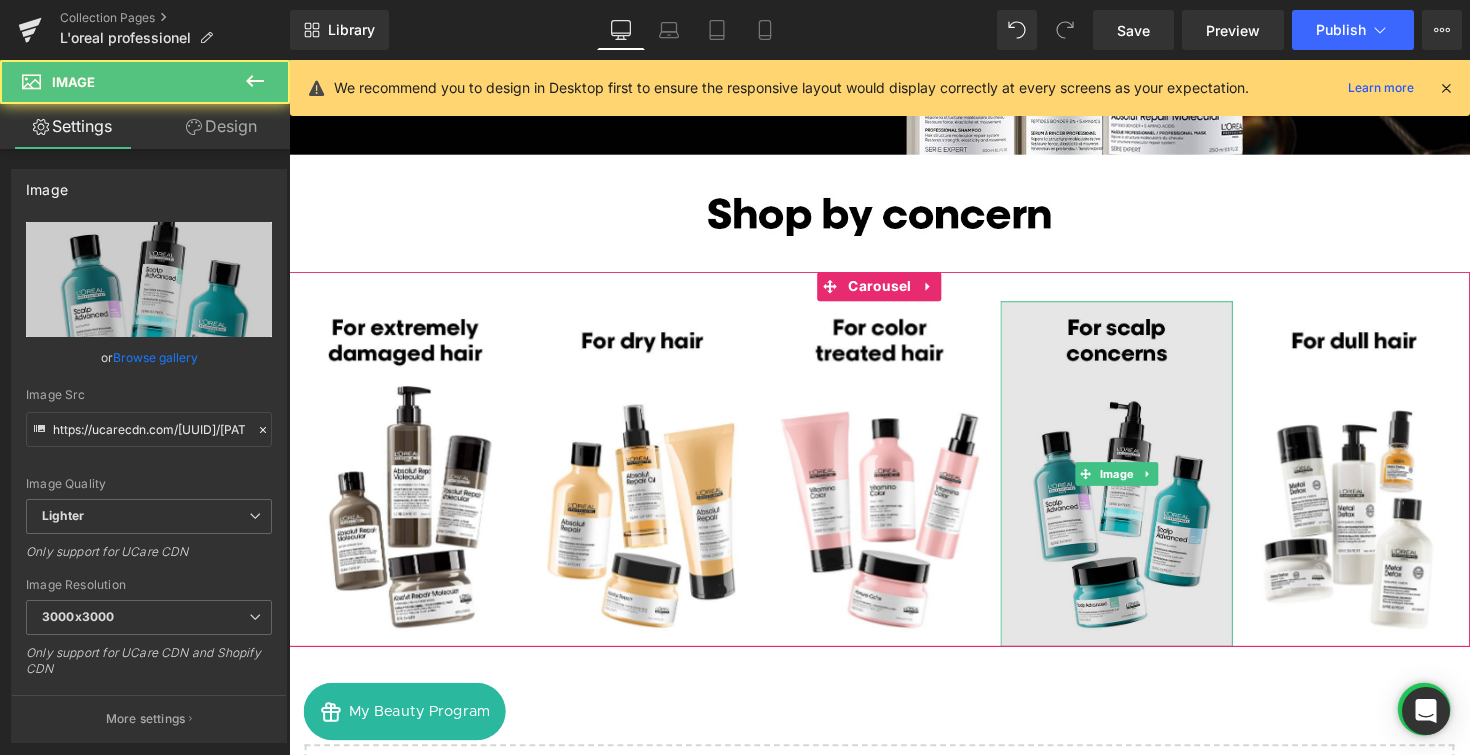 click at bounding box center [1137, 484] 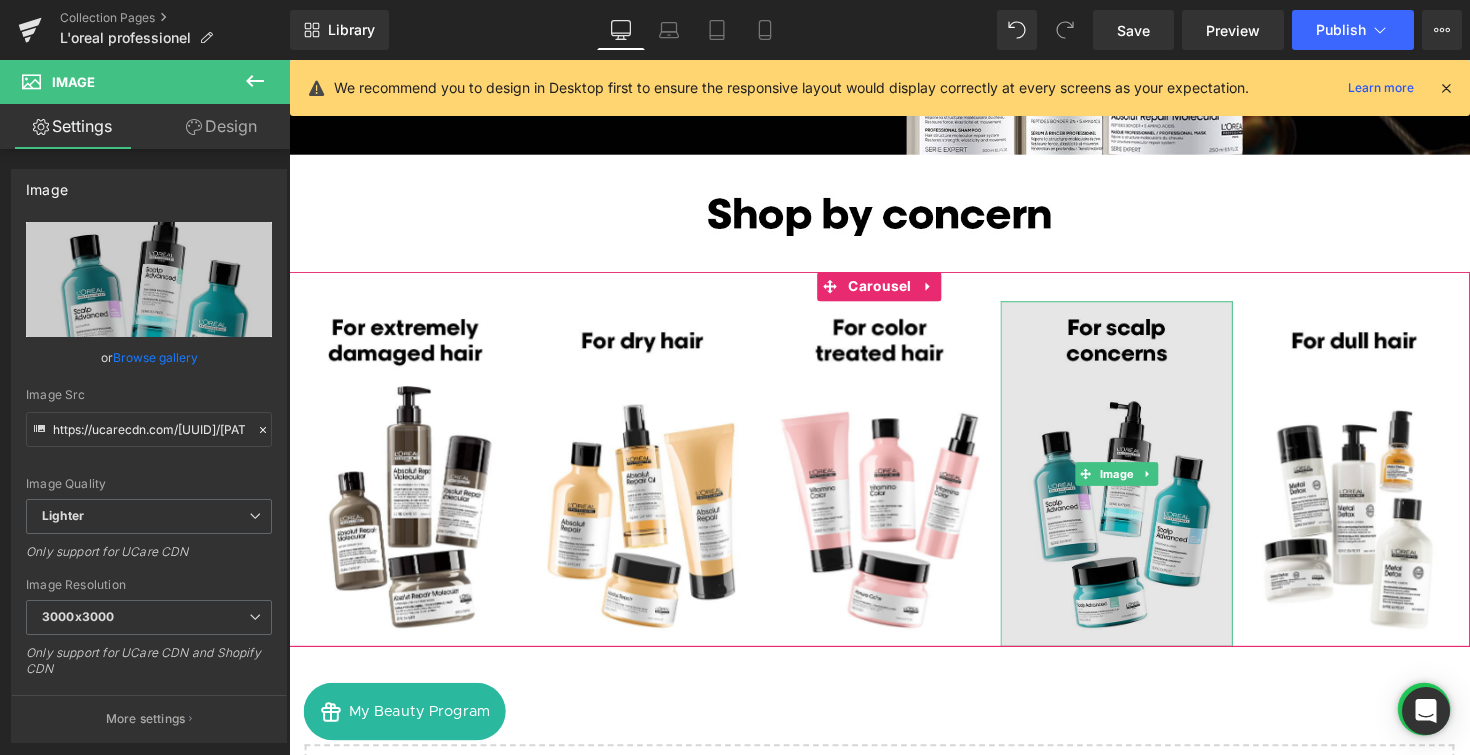 click at bounding box center [1137, 484] 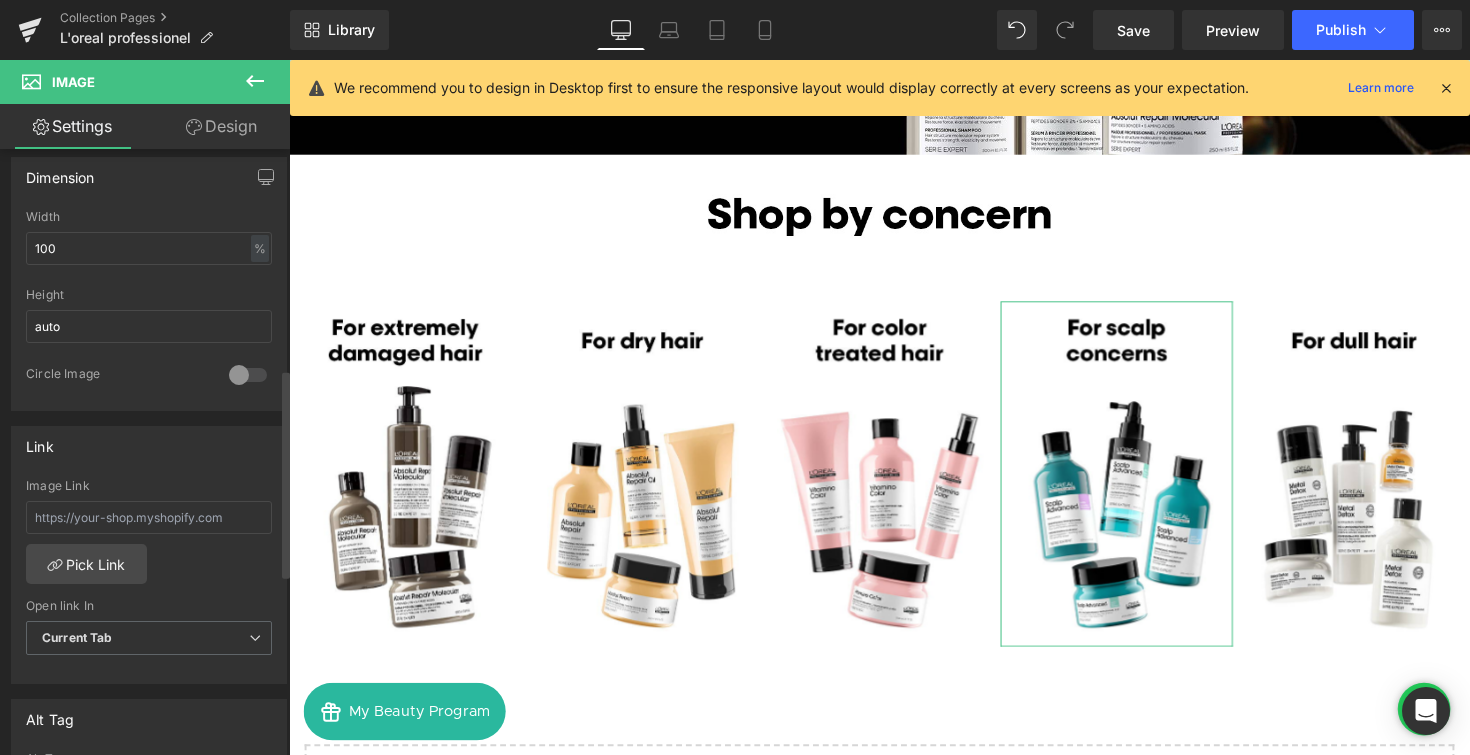 scroll, scrollTop: 646, scrollLeft: 0, axis: vertical 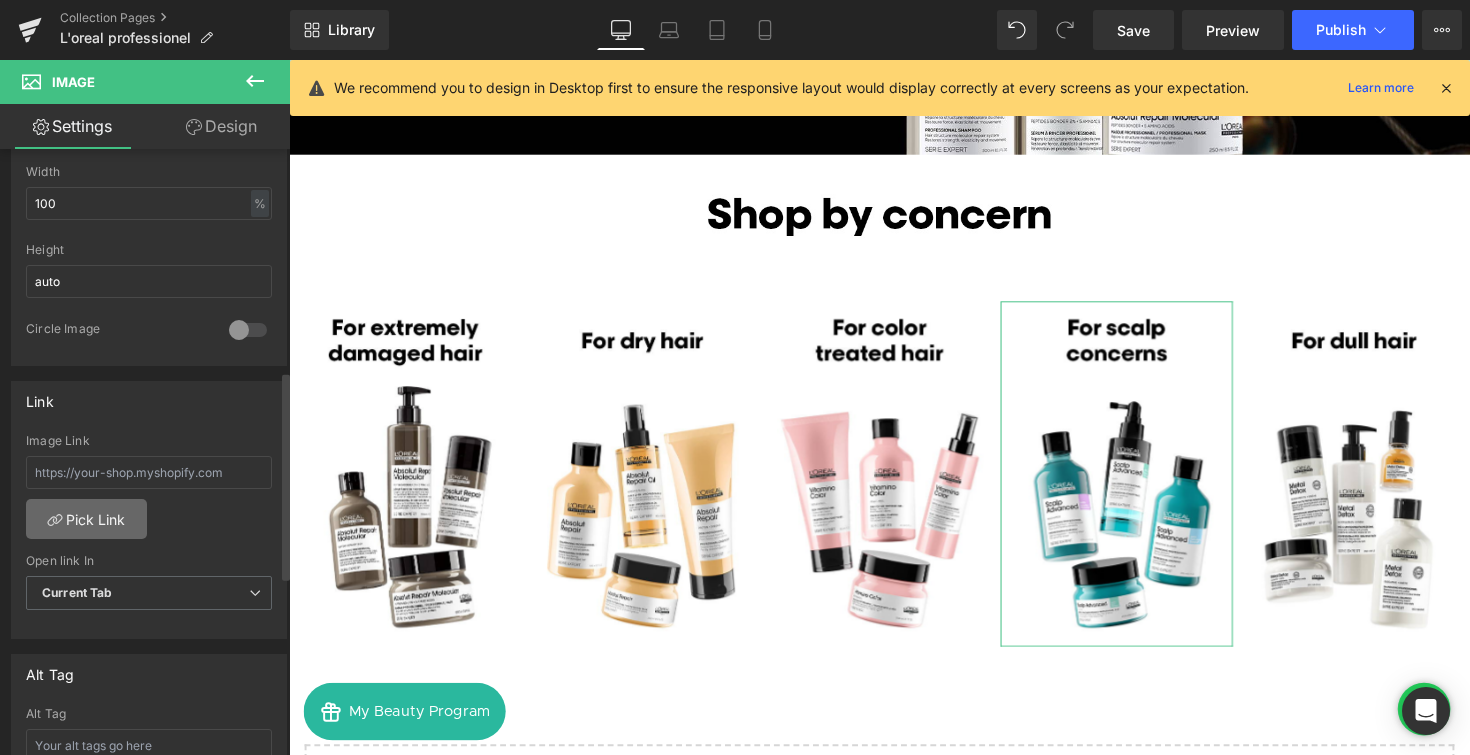 click on "Pick Link" at bounding box center (86, 519) 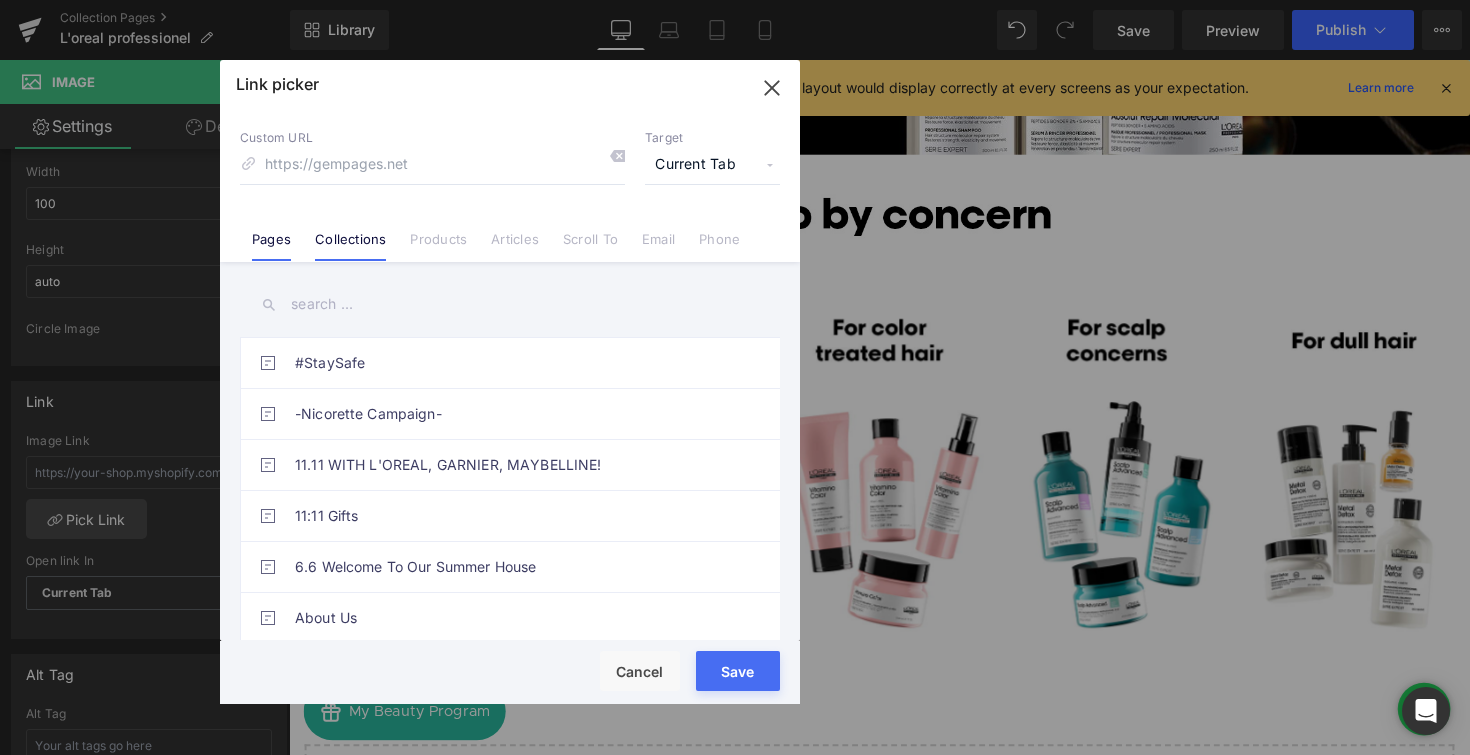 click on "Collections" at bounding box center (350, 246) 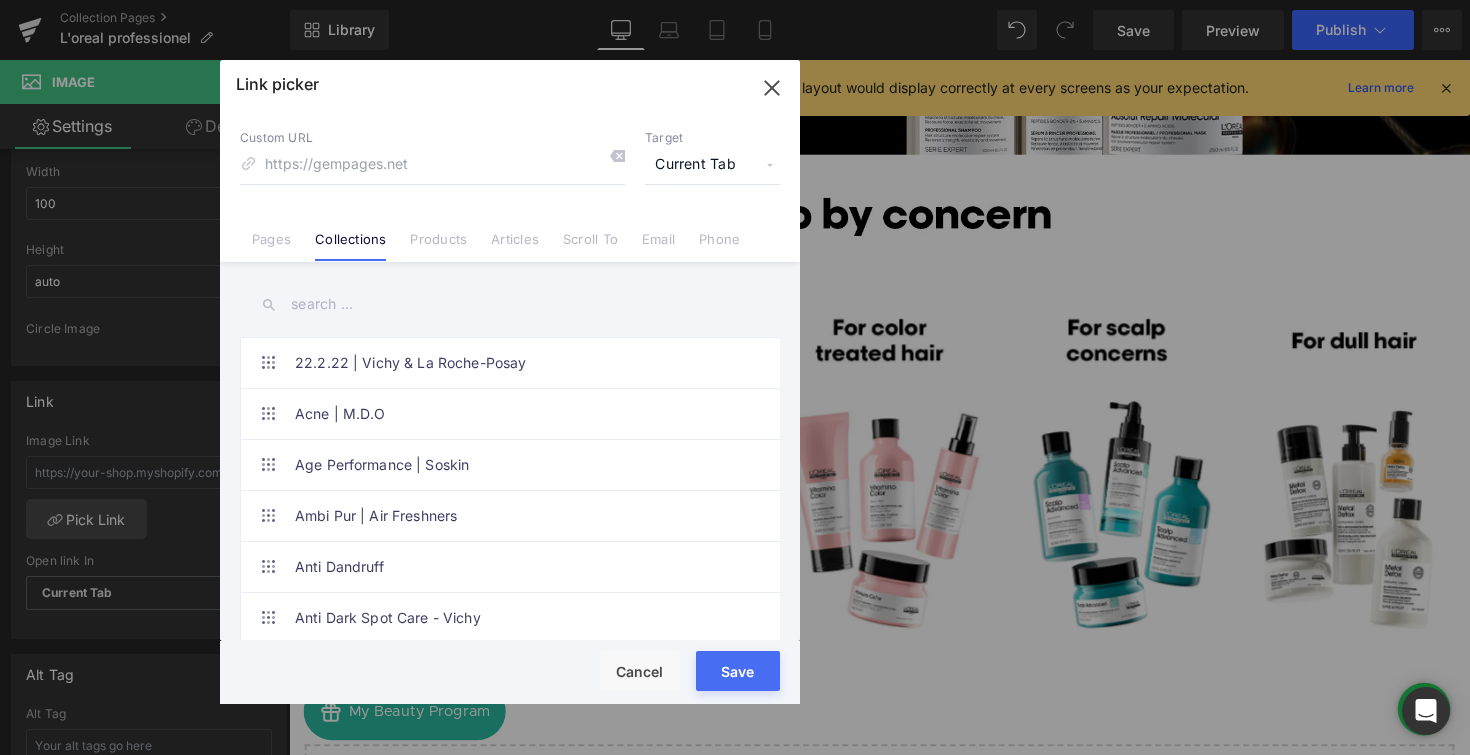 click at bounding box center [510, 304] 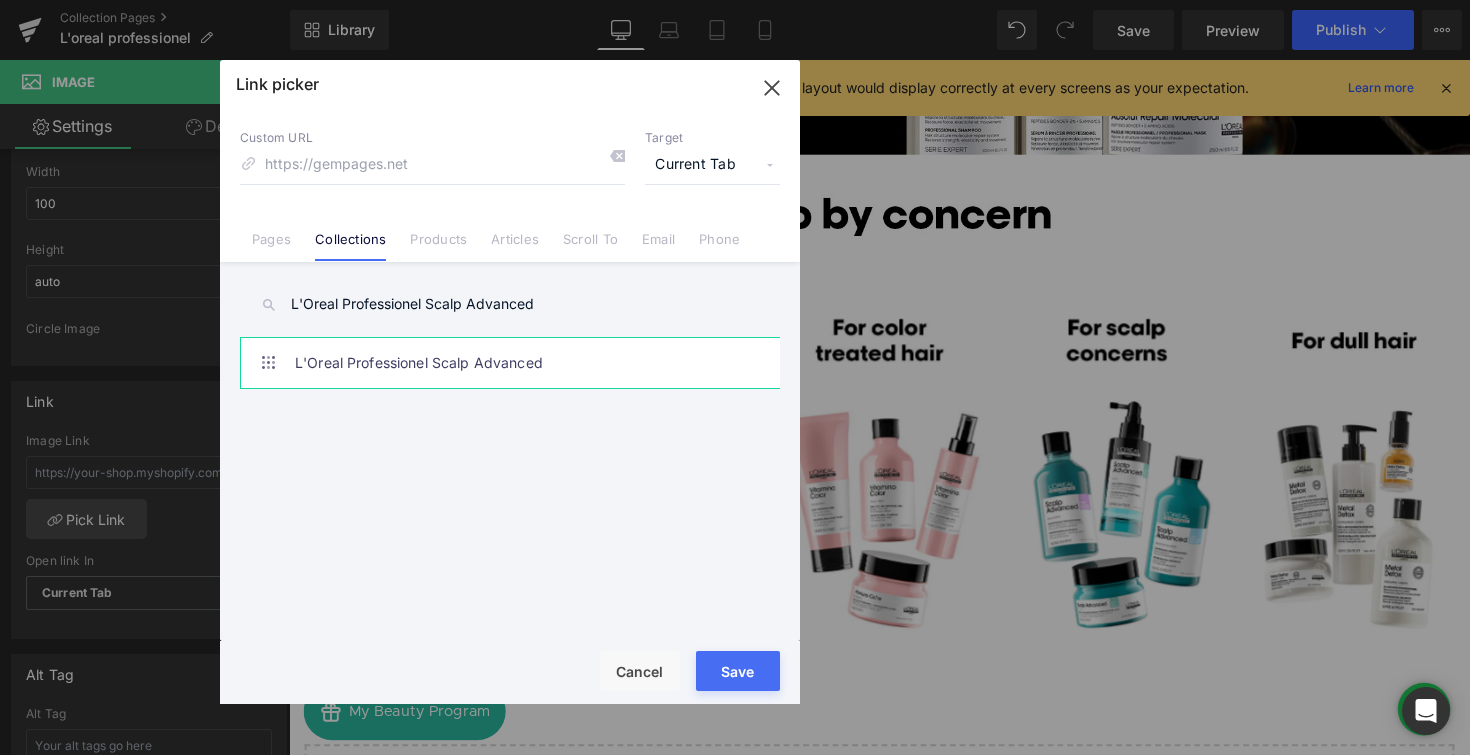 type on "L'Oreal Professionel Scalp Advanced" 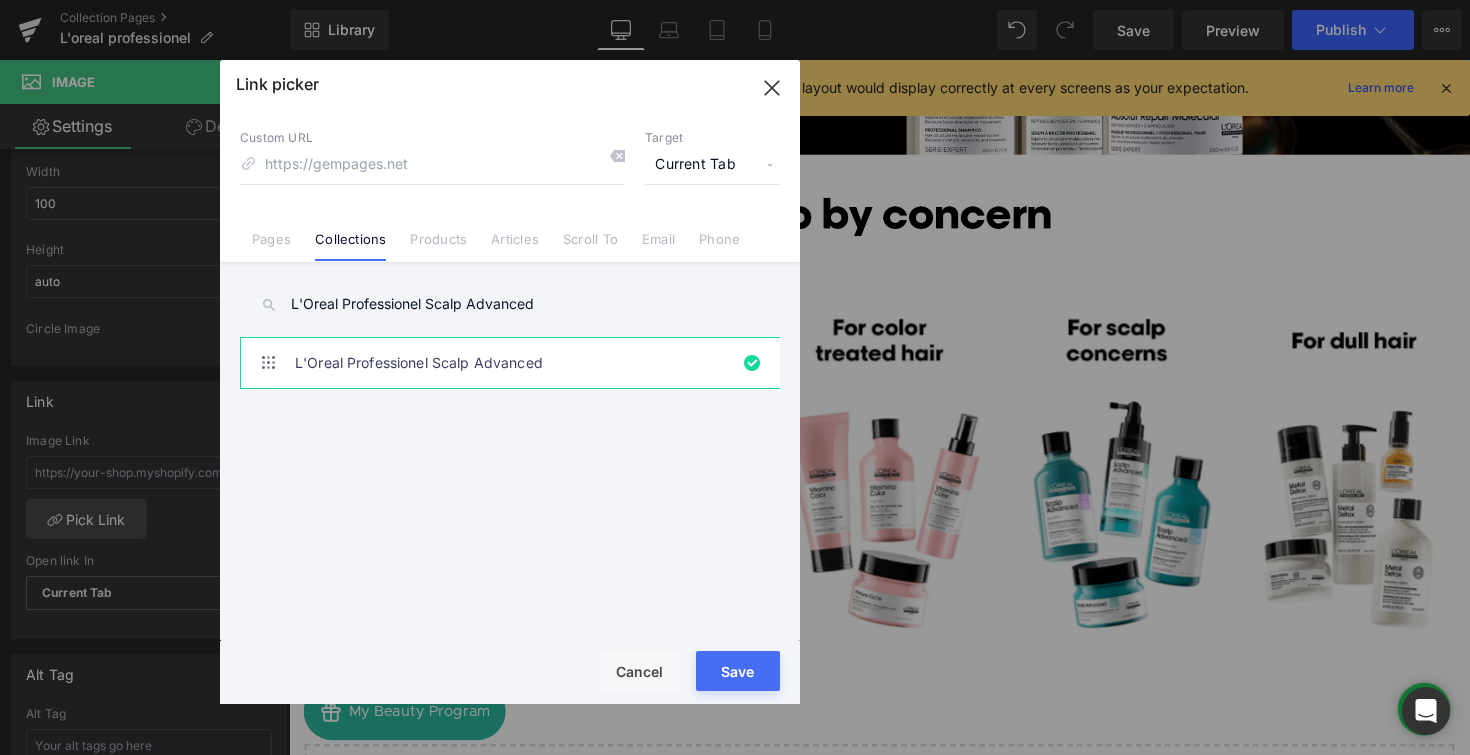 click on "Save" at bounding box center (738, 671) 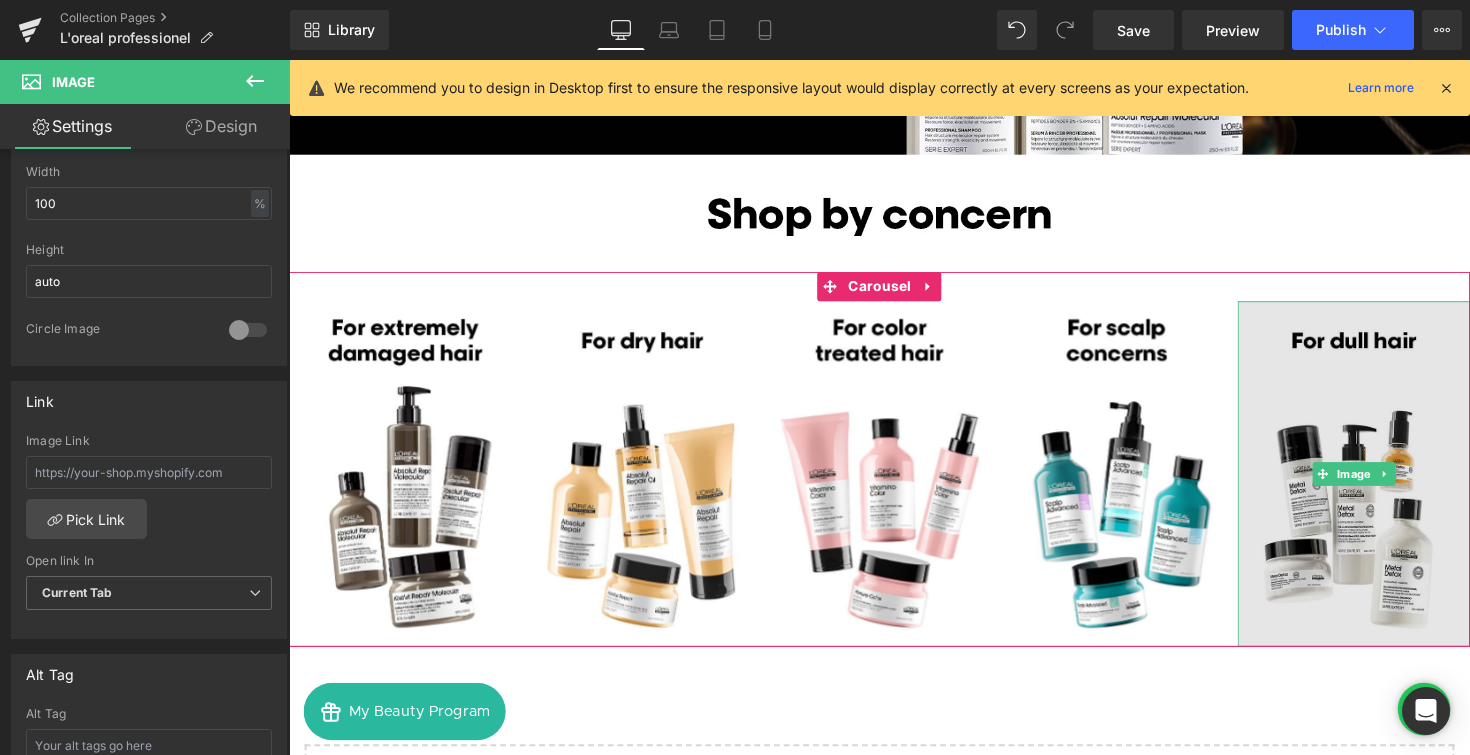 click at bounding box center (1380, 484) 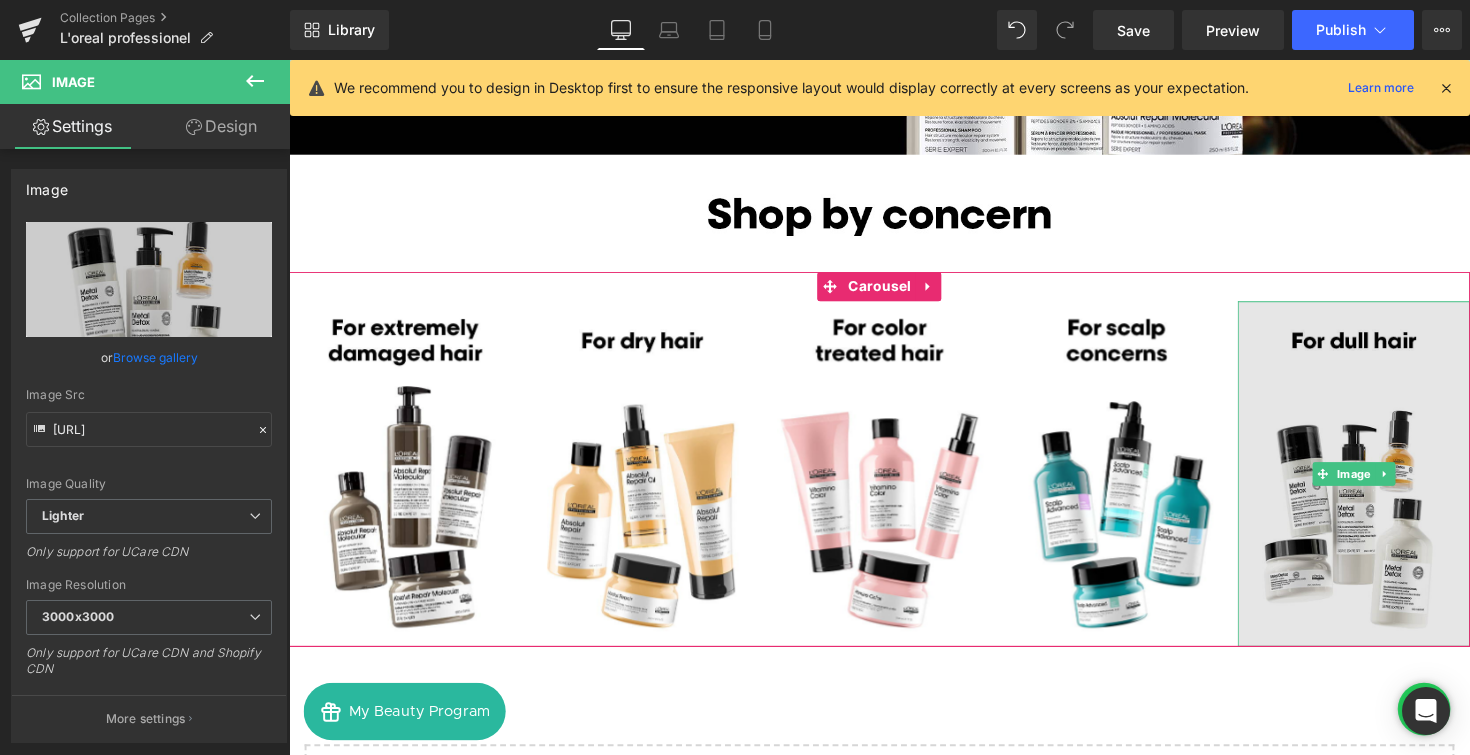 click at bounding box center (1380, 484) 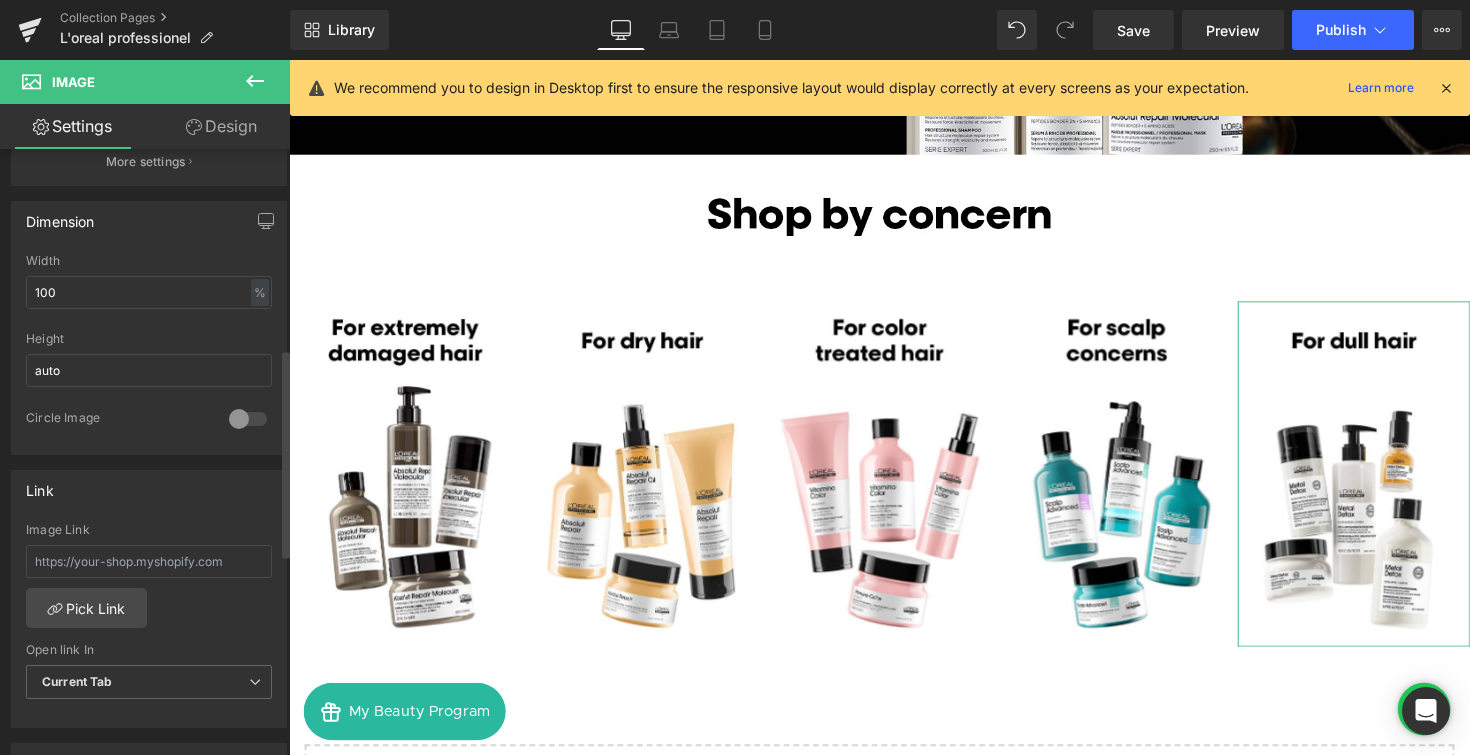 scroll, scrollTop: 591, scrollLeft: 0, axis: vertical 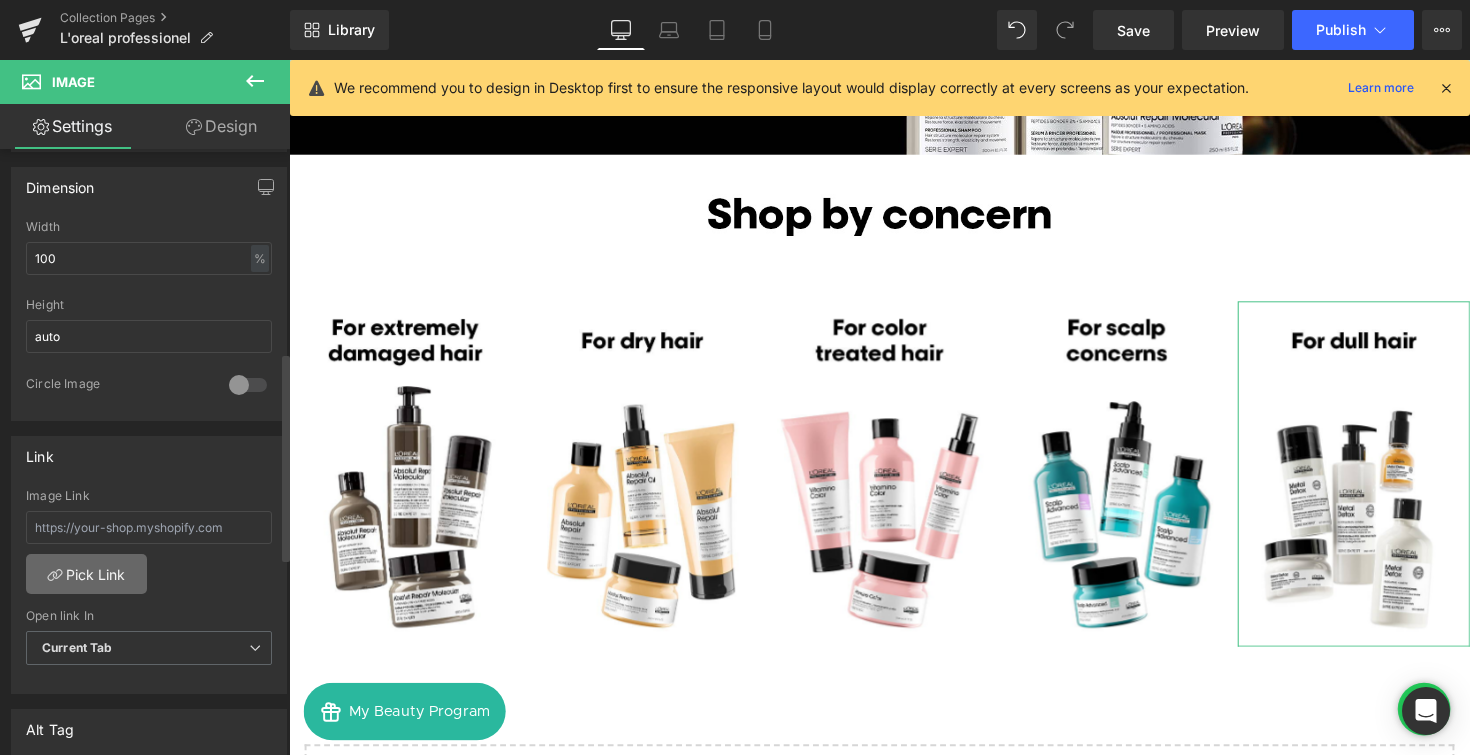 click on "Pick Link" at bounding box center (86, 574) 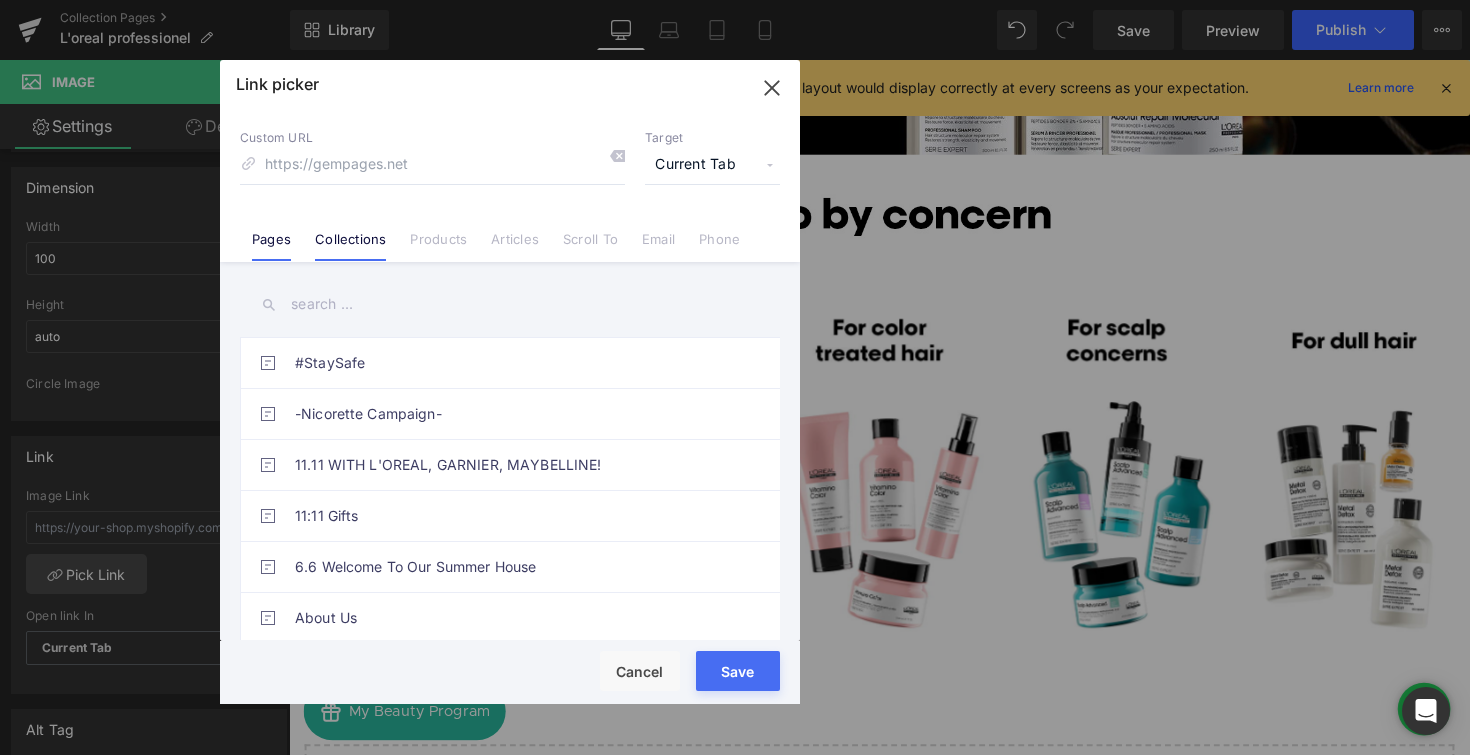 click on "Collections" at bounding box center [350, 246] 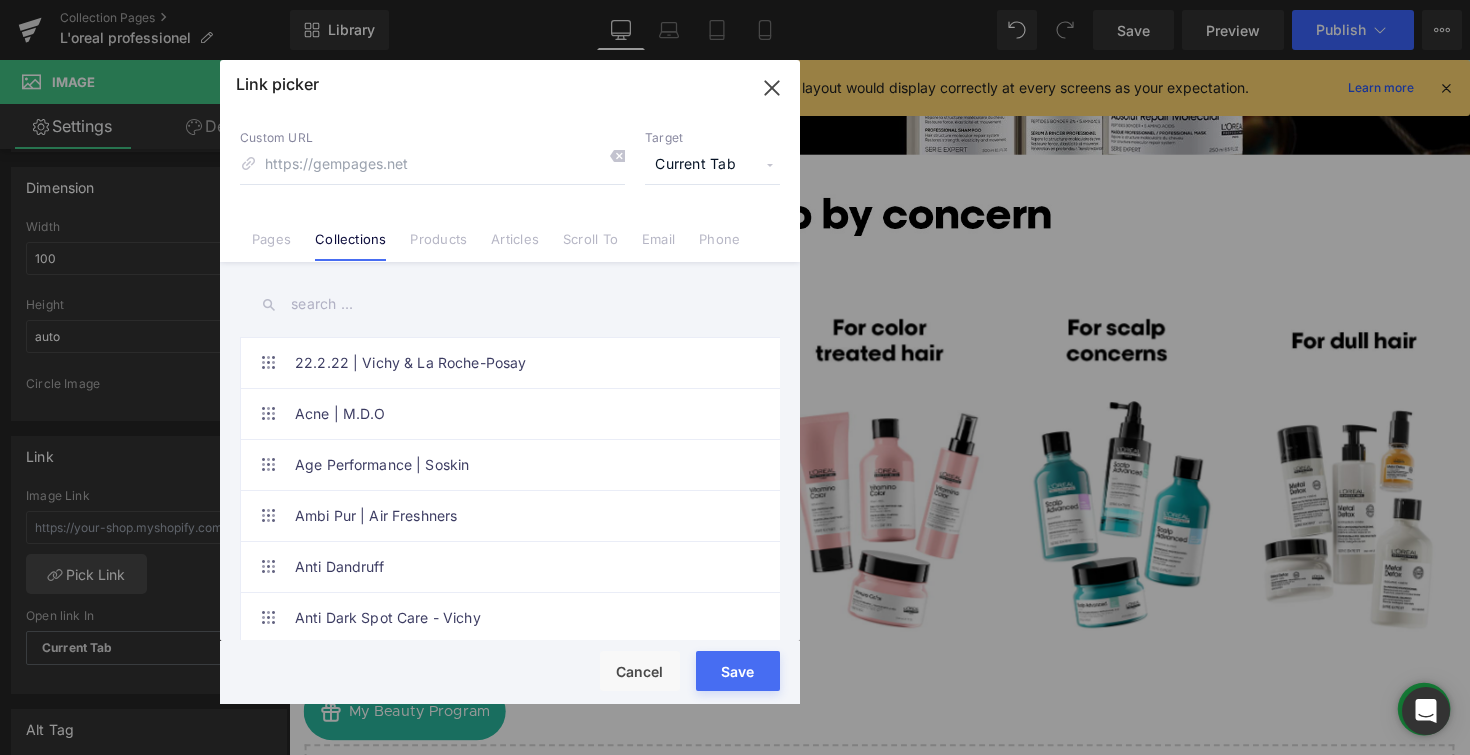 click at bounding box center (510, 304) 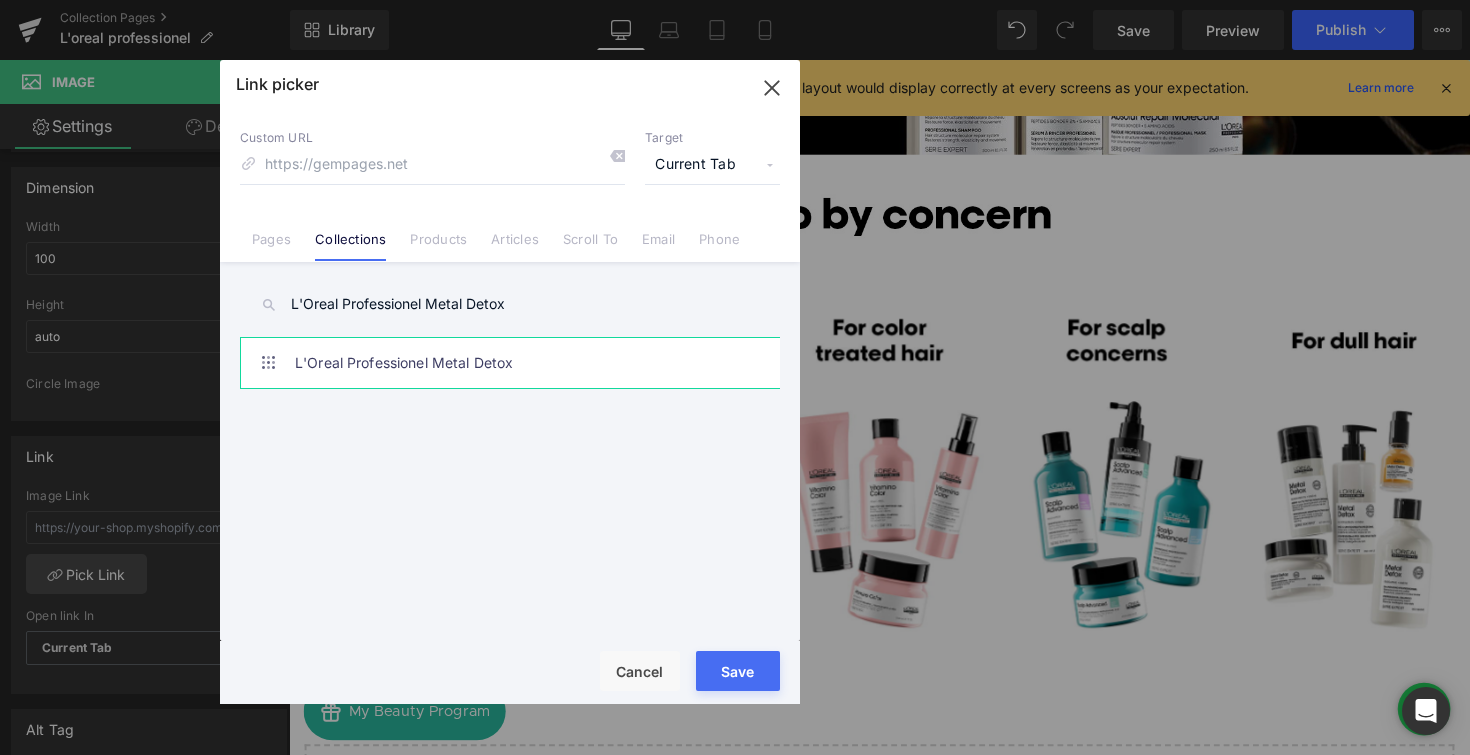 type on "L'Oreal Professionel Metal Detox" 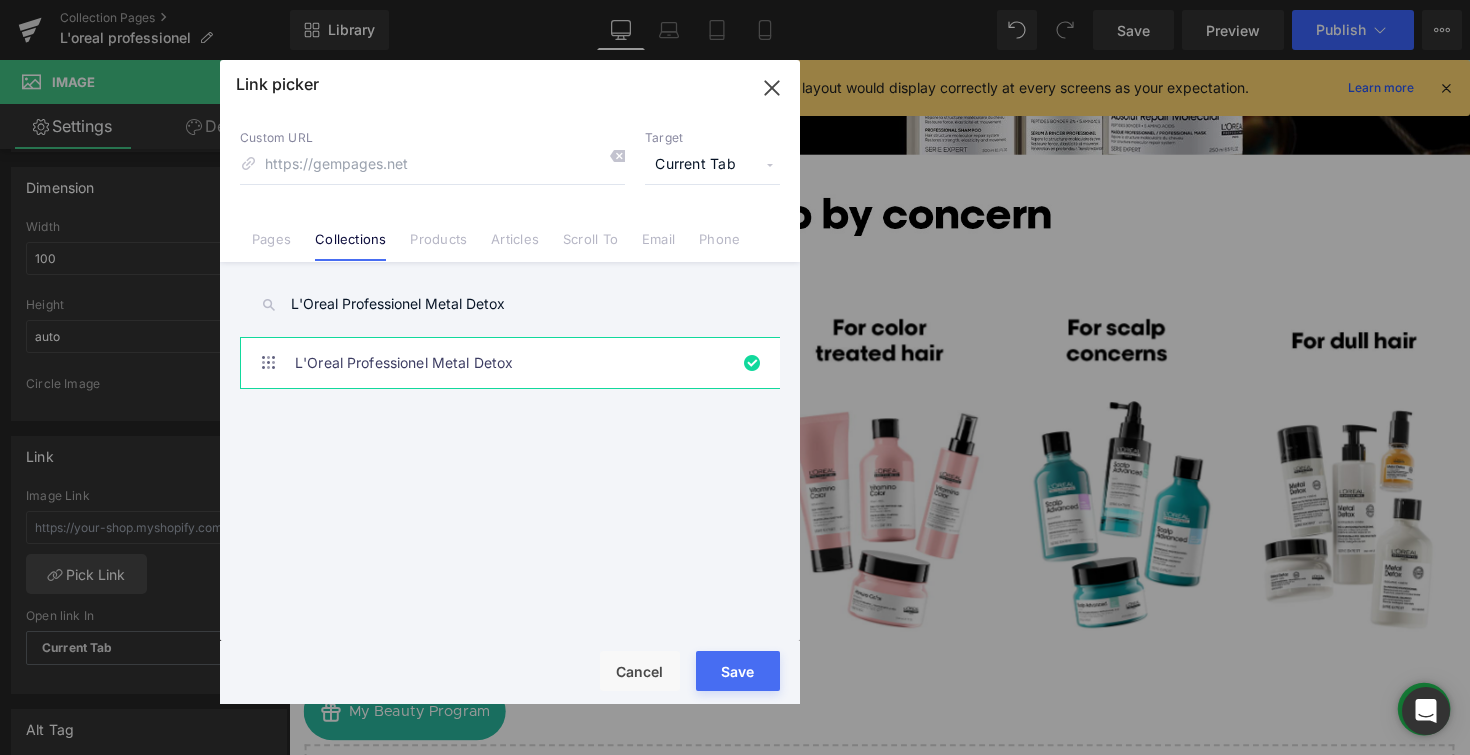 click on "Save" at bounding box center [738, 671] 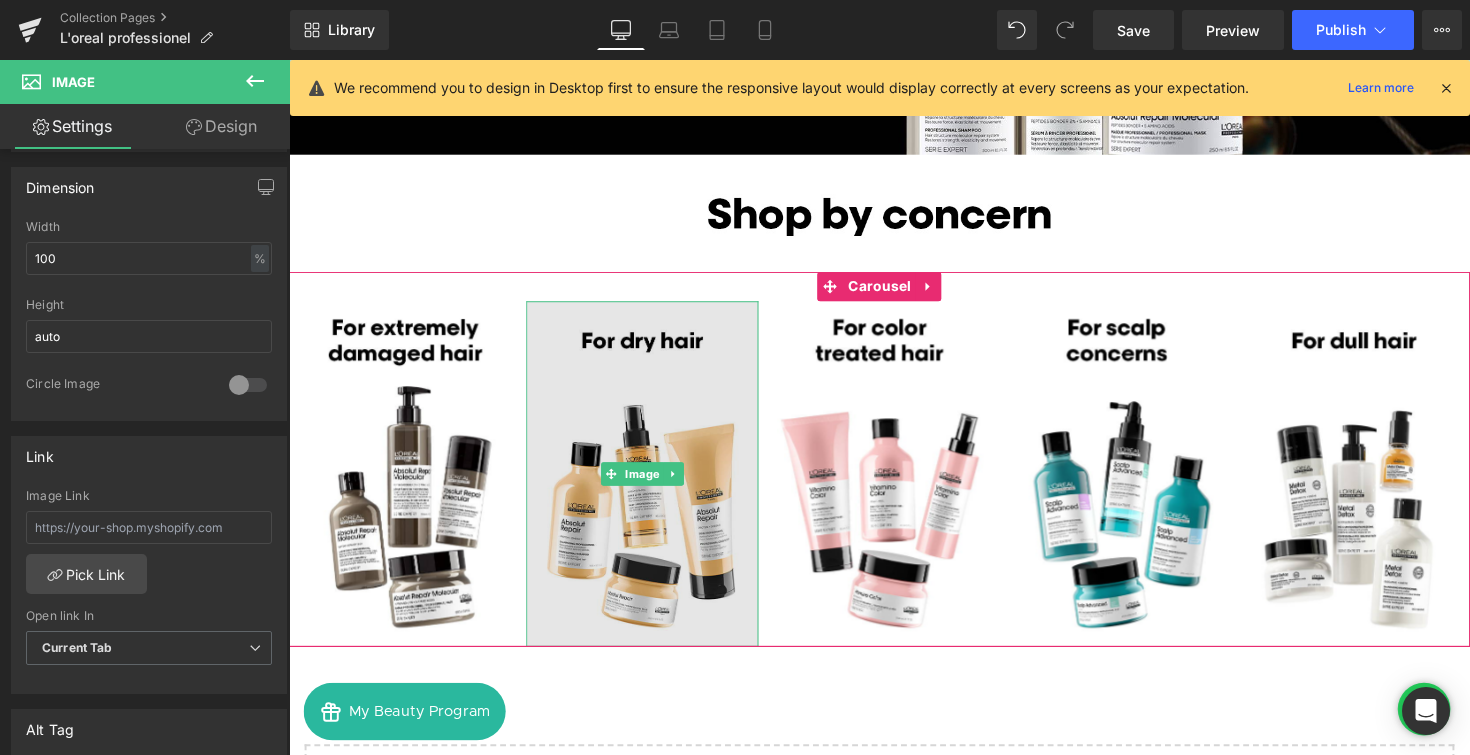 click at bounding box center (651, 484) 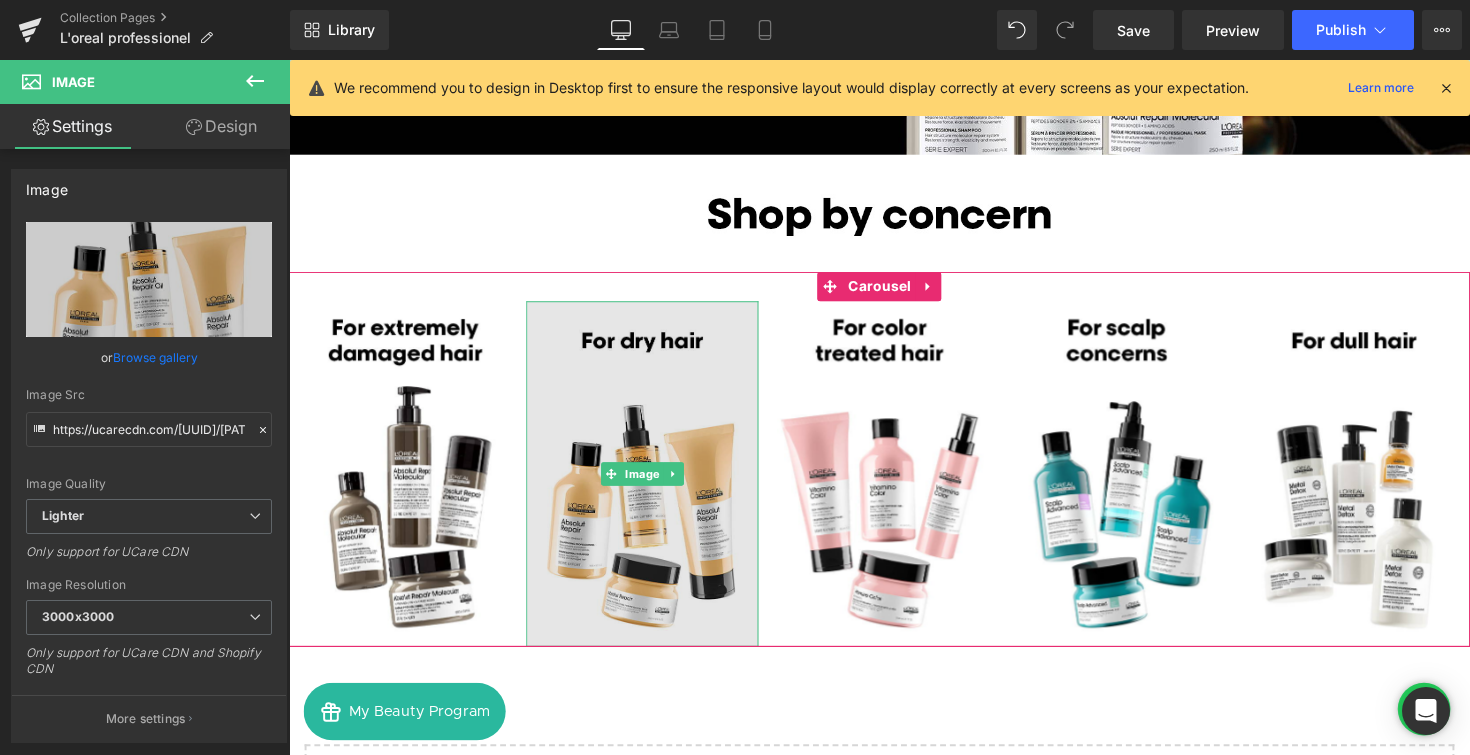 click at bounding box center [651, 484] 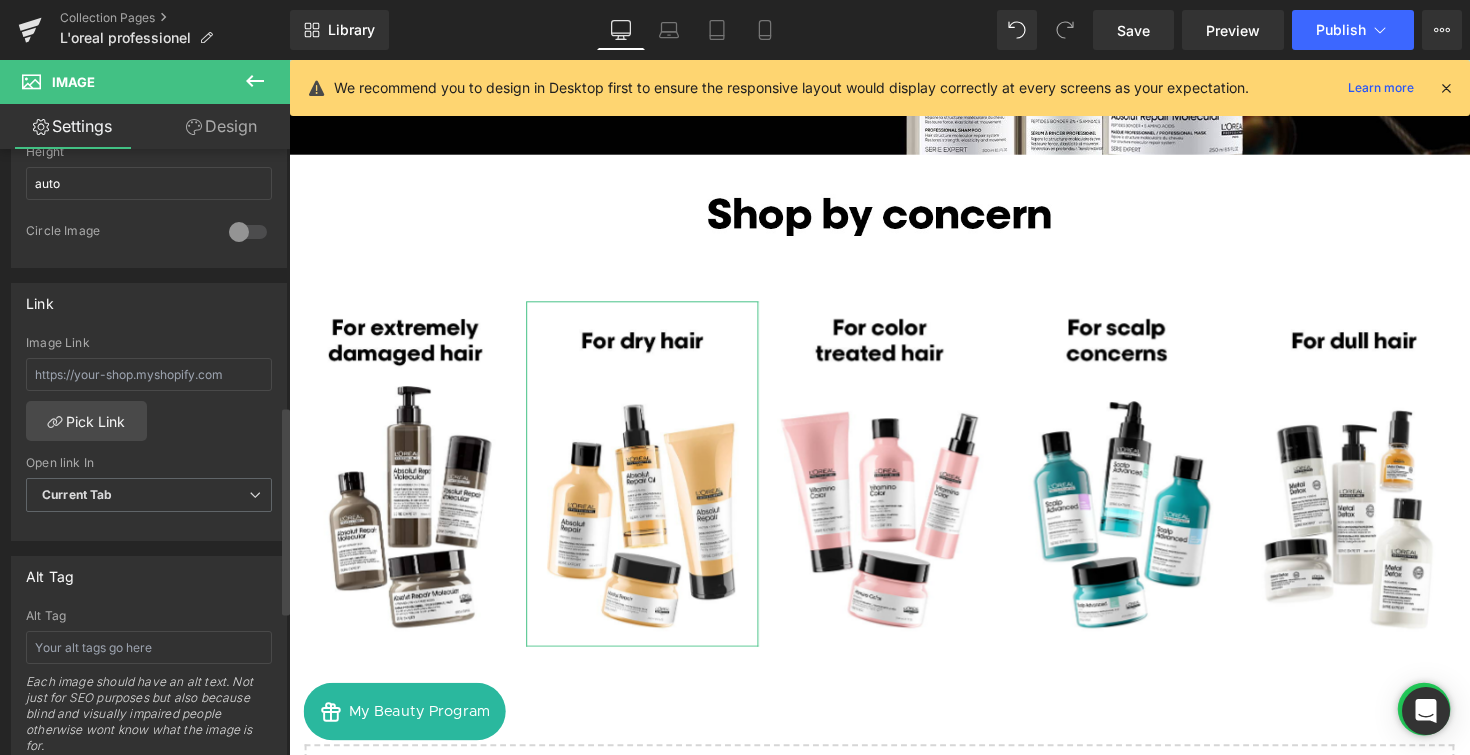 scroll, scrollTop: 749, scrollLeft: 0, axis: vertical 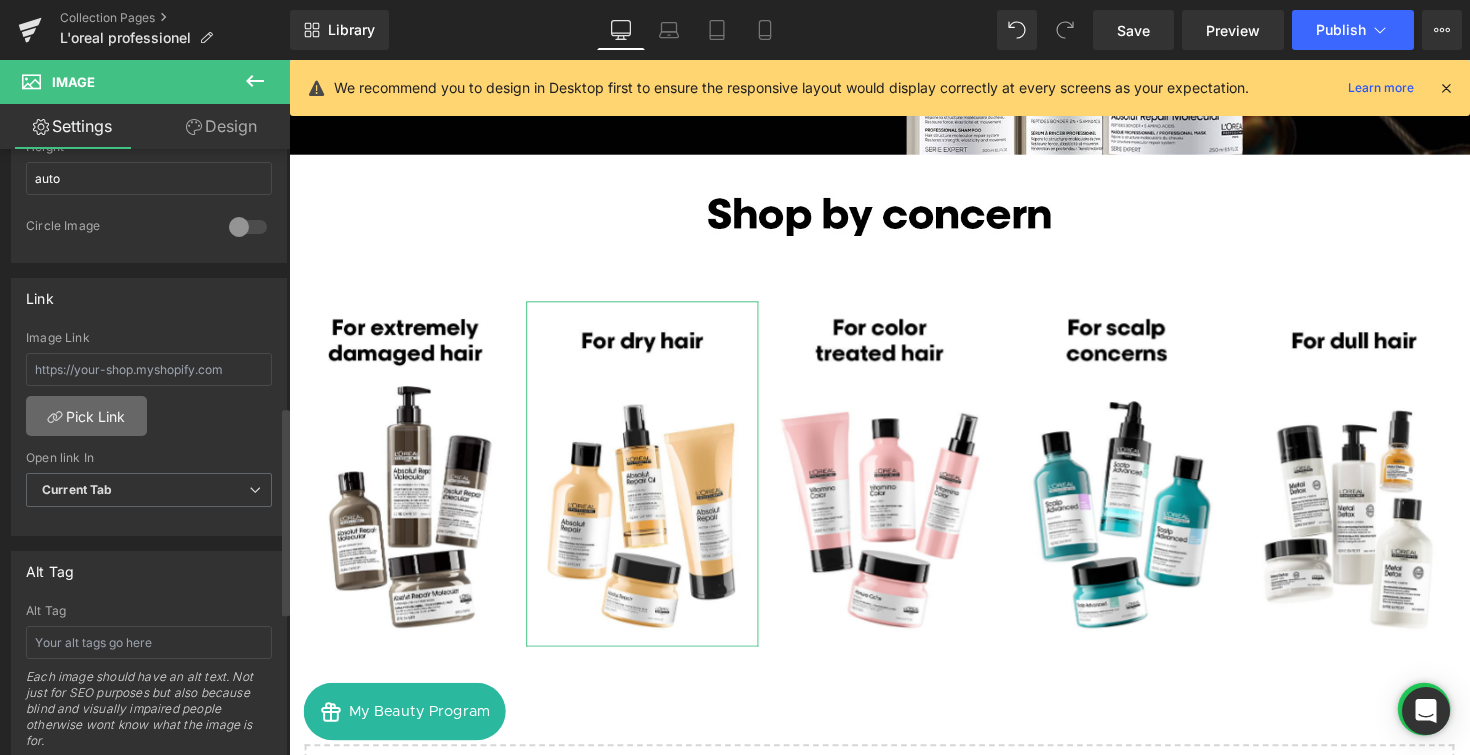 click on "Pick Link" at bounding box center [86, 416] 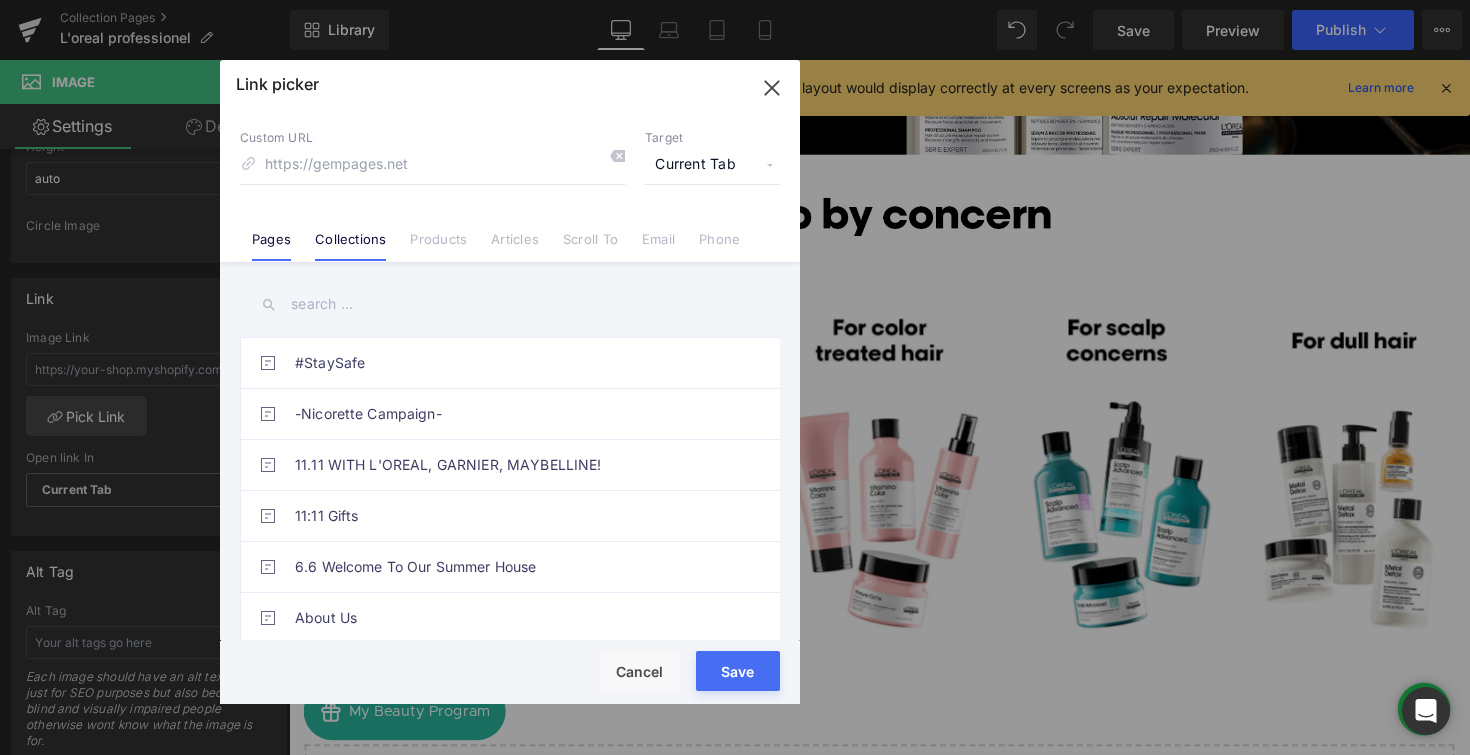 click on "Collections" at bounding box center (350, 246) 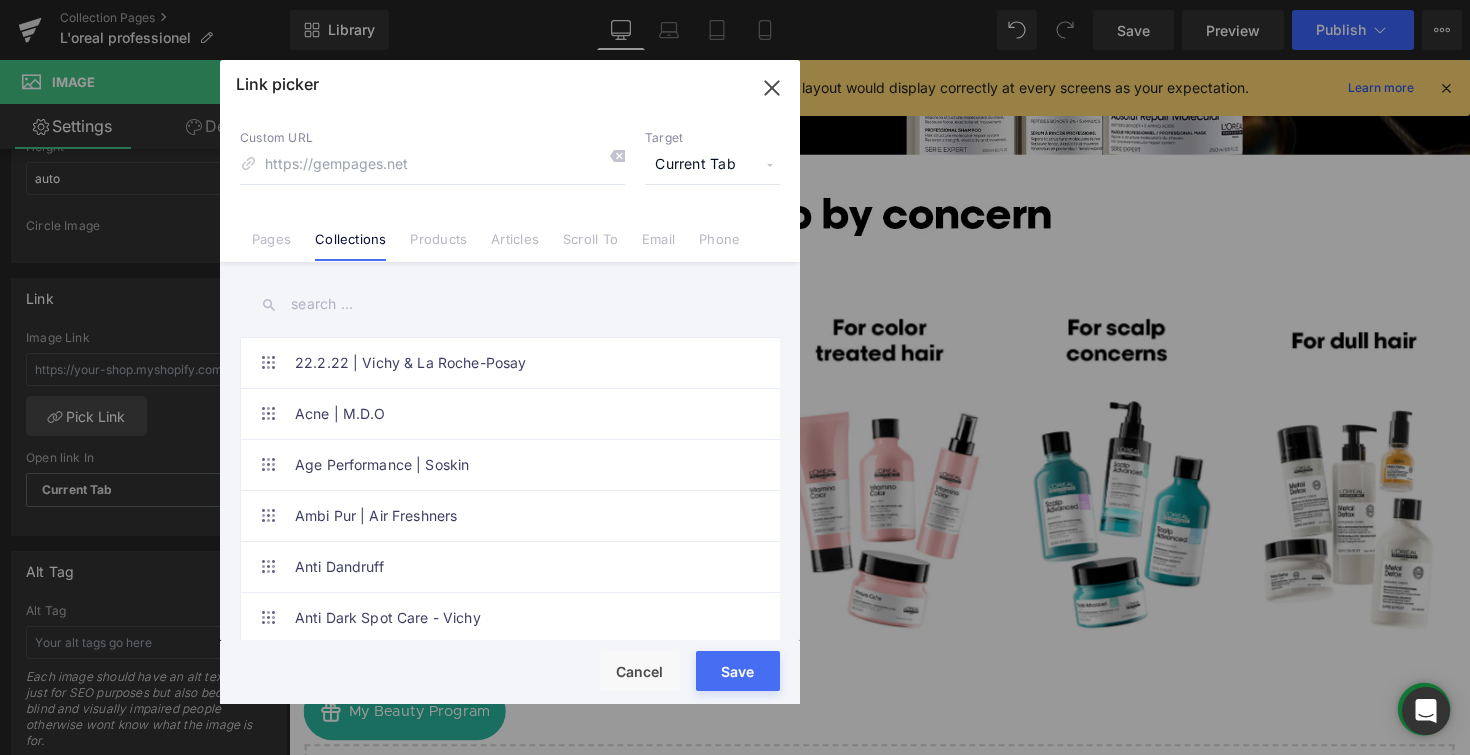 click at bounding box center (510, 304) 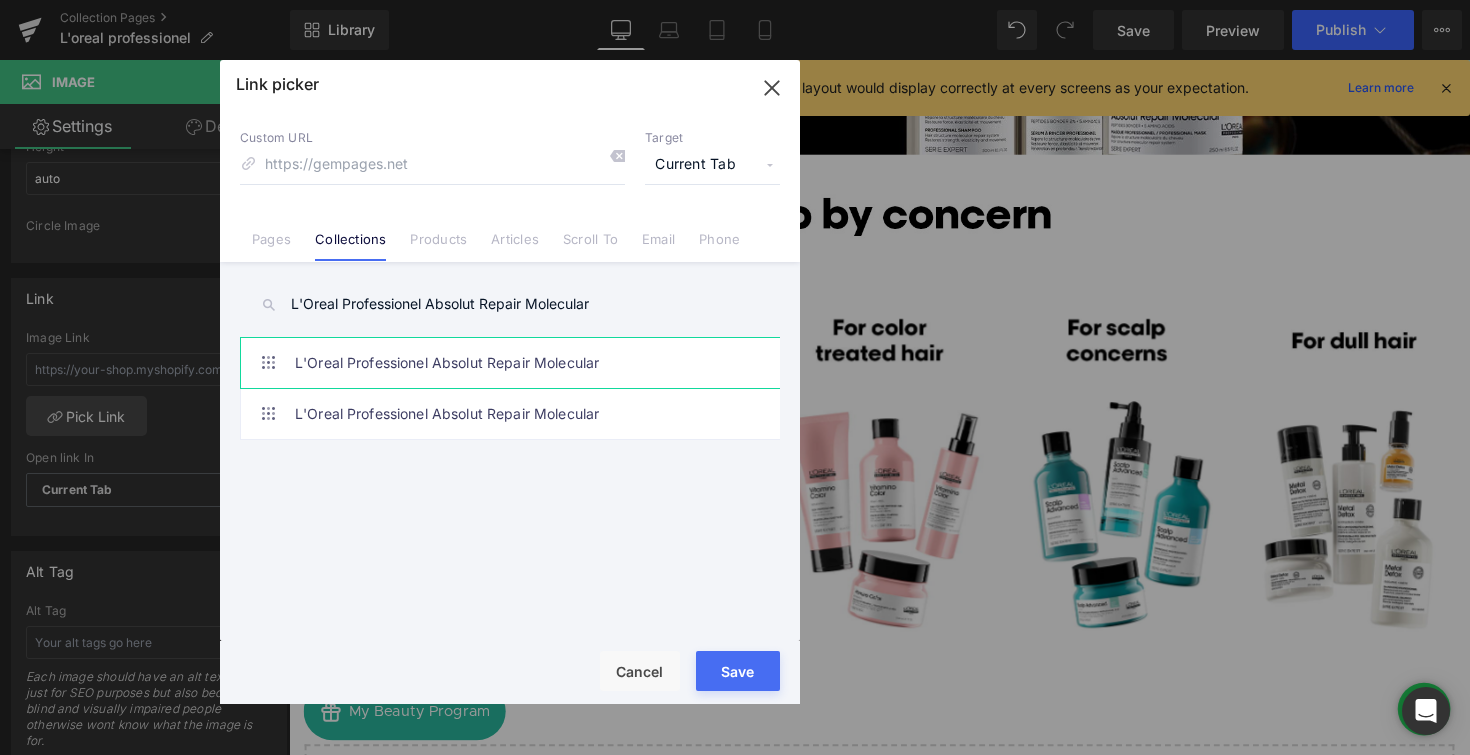 type on "L'Oreal Professionel Absolut Repair Molecular" 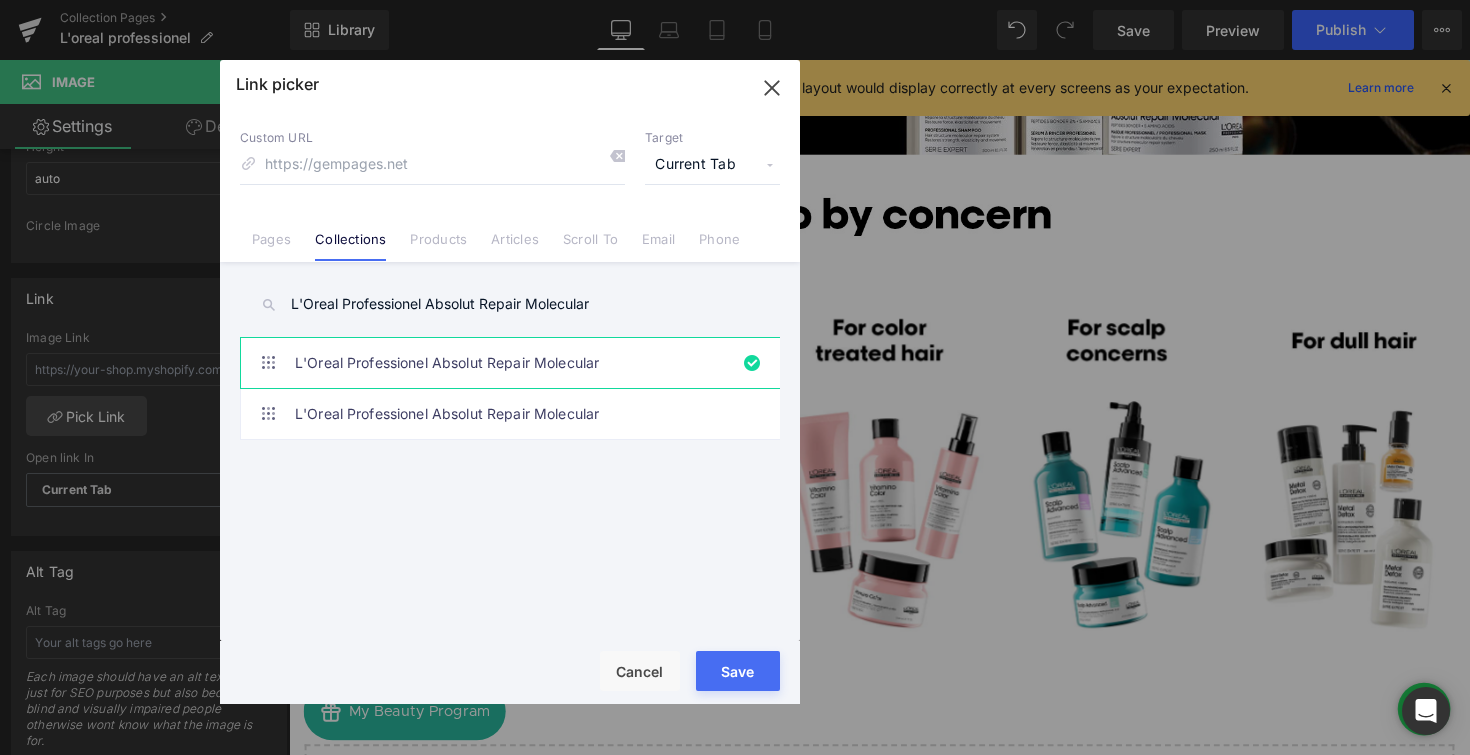 click on "Save" at bounding box center [738, 671] 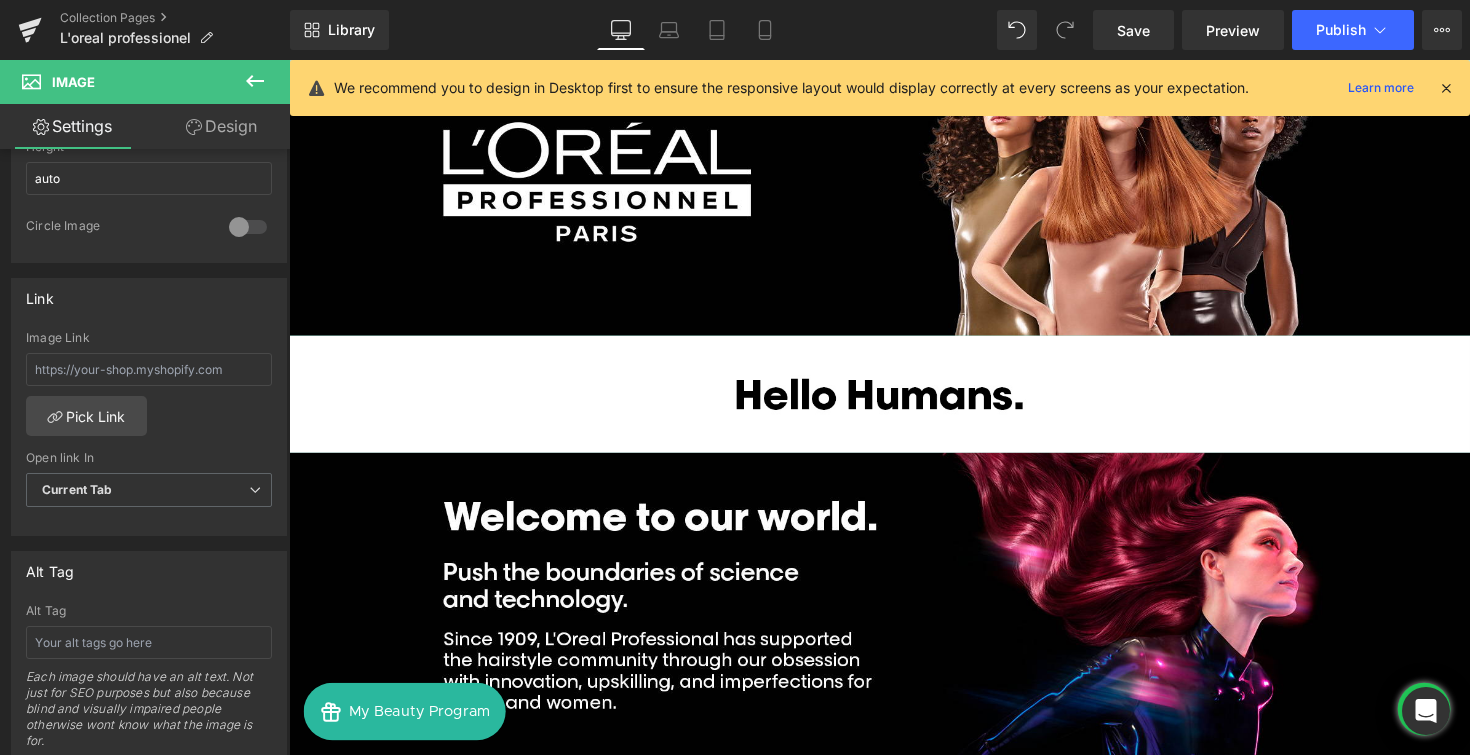scroll, scrollTop: 0, scrollLeft: 0, axis: both 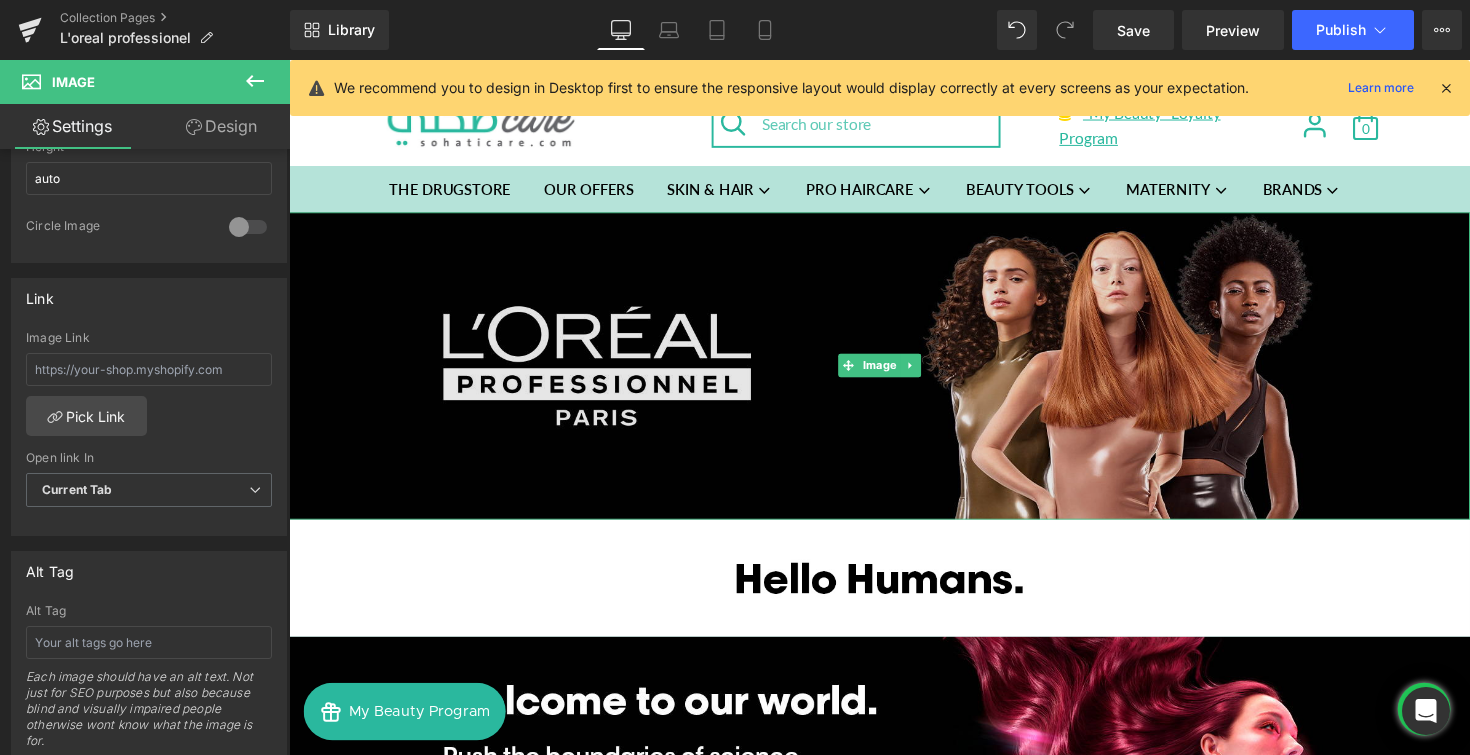 click at bounding box center (894, 373) 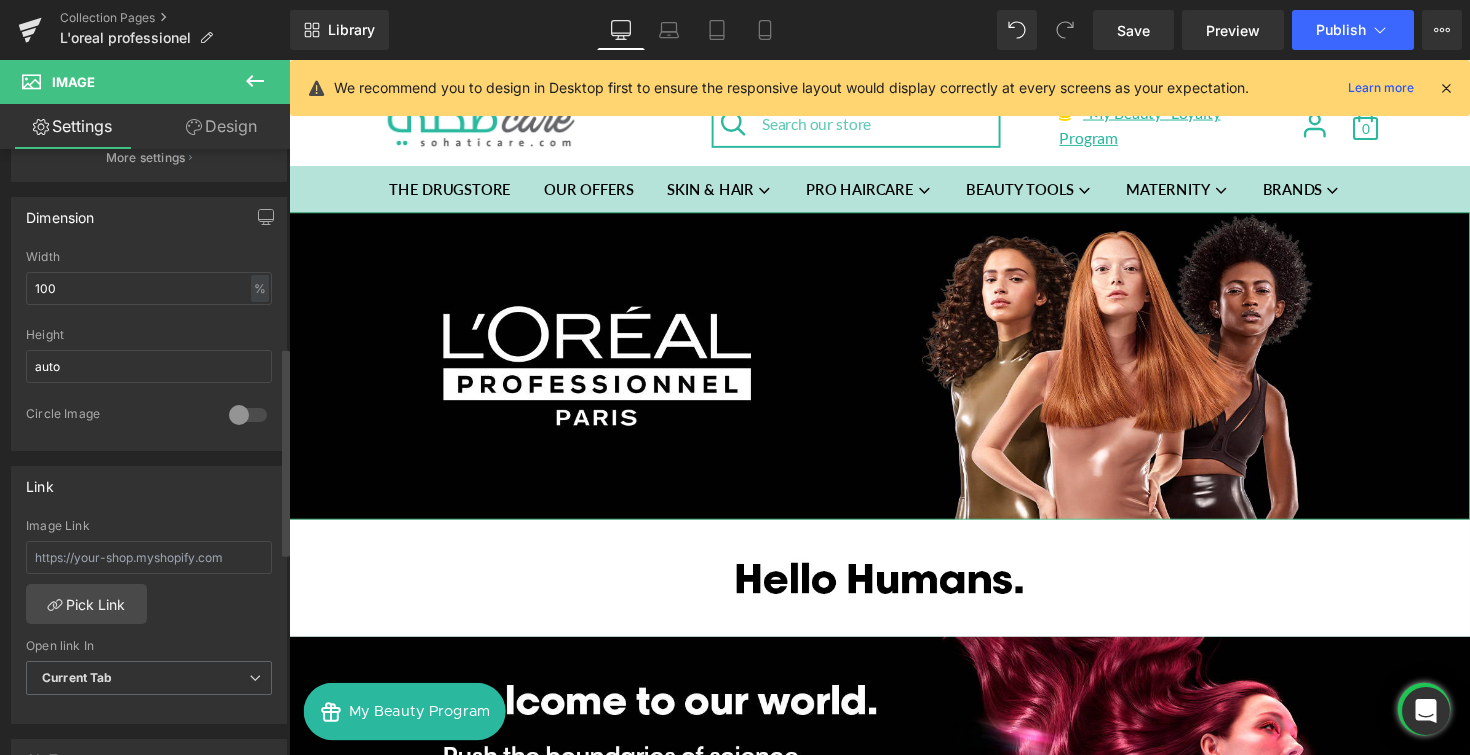 scroll, scrollTop: 595, scrollLeft: 0, axis: vertical 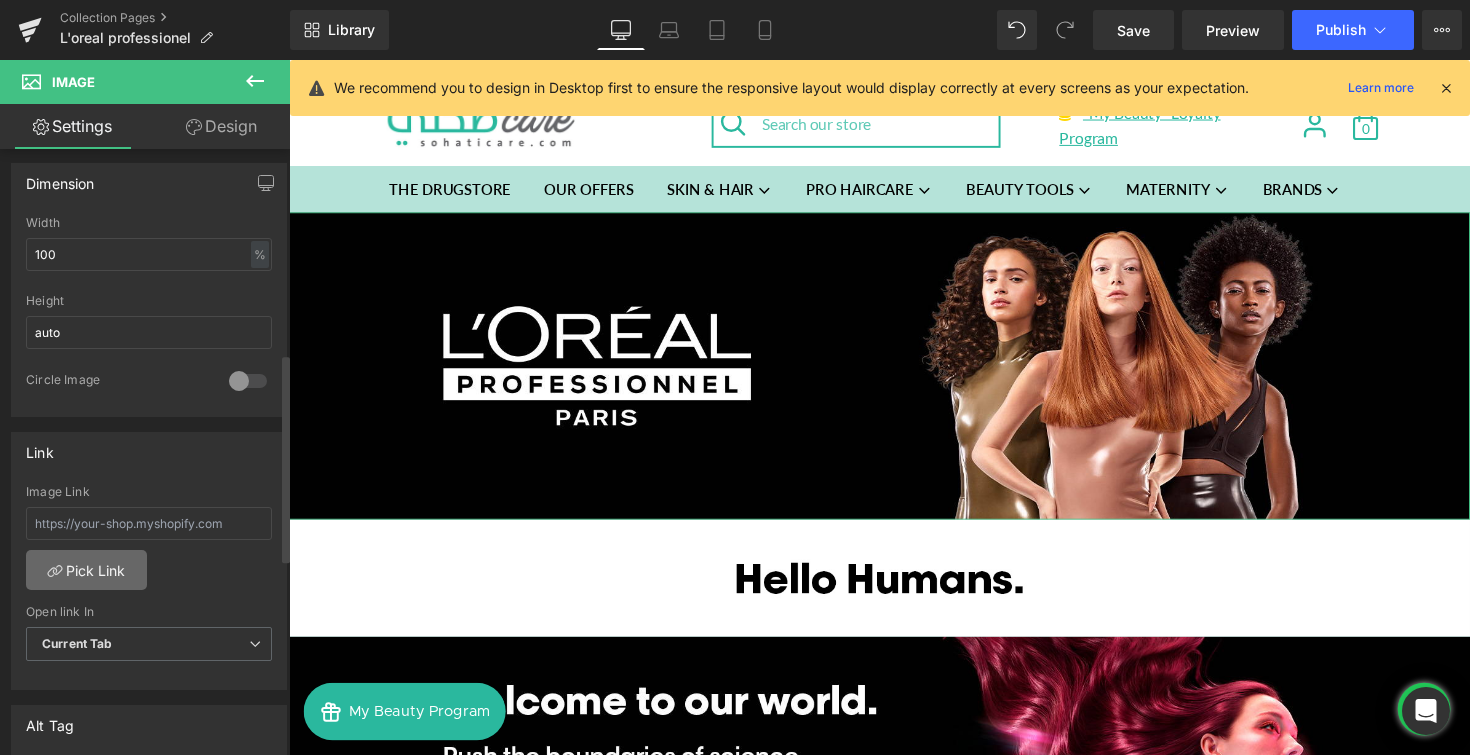 click on "Pick Link" at bounding box center [86, 570] 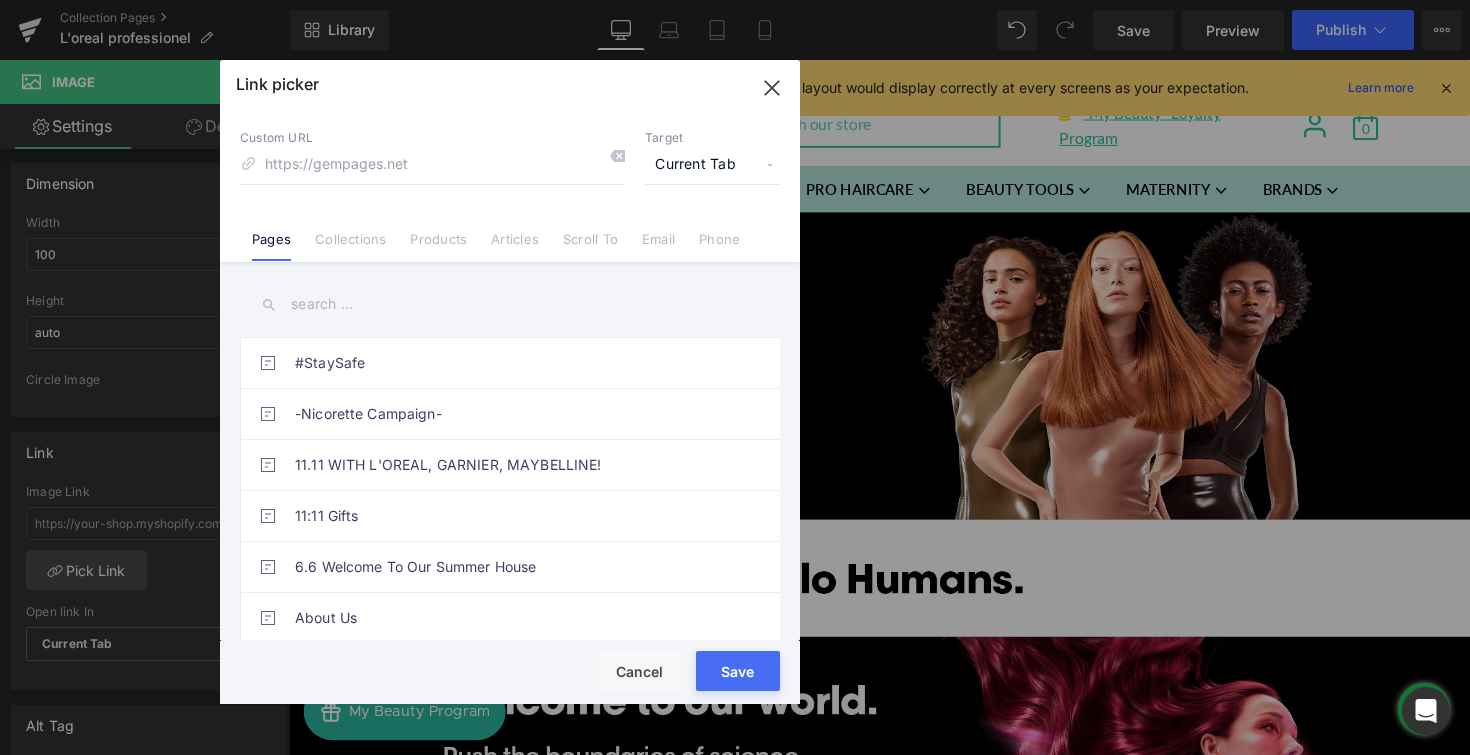 click on "#StaySafe -Nicorette Campaign- [NUMBER].[NUMBER] WITH L'OREAL, GARNIER, MAYBELLINE! [NUMBER]:[NUMBER] Gifts [NUMBER].[NUMBER] Welcome To Our Summer House About Us Acne Acne | Vichy Adha Offers Age Perfect Cell Renewal Age Perfect Cell Renewal anti-aging concern Anti-Aging | Vichy Anti-Blackhead Routine | La Roche-Posay Anti-Blemish Routine | La Roche-Posay Anti-Drying Routine | La Roche-Posay Anti-Shine Routine | La Roche-Posay Antioxidant Authority | SkinCeuticals Atelier Beautanique Avene & Ducray Avene Hyaluron B3 Collection AVENE NEW STORE Avène Skin club Baby | La Roche-Posay Beach Festival | Sohati Care Because Your Skin Is Worth It Because Your Skin Is Worth It Beesline Brand Page Beesline | Supercharged Serums Bio-Oil | Help Lebanon Body Care | La Roche-Posay Body Sun Care | Vichy Brands CeraVe CeraVe Moisturizing Lotions And Creams Cetaphil Brand Page Cetaphil Cleansers Cetaphil Moisturizers Cetaphil Pro Cetaphil Sunscreens Children Sun Care | Vichy Christmas Advent Calendar Cleanance - Eau Thermale Avène Cleansers | Vichy" at bounding box center [510, 453] 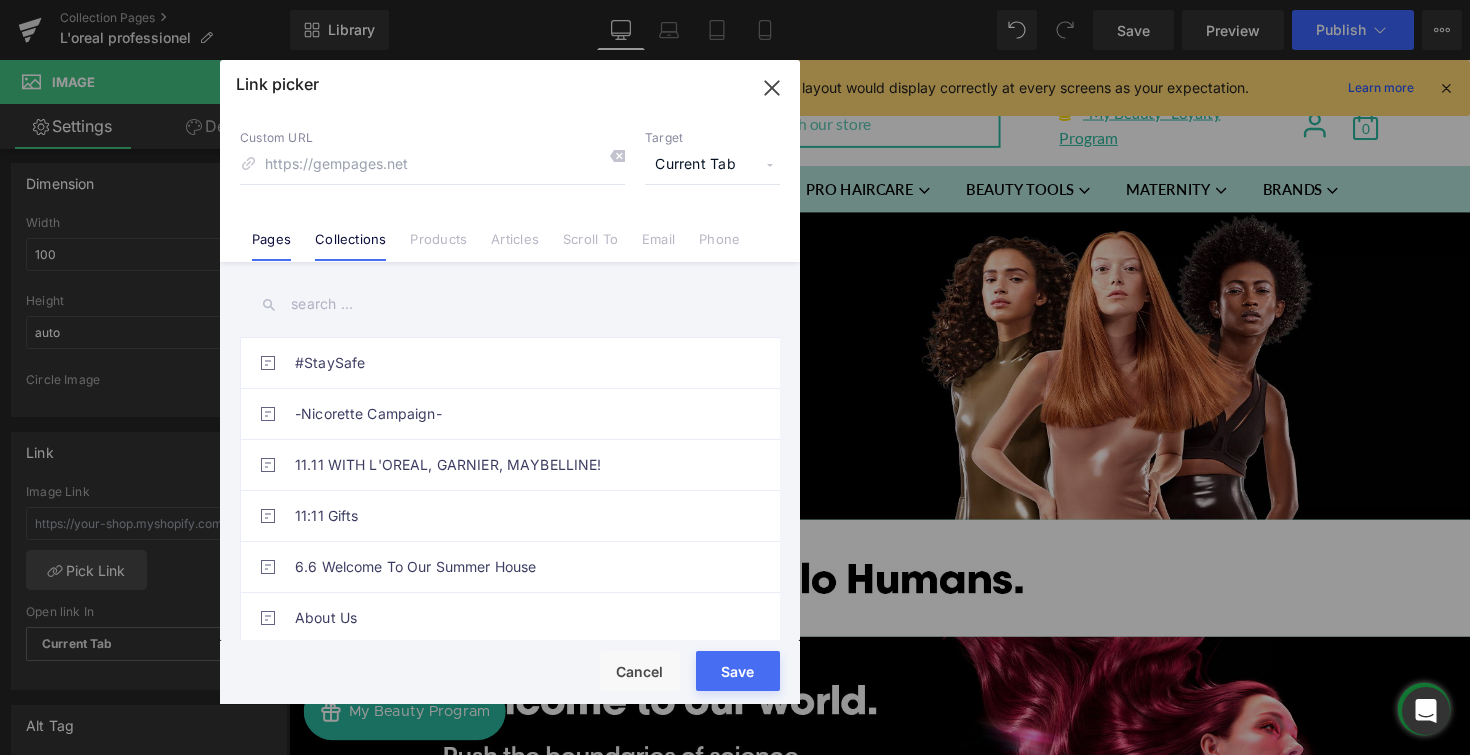 click on "Collections" at bounding box center (350, 246) 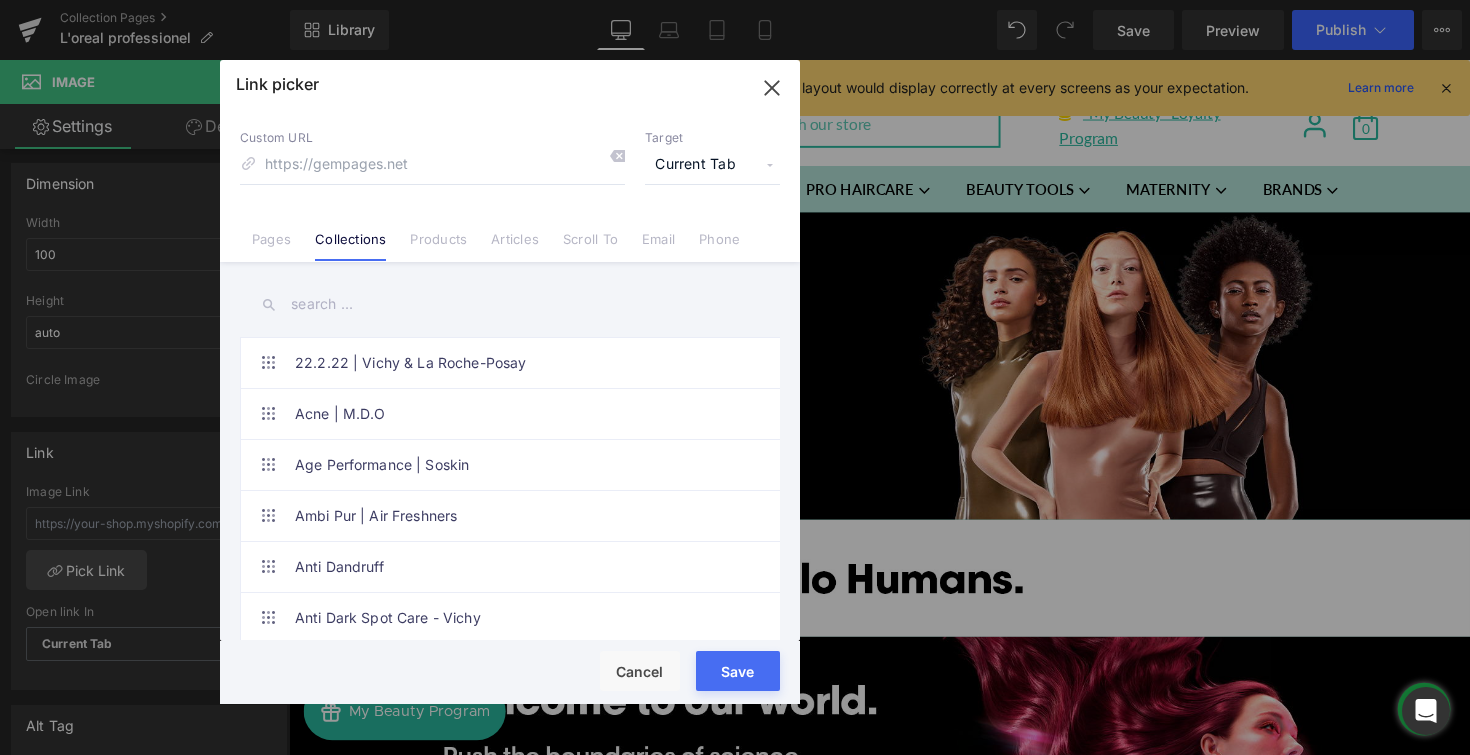 click at bounding box center (510, 304) 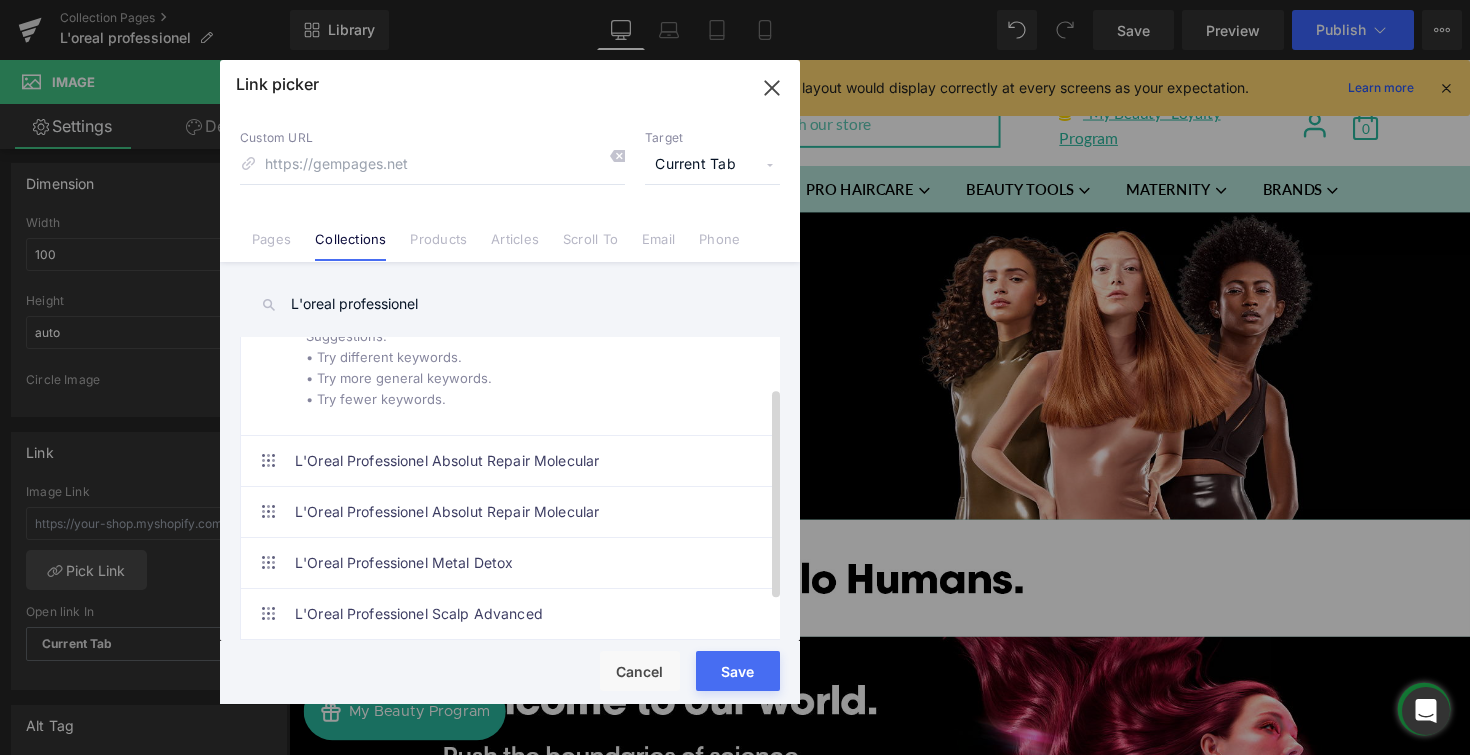 scroll, scrollTop: 127, scrollLeft: 0, axis: vertical 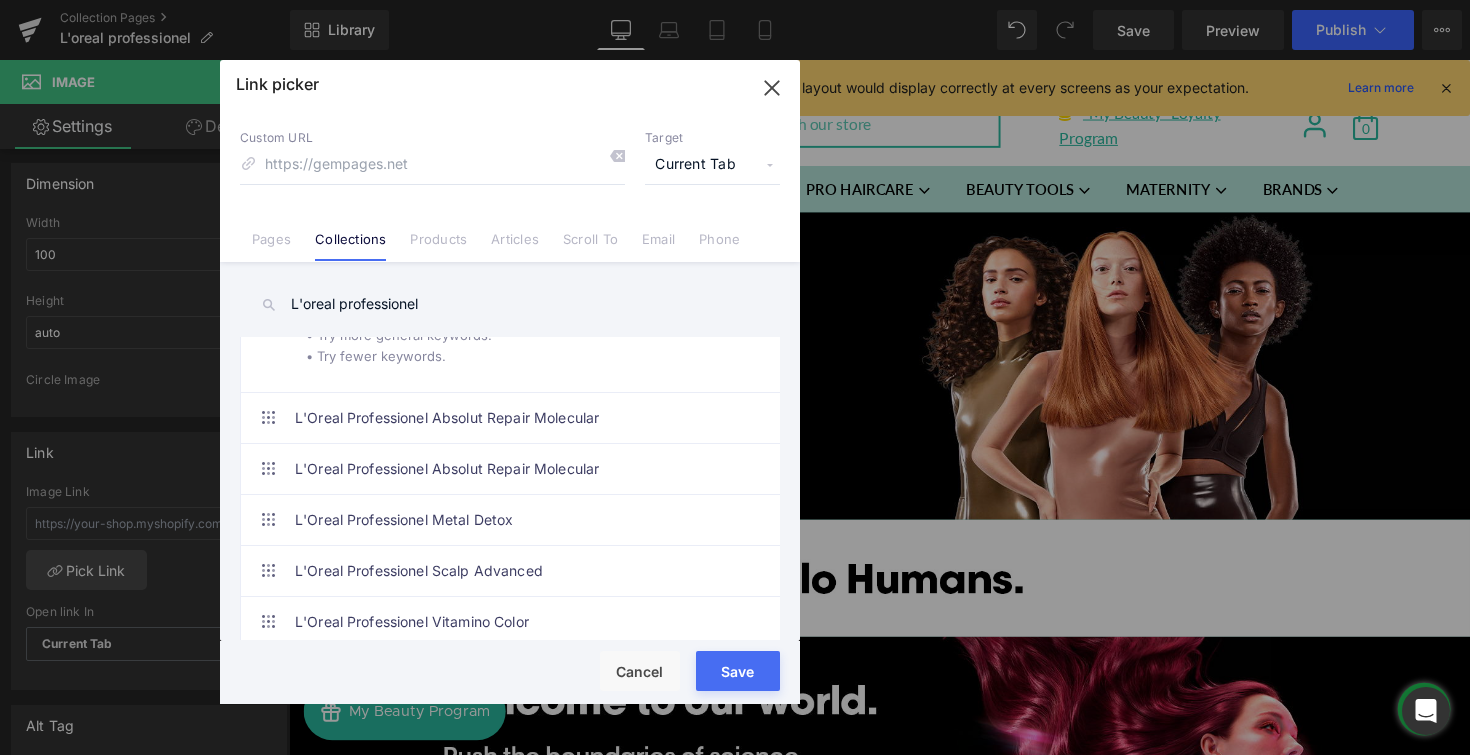 drag, startPoint x: 319, startPoint y: 302, endPoint x: 555, endPoint y: 281, distance: 236.93248 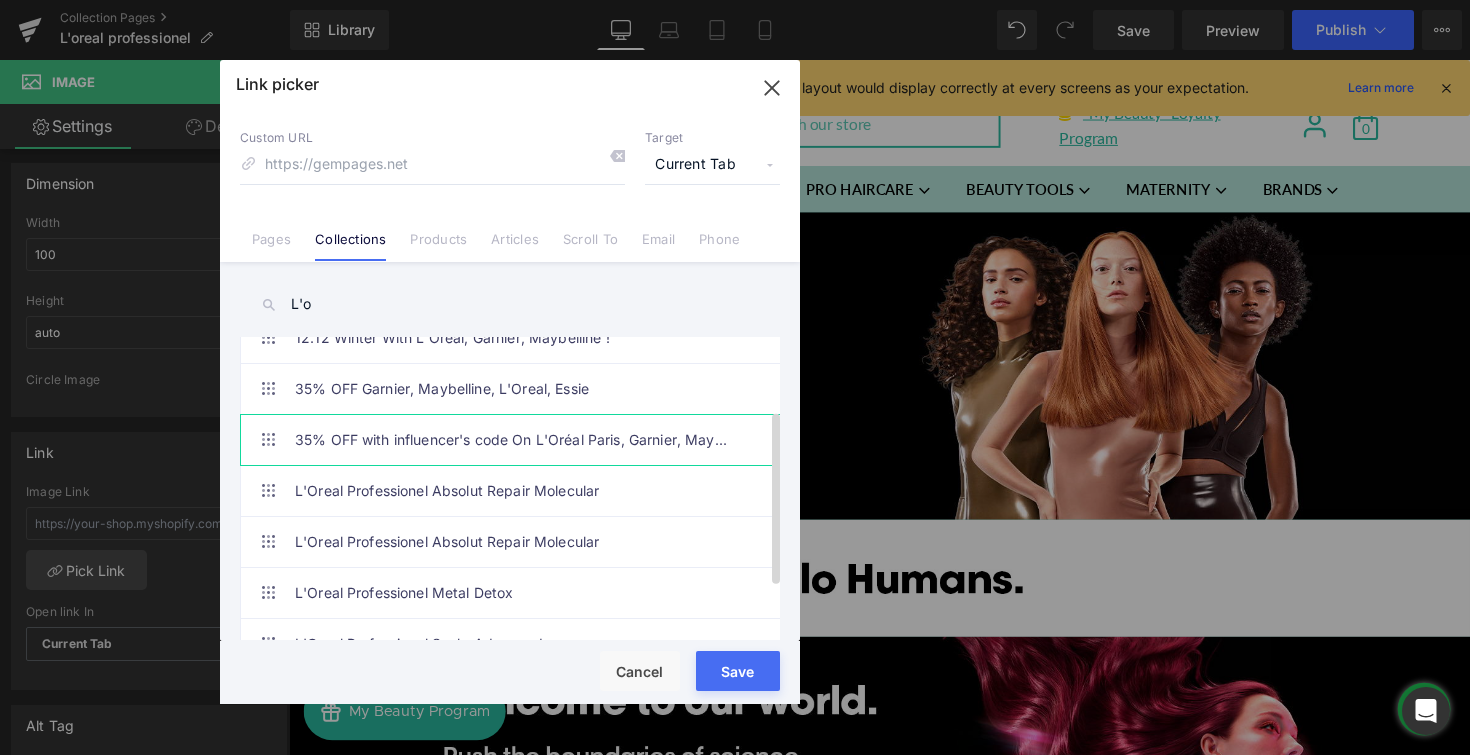 scroll, scrollTop: 0, scrollLeft: 0, axis: both 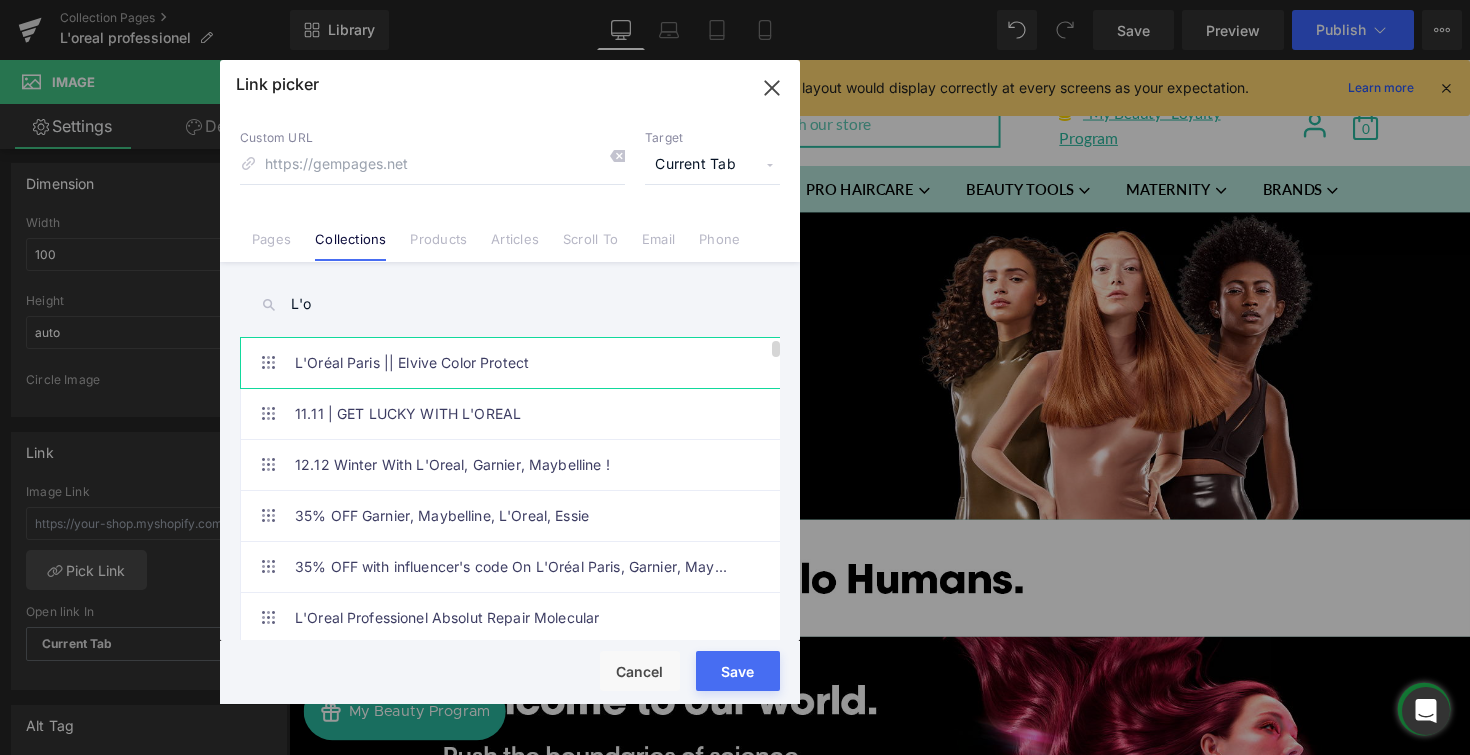 click on "L'Oréal Paris || Elvive Color Protect" at bounding box center [515, 363] 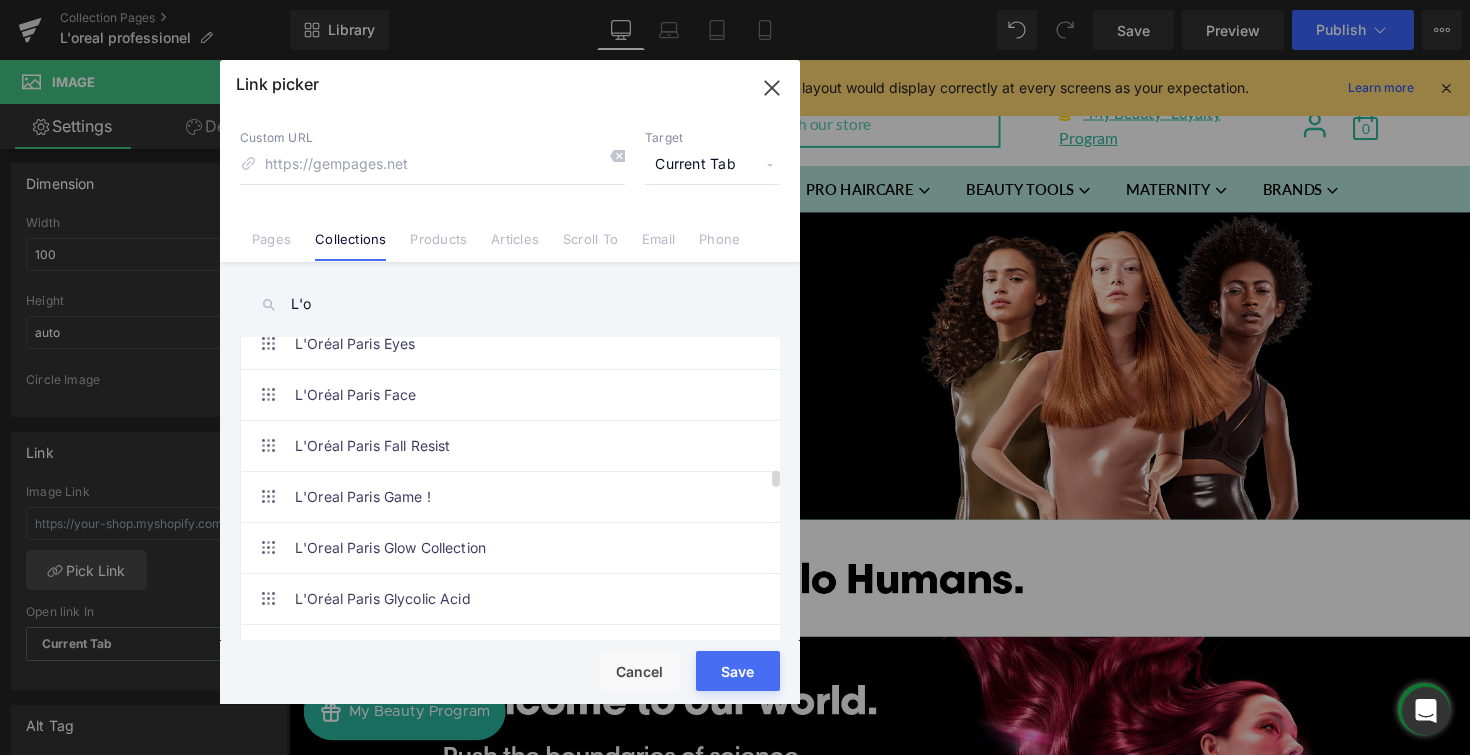 scroll, scrollTop: 2428, scrollLeft: 0, axis: vertical 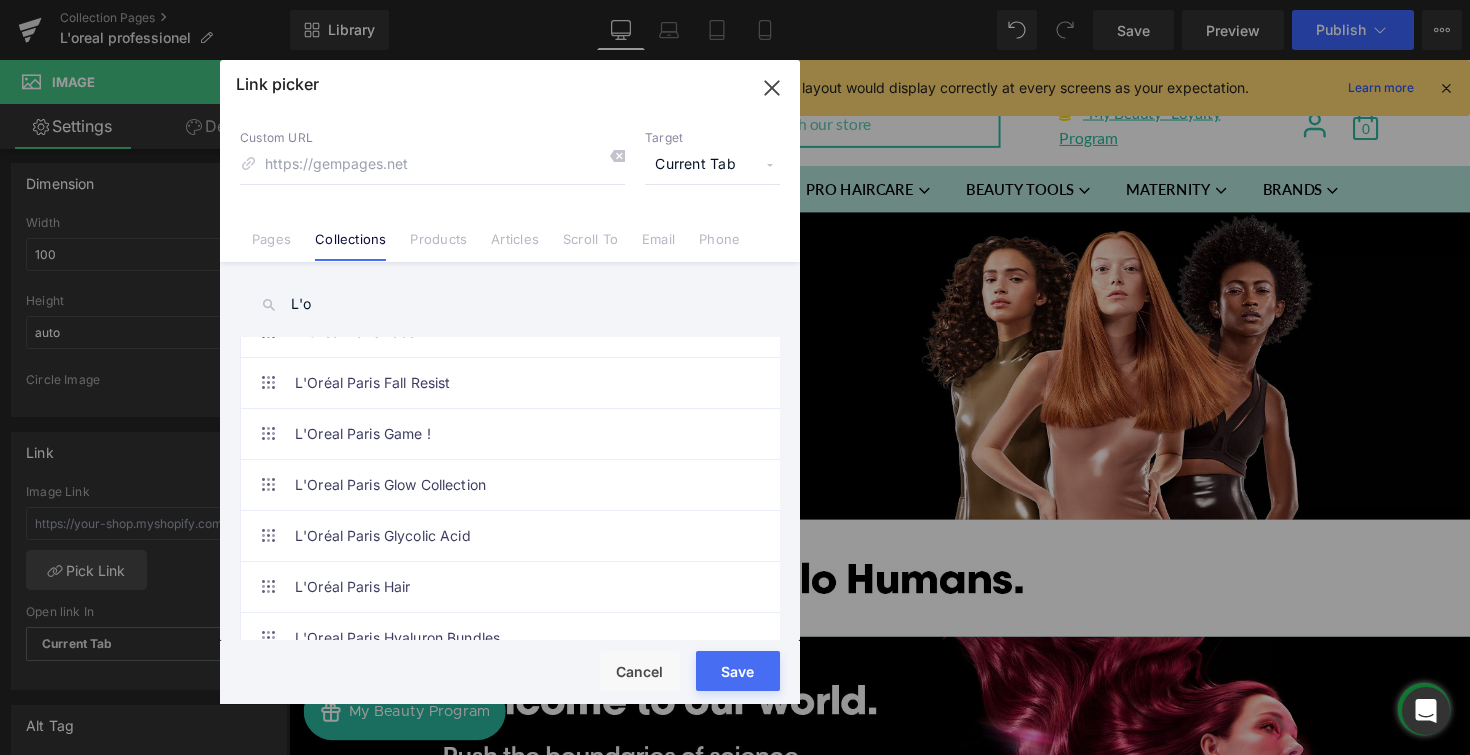 drag, startPoint x: 361, startPoint y: 307, endPoint x: 246, endPoint y: 306, distance: 115.00435 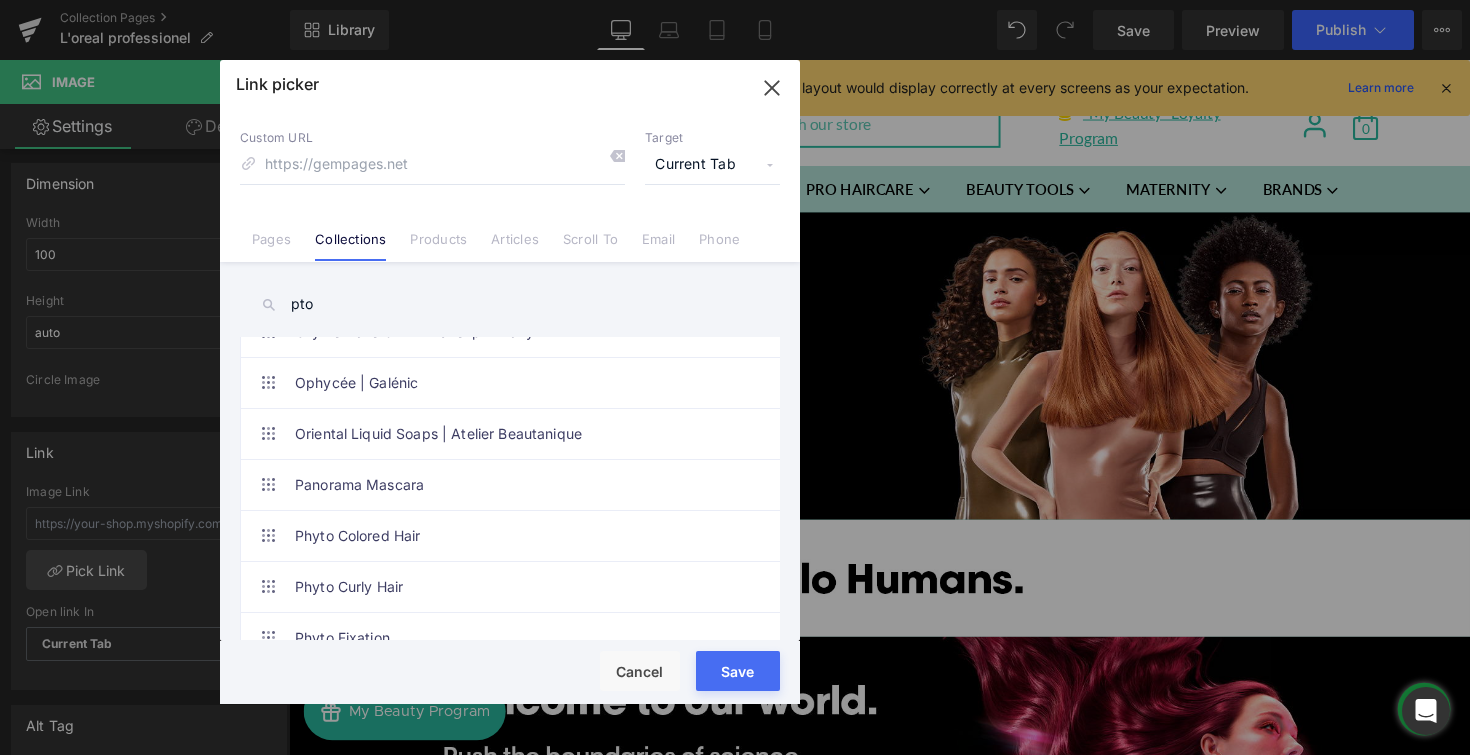 scroll, scrollTop: 0, scrollLeft: 0, axis: both 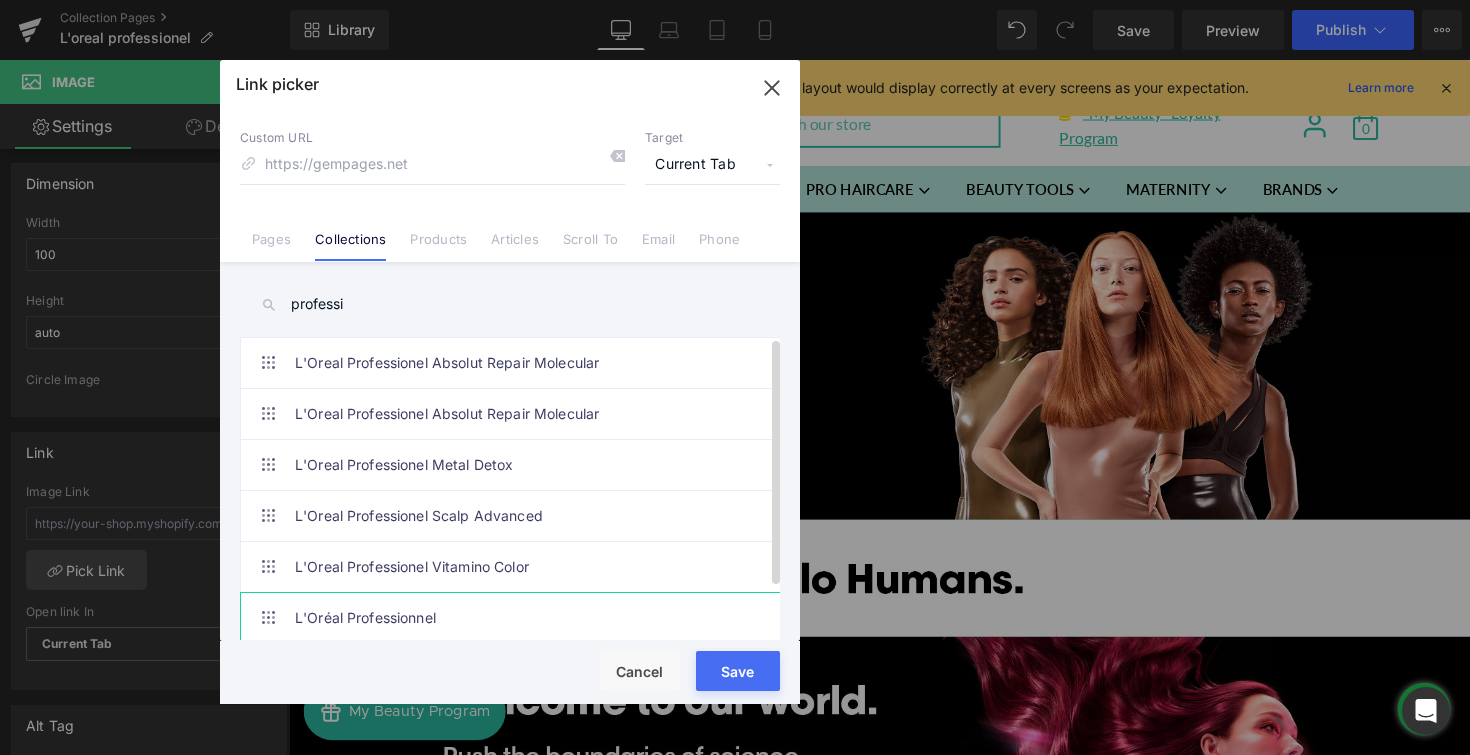 type on "professi" 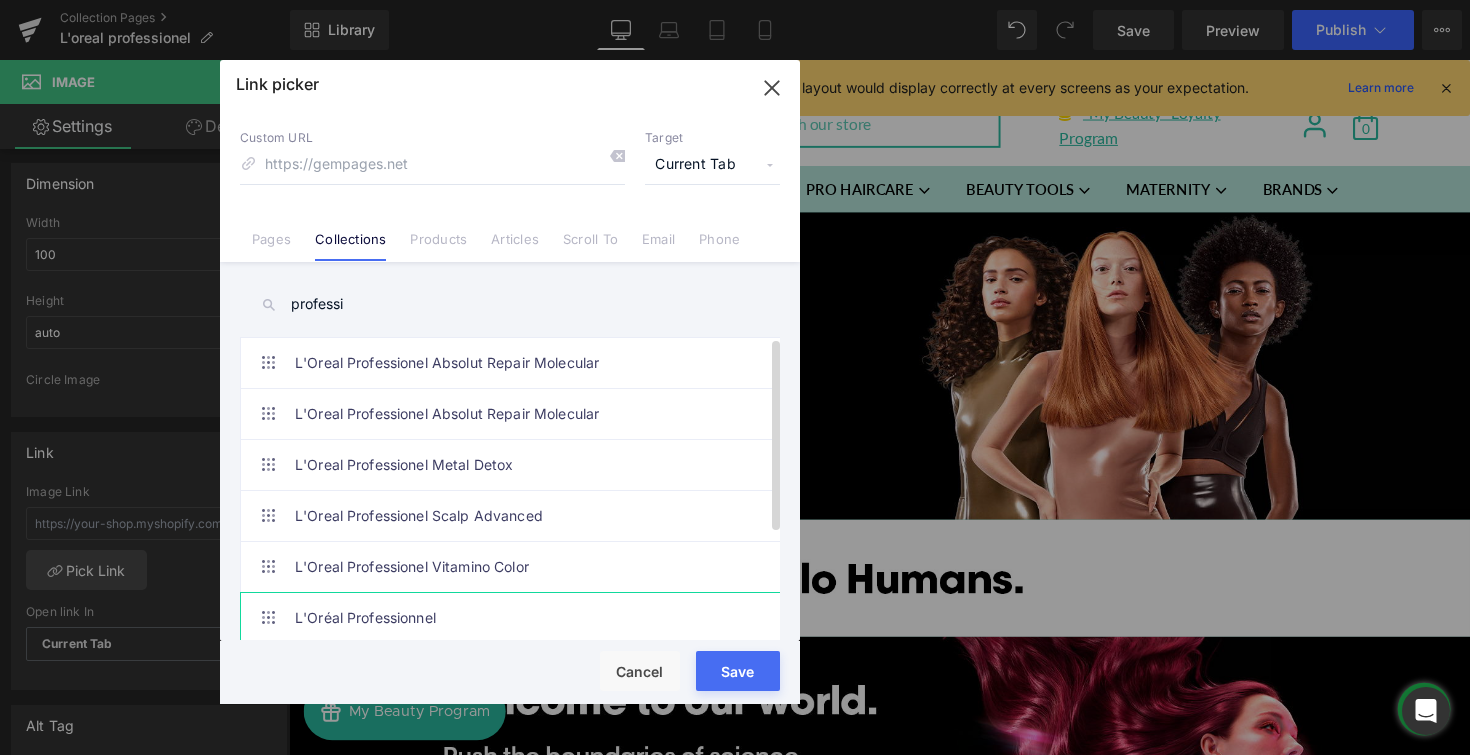 click on "L'Oréal Professionnel" at bounding box center [515, 618] 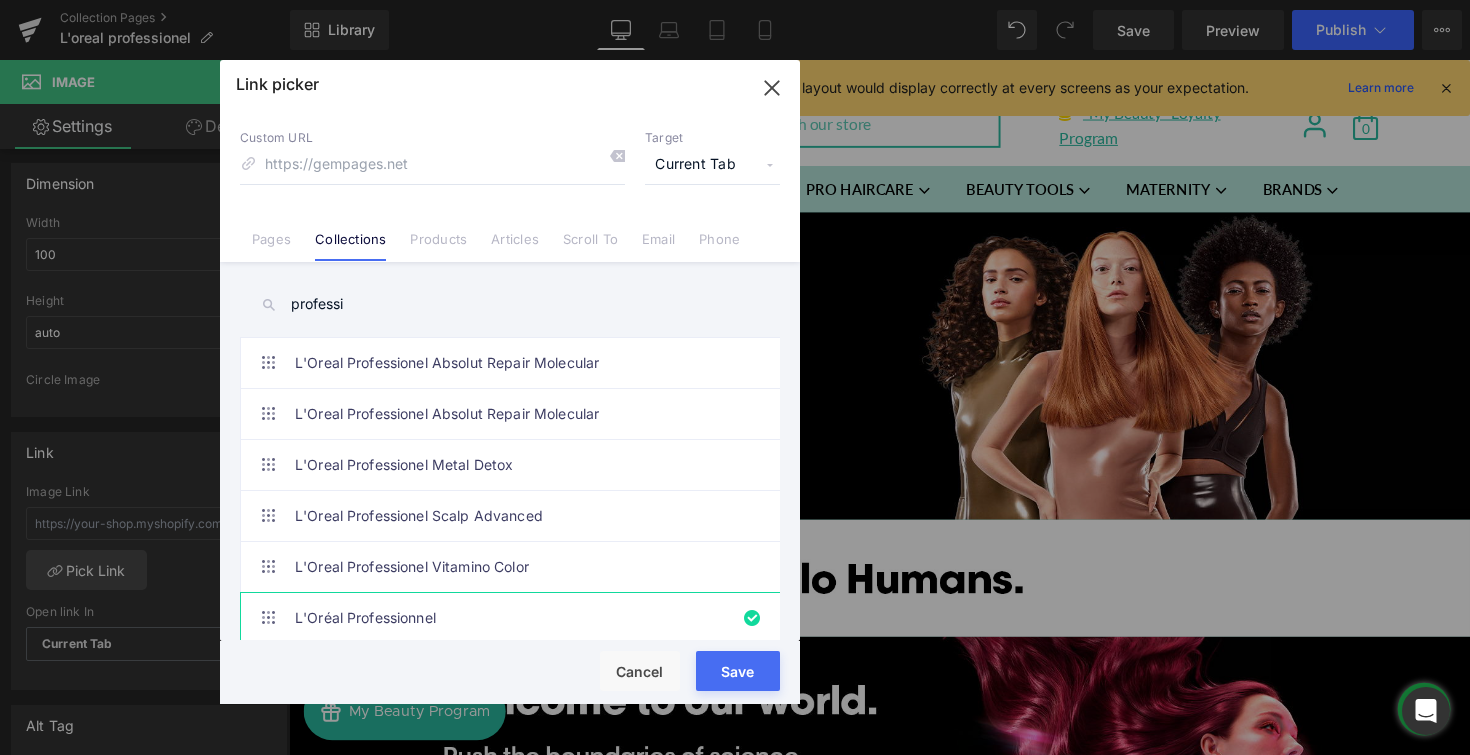 click on "Save" at bounding box center (738, 671) 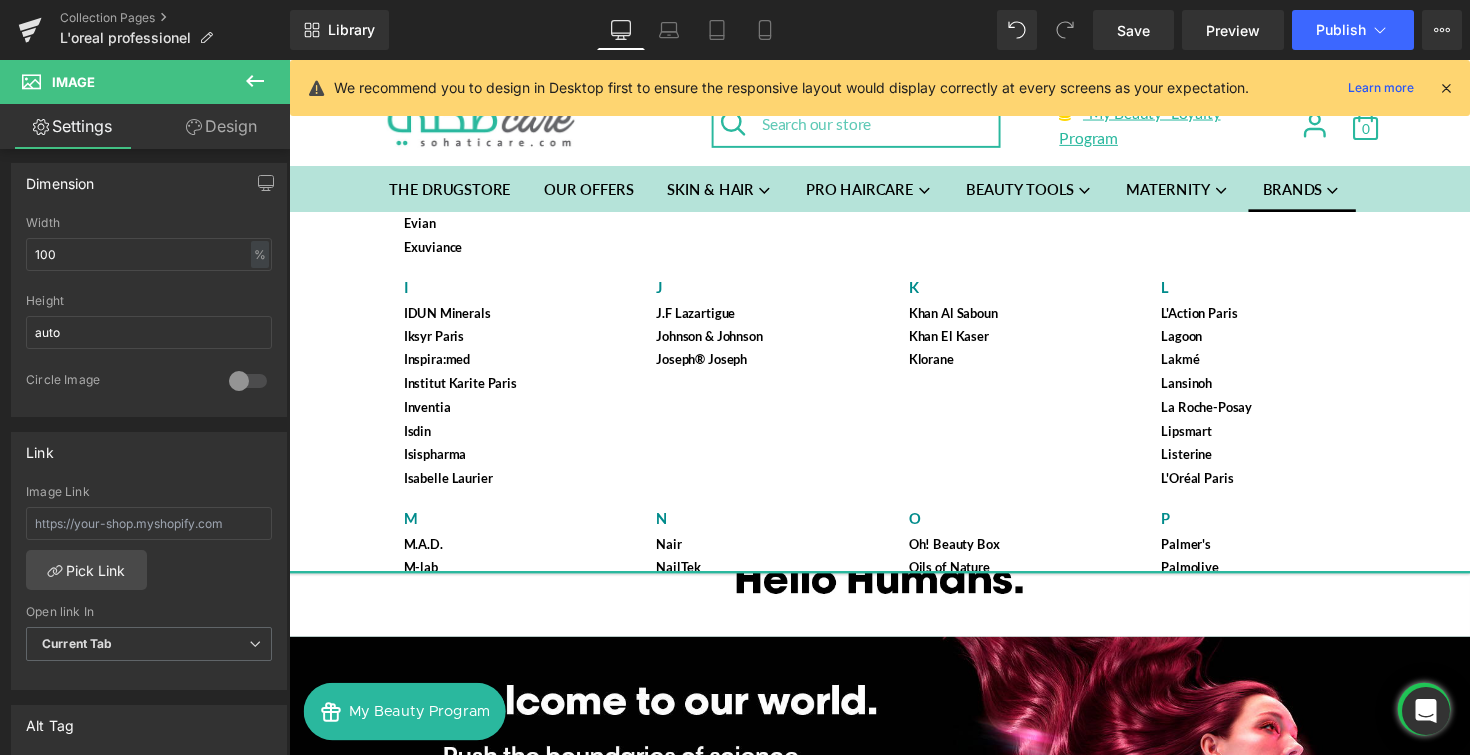 scroll, scrollTop: 874, scrollLeft: 0, axis: vertical 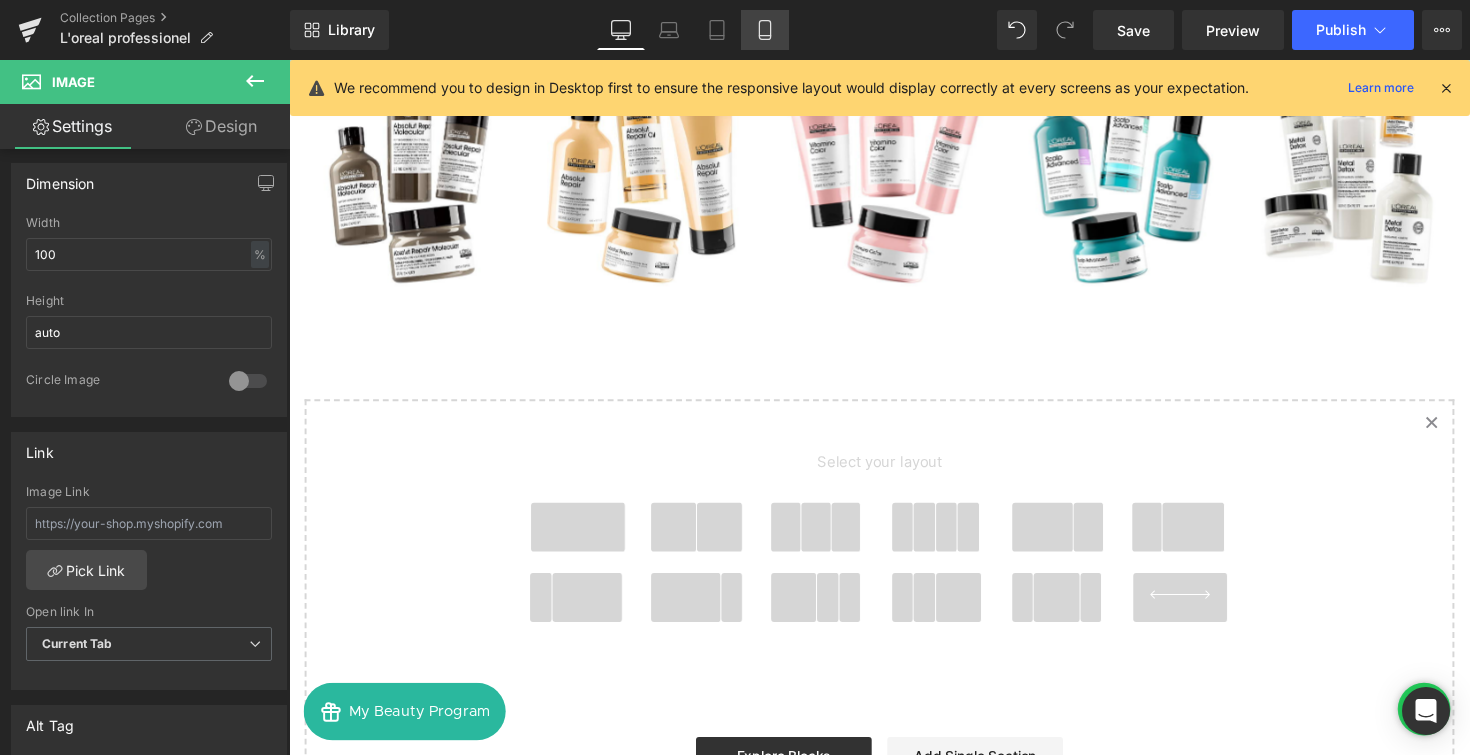 click 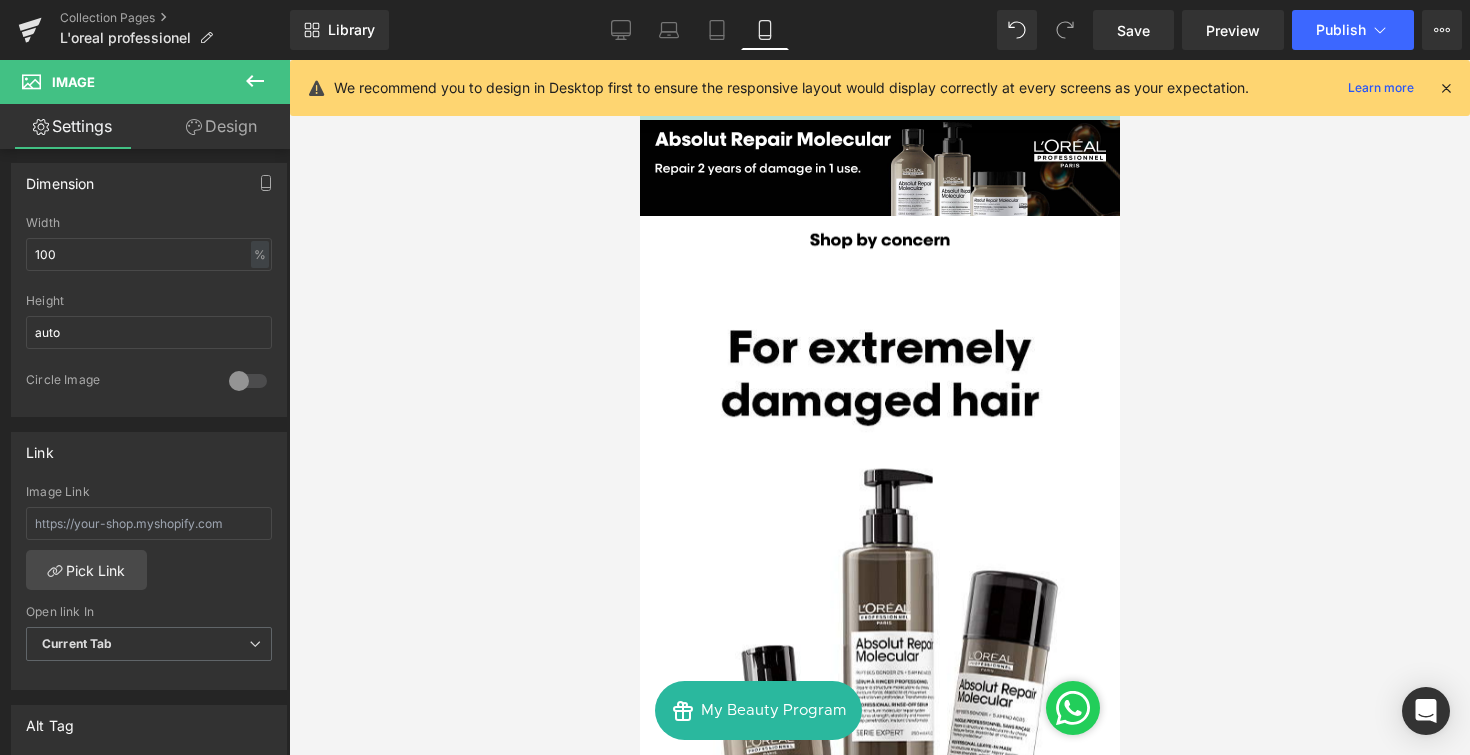scroll, scrollTop: 470, scrollLeft: 0, axis: vertical 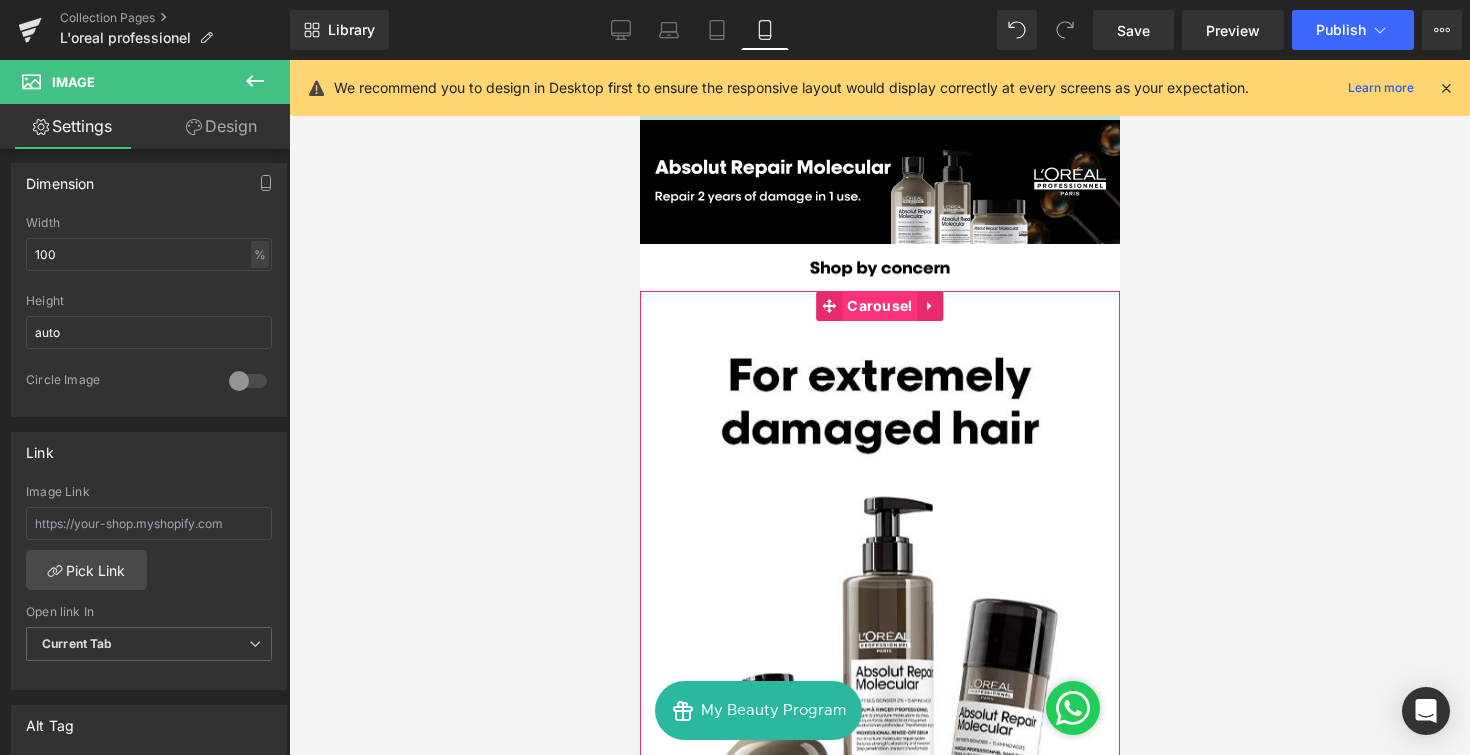 click on "Carousel" at bounding box center (878, 306) 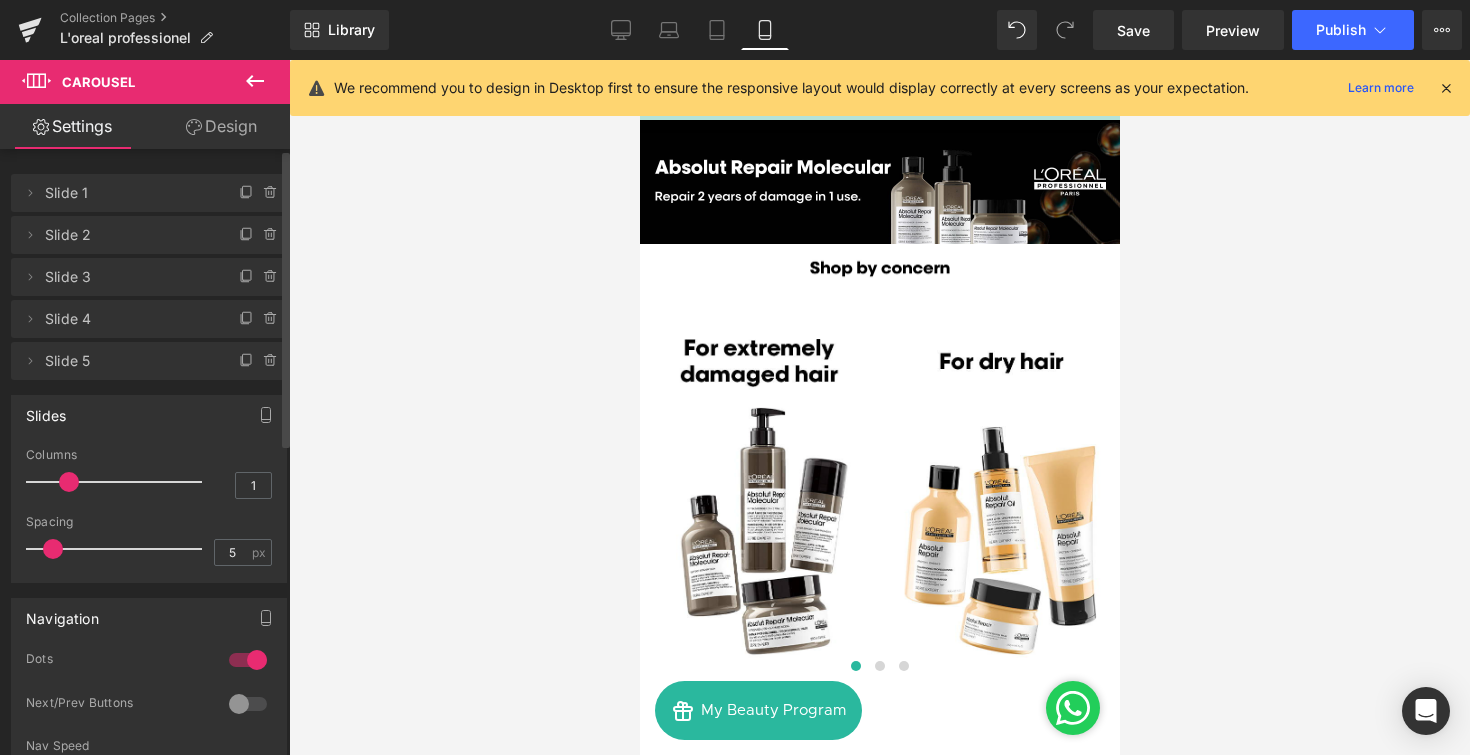 drag, startPoint x: 31, startPoint y: 477, endPoint x: 61, endPoint y: 478, distance: 30.016663 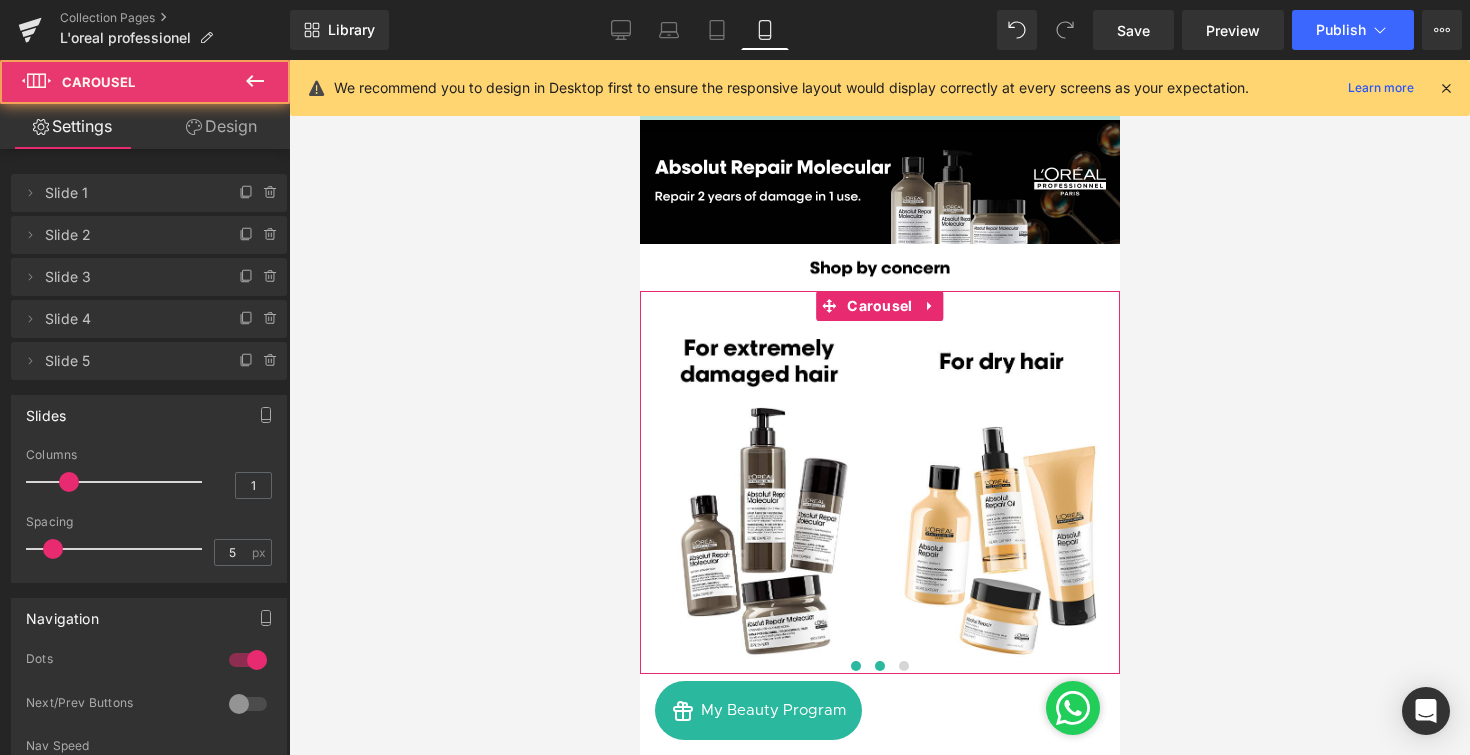 click at bounding box center [879, 666] 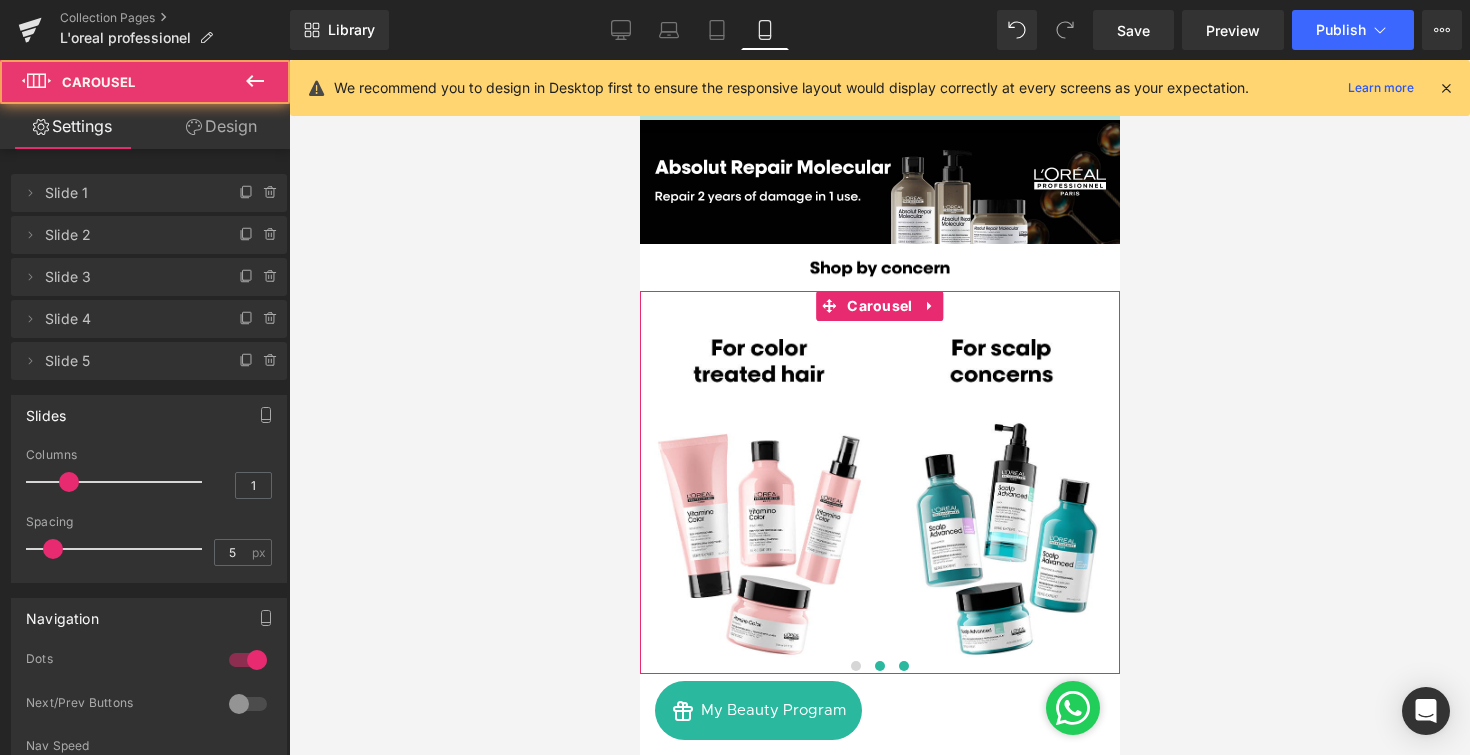click at bounding box center (903, 666) 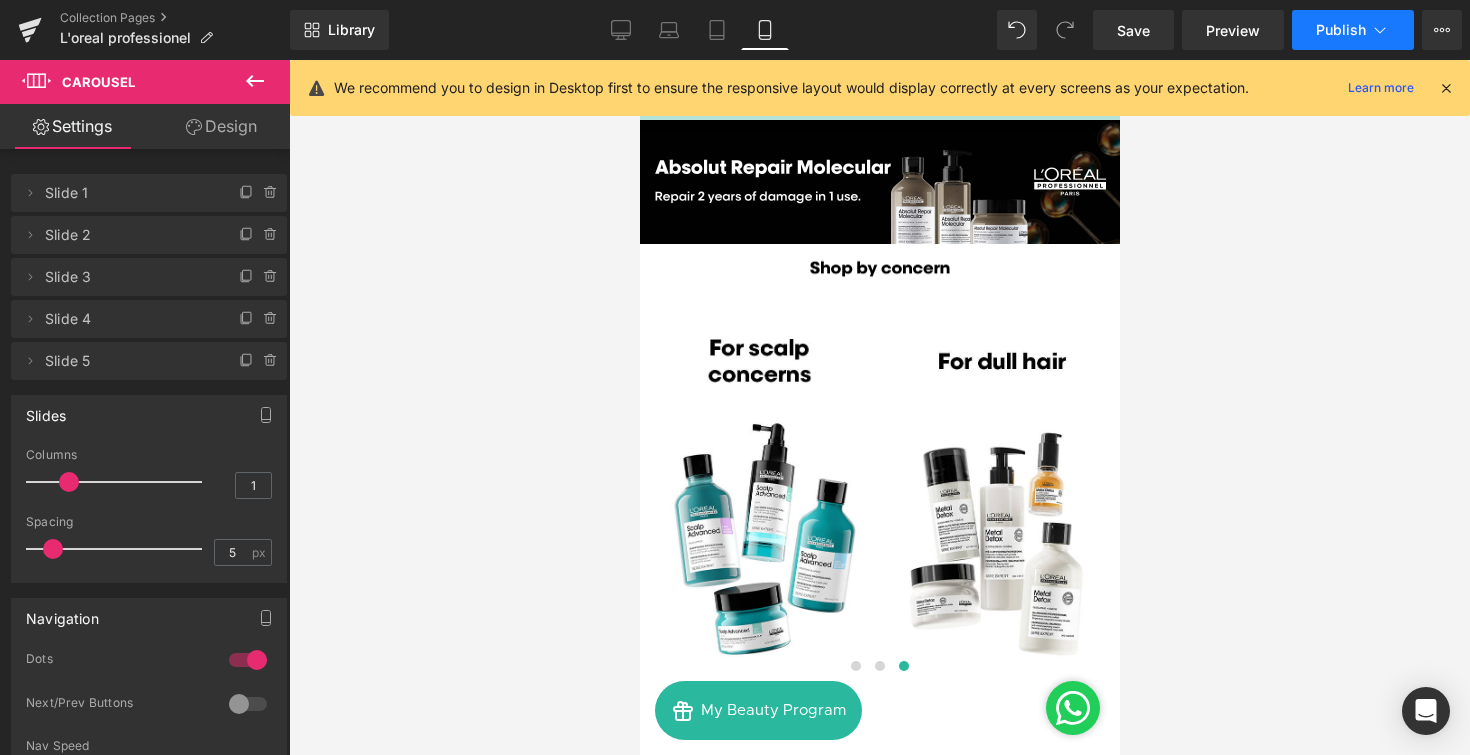 click on "Publish" at bounding box center [1341, 30] 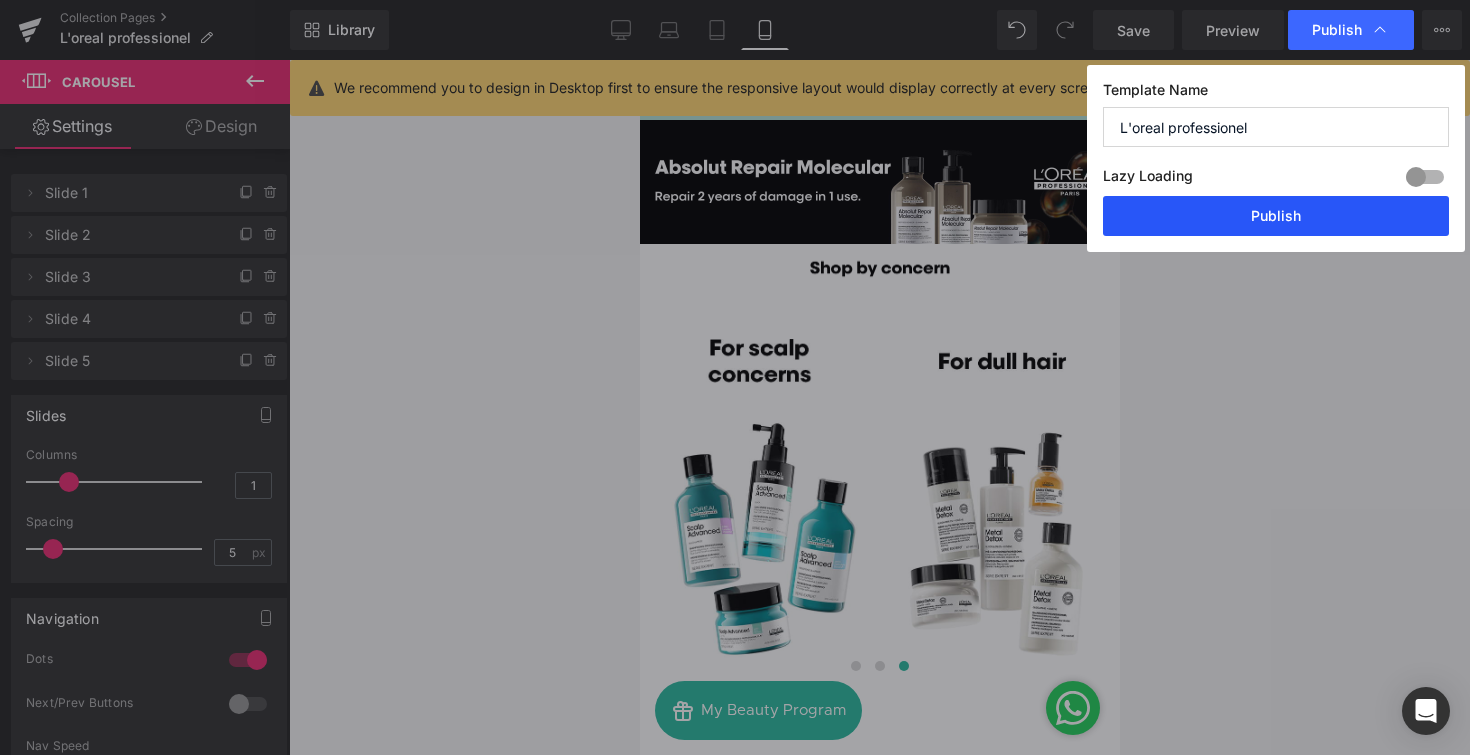 click on "Publish" at bounding box center (1276, 216) 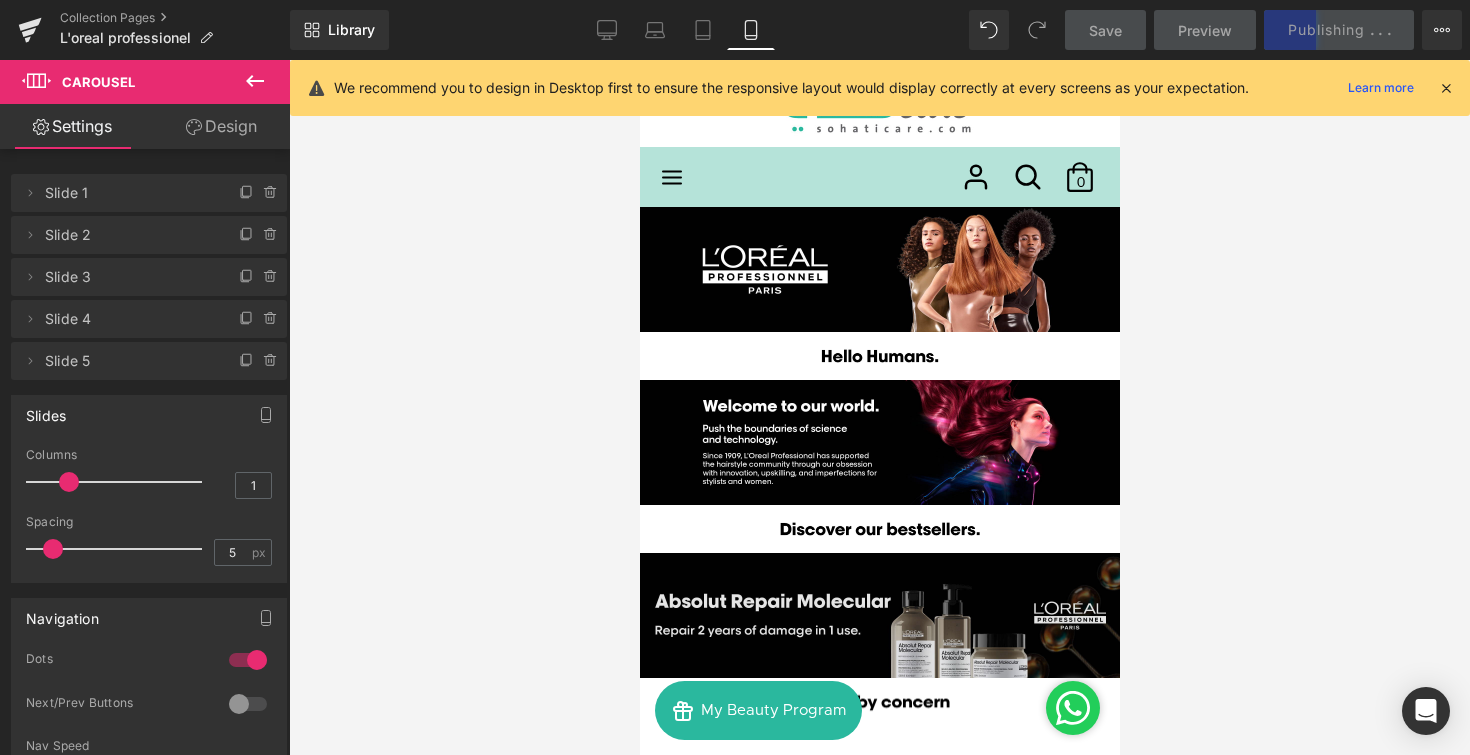 scroll, scrollTop: 0, scrollLeft: 0, axis: both 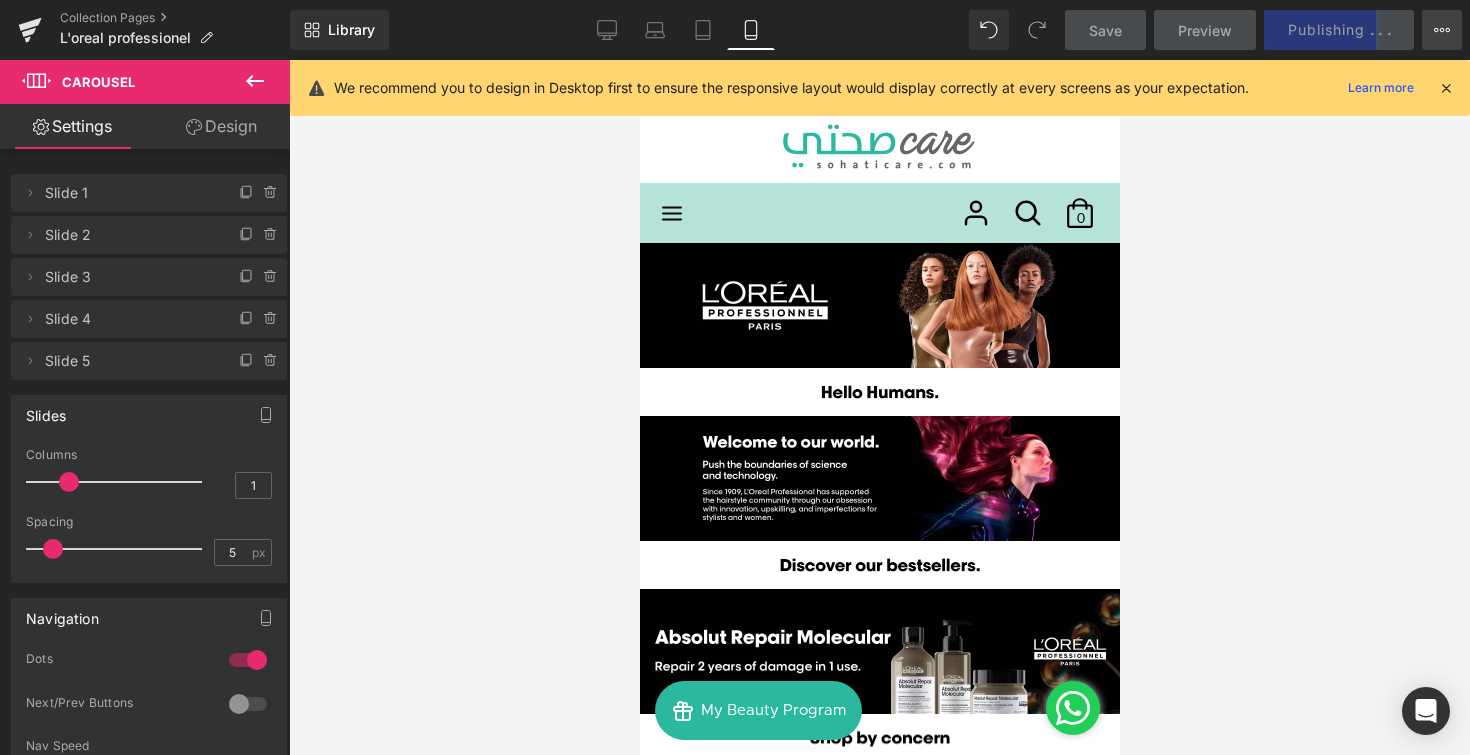 click on "View Live Page View with current Template Save Template to Library Schedule Publish Publish Settings Shortcuts" at bounding box center [1442, 30] 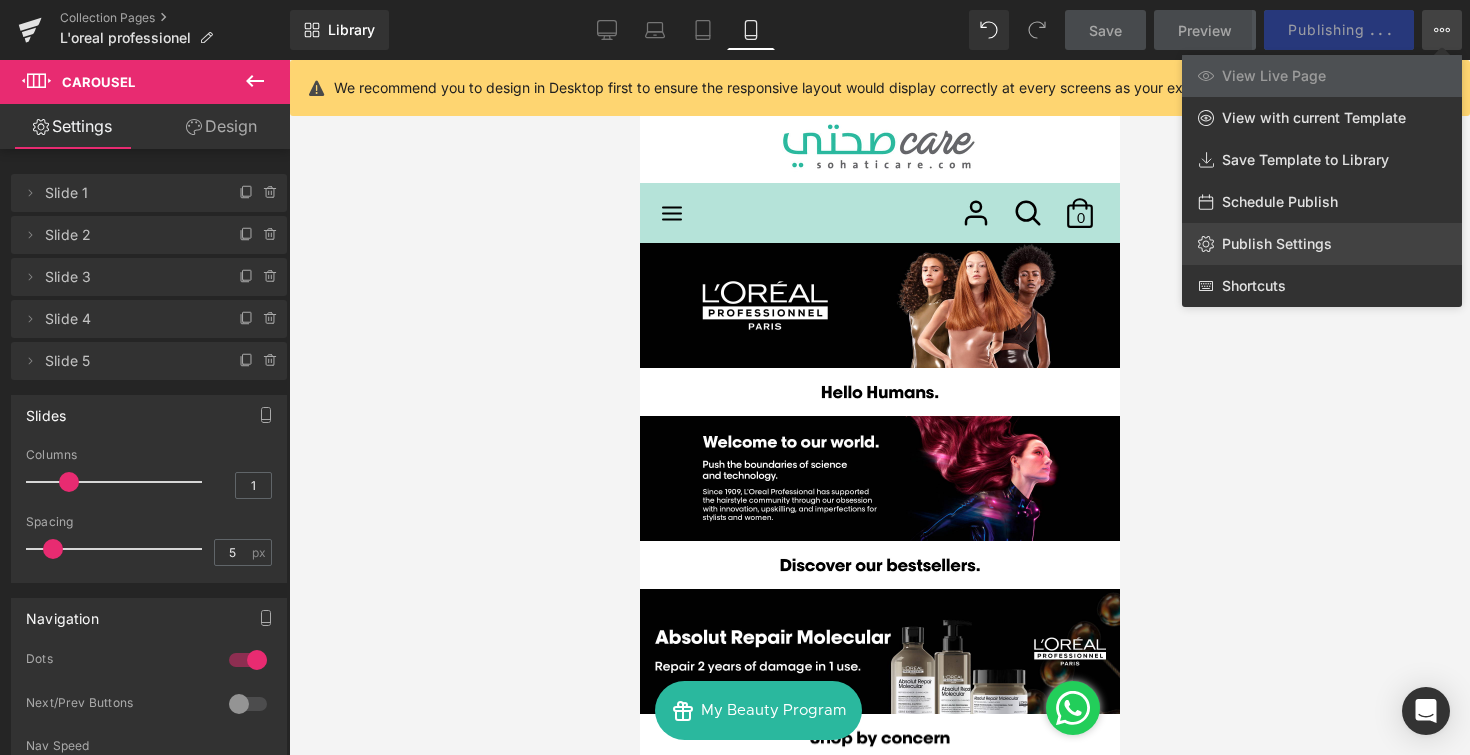 click 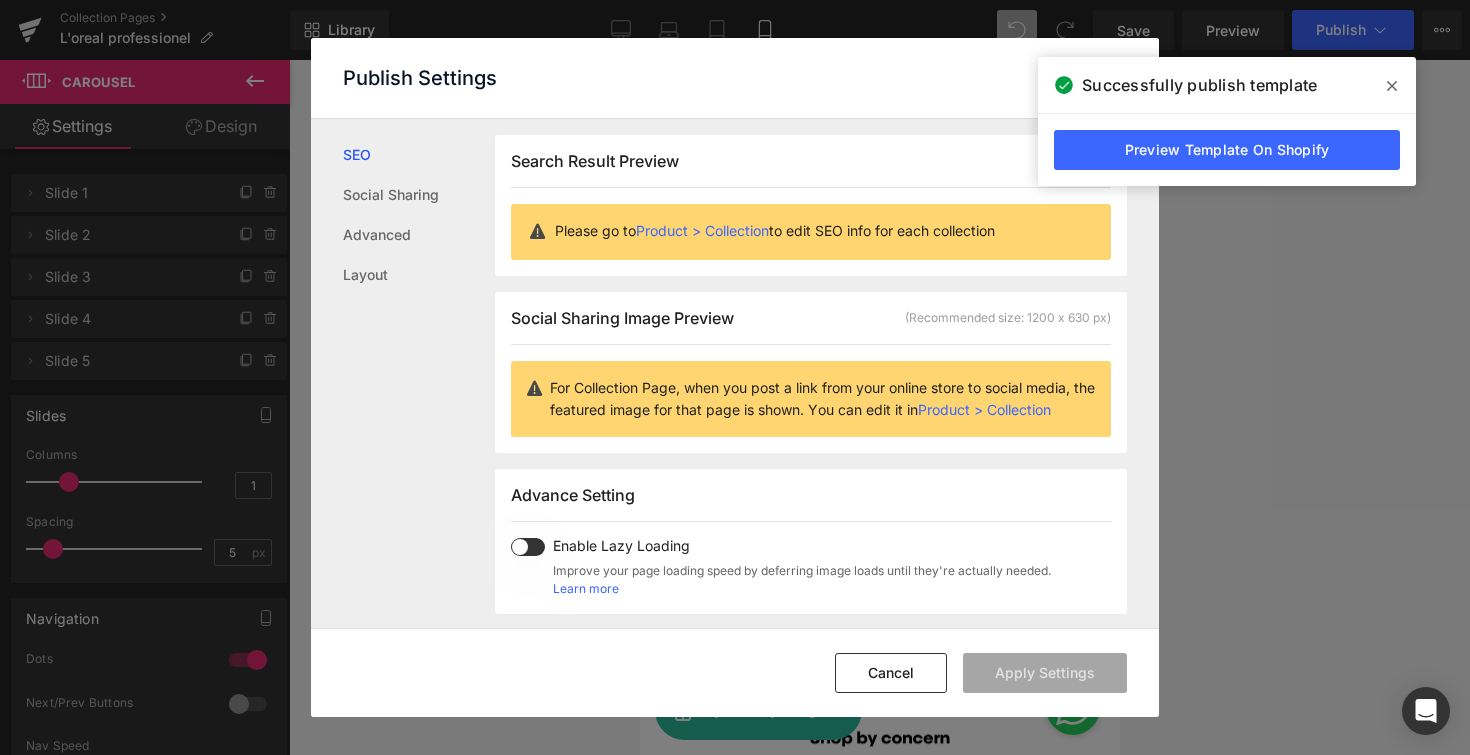 scroll, scrollTop: 1, scrollLeft: 0, axis: vertical 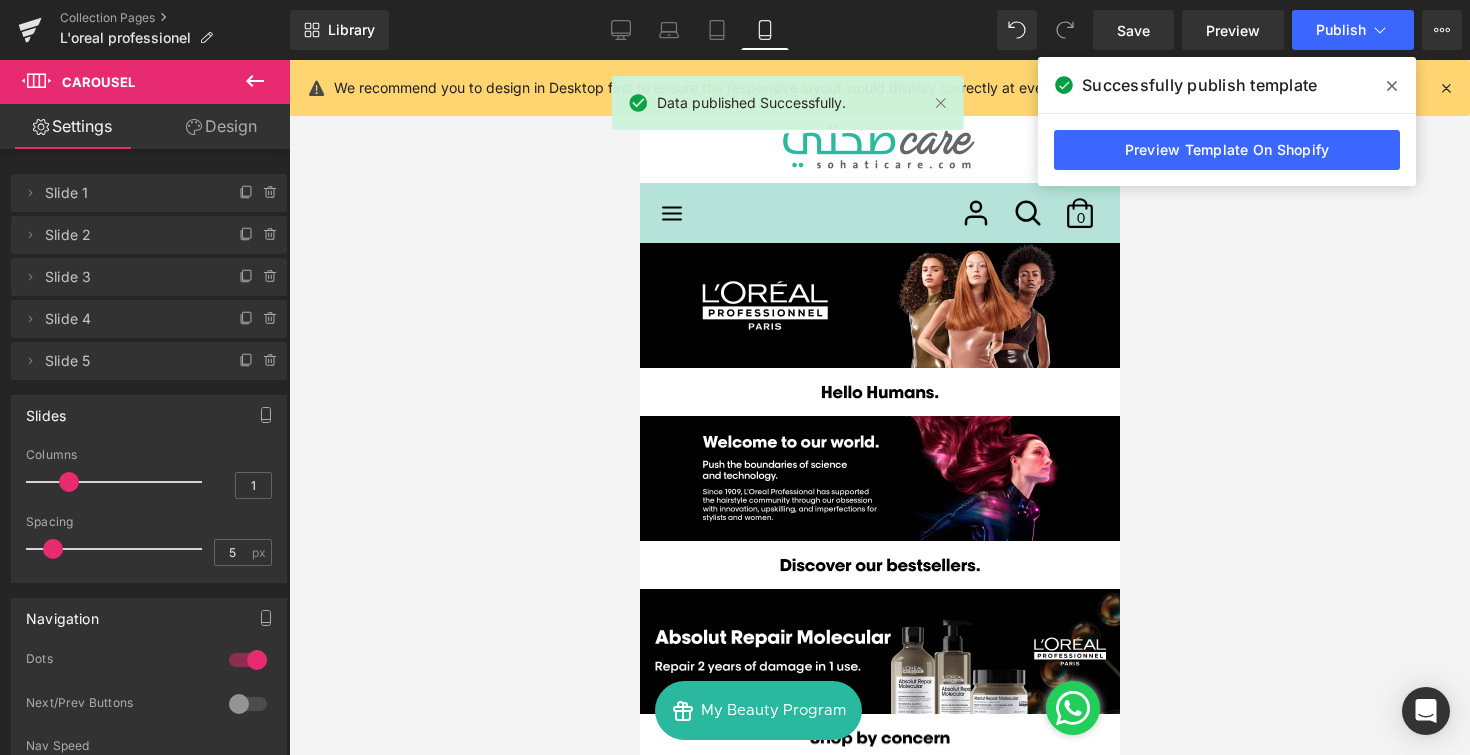 click at bounding box center (1392, 86) 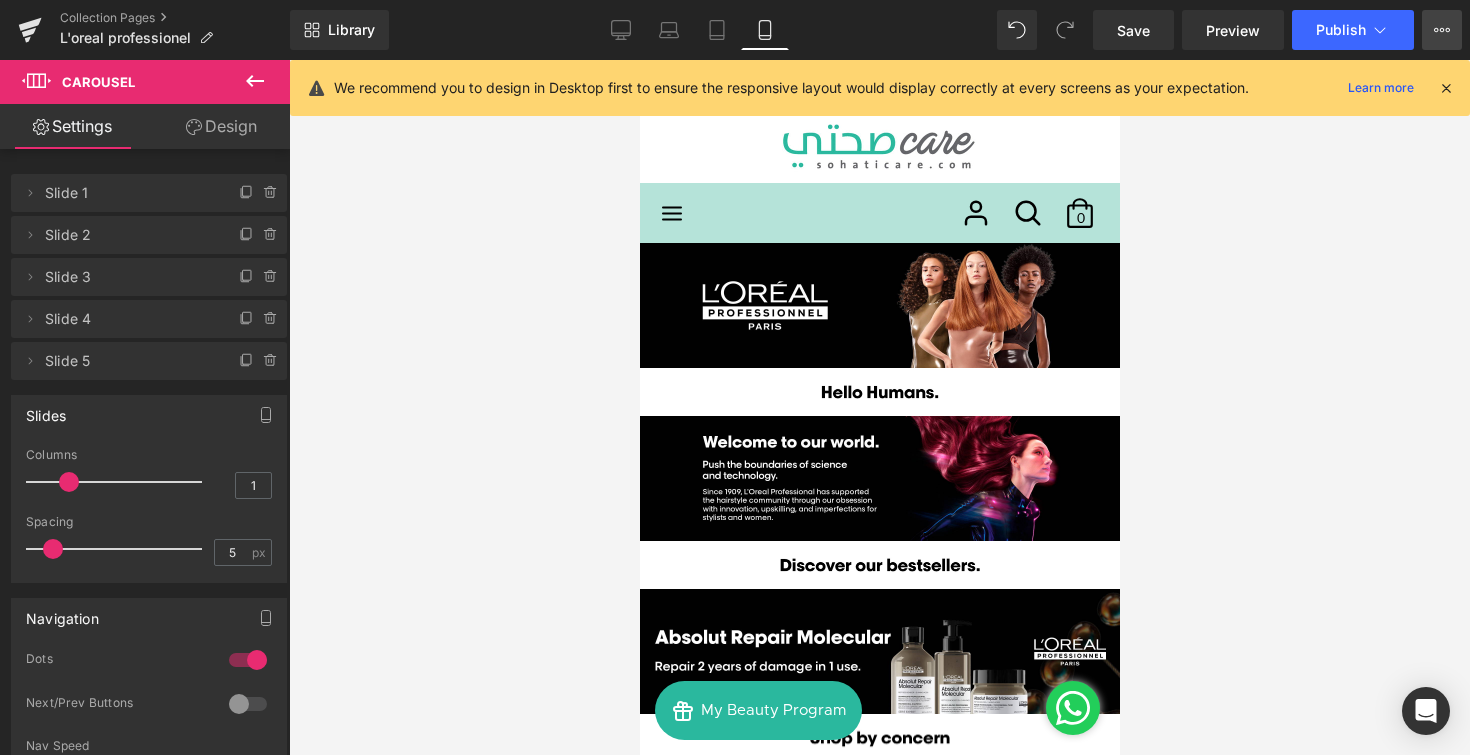 click 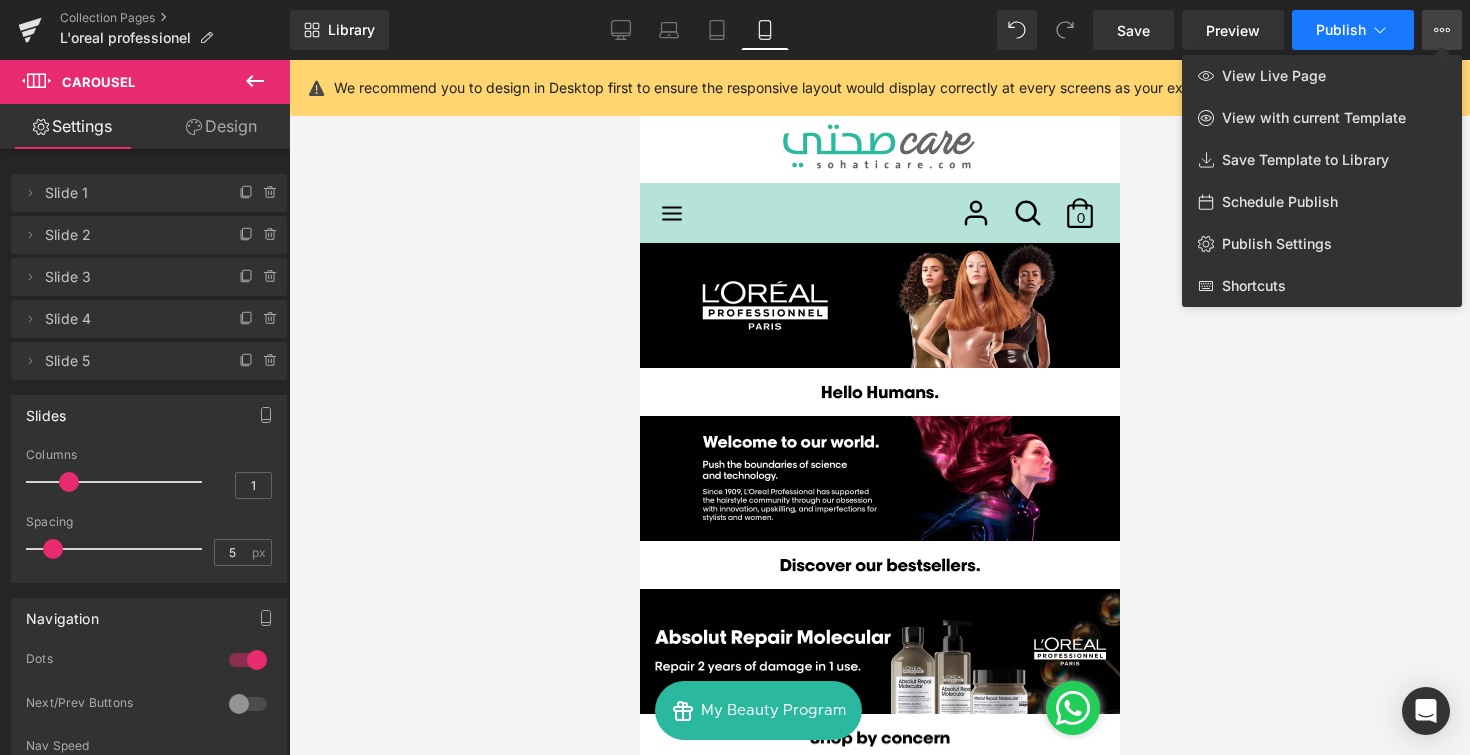 click on "Publish" at bounding box center (1353, 30) 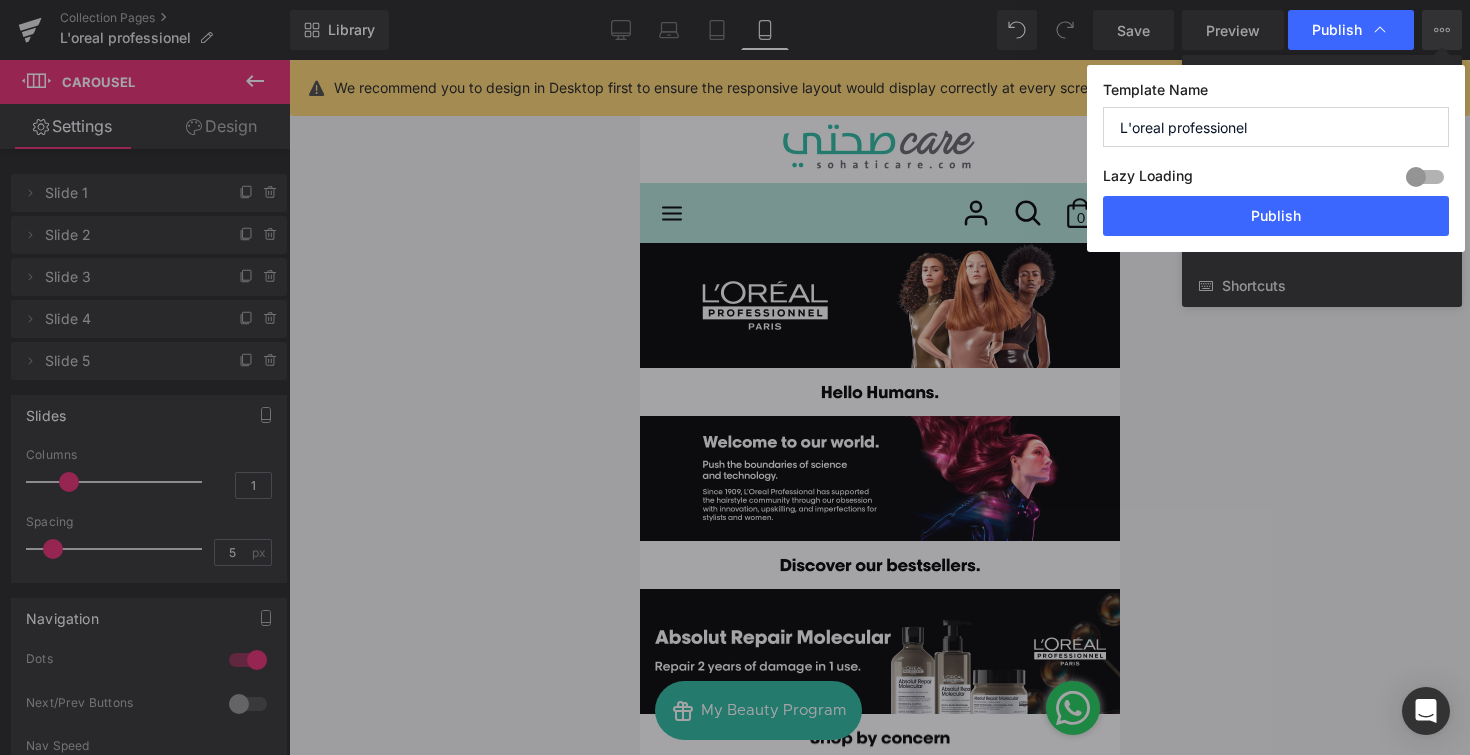 drag, startPoint x: 1300, startPoint y: 133, endPoint x: 1100, endPoint y: 127, distance: 200.08998 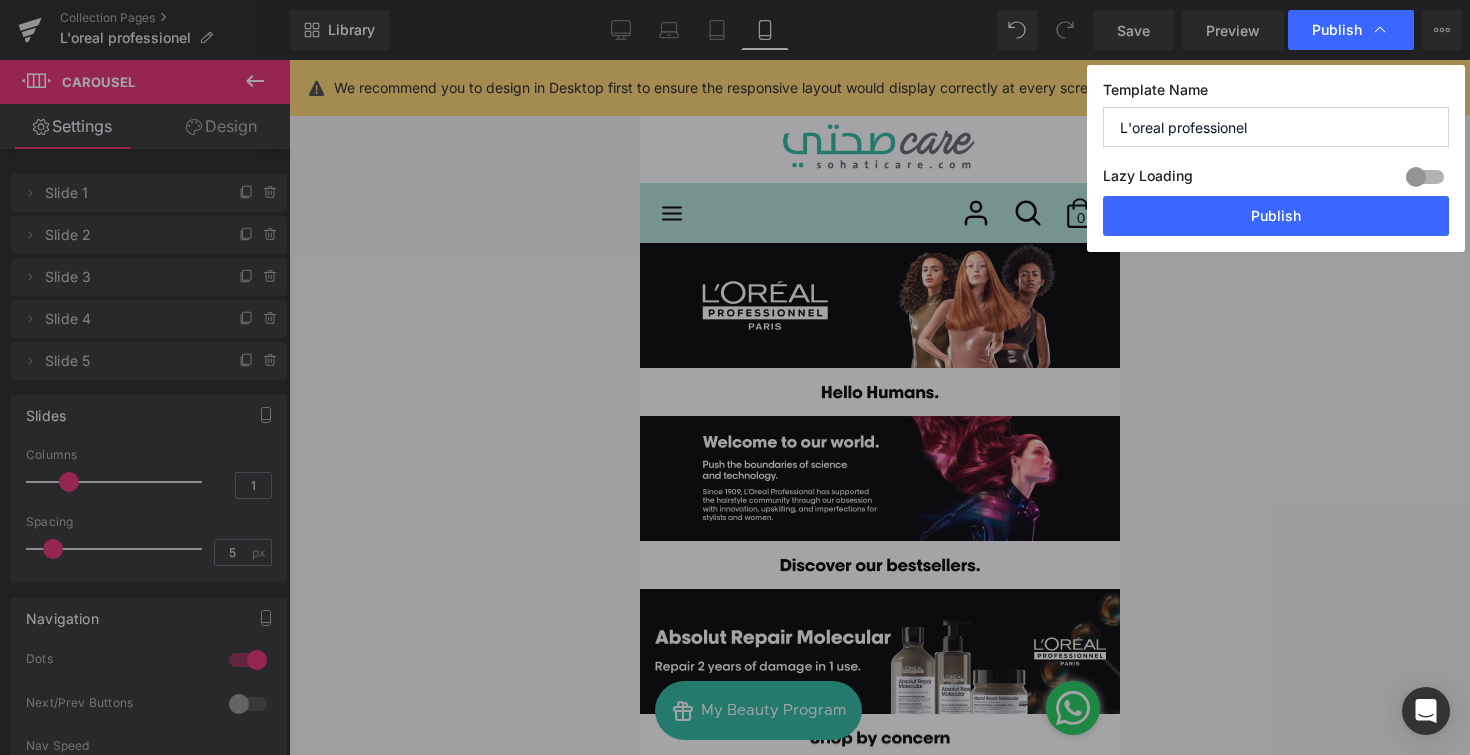 click on "L'oreal professionel" at bounding box center [1276, 127] 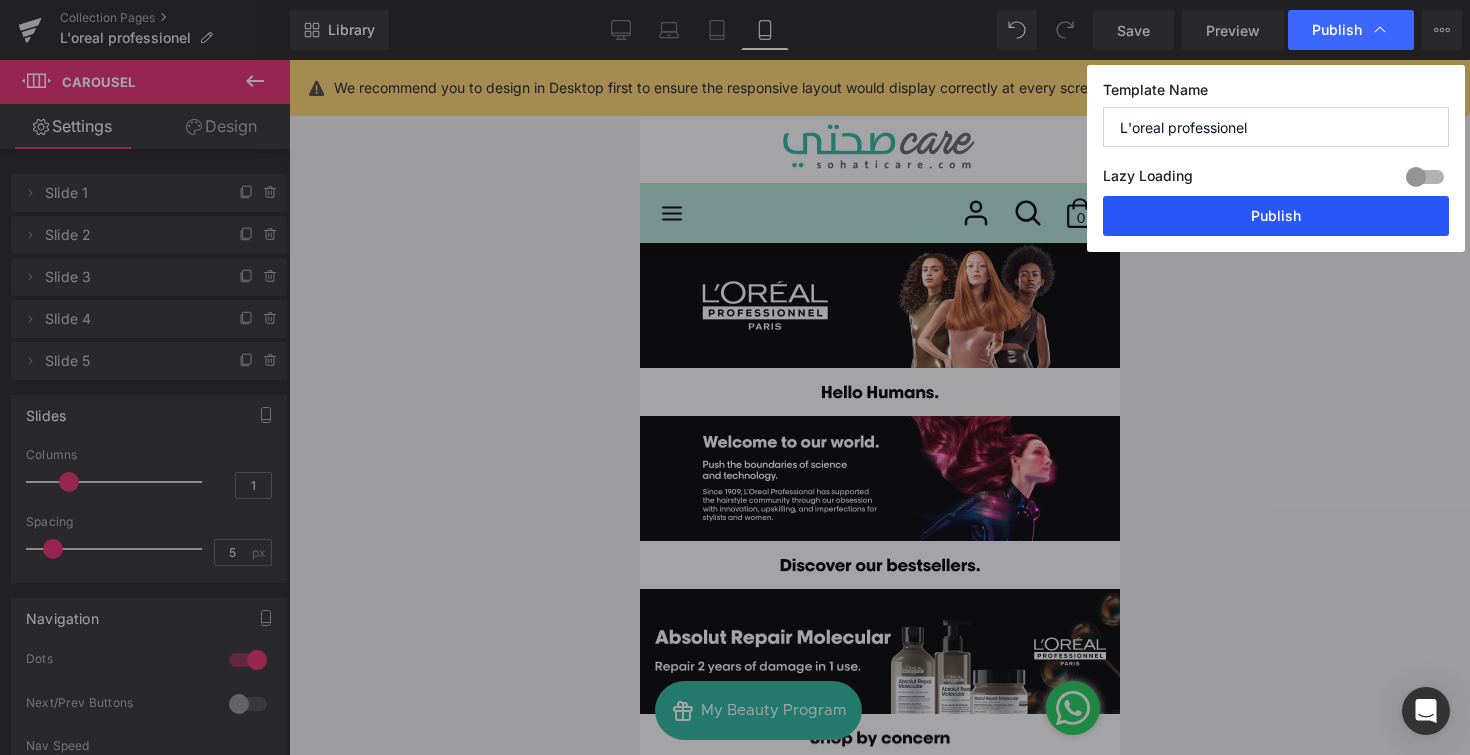 click on "Publish" at bounding box center [1276, 216] 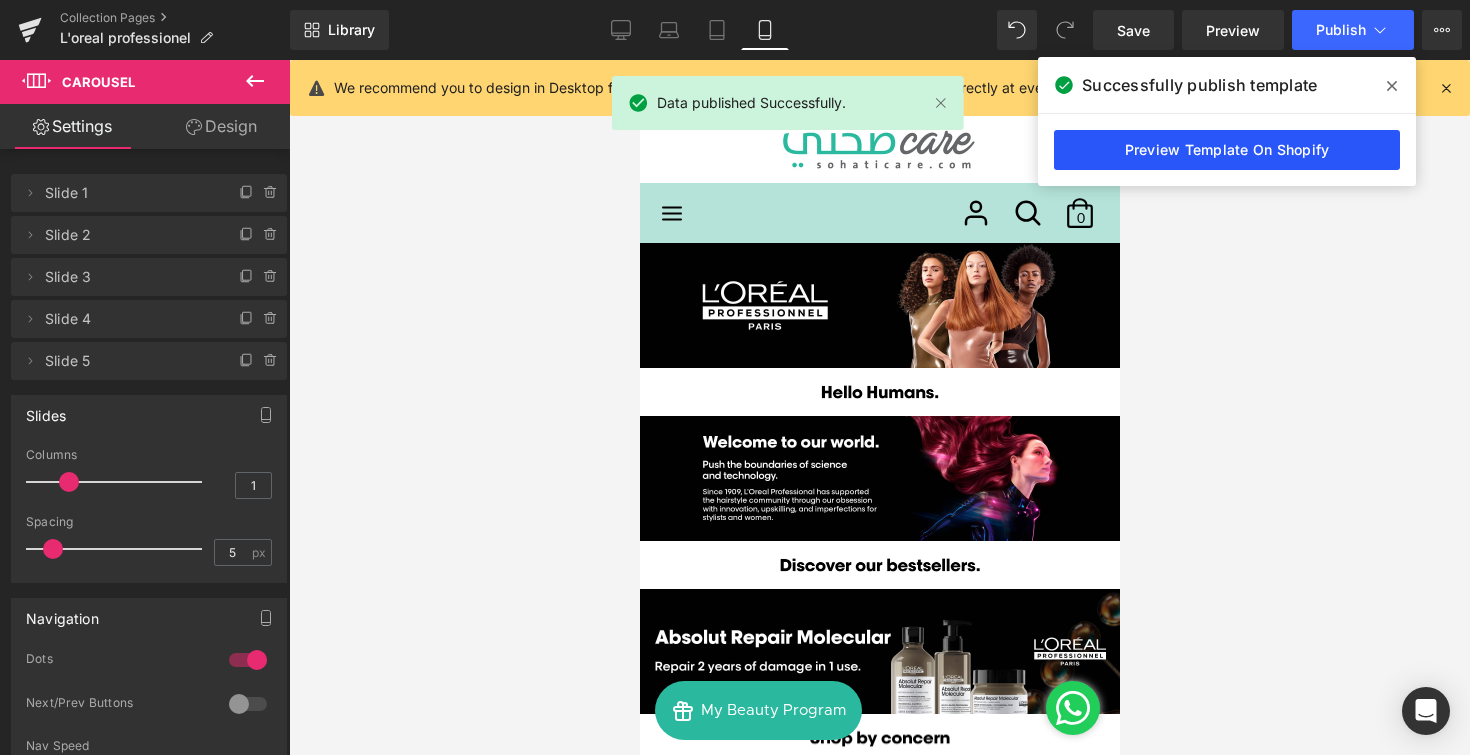 click on "Preview Template On Shopify" at bounding box center (1227, 150) 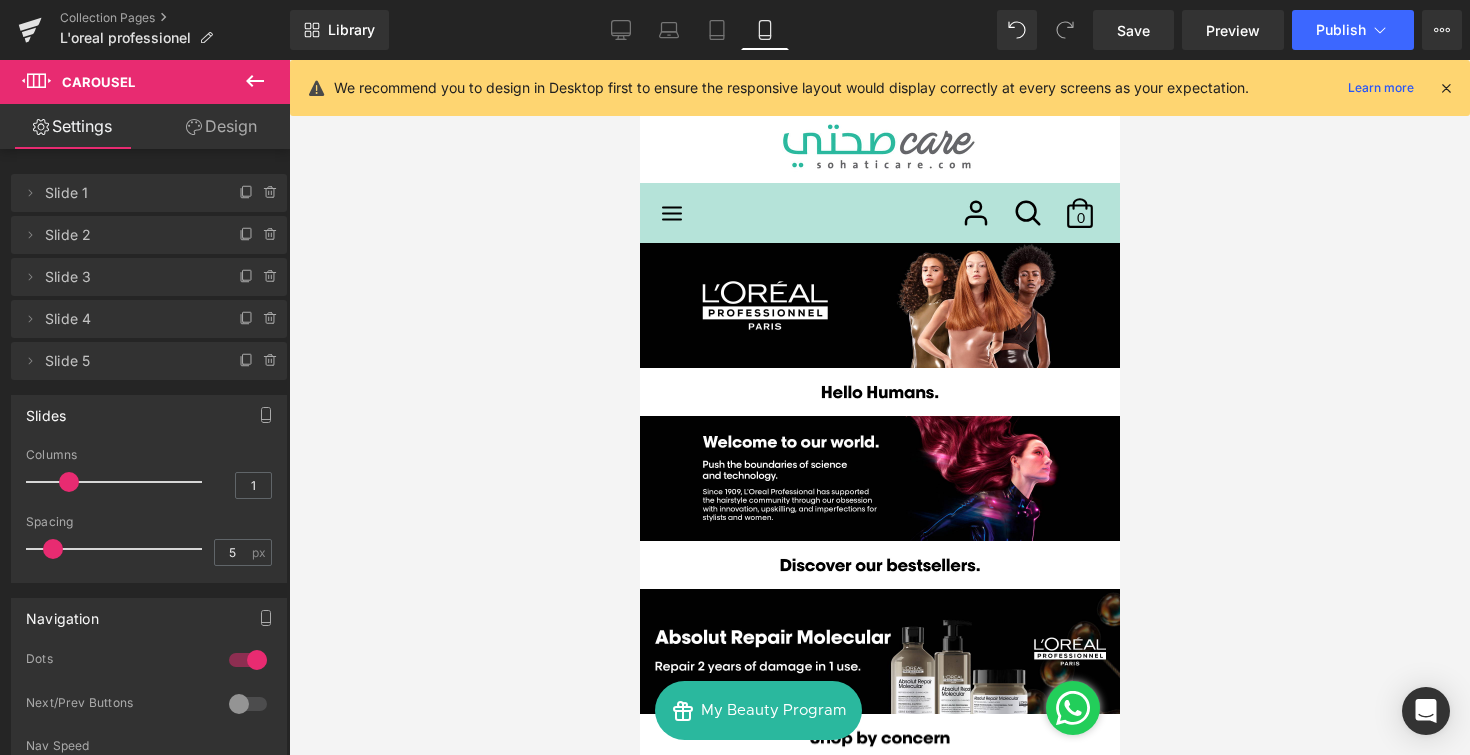 click at bounding box center (1446, 88) 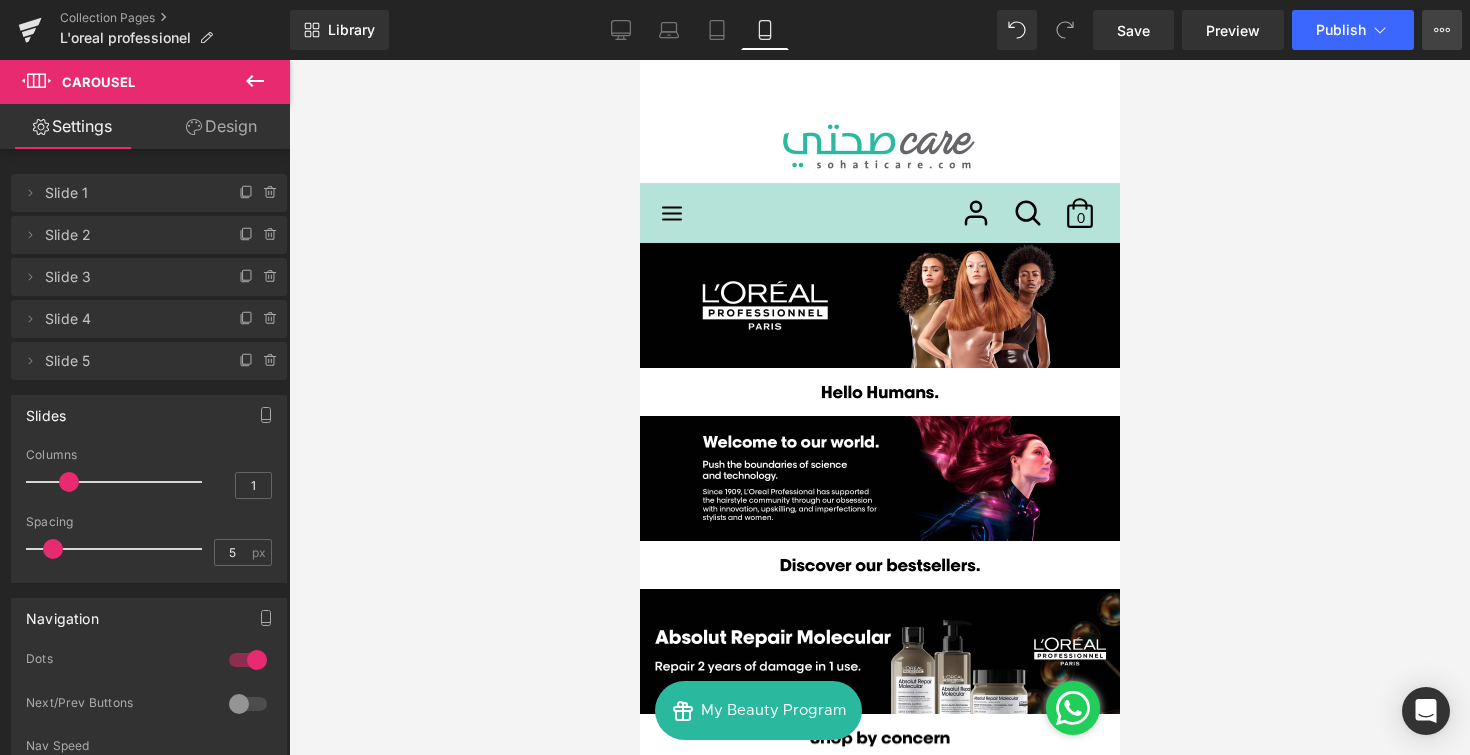 click 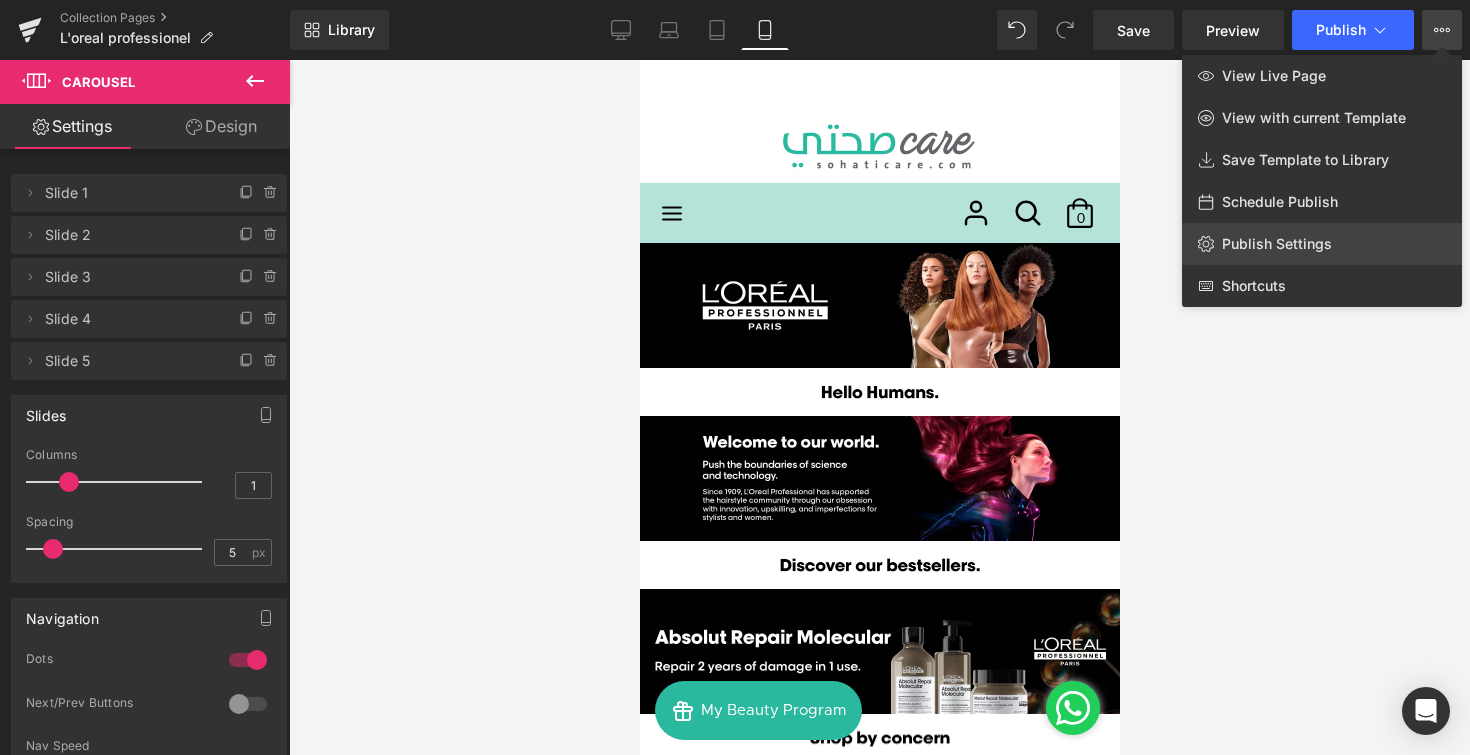 click on "Publish Settings" 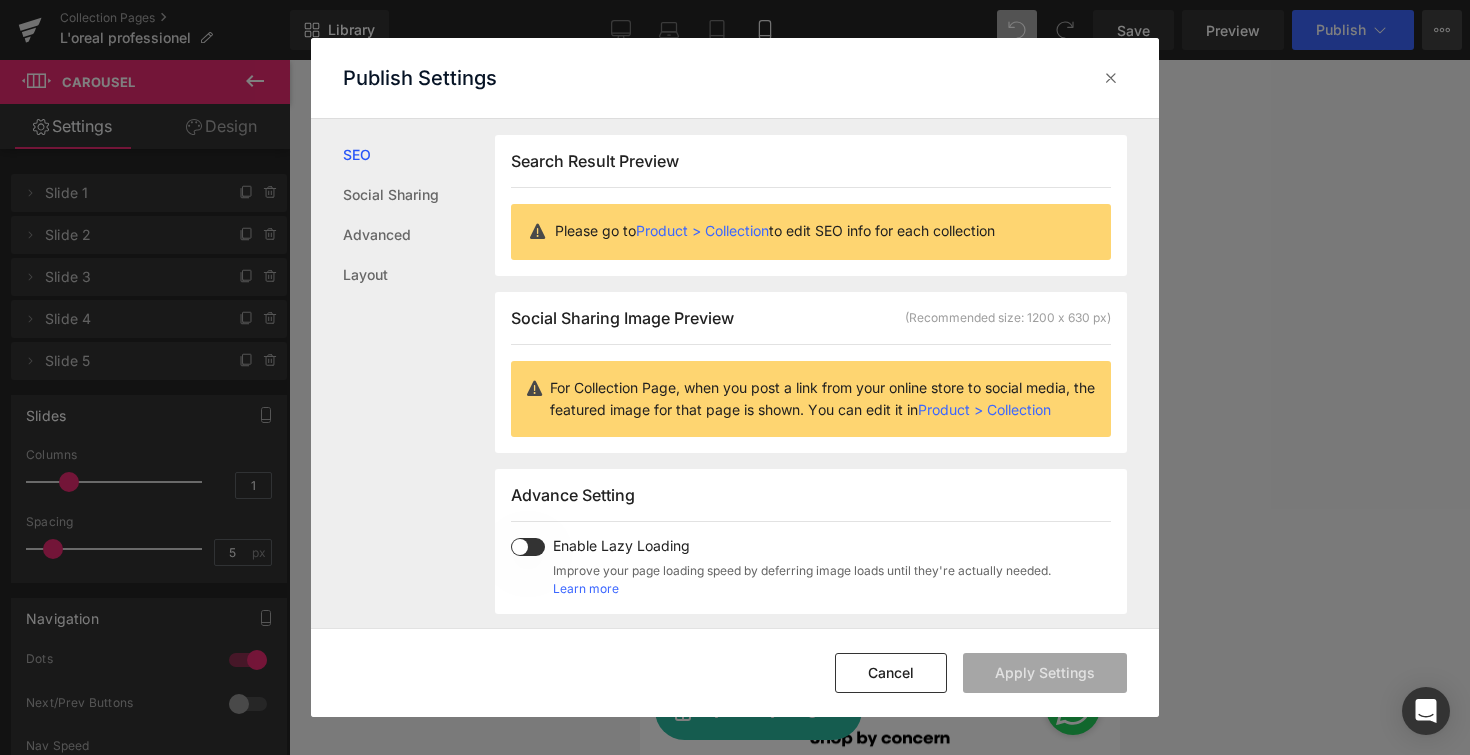 scroll, scrollTop: 1, scrollLeft: 0, axis: vertical 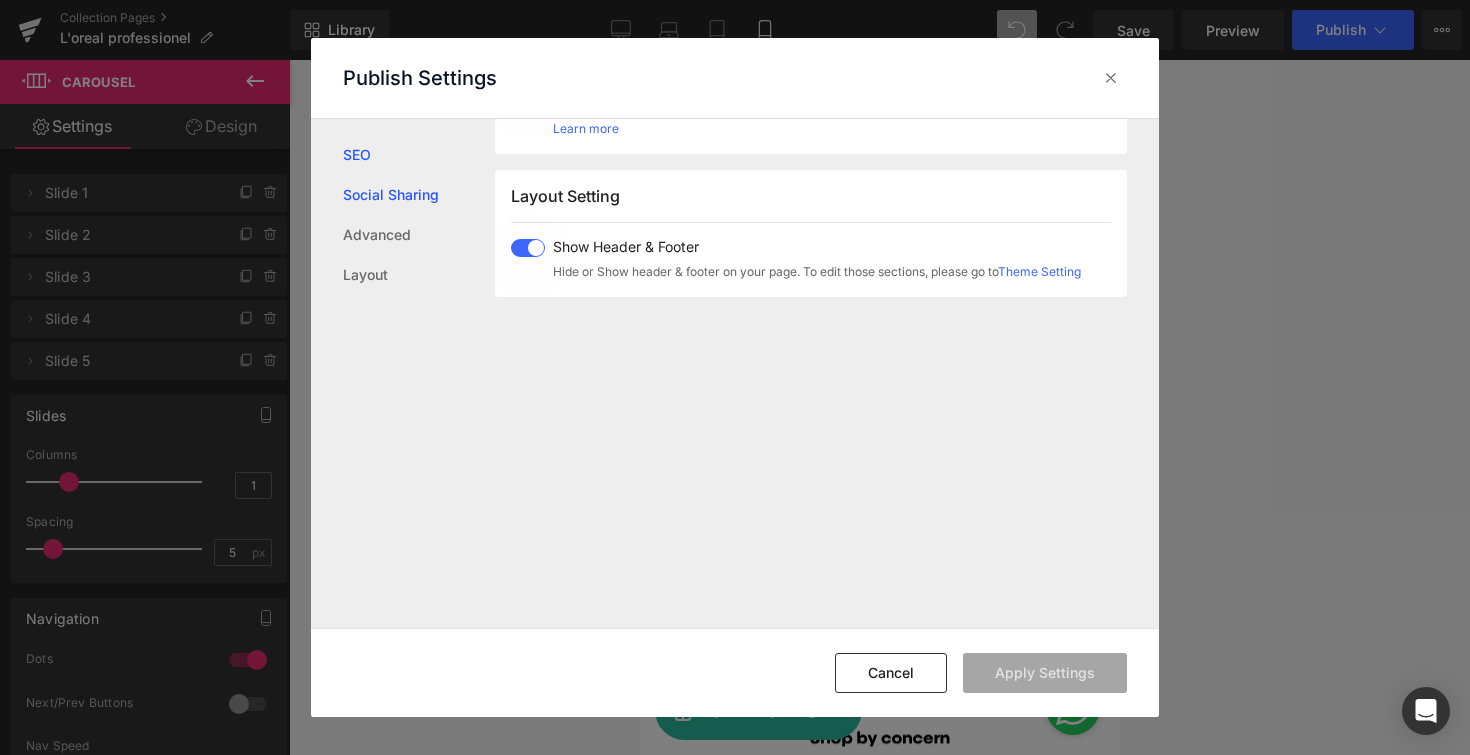click on "Social Sharing" at bounding box center (419, 195) 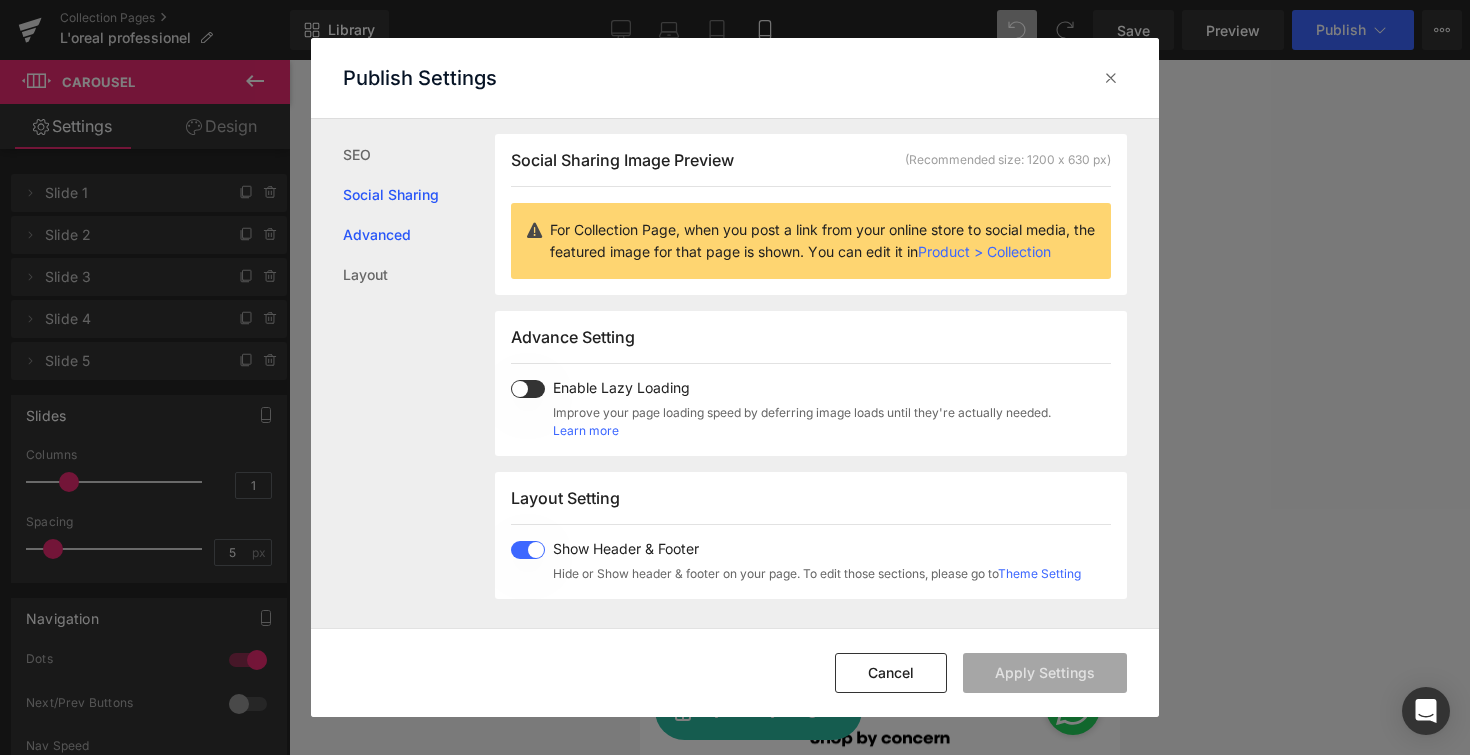 click on "Advanced" at bounding box center [419, 235] 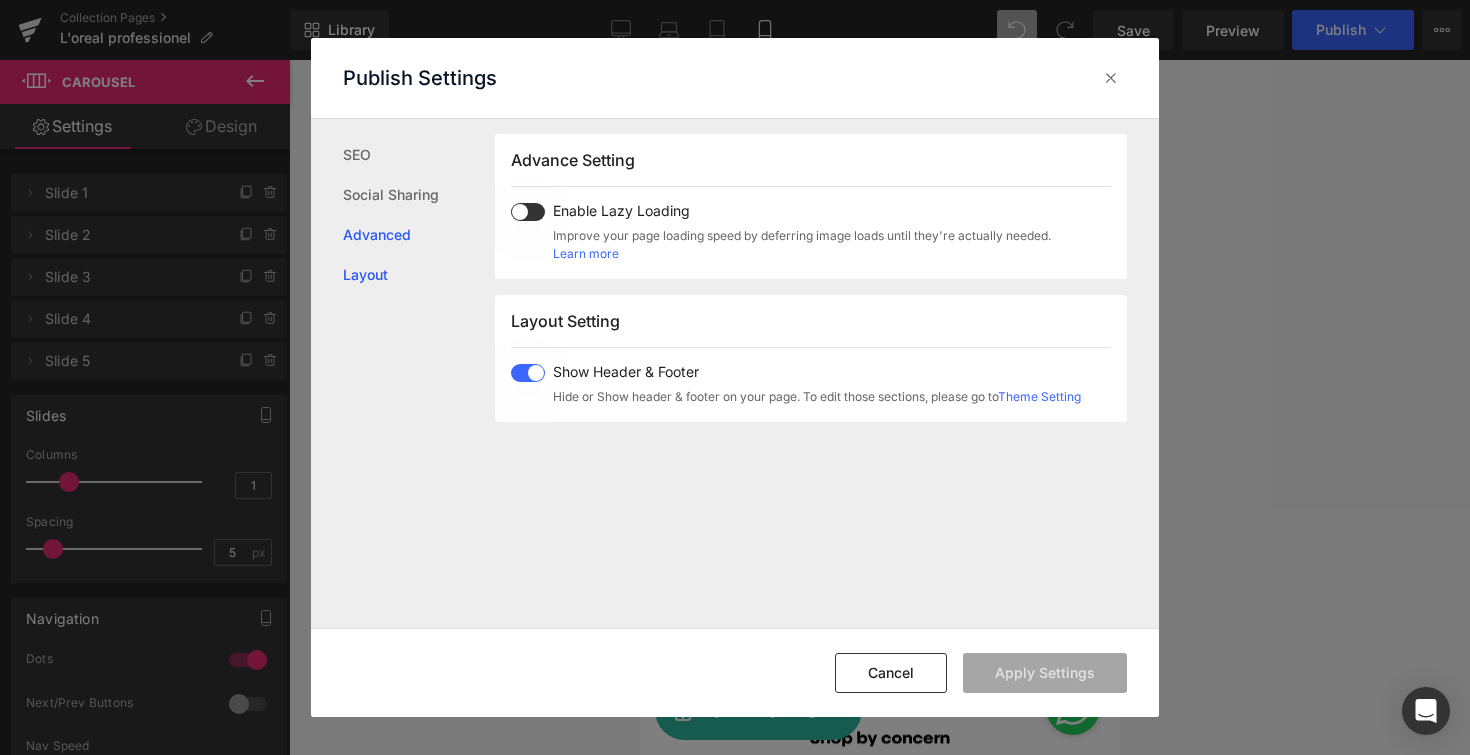 click on "Layout" at bounding box center [419, 275] 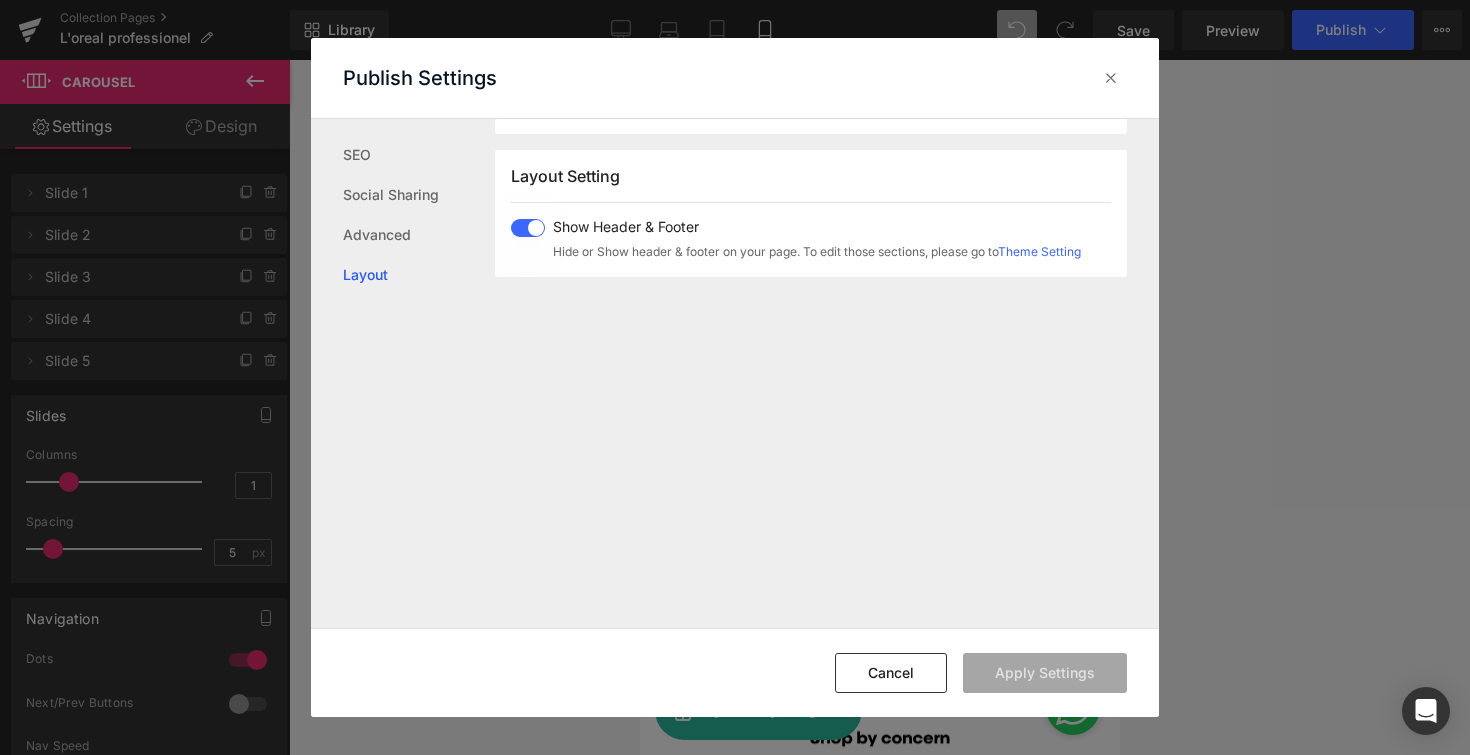 scroll, scrollTop: 495, scrollLeft: 0, axis: vertical 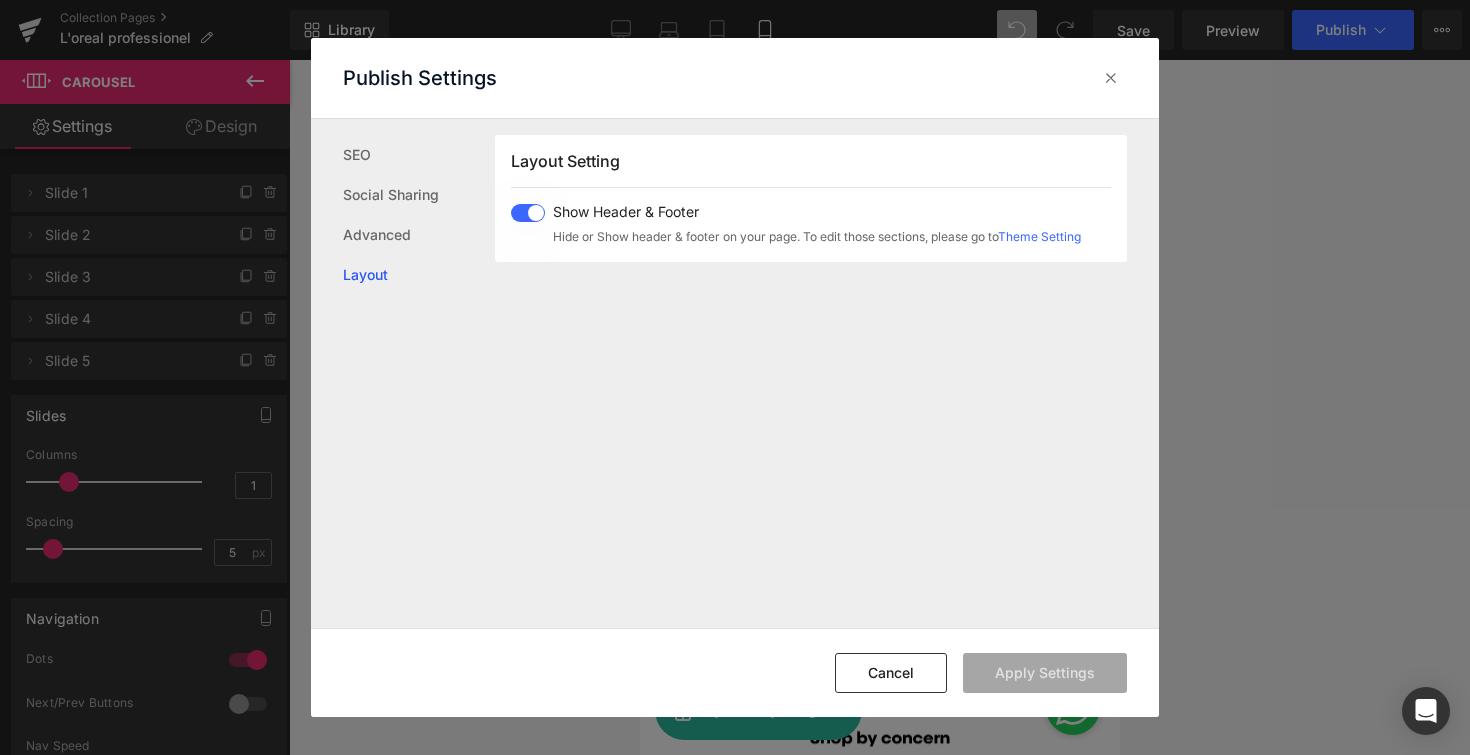 click on "Cancel Apply Settings" 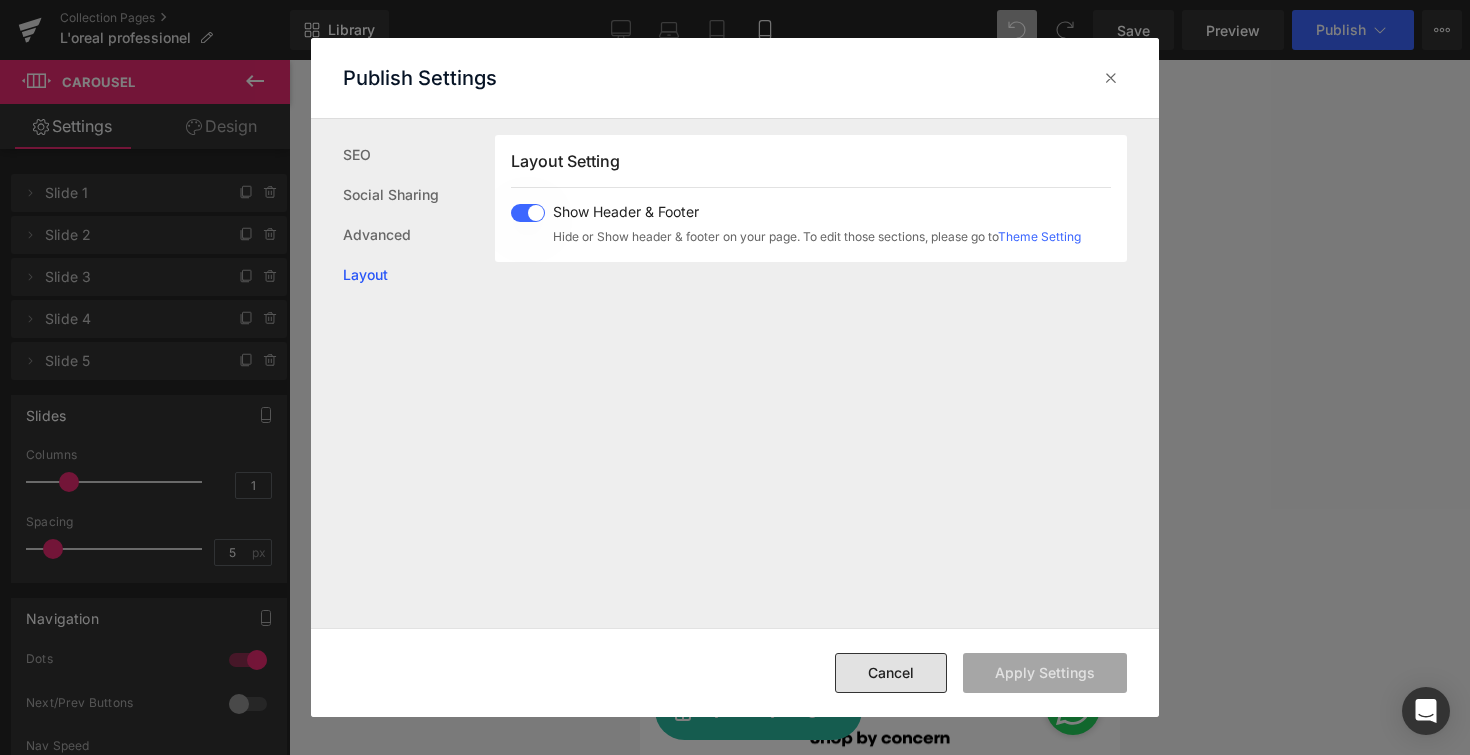 click on "Cancel" at bounding box center [891, 673] 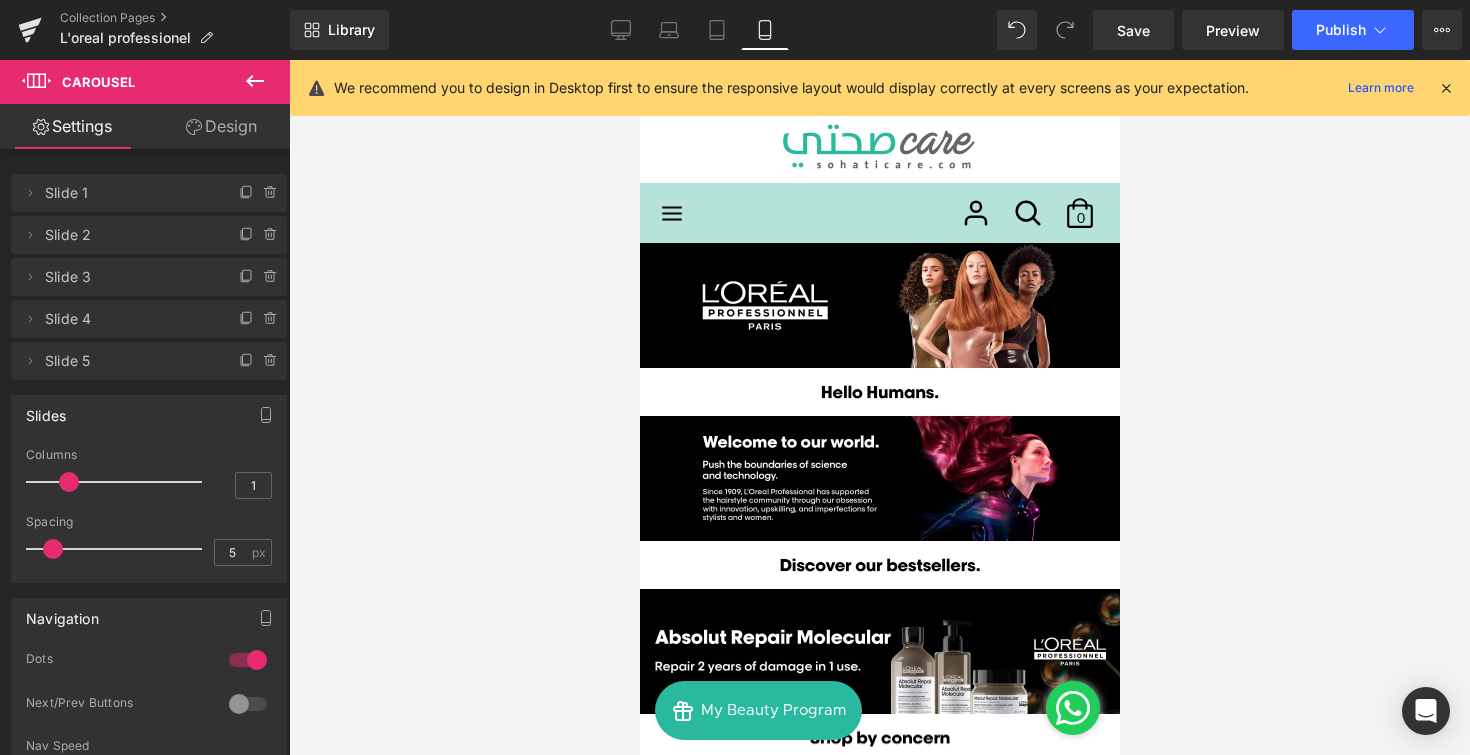 click at bounding box center [1446, 88] 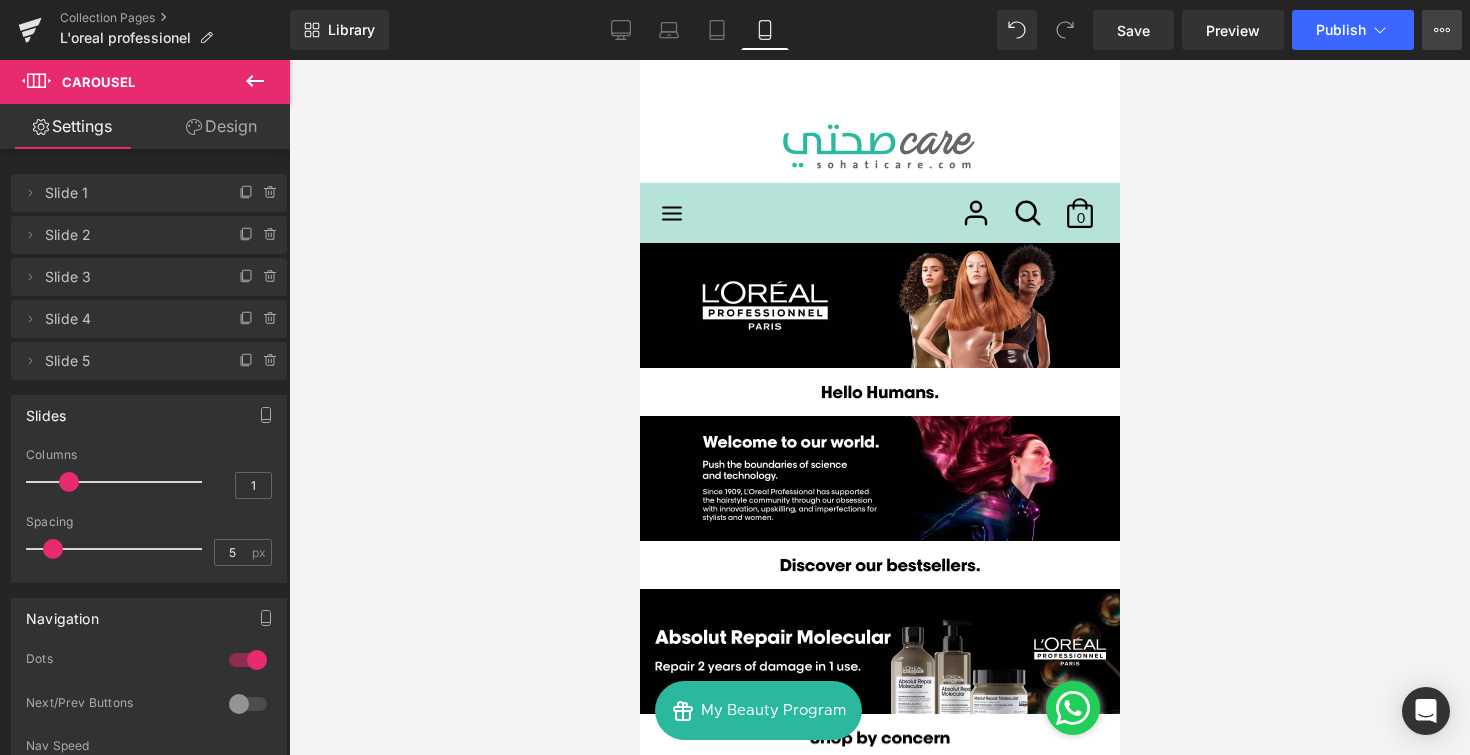 click 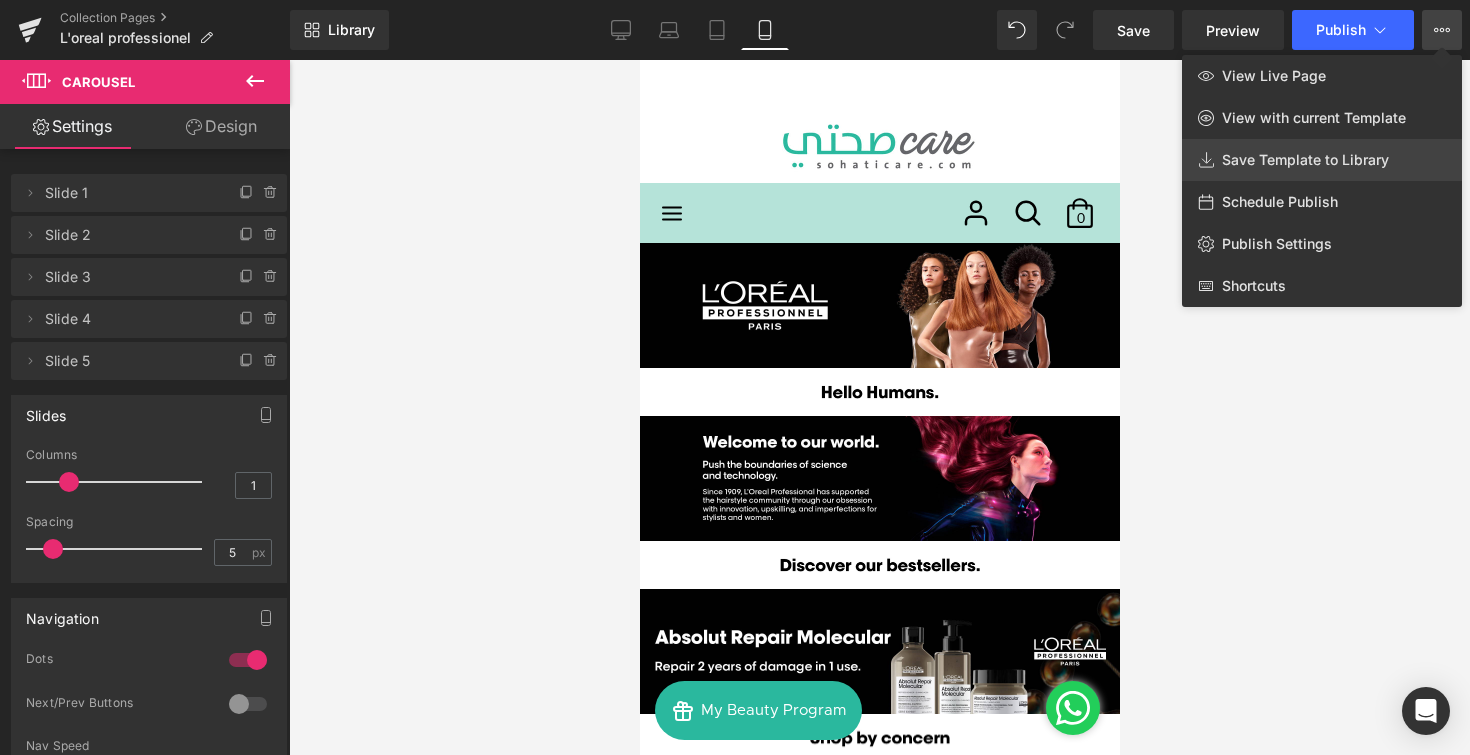 click on "Save Template to Library" at bounding box center (1322, 160) 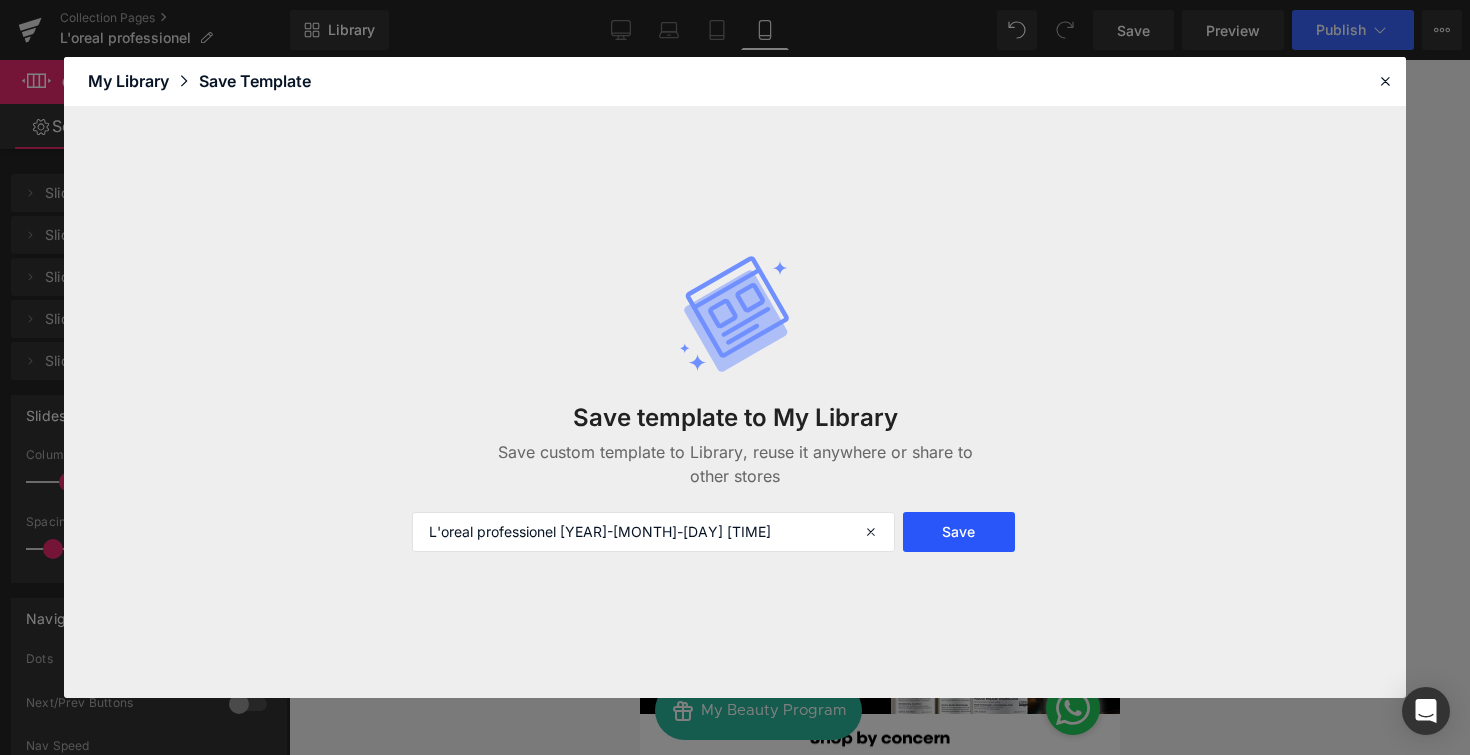 click on "Save" at bounding box center (959, 532) 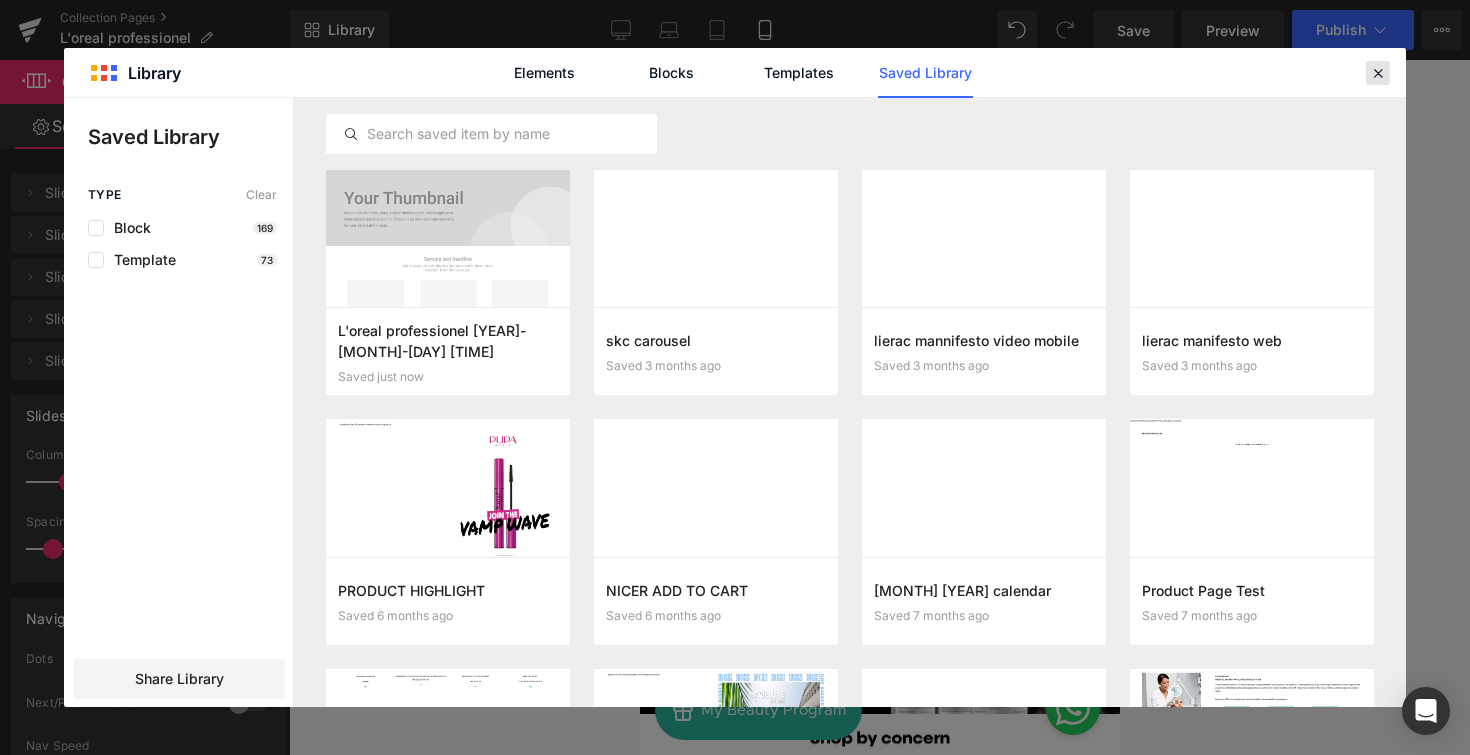 click at bounding box center [1378, 73] 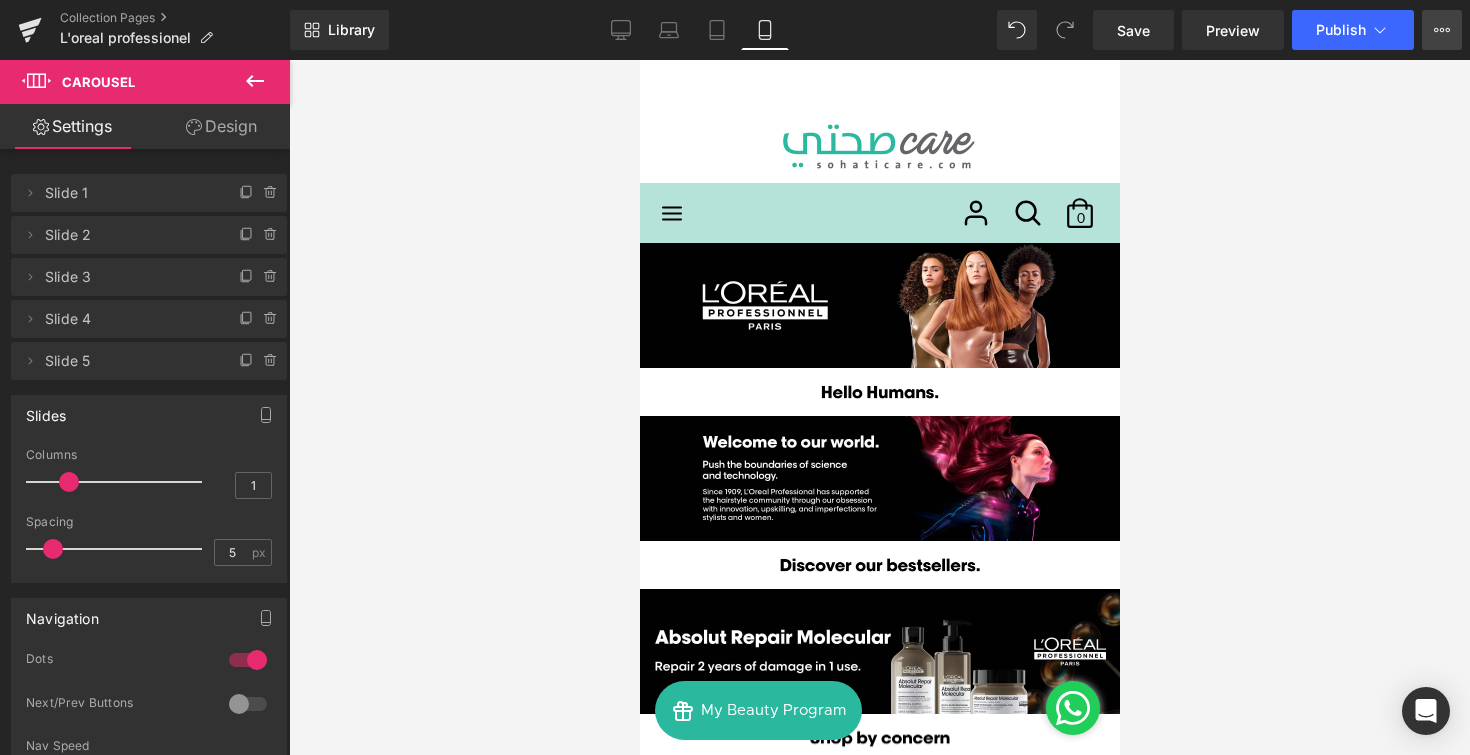 click on "View Live Page View with current Template Save Template to Library Schedule Publish Publish Settings Shortcuts" at bounding box center [1442, 30] 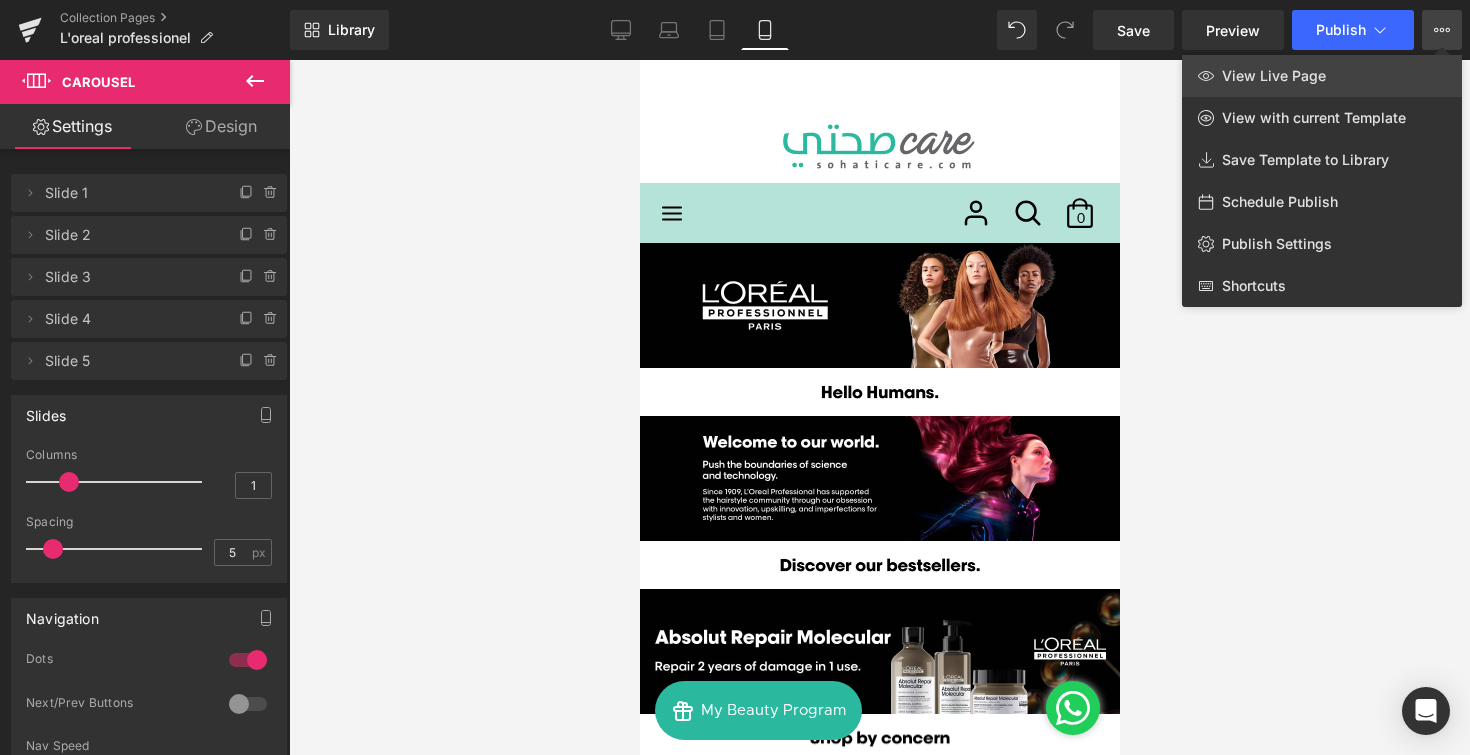 click on "View Live Page" at bounding box center (1274, 76) 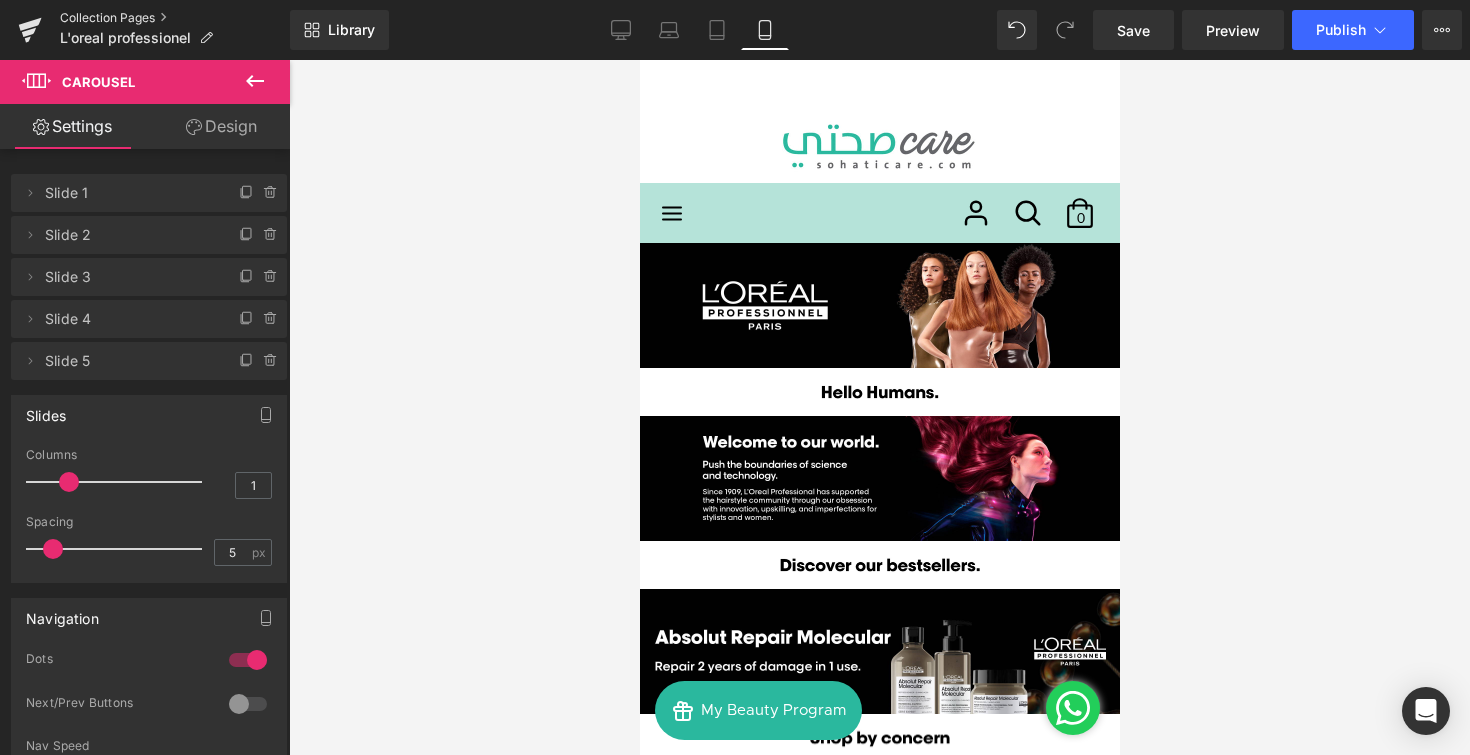 click on "Collection Pages" at bounding box center [175, 18] 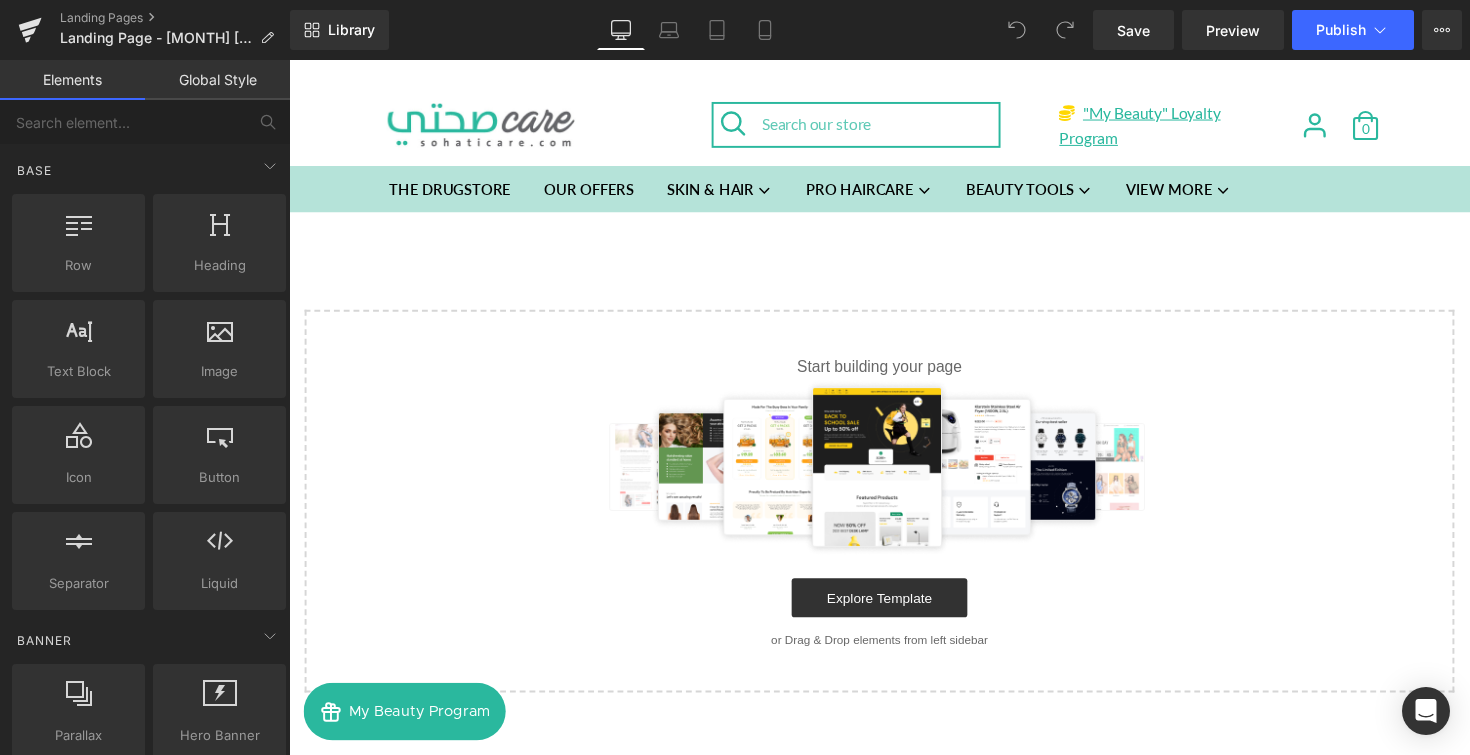 scroll, scrollTop: 0, scrollLeft: 0, axis: both 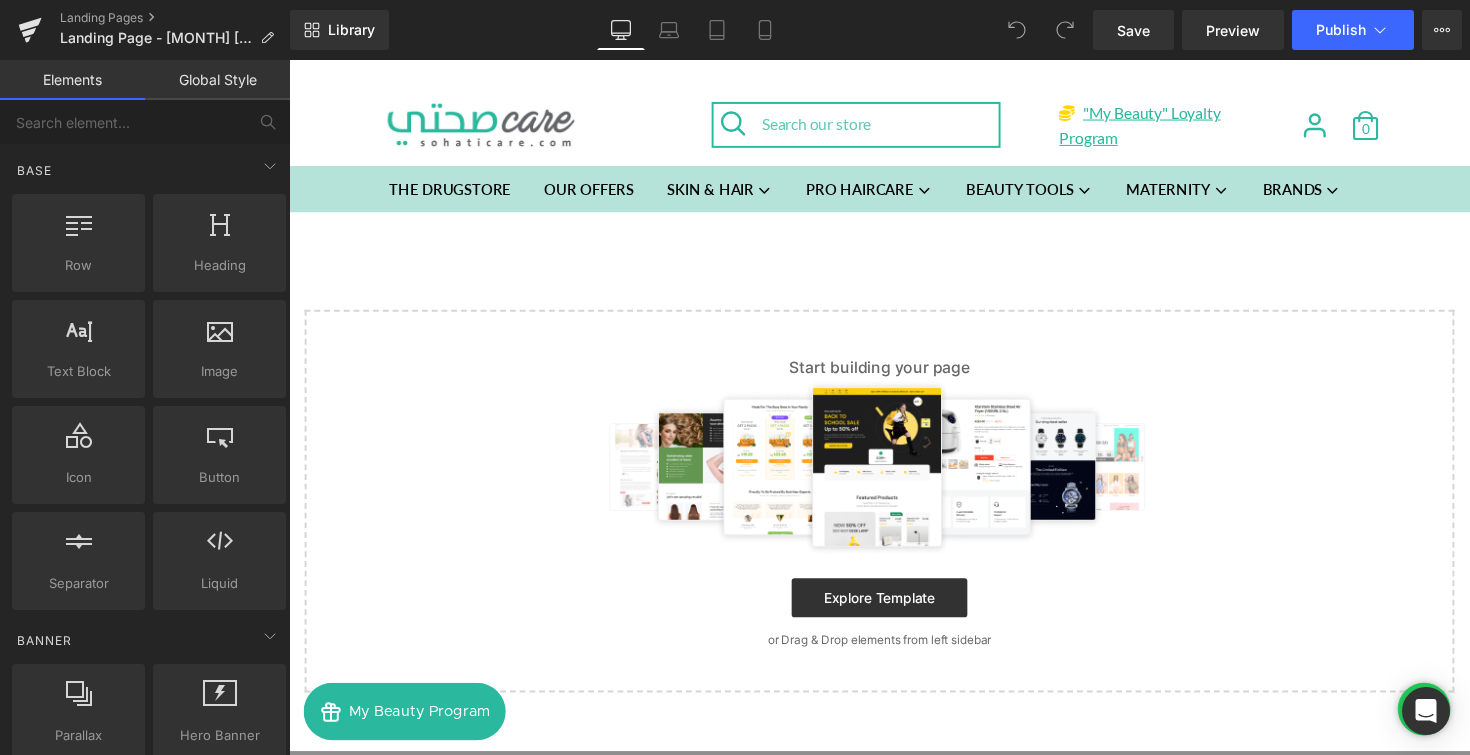 click on "Select your layout" at bounding box center (894, 492) 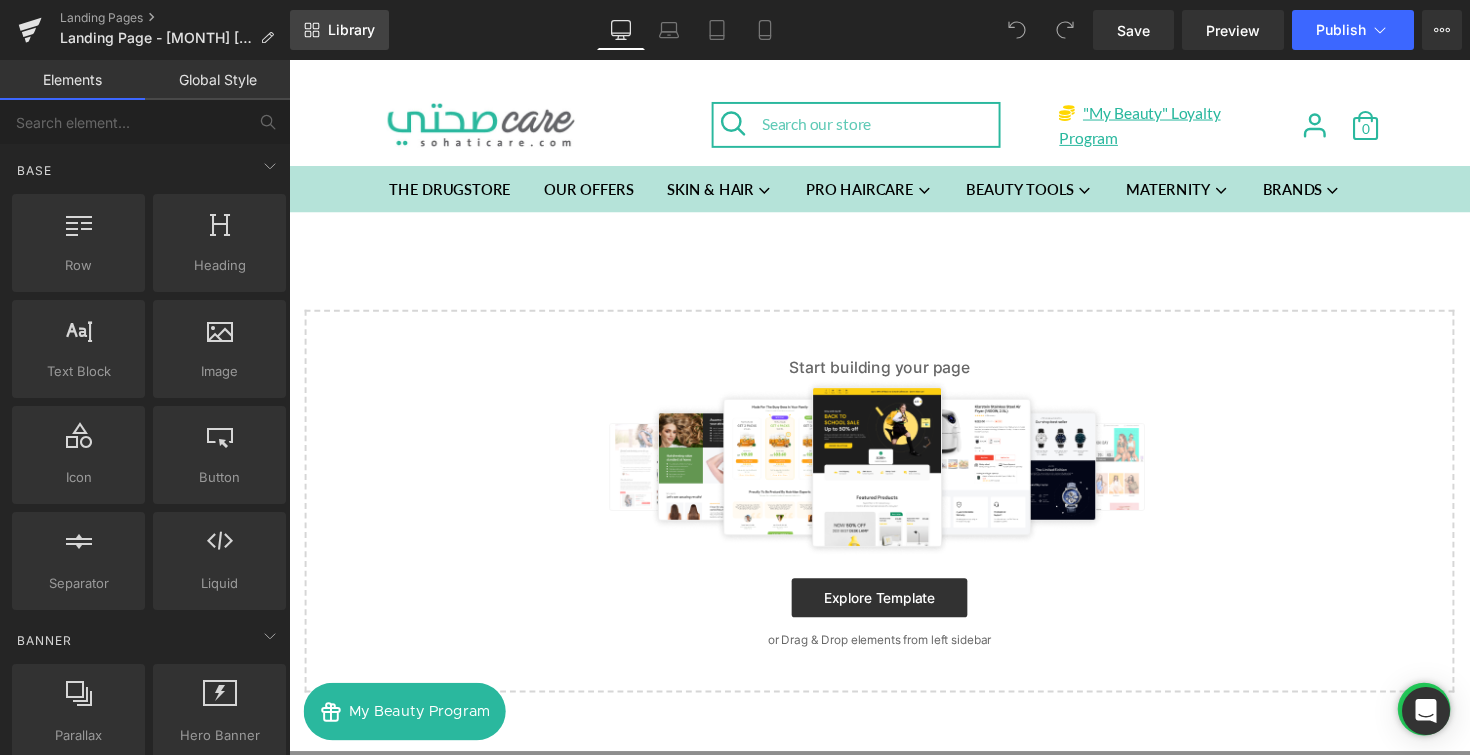 click on "Library" at bounding box center (351, 30) 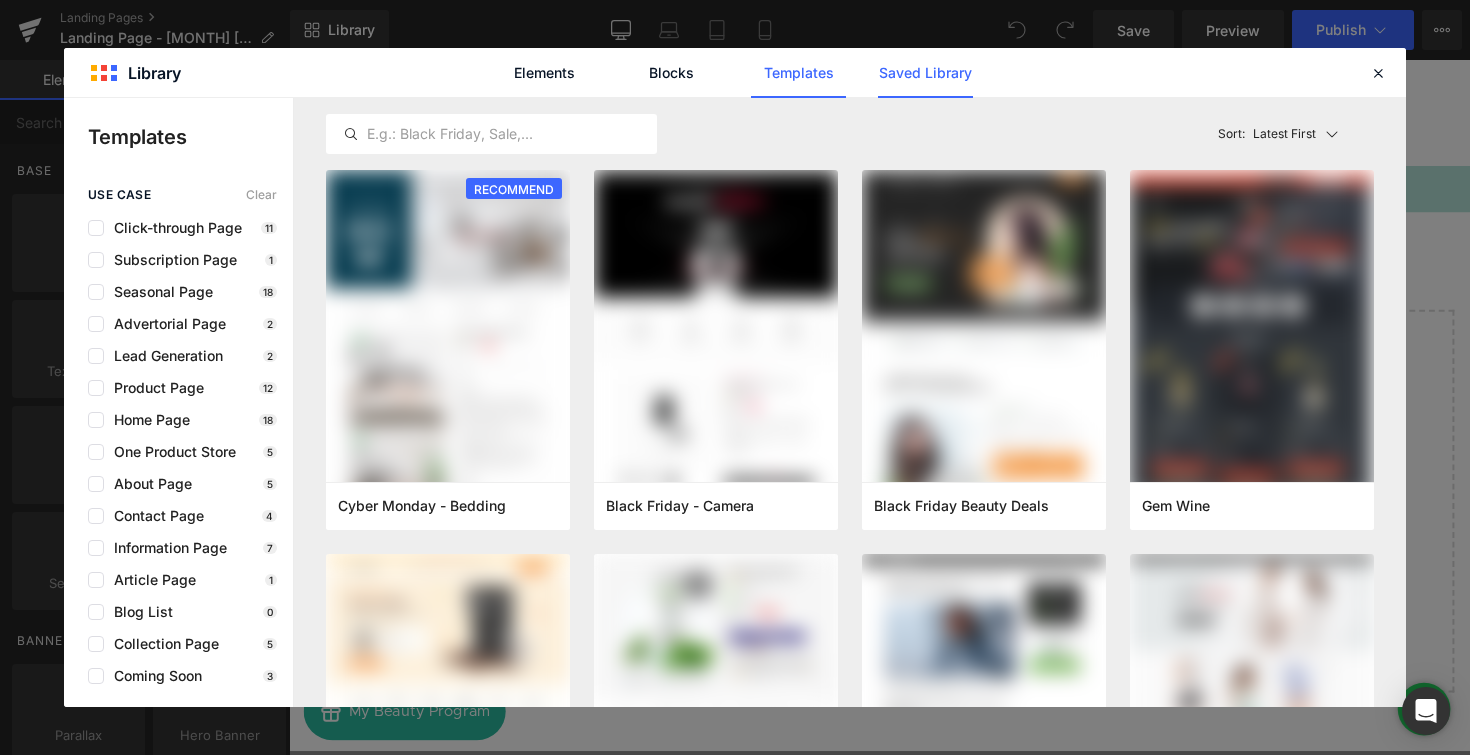 click on "Saved Library" 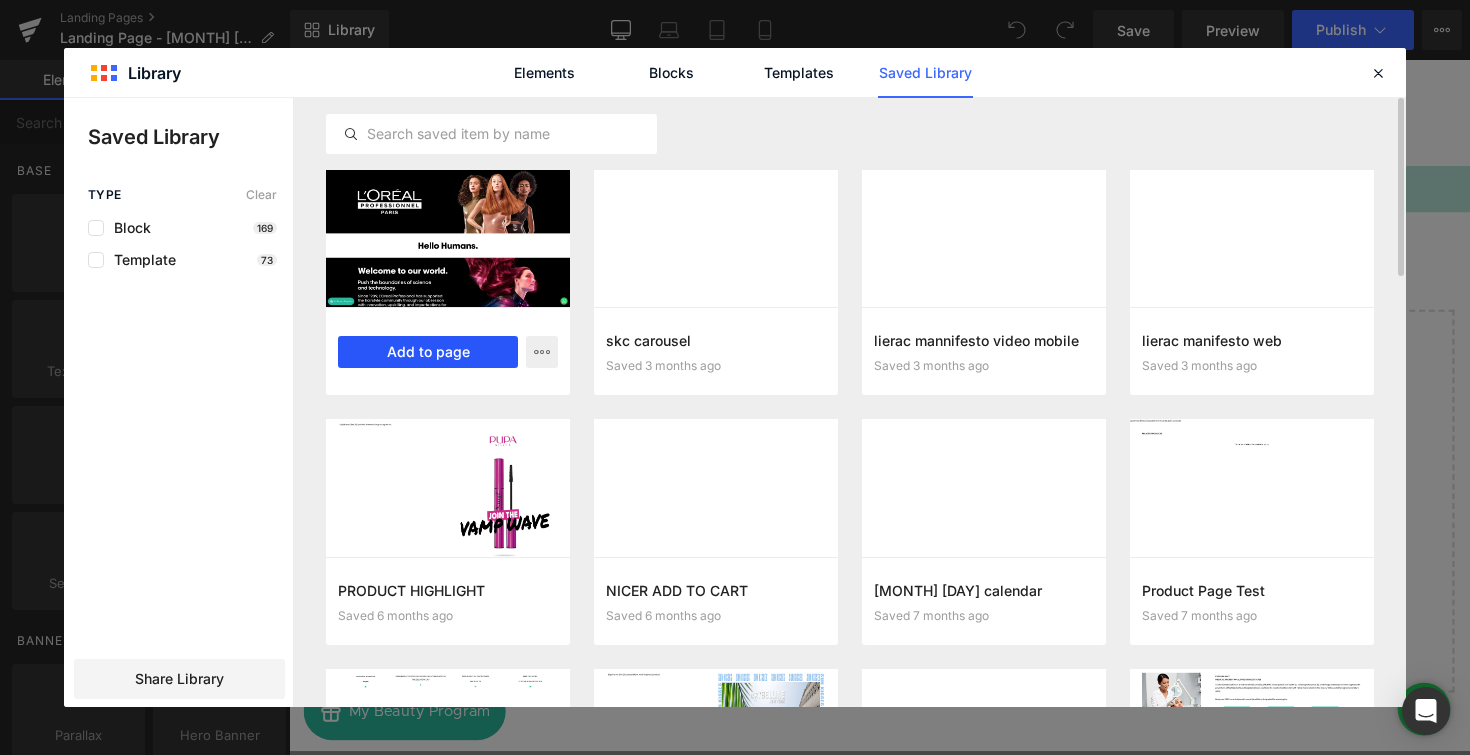 click on "Add to page" at bounding box center [428, 352] 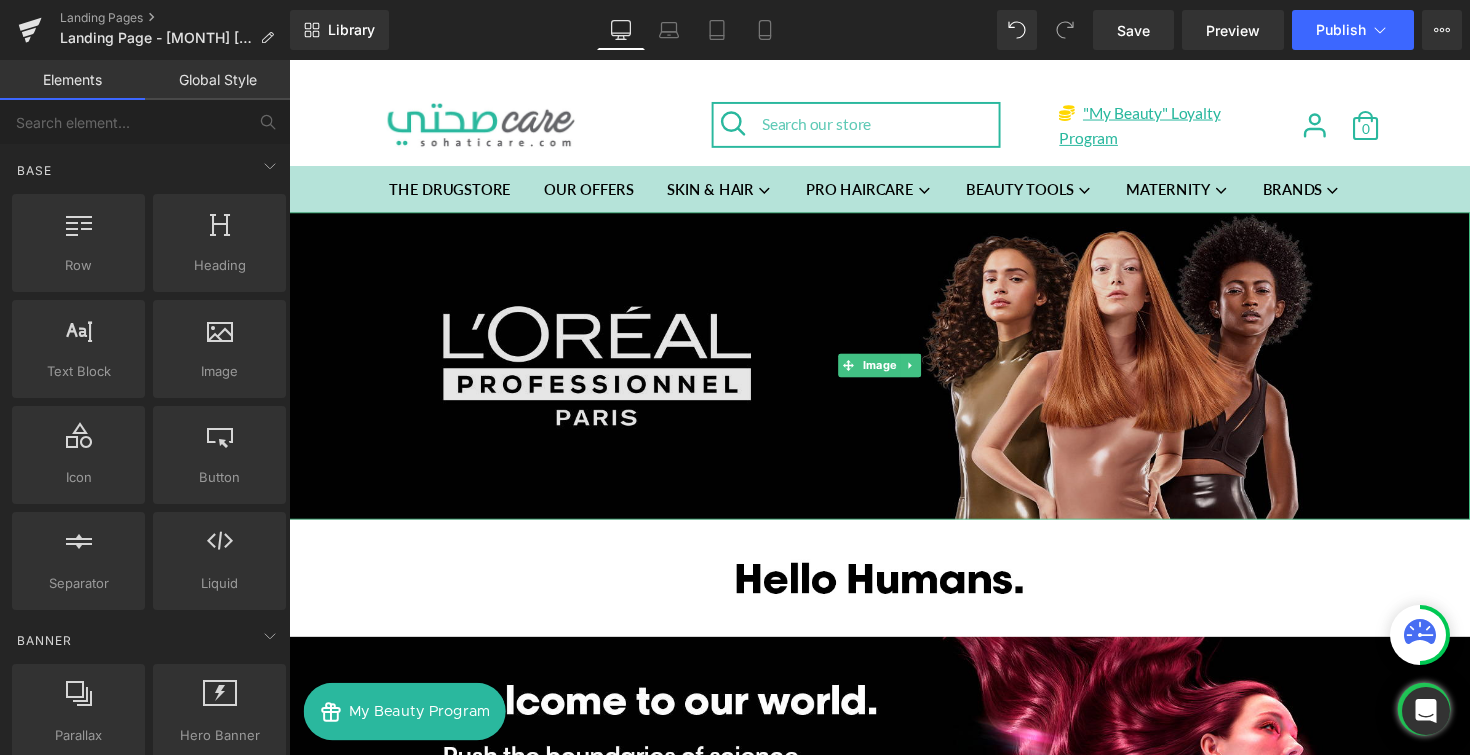click at bounding box center [894, 373] 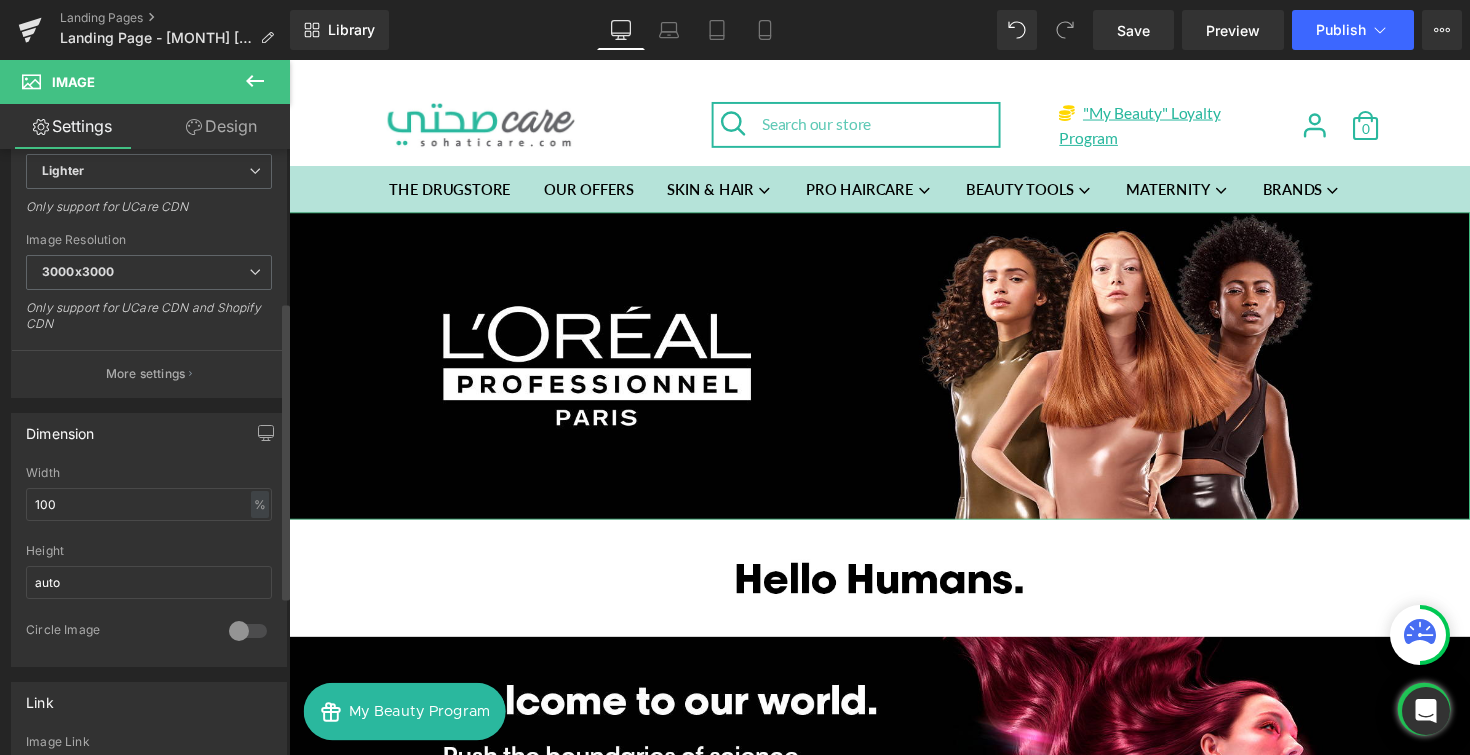 scroll, scrollTop: 623, scrollLeft: 0, axis: vertical 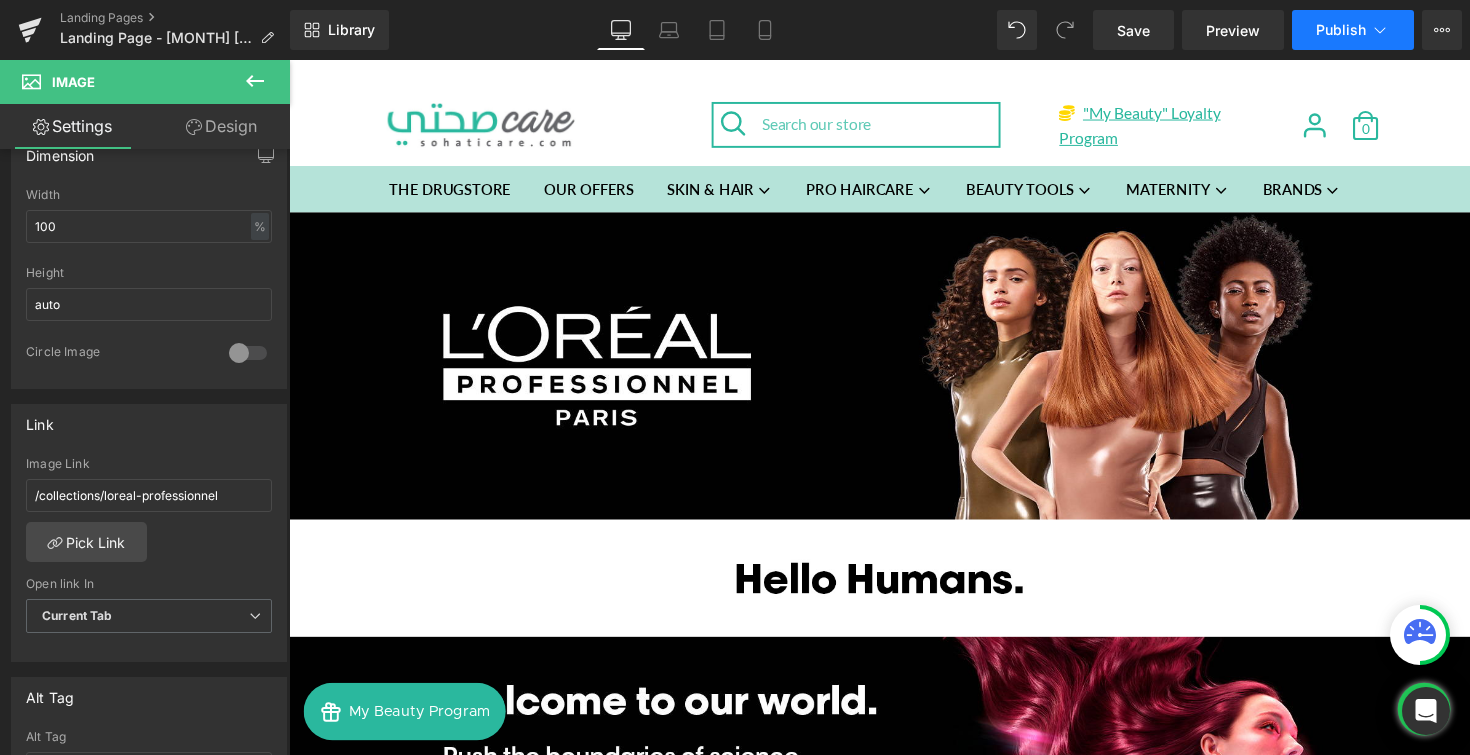 click 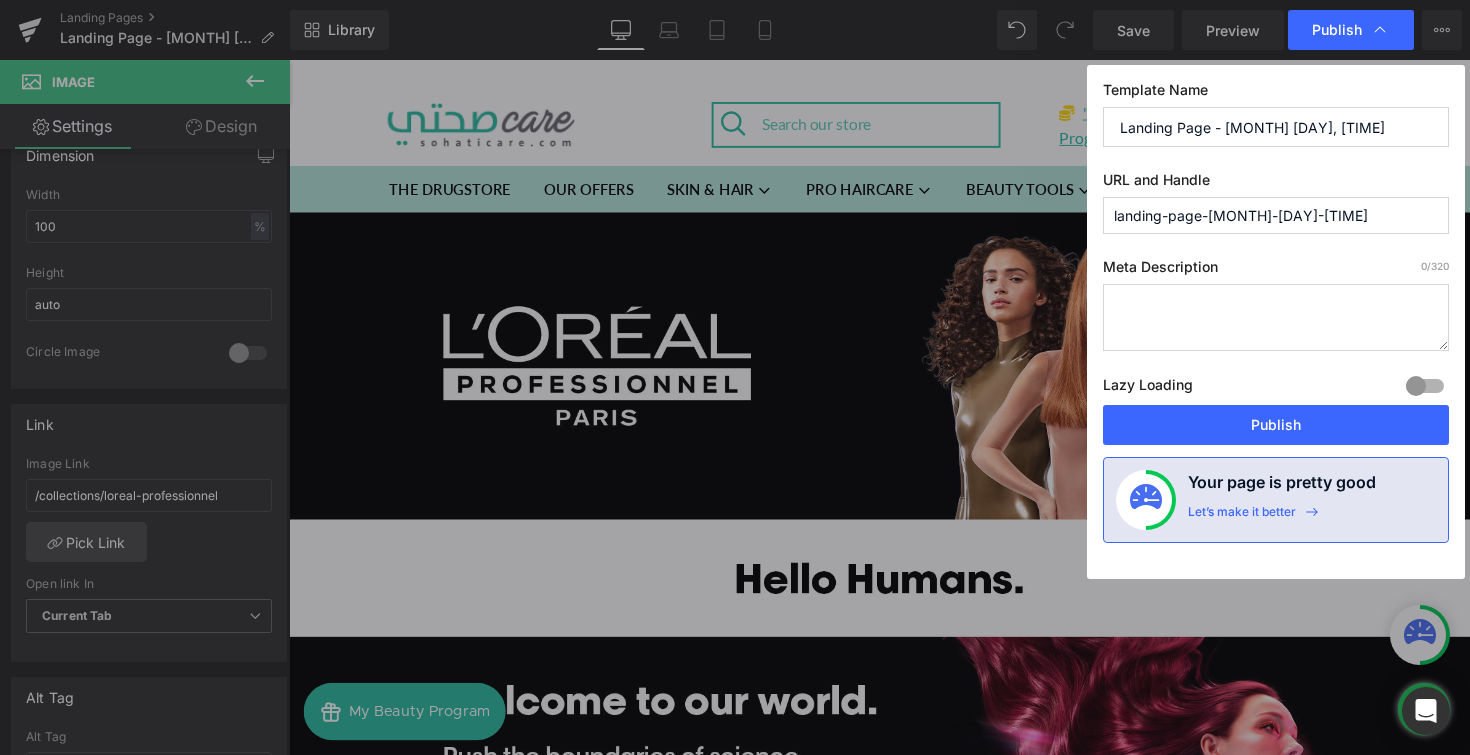 click on "landing-page-[MONTH]-[DAY]-[TIME]" at bounding box center (1276, 215) 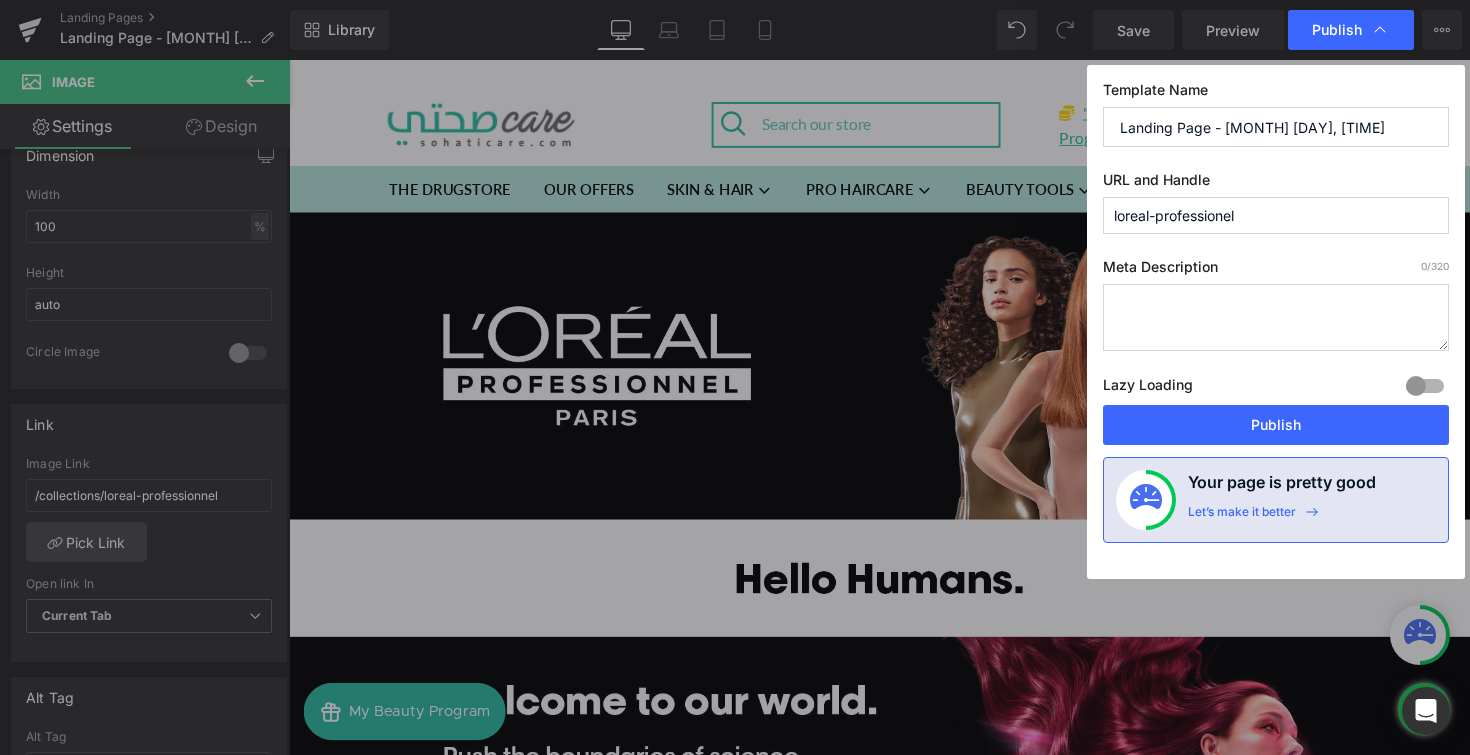type on "loreal-professionel" 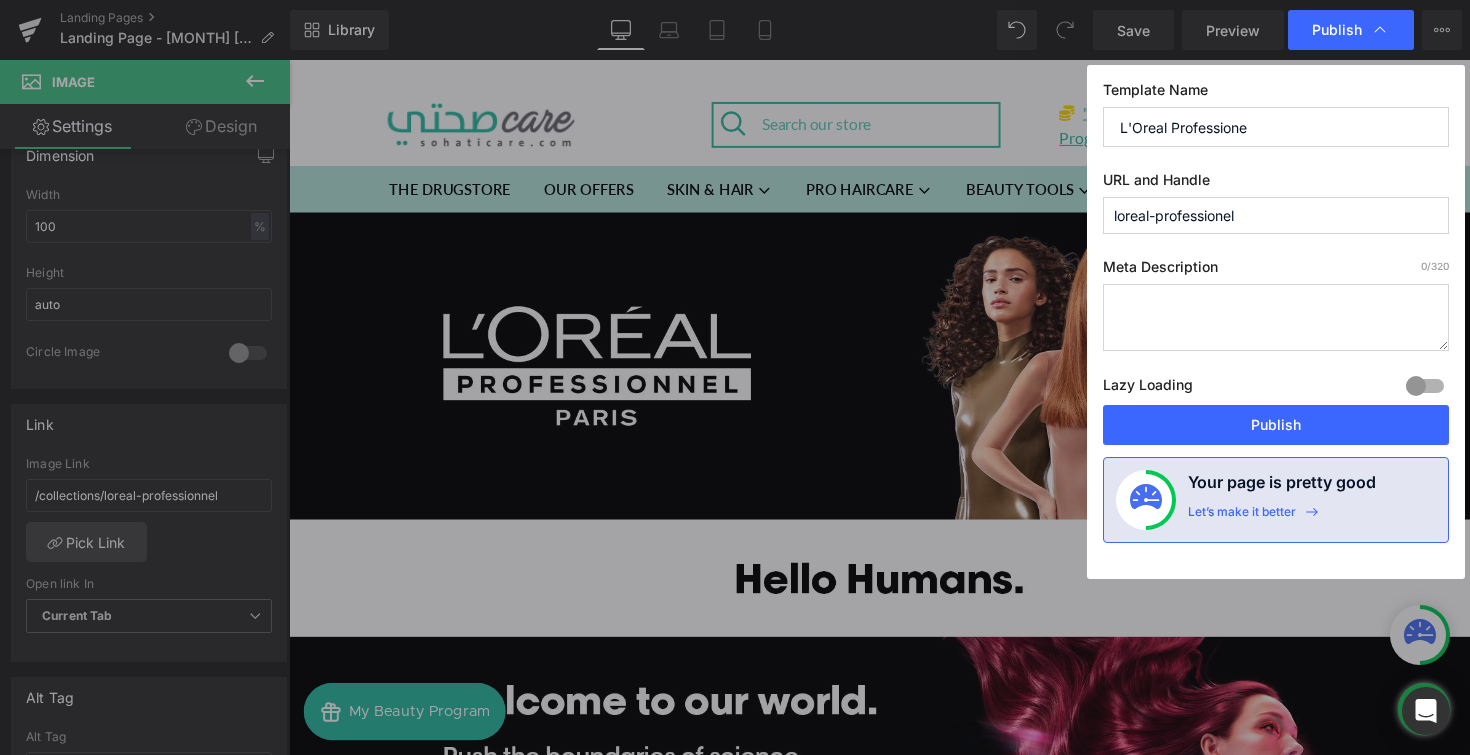 type on "L'Oreal Professionel" 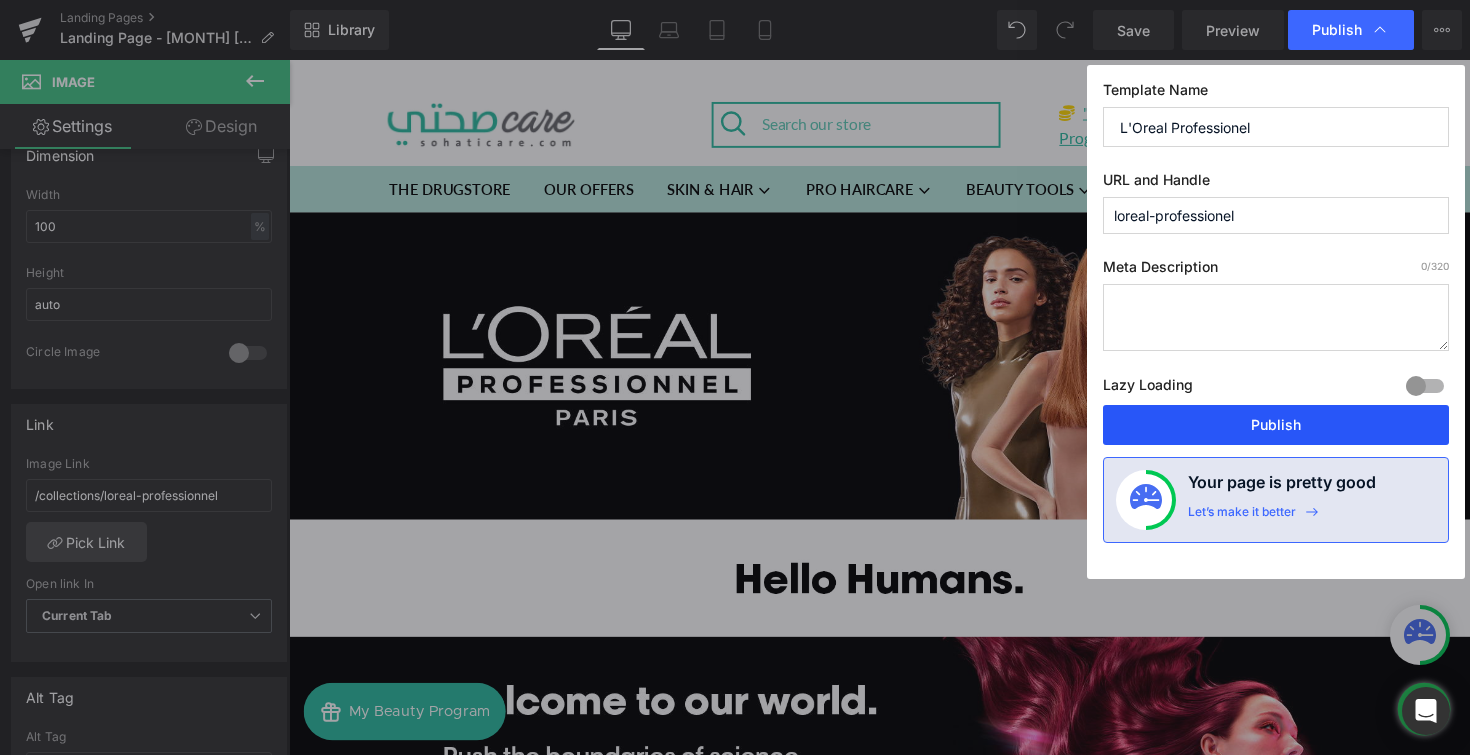 click on "Publish" at bounding box center (1276, 425) 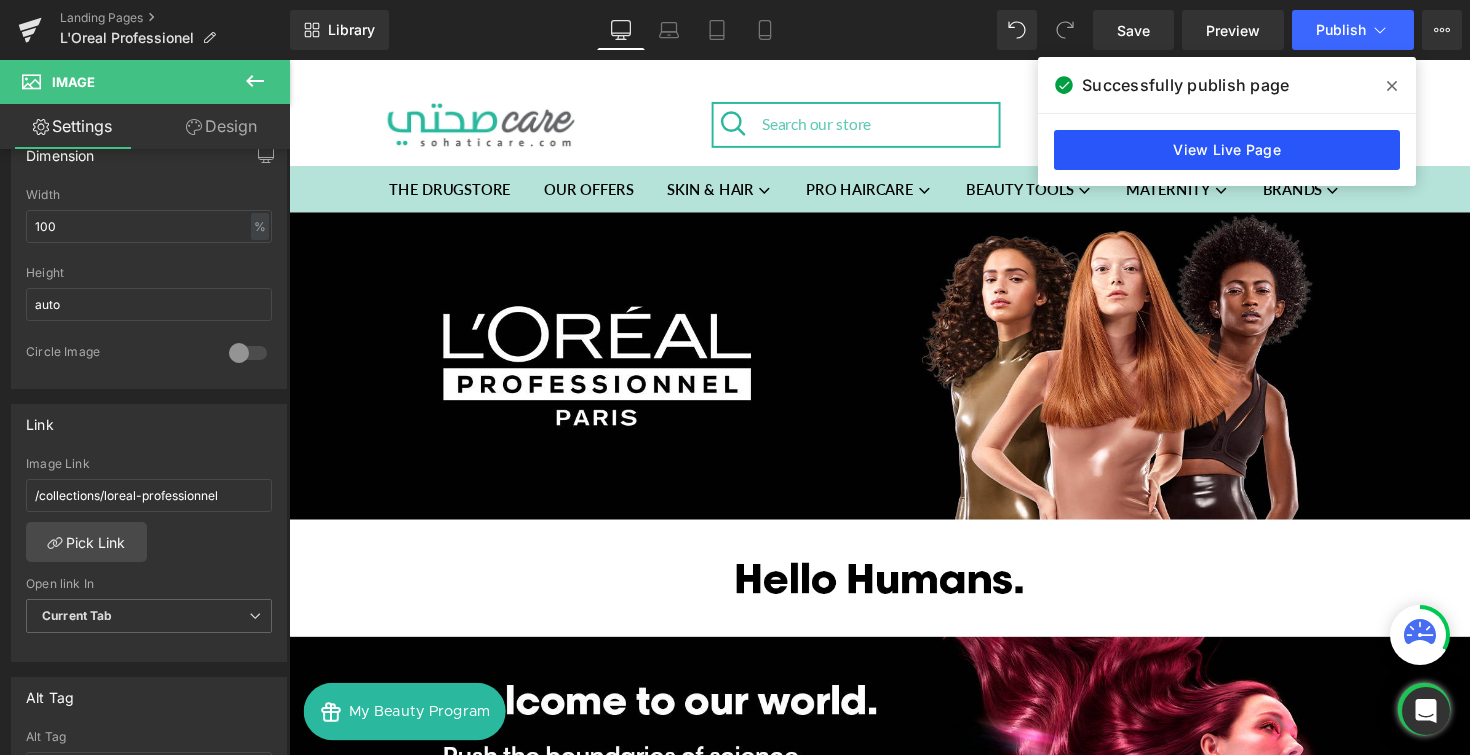 click on "View Live Page" at bounding box center (1227, 150) 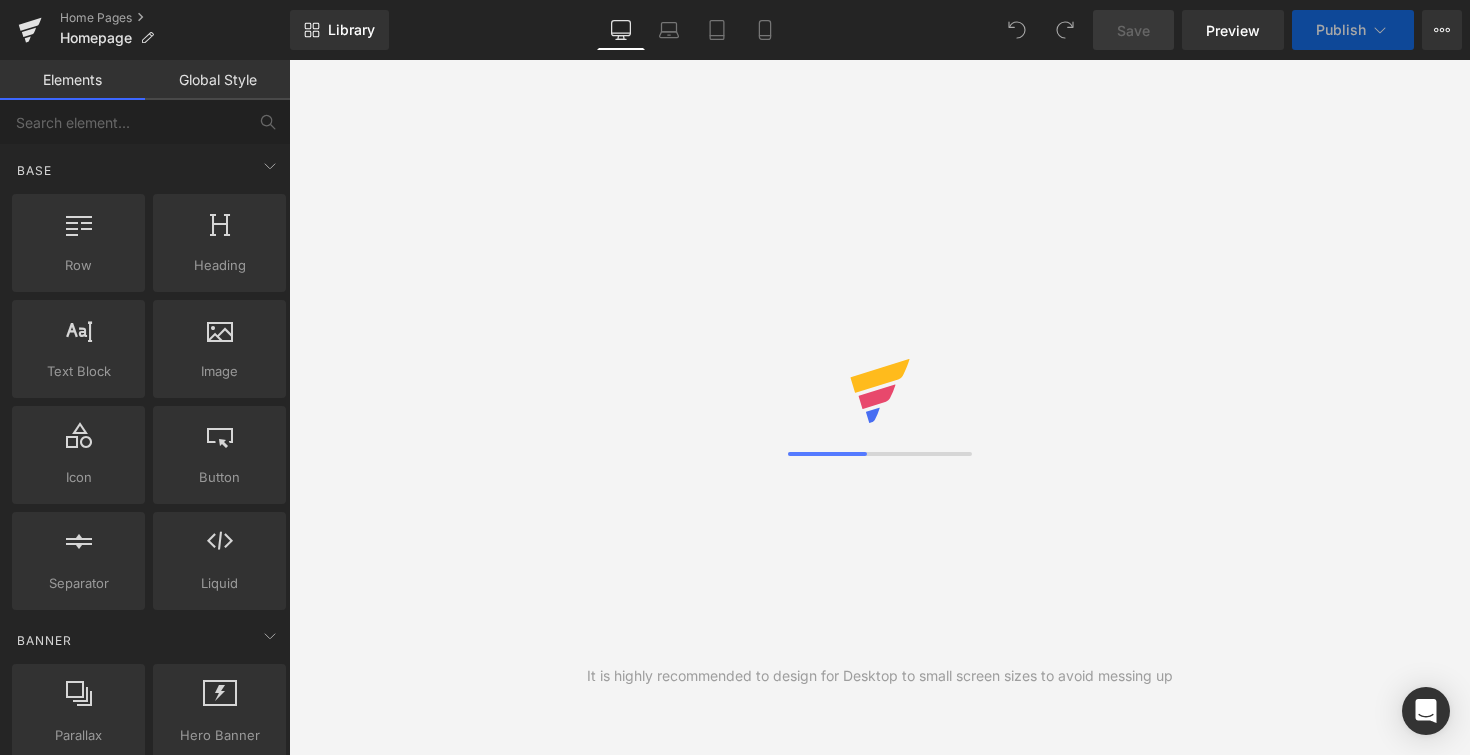 scroll, scrollTop: 0, scrollLeft: 0, axis: both 